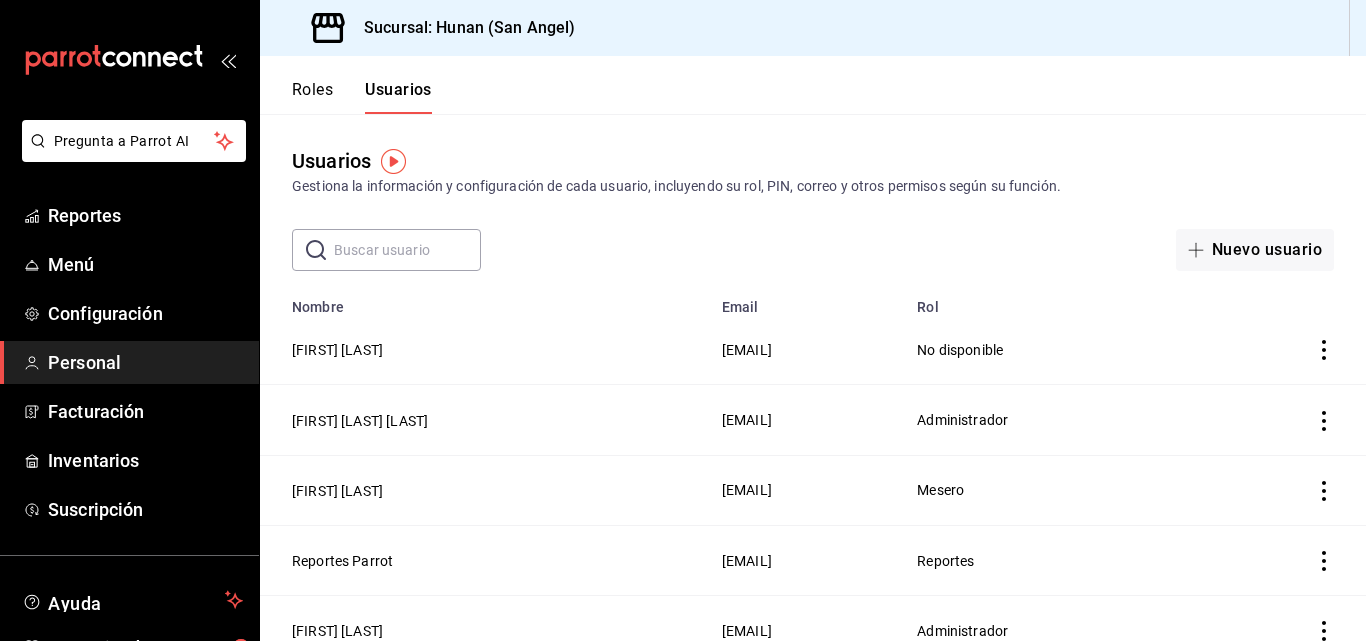 scroll, scrollTop: 0, scrollLeft: 0, axis: both 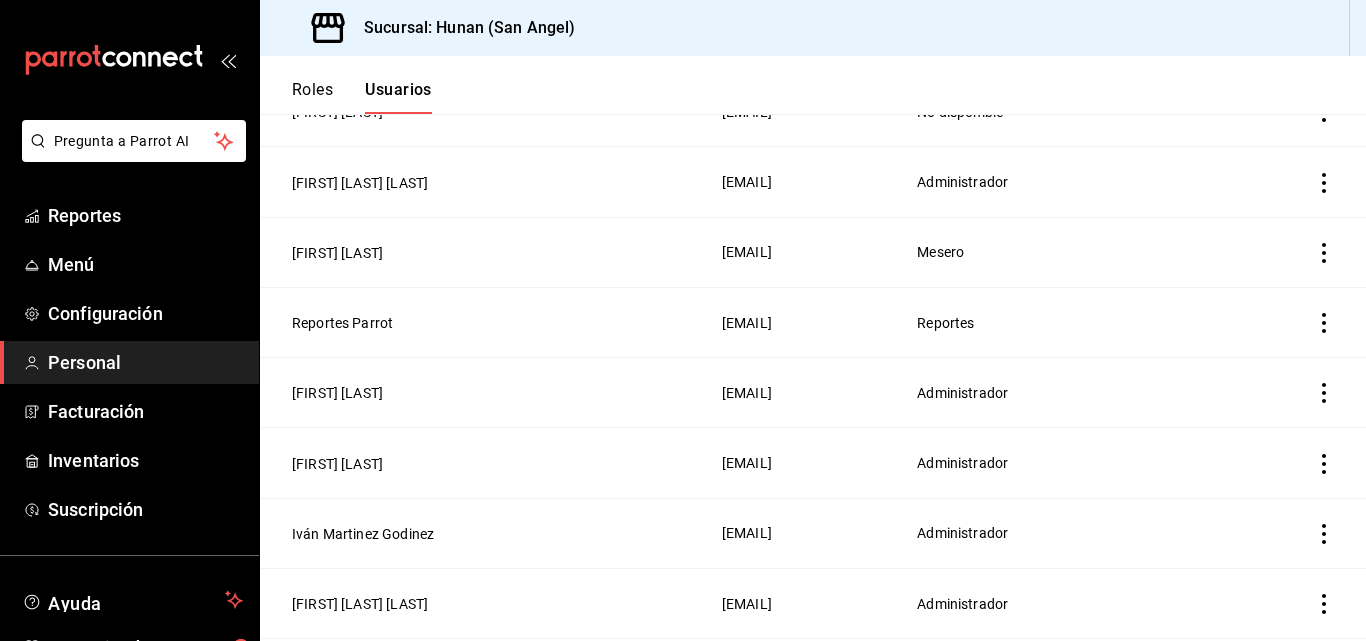click 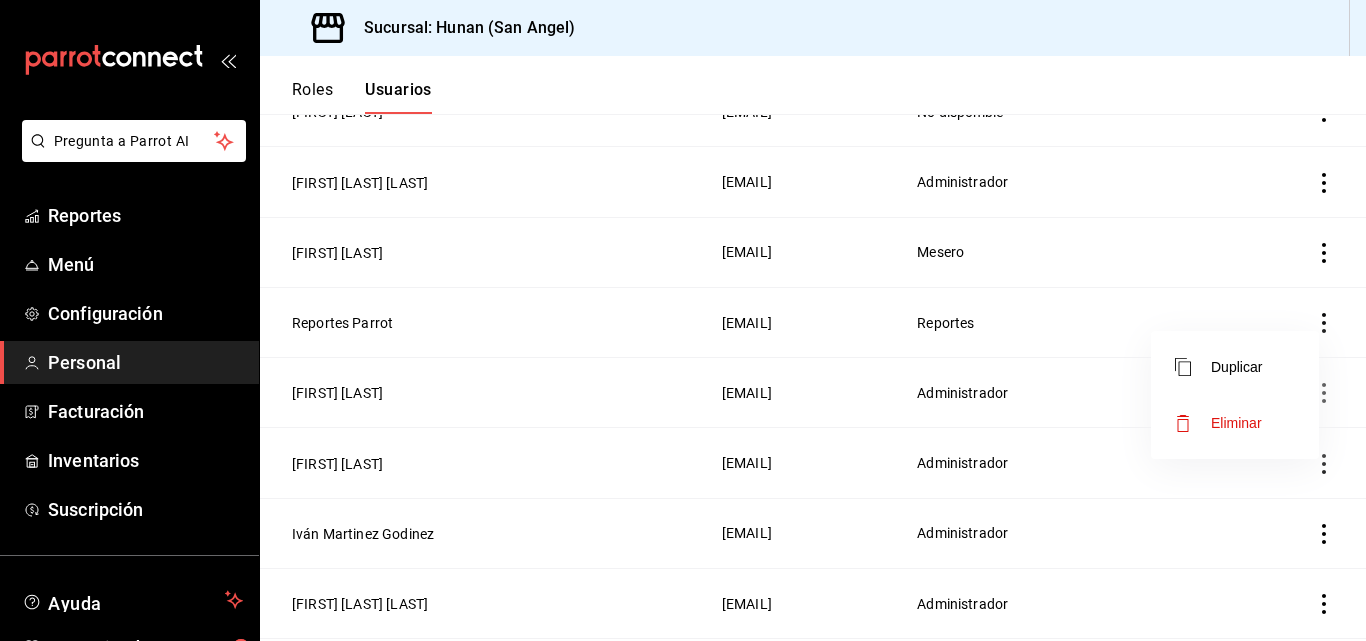 click at bounding box center (683, 320) 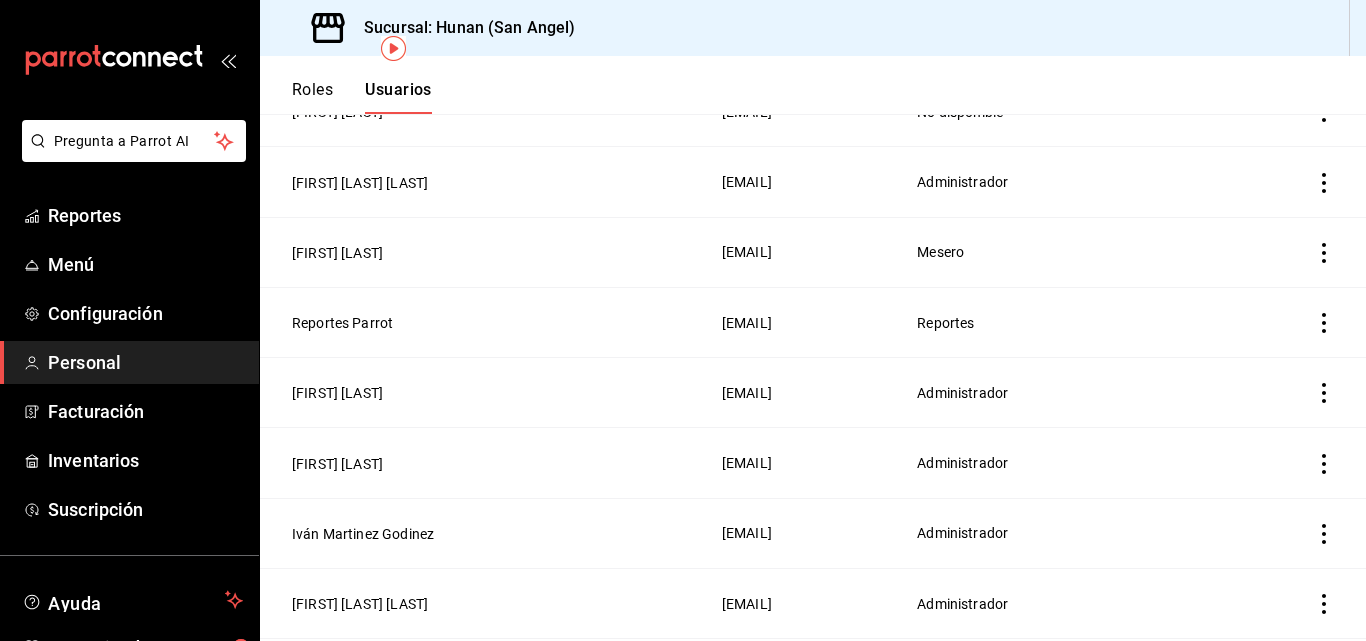 scroll, scrollTop: 0, scrollLeft: 0, axis: both 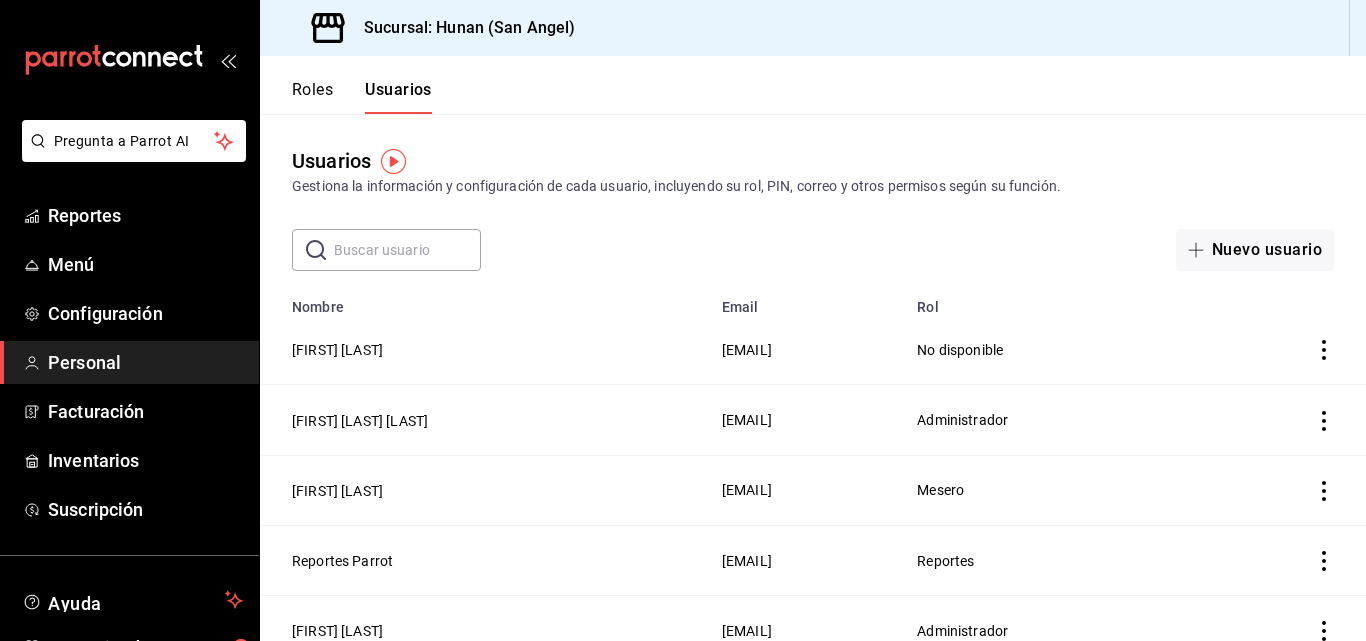 click on "mariomor@grupohunan.com" at bounding box center (807, 350) 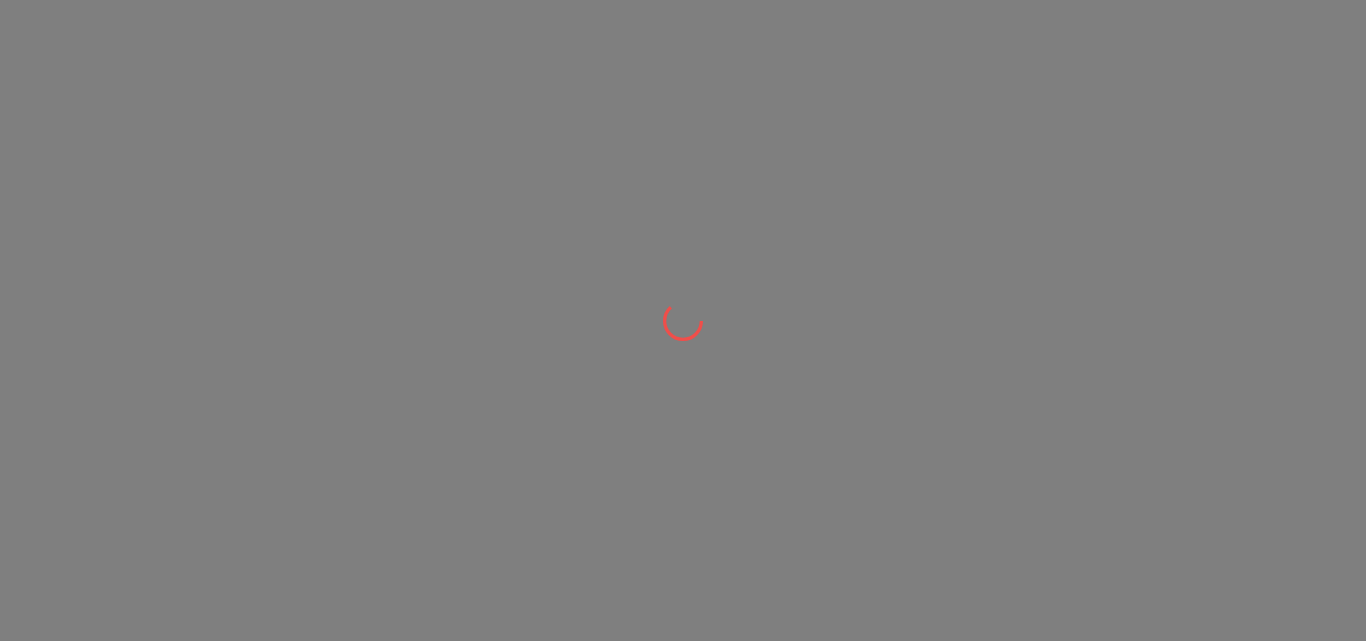 scroll, scrollTop: 0, scrollLeft: 0, axis: both 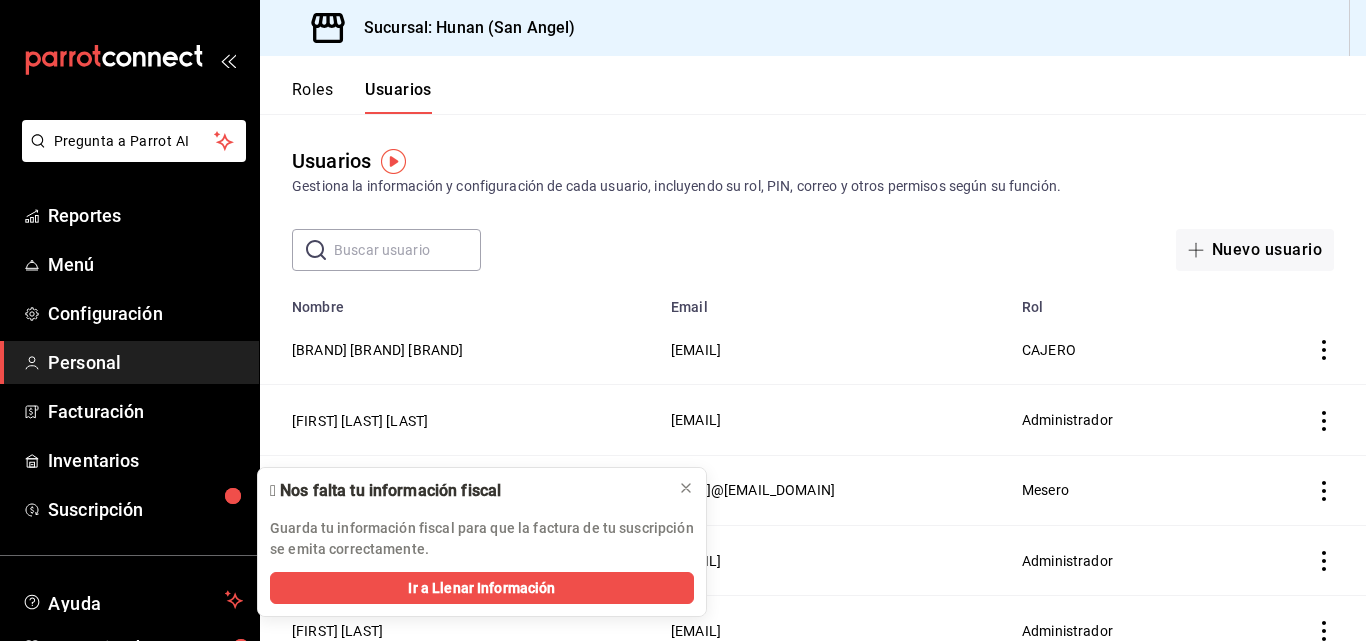 drag, startPoint x: 949, startPoint y: 599, endPoint x: 920, endPoint y: 589, distance: 30.675724 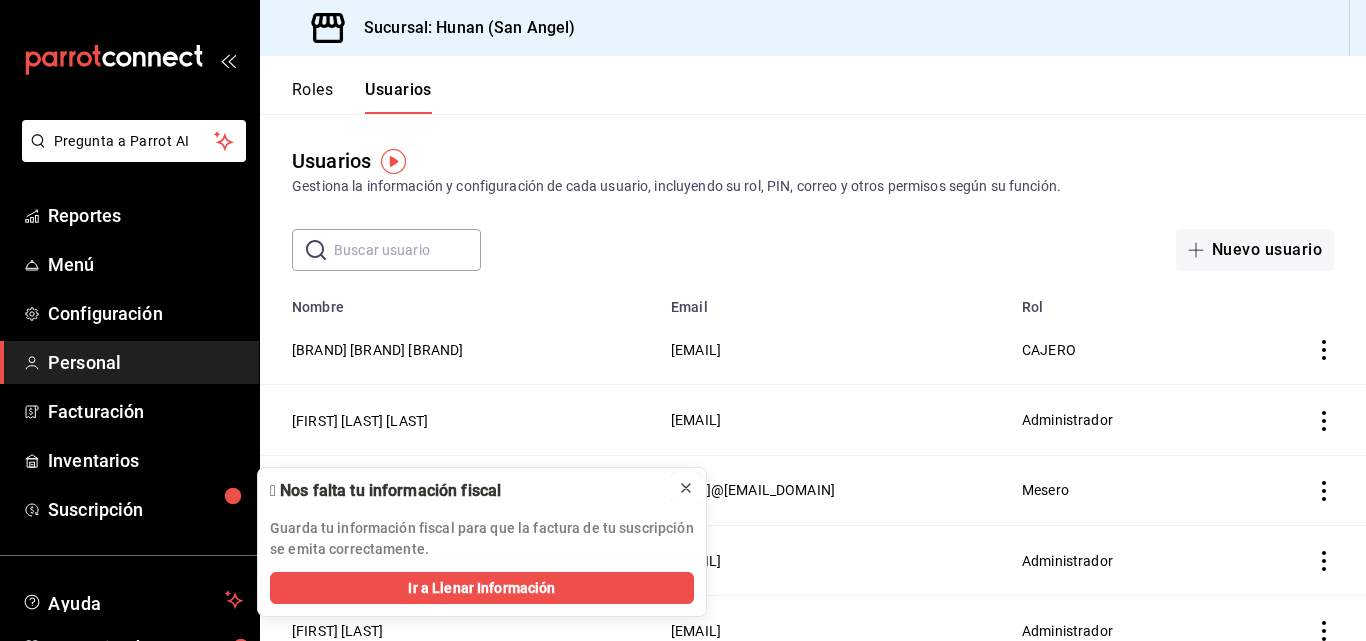 click 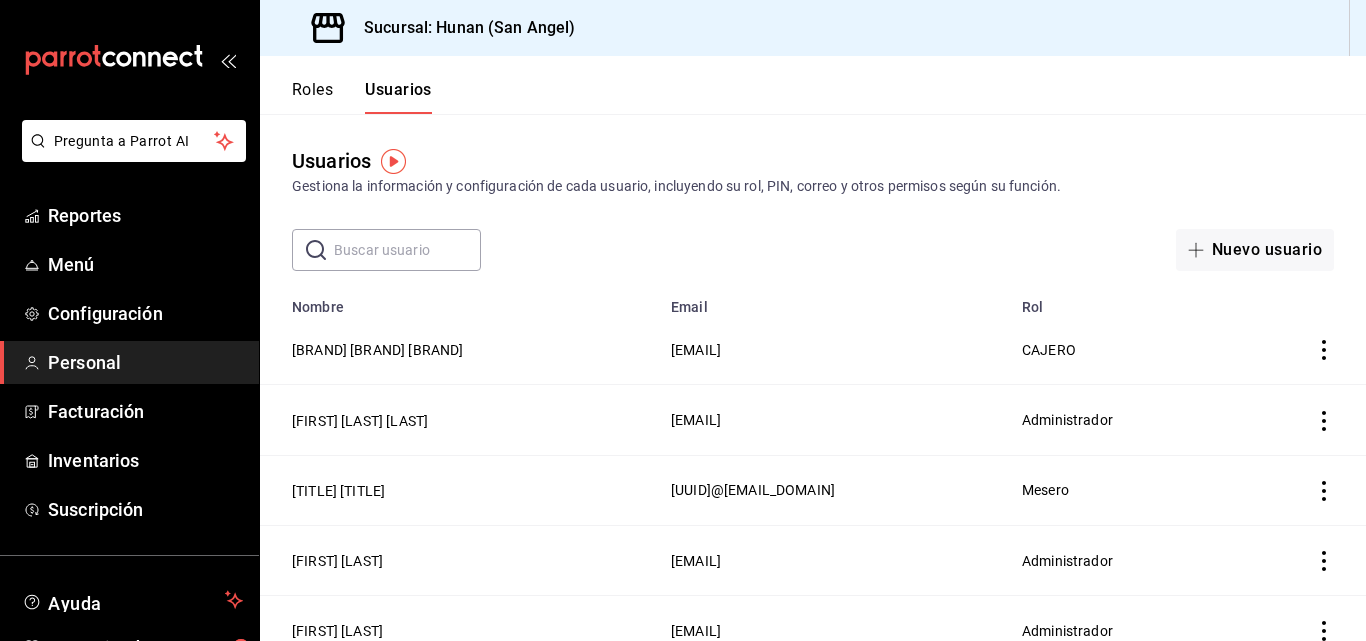click on "Roles" at bounding box center [312, 97] 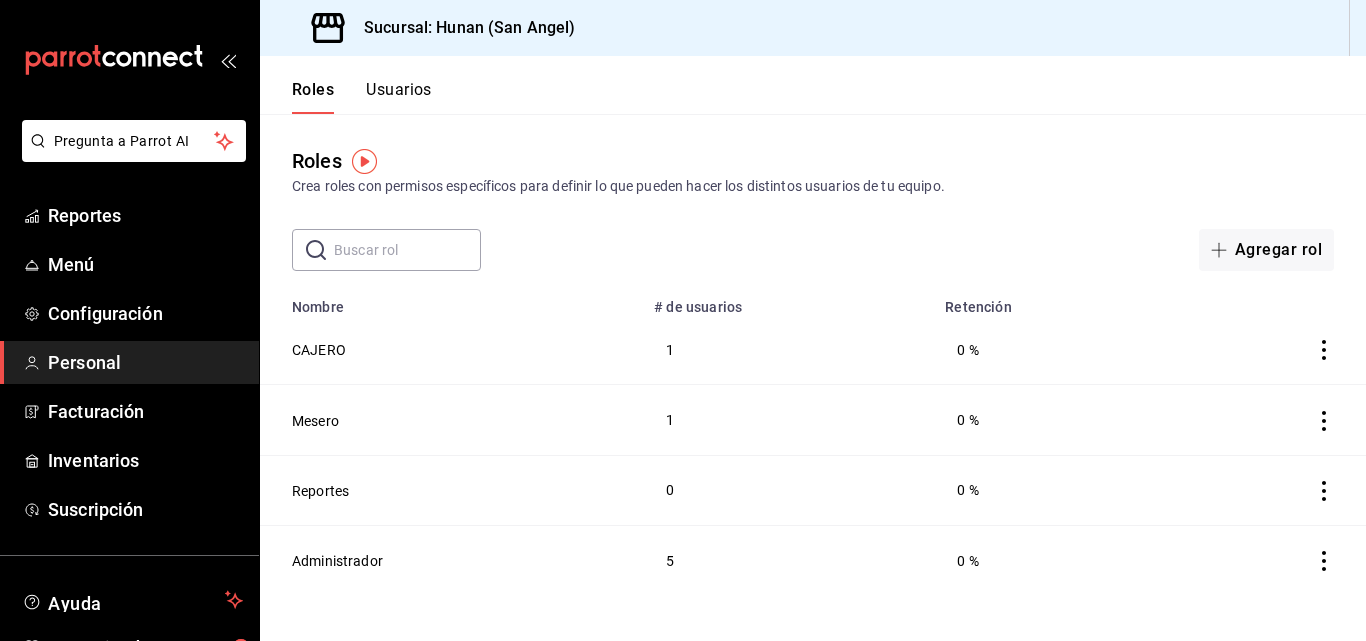 click on "Roles Crea roles con permisos específicos para definir lo que pueden hacer los distintos usuarios de tu equipo." at bounding box center (813, 171) 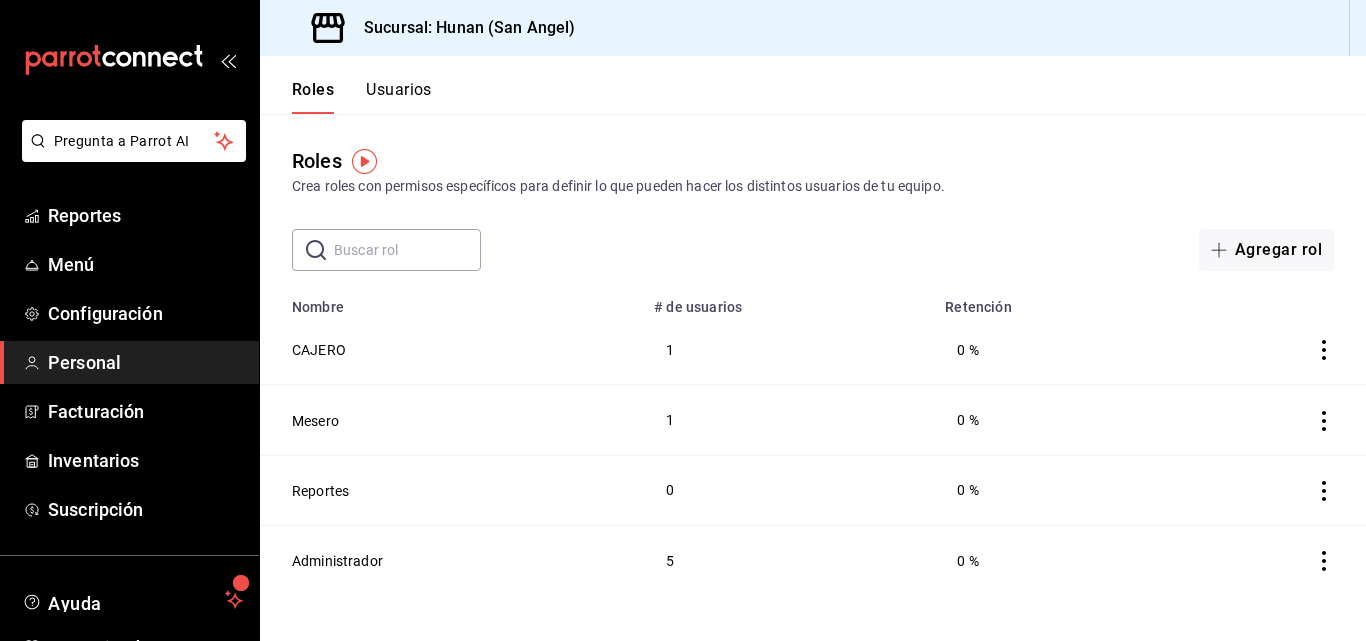 scroll, scrollTop: 114, scrollLeft: 0, axis: vertical 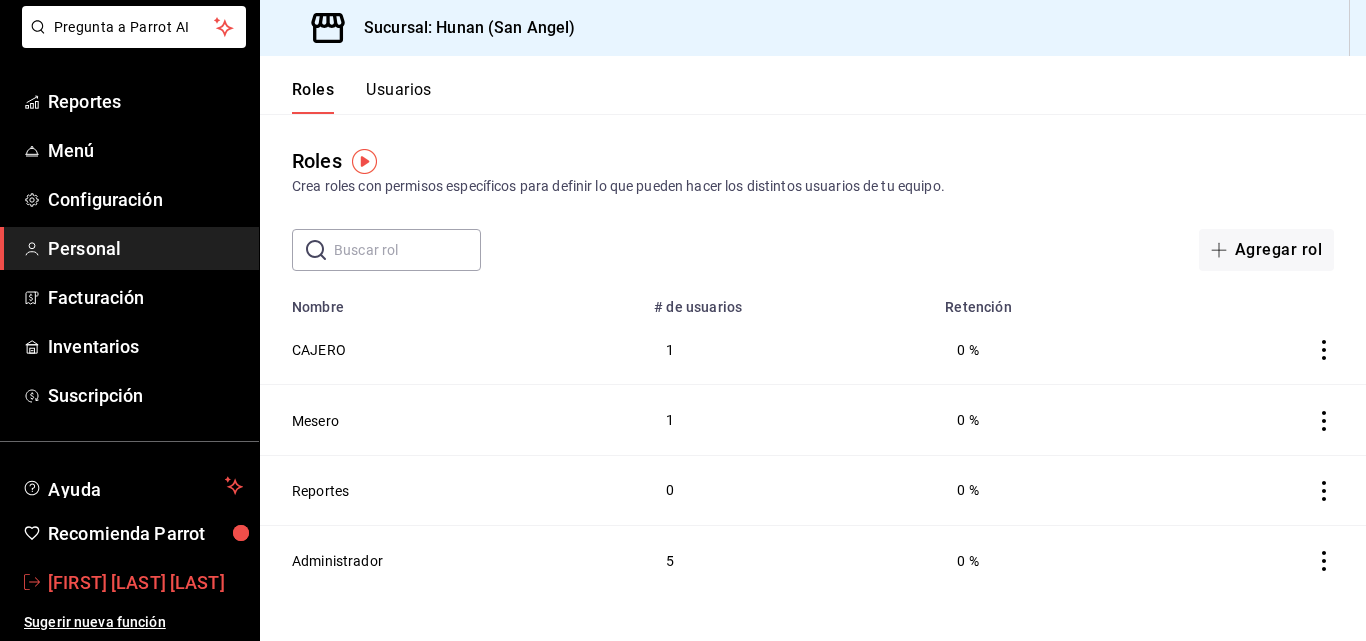 click on "José Torres Martínez" at bounding box center [145, 582] 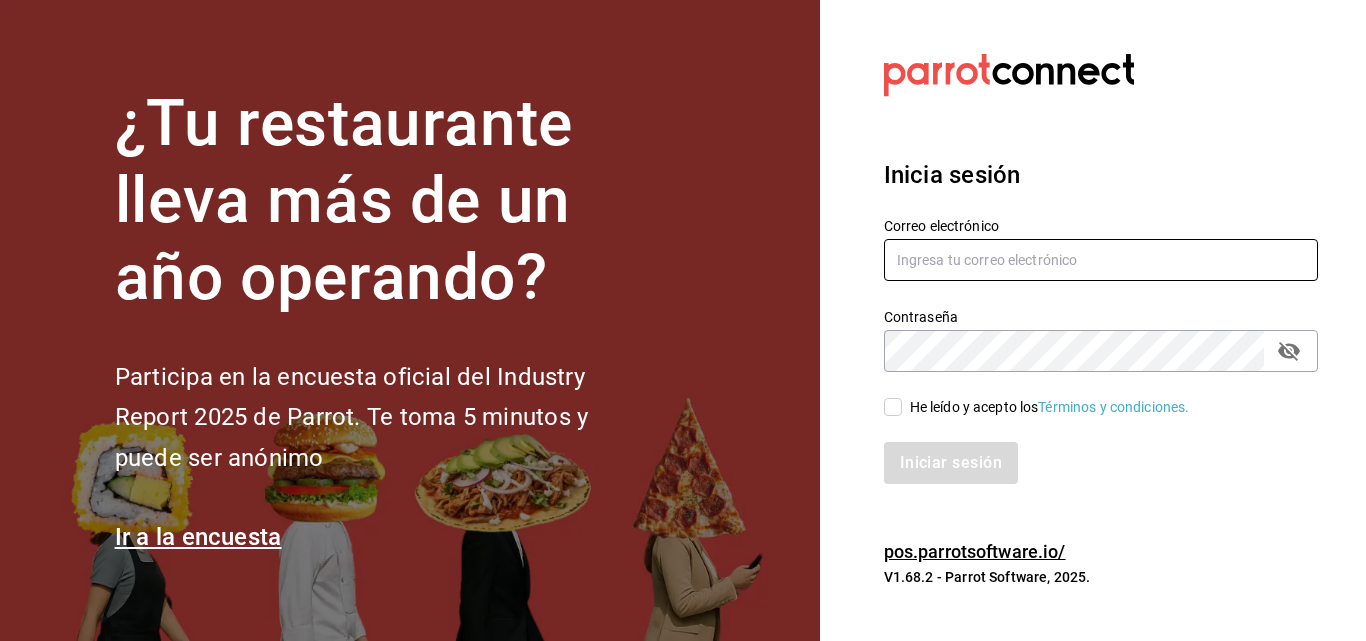 click at bounding box center (1101, 260) 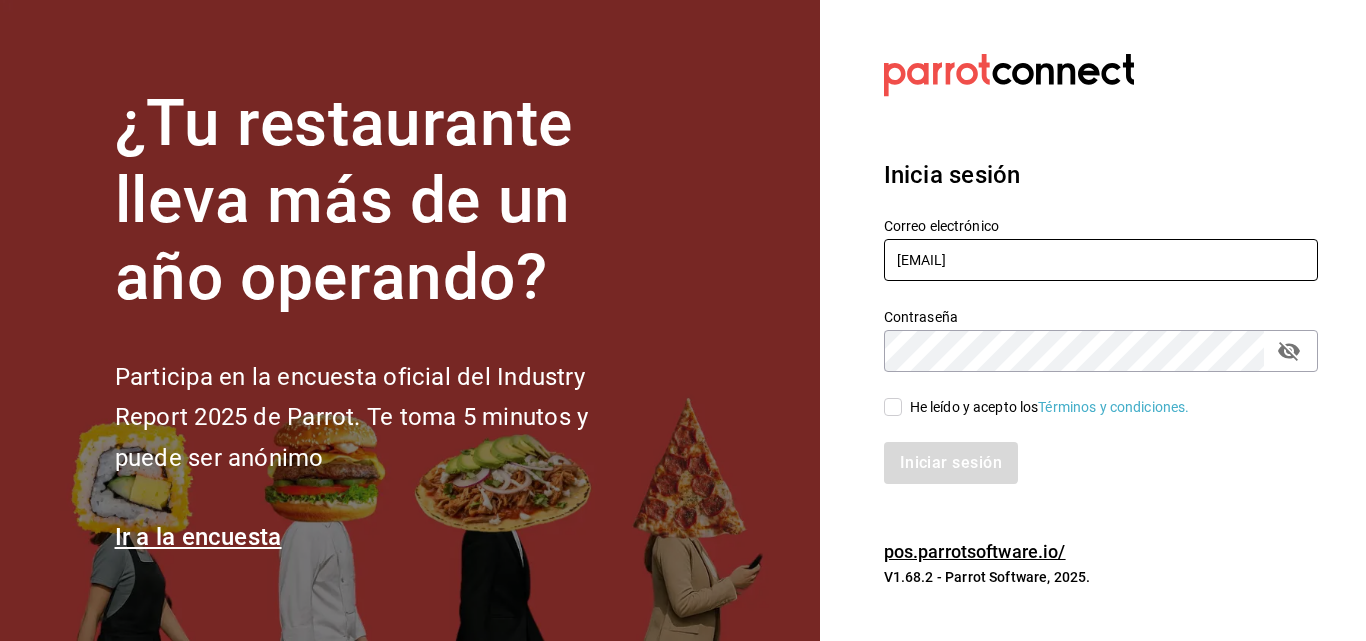 type on "[EMAIL]" 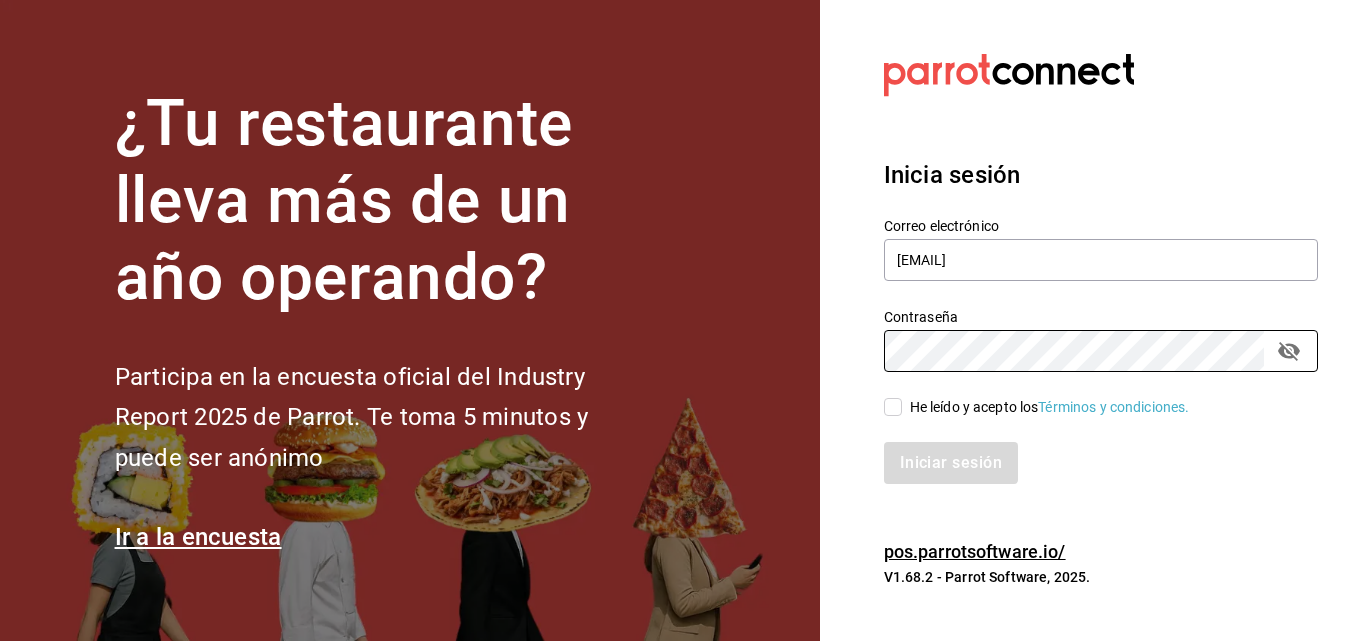 click on "He leído y acepto los  Términos y condiciones." at bounding box center [1050, 407] 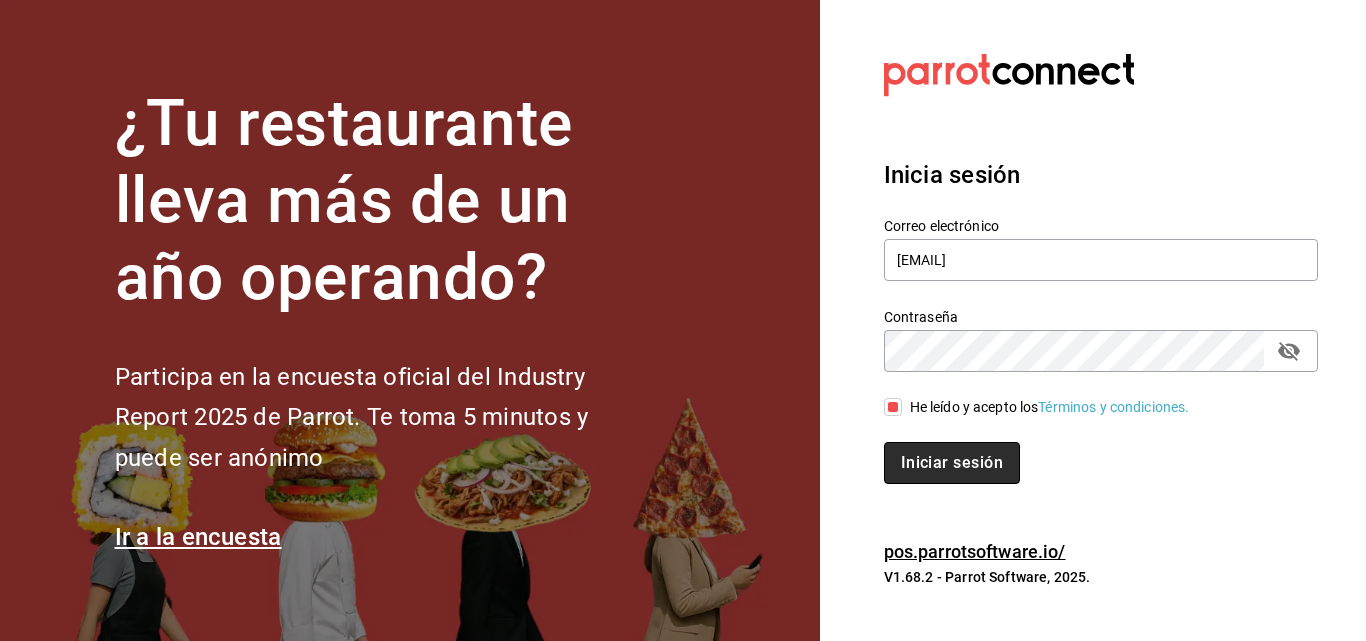 click on "Iniciar sesión" at bounding box center (952, 463) 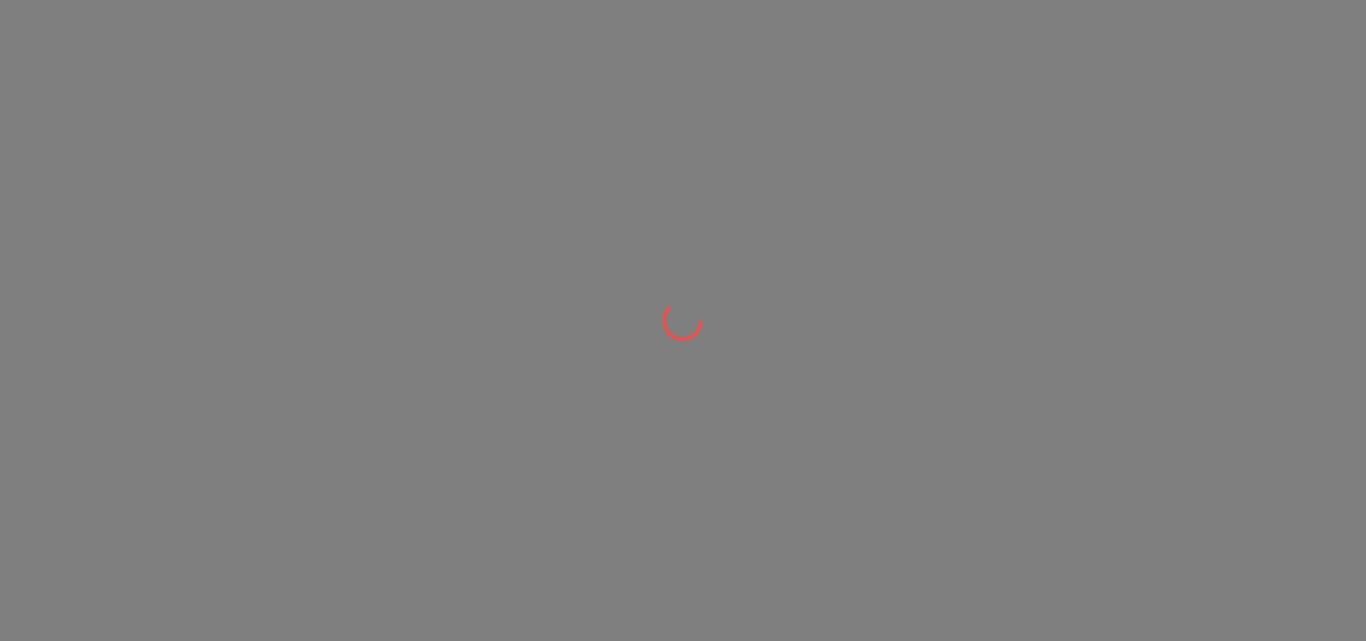 scroll, scrollTop: 0, scrollLeft: 0, axis: both 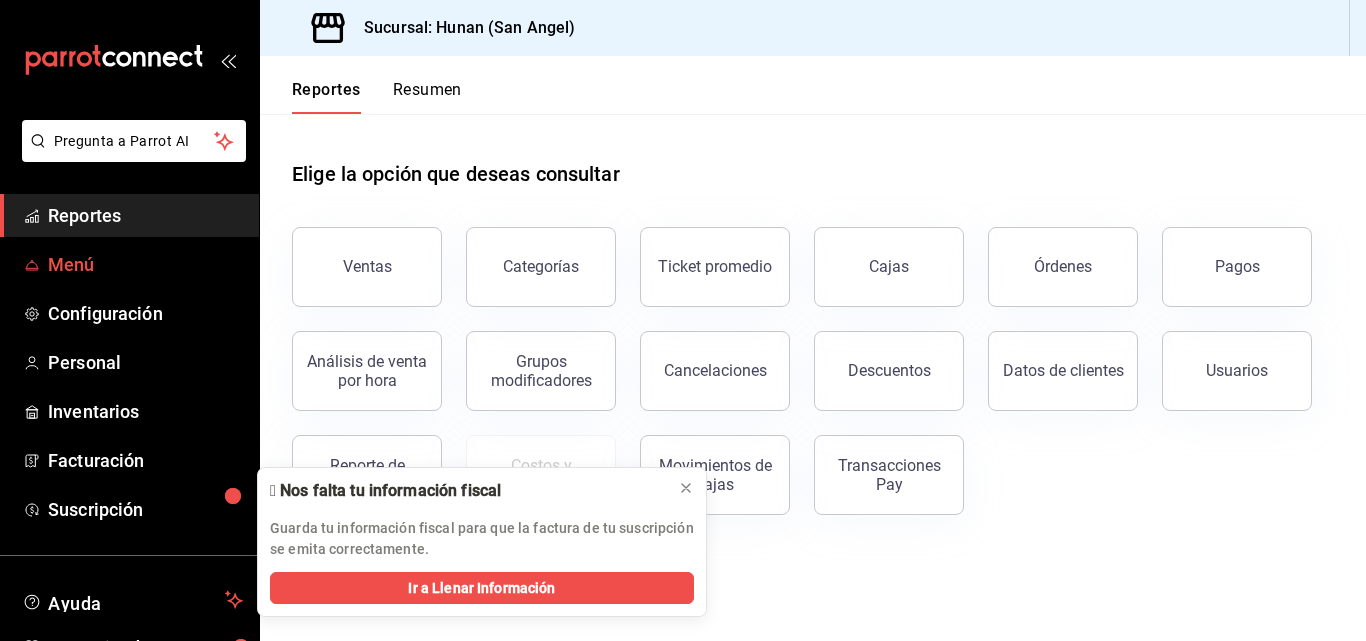 click on "Menú" at bounding box center [145, 264] 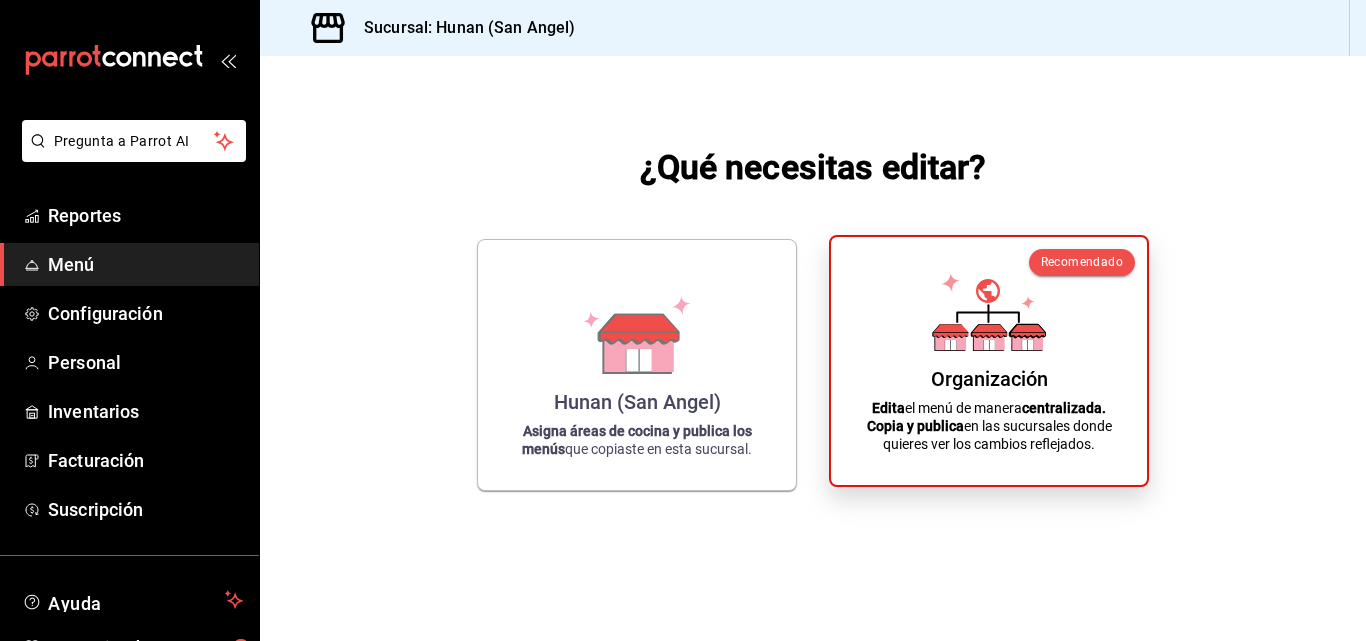 click on "Organización Edita  el menú de manera  centralizada.     Copia y publica  en las sucursales donde quieres ver los cambios reflejados." at bounding box center [989, 361] 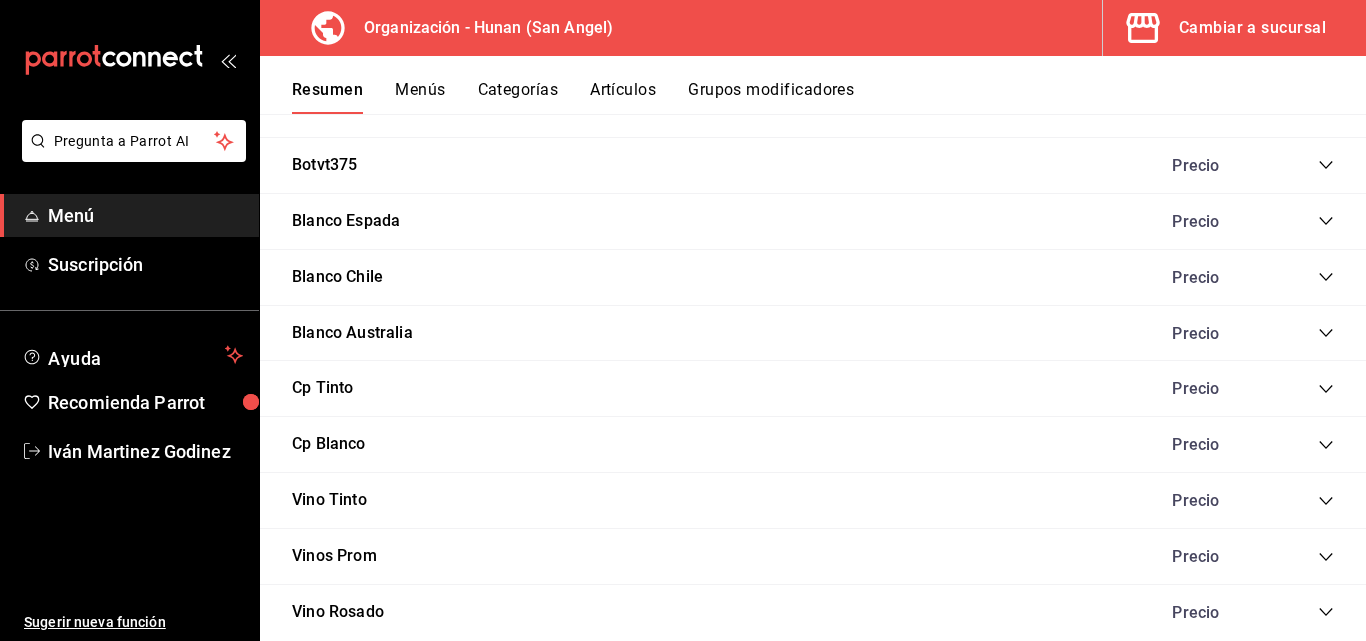 scroll, scrollTop: 0, scrollLeft: 0, axis: both 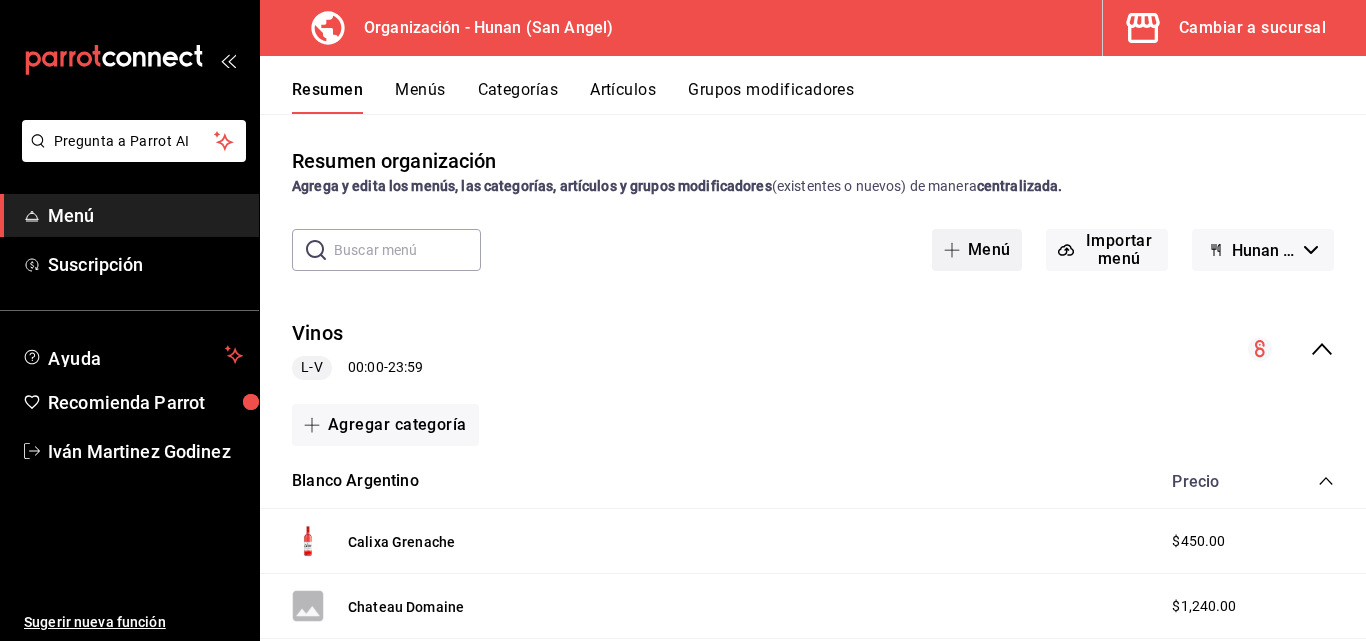 click on "Menú" at bounding box center (977, 250) 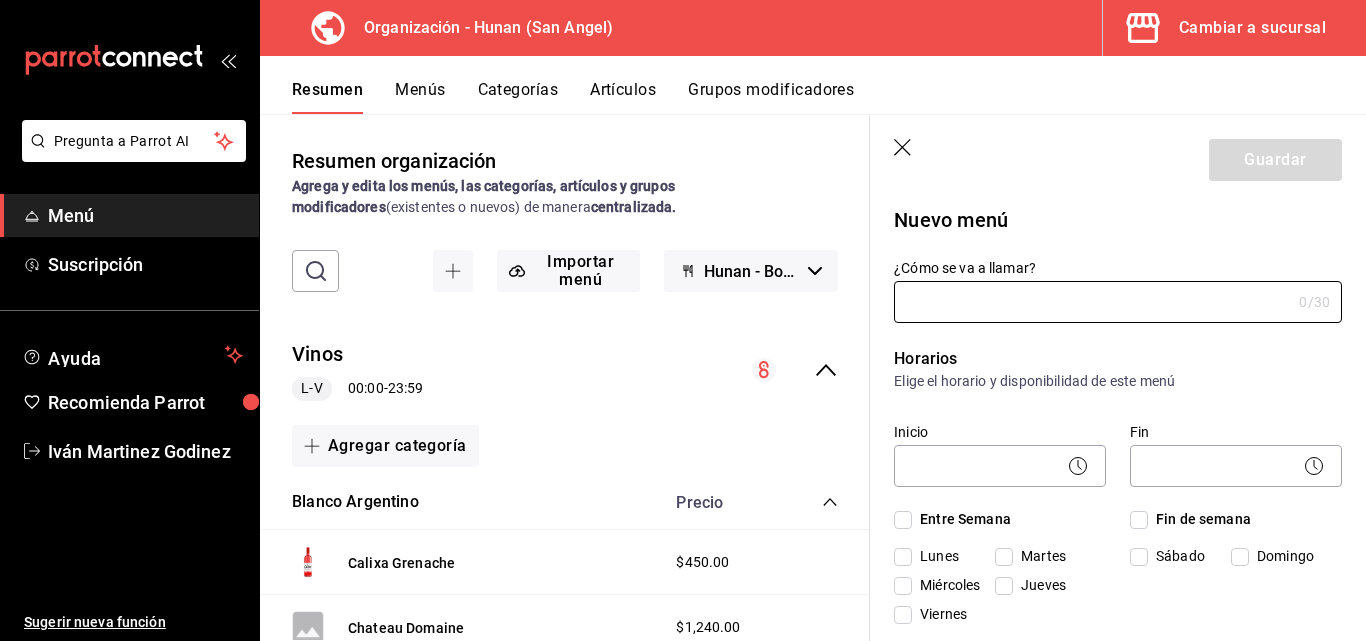 click 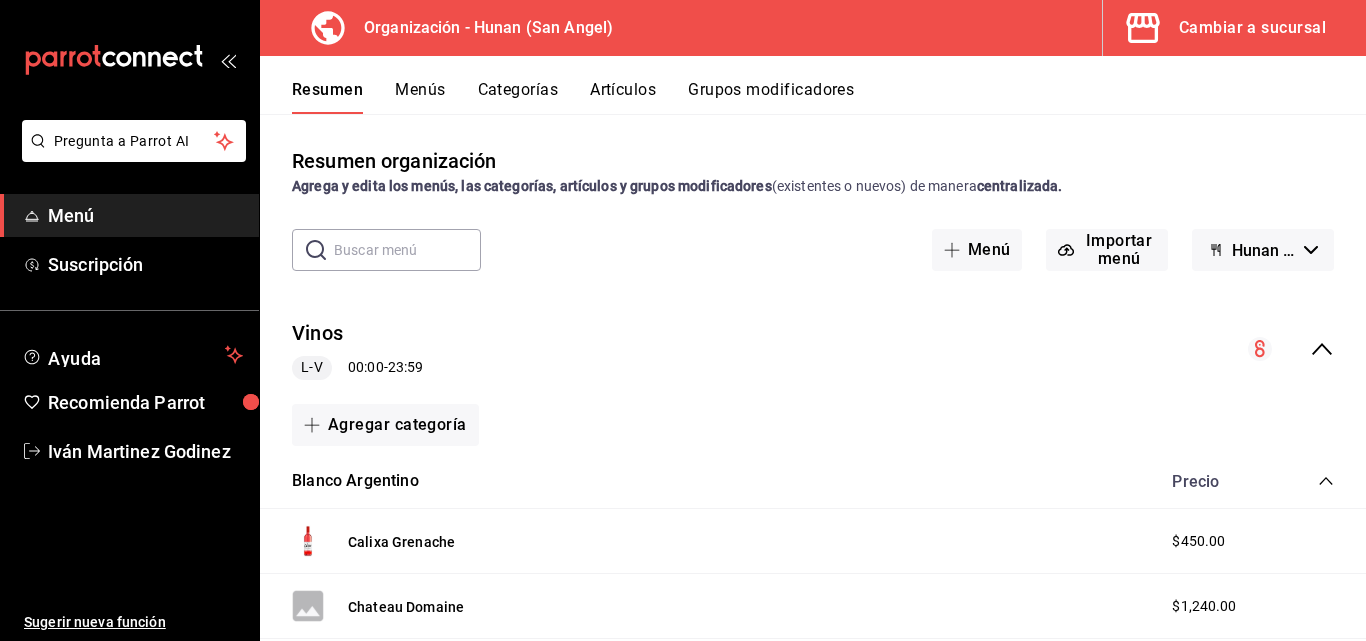 click on "Vinos L-V 00:00  -  23:59" at bounding box center [813, 349] 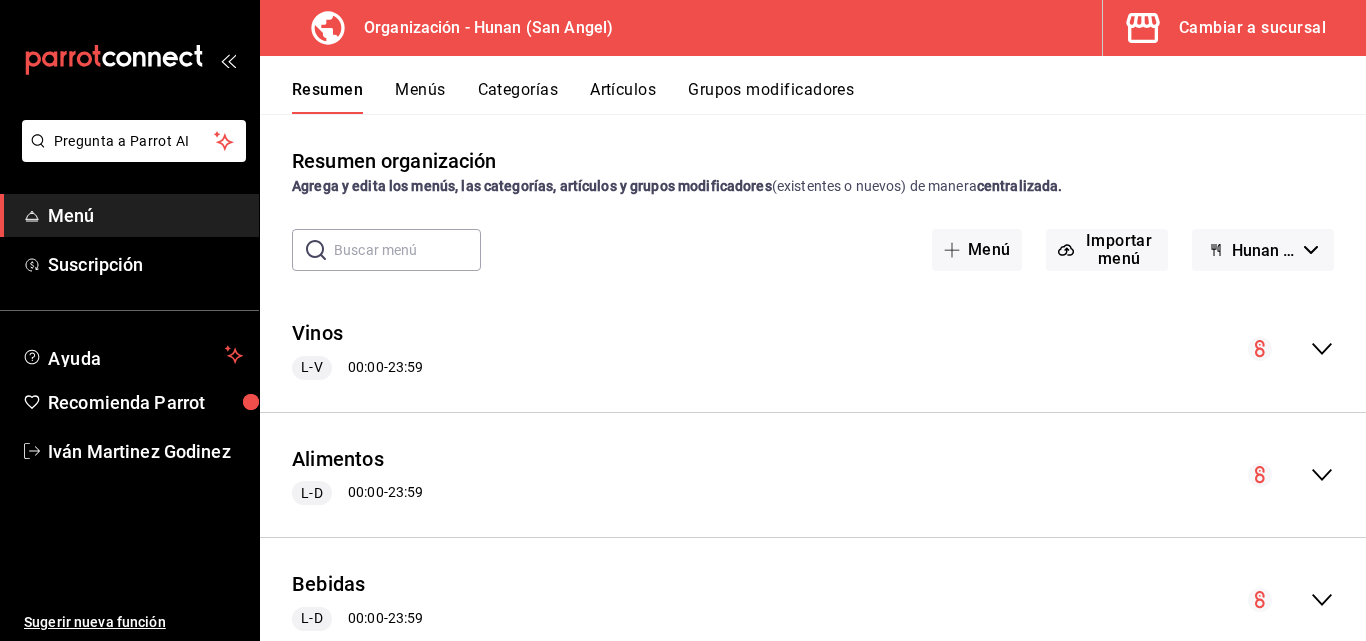 click on "Vinos L-V 00:00  -  23:59" at bounding box center [813, 349] 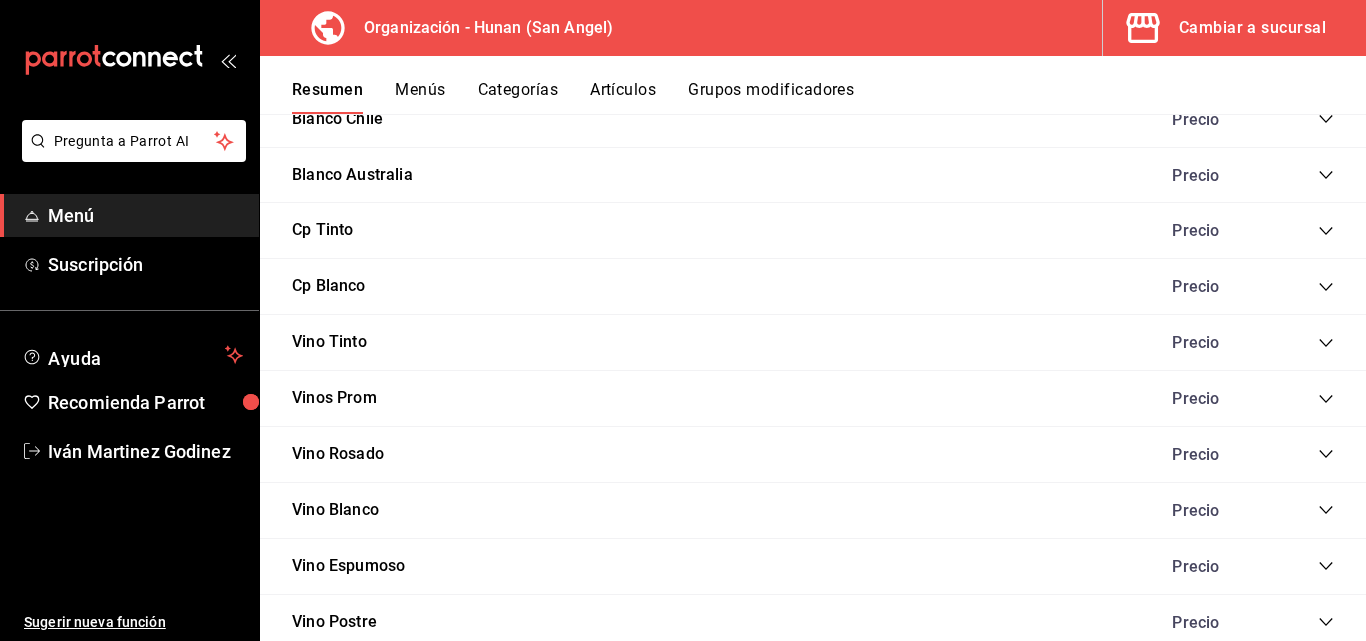 scroll, scrollTop: 0, scrollLeft: 0, axis: both 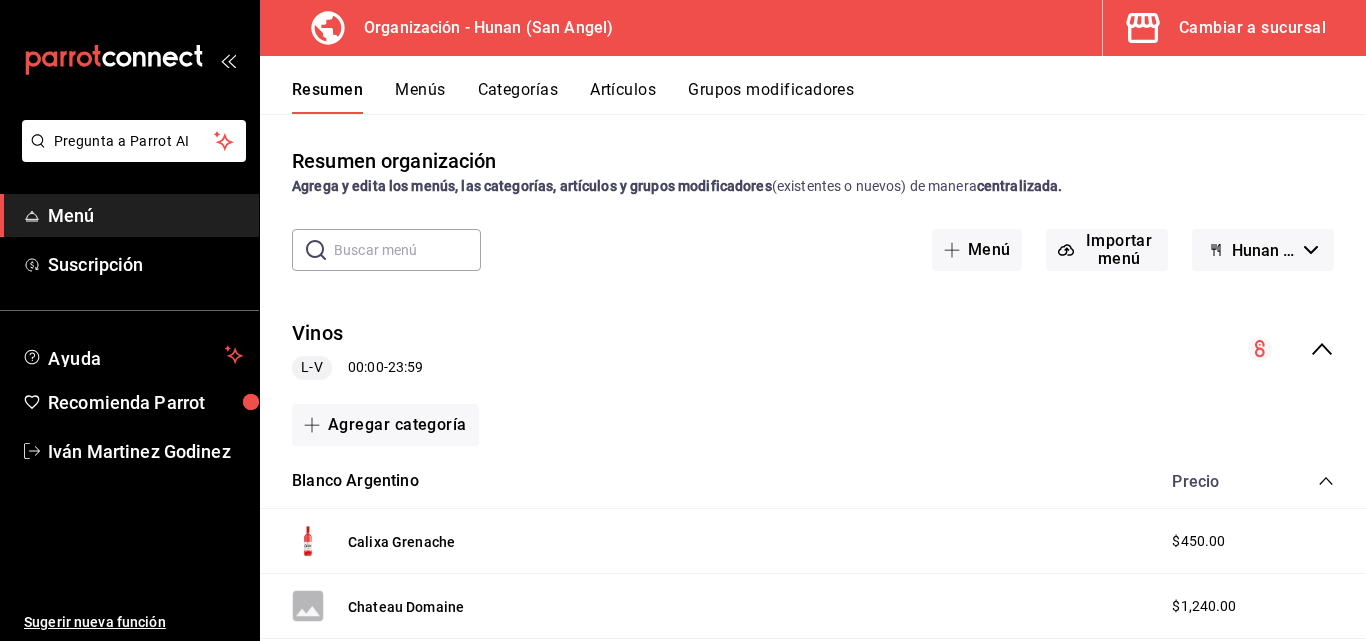 click on "Menús" at bounding box center [420, 97] 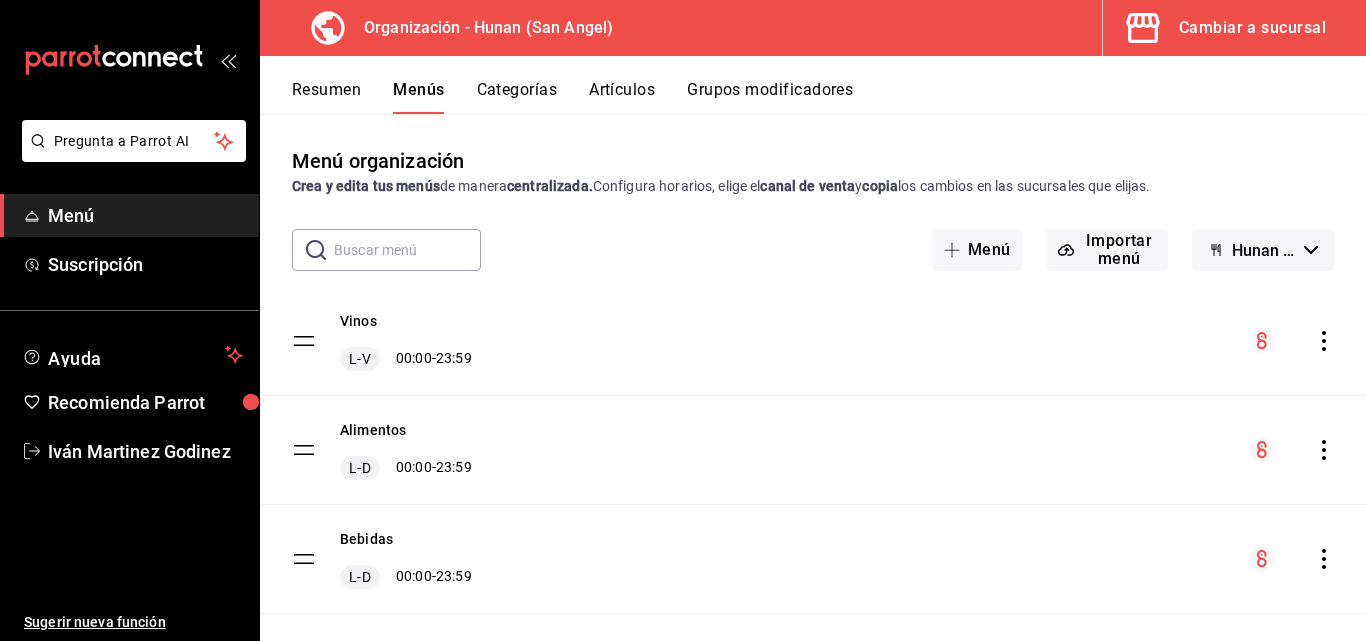 click on "Resumen" at bounding box center (326, 97) 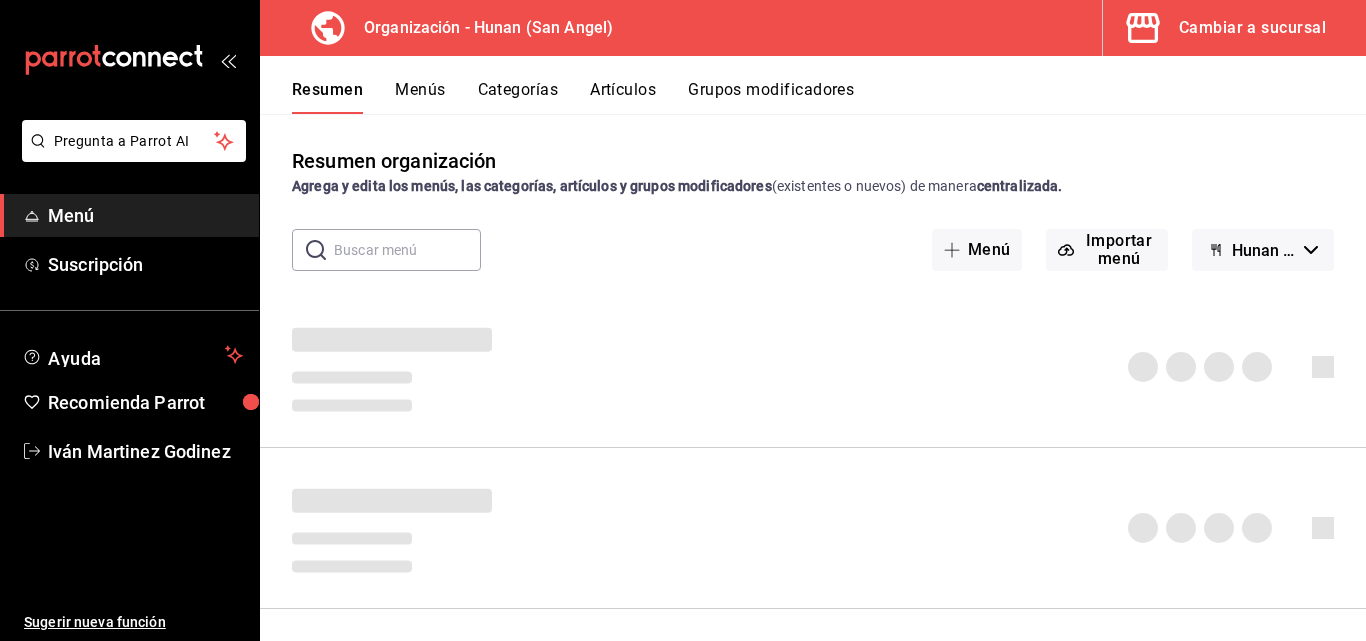 click on "Categorías" at bounding box center [518, 97] 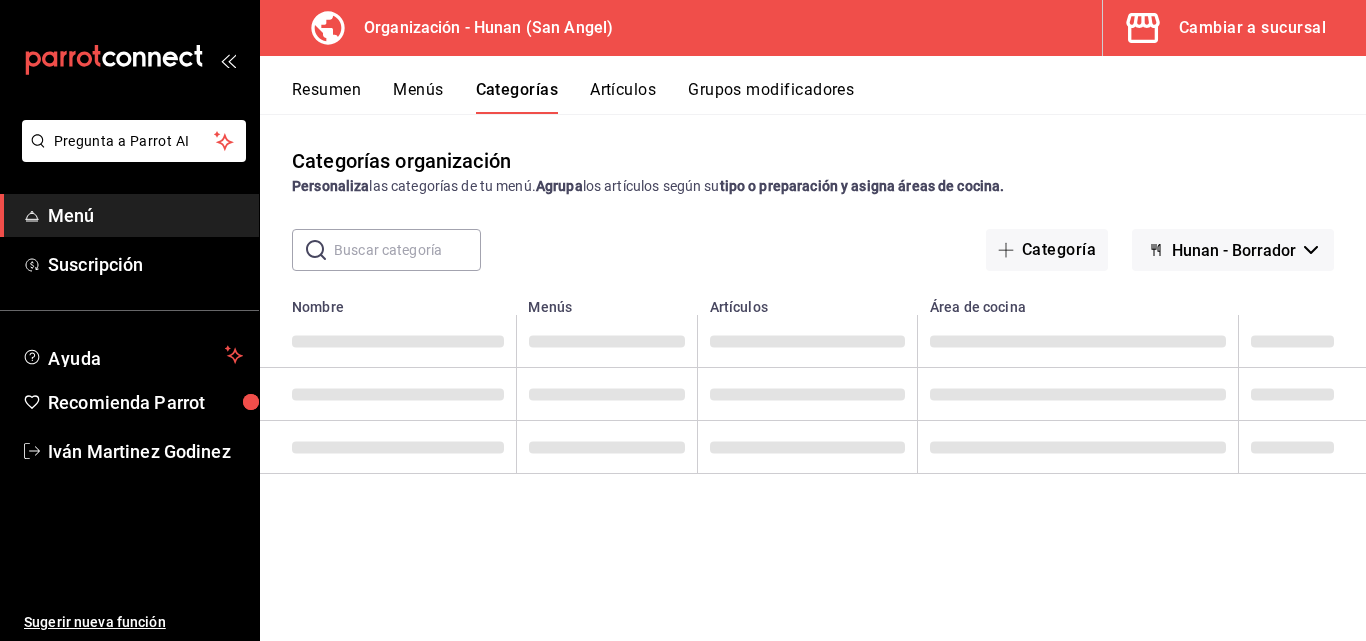 click on "Artículos" at bounding box center (623, 97) 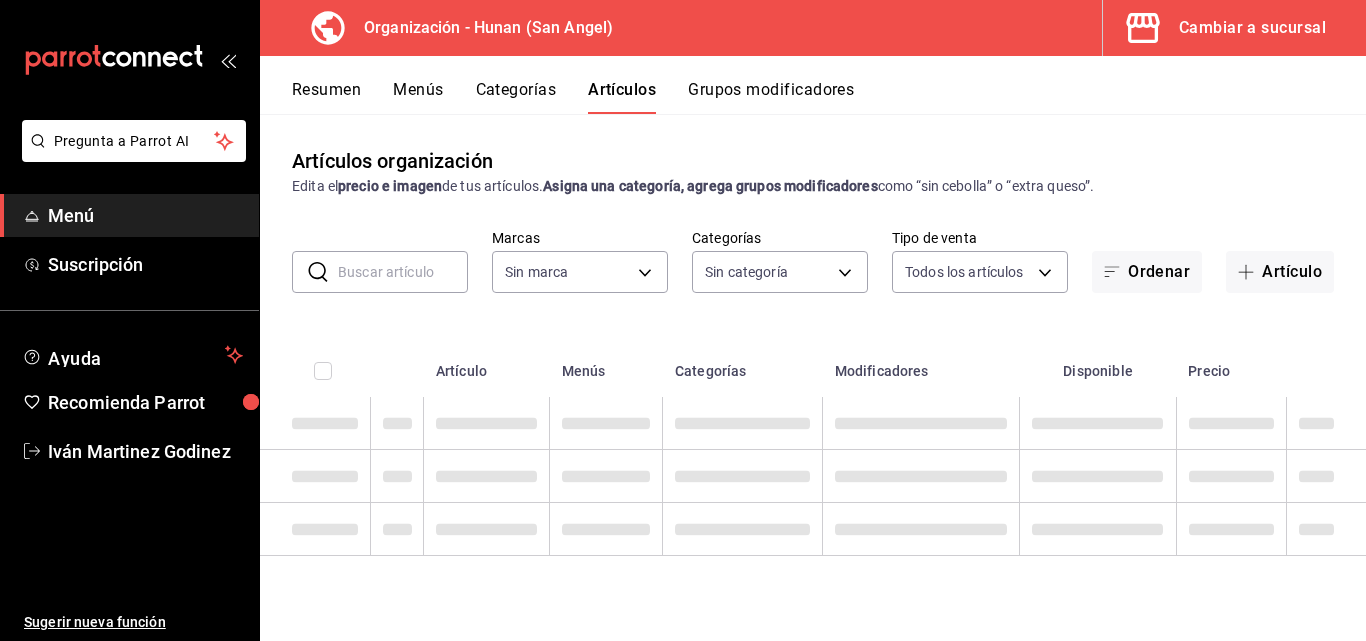 type on "d384c8d0-66a7-43b9-ac0d-3f995a6be0a8" 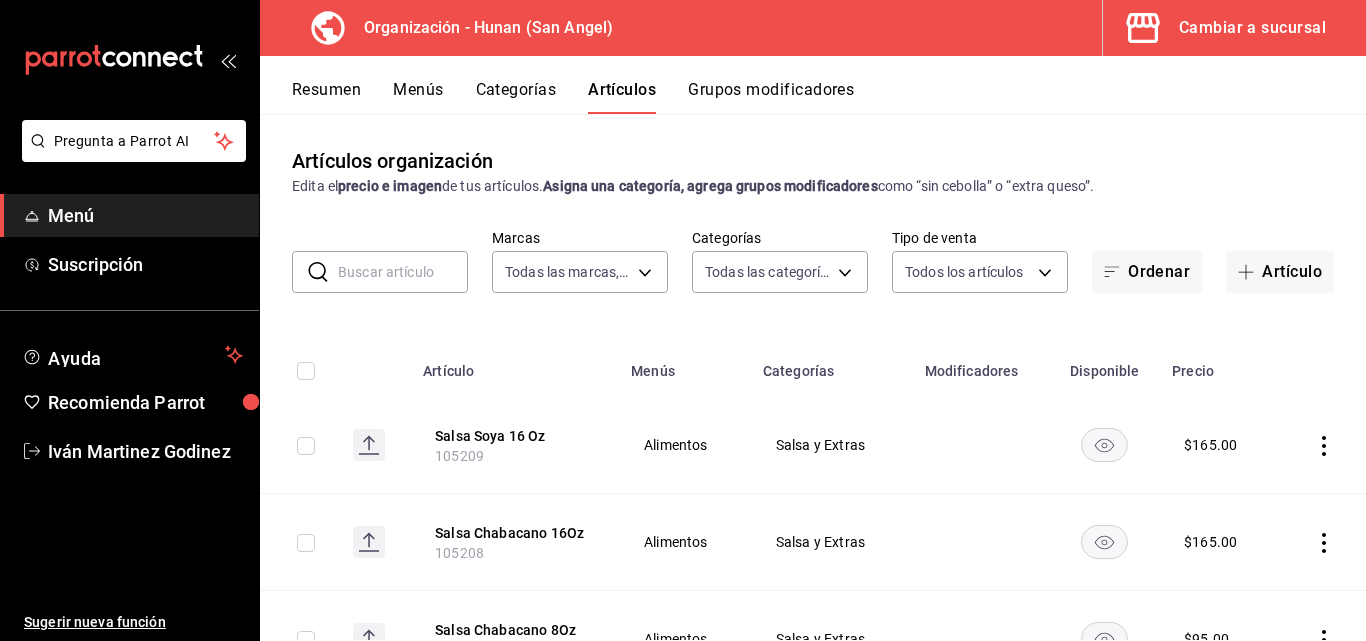 type on "5e6c8ed4-bdf8-42e8-816b-d39911e12aa6,1cac5387-84ff-42b0-b512-876f76fa8552,4df8252f-8381-4e4b-aa36-cbf6799b9b19,66c890f6-31da-4825-873c-06ad82b2a8d1,42138e37-9094-49a3-9b1d-d8bd571e538f,6c974f5b-64a1-4db4-9329-f8007736791e,8f9a5257-0753-41f6-908c-b25ff31d048a,d43900f8-5062-4f3a-931c-f4693d6acd48,0f03c763-f264-4281-b2e6-084ea7303955,7c1312d1-d61e-4024-9980-e59e50ff31fe,74f692cd-2d9d-4422-8d8b-c1d16f937b06,2abbedeb-6956-444c-8311-af12ab2f48cf,45acaf2d-1a5d-4869-8095-20515bade5f2,d2e1e135-9b60-490d-a190-91b5254c9e3f,6e7b6b96-f09b-429d-86c0-6dfadc554d16,1981e156-6f71-485c-aa99-da763a422a7e,7dd48d4e-9a72-4f43-975c-517530808e20,8235b652-b3e0-4365-9283-4a1a7ce3d654,542dcf18-e5bb-4dfd-811b-dde650df56d2,153b917f-3aae-4ded-87c3-ae1f0e41e87a,a83457d1-f450-41d8-829a-5c954141f3d6,119f2a60-242e-4e16-a87b-7d977e585b68,6a4bf5ff-1286-47ca-a9ed-be9c72c96a48,65c0dfef-038a-4f78-a7ec-44366e865eba,821c8703-2032-4a64-9509-4b99b9262e77,43aa3d75-9ced-4ca3-8a60-36cc8ae8679b,15ef8ebb-4127-47dc-8e29-c05443de52b5,a684563e-7796-44d5-b98..." 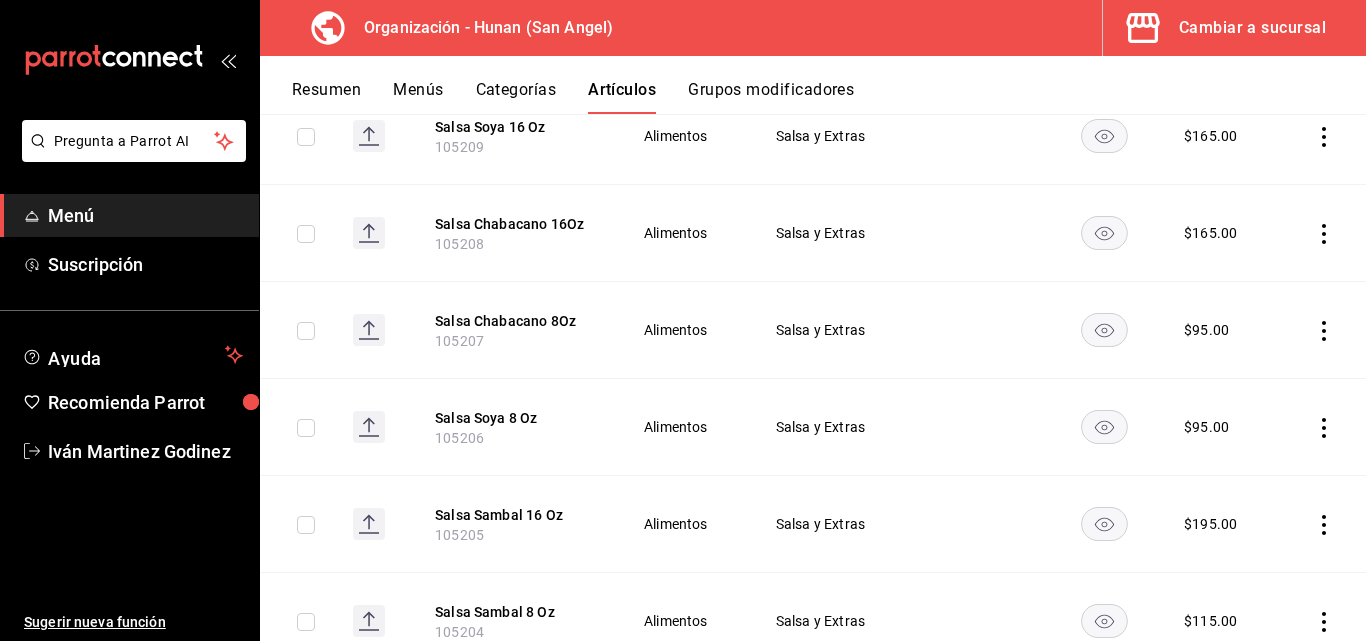 scroll, scrollTop: 0, scrollLeft: 0, axis: both 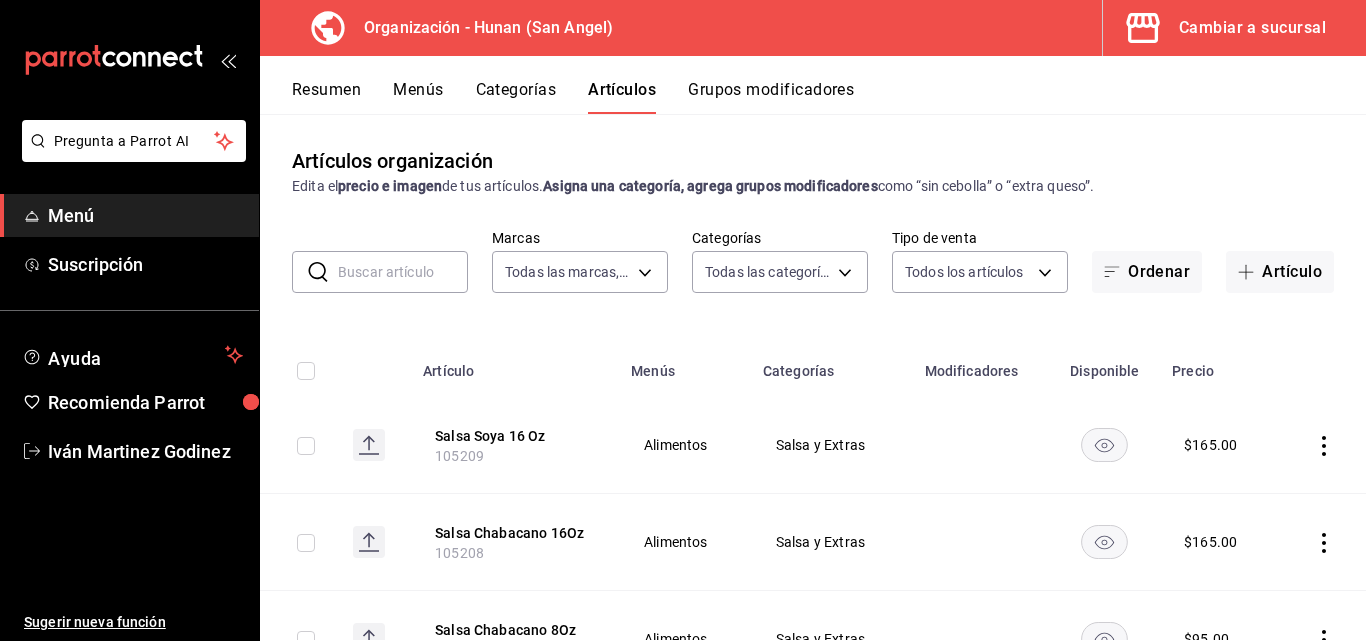 click 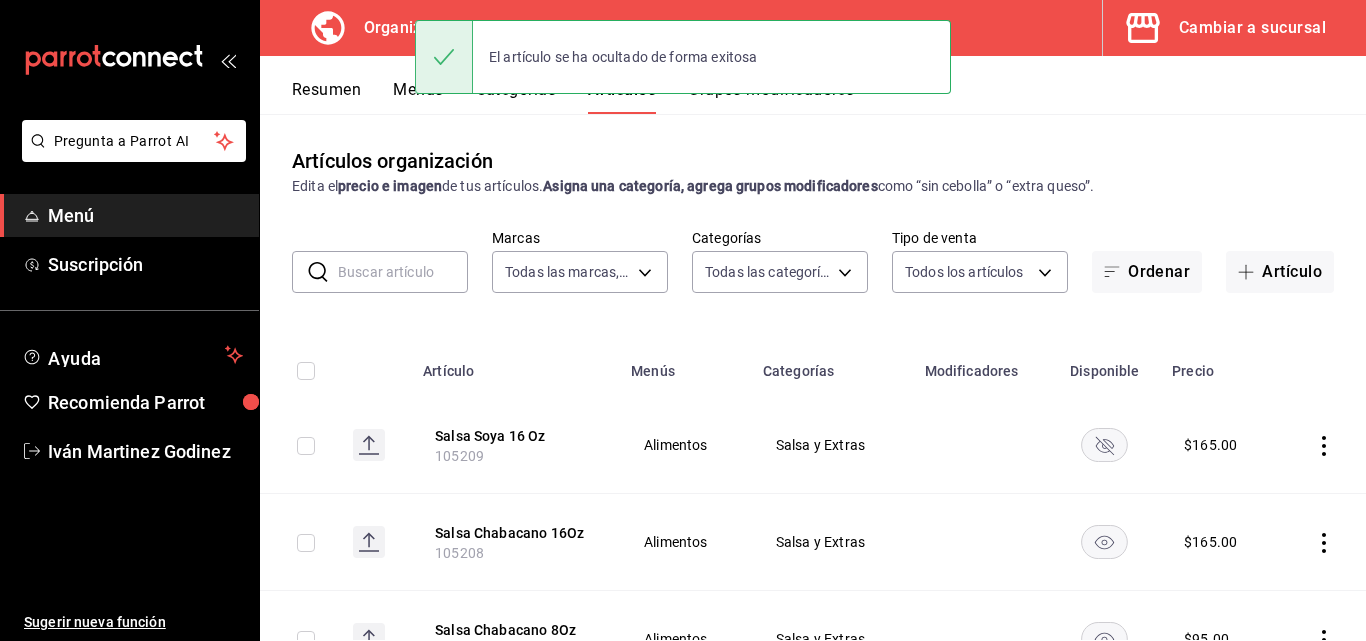 click 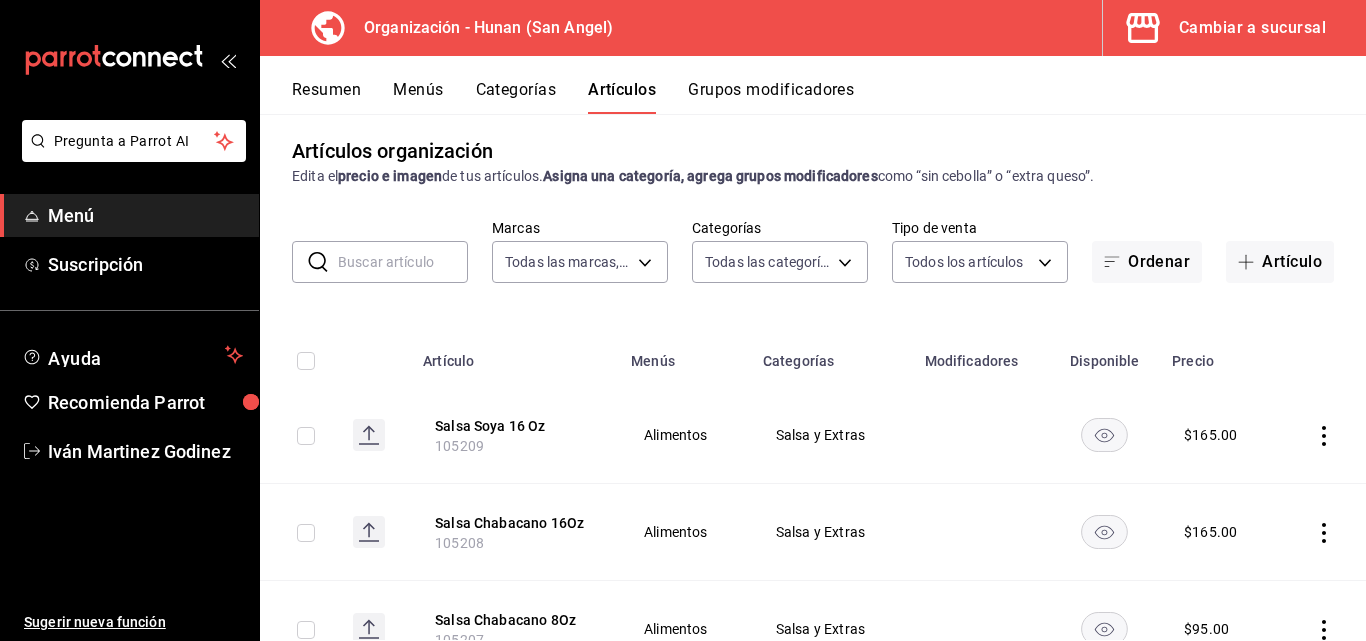 scroll, scrollTop: 0, scrollLeft: 0, axis: both 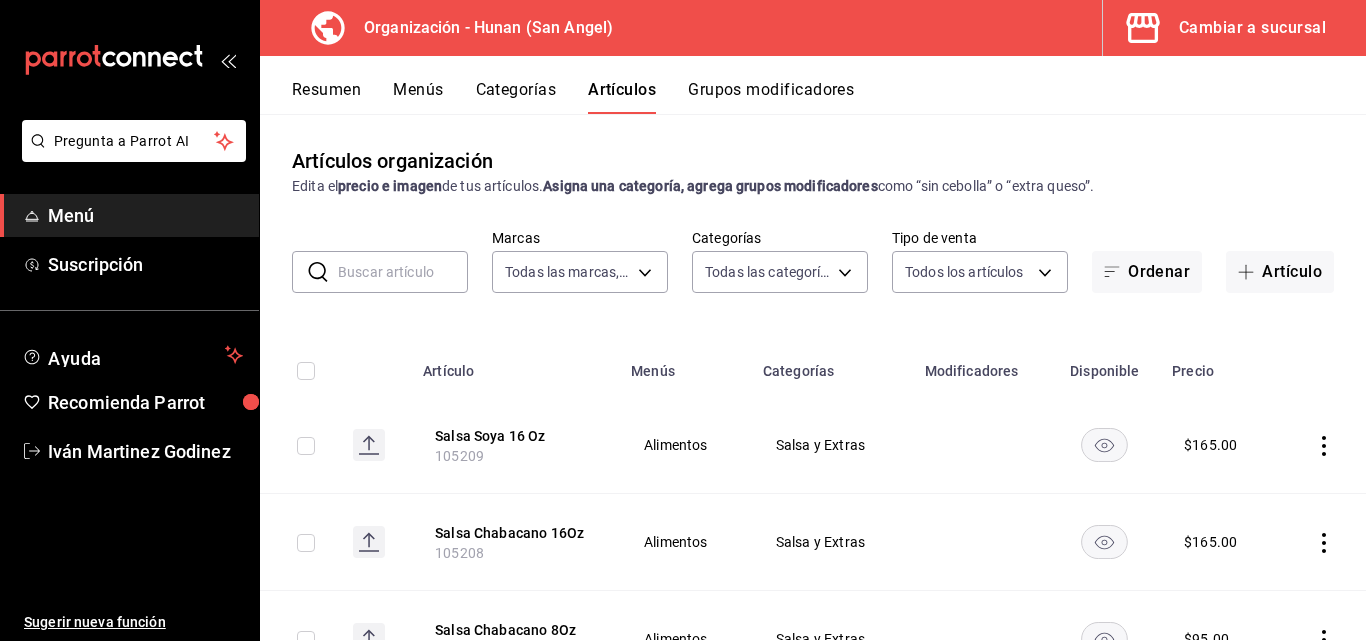 click 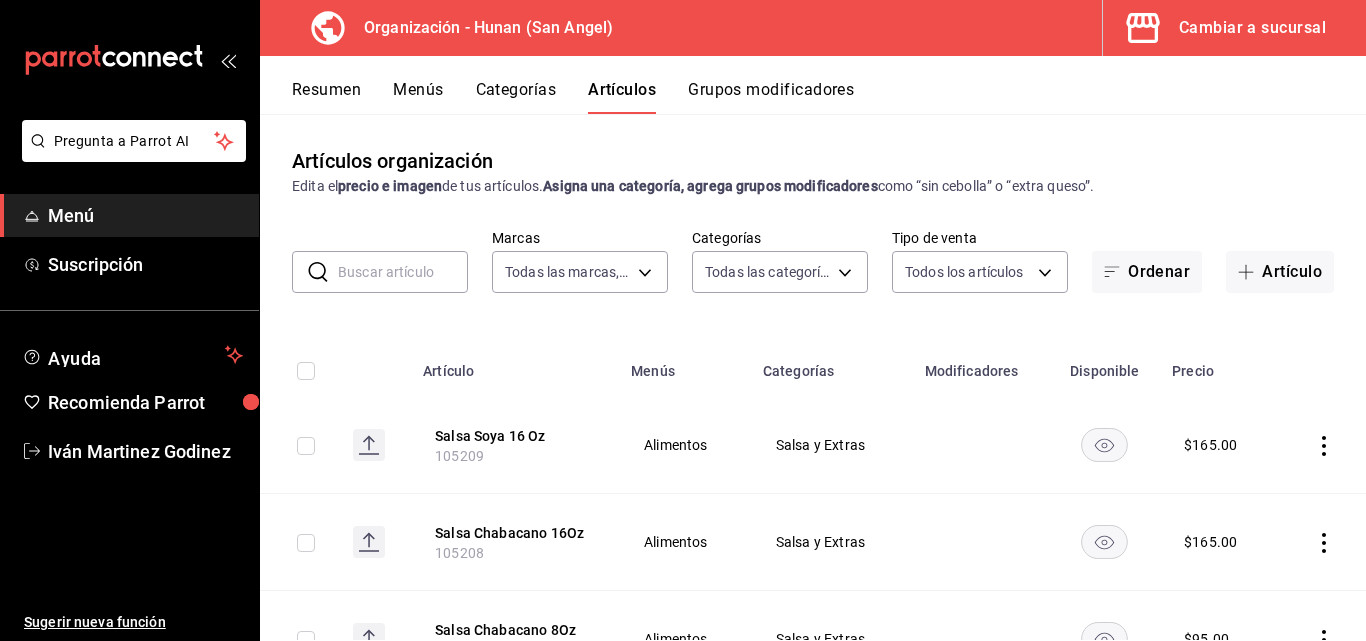 click on "Artículos organización Edita el  precio e imagen  de tus artículos.  Asigna una categoría, agrega grupos modificadores  como “sin cebolla” o “extra queso”. ​ ​ Marcas Todas las marcas, Sin marca d384c8d0-66a7-43b9-ac0d-3f995a6be0a8 Categorías Todas las categorías, Sin categoría Tipo de venta Todos los artículos ALL Ordenar Artículo Artículo Menús Categorías Modificadores Disponible Precio Salsa Soya 16 Oz 105209 Alimentos Salsa y Extras $ 165.00 Salsa Chabacano 16Oz 105208 Alimentos Salsa y Extras $ 165.00 Salsa Chabacano 8Oz 105207 Alimentos Salsa y Extras $ 95.00 Salsa Soya 8 Oz 105206 Alimentos Salsa y Extras $ 95.00 Salsa Sambal 16 Oz 105205 Alimentos Salsa y Extras $ 195.00 Salsa Sambal 8 Oz 105204 Alimentos Salsa y Extras $ 115.00 Salsa Dragon 16 Oz 105203 Alimentos Salsa y Extras $ 165.00 Salsa Dragon 8 Oz 105202 Alimentos Salsa y Extras $ 95.00 Arroz Al Vapor Contenedor 105201 Alimentos Salsa y Extras $ 130.00 Pastel Yeya Choco Frambu 34338 Alimentos Postres $ 240.00 34337 $ $" at bounding box center (813, 377) 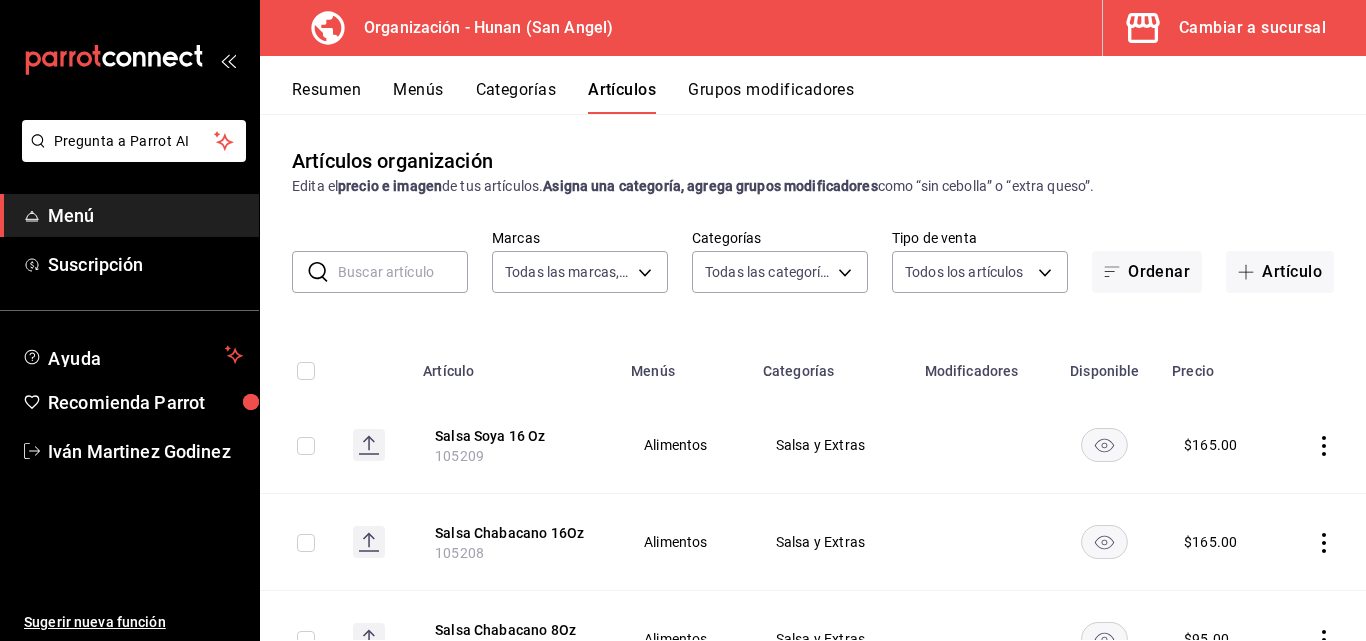click on "Categorías" at bounding box center (516, 97) 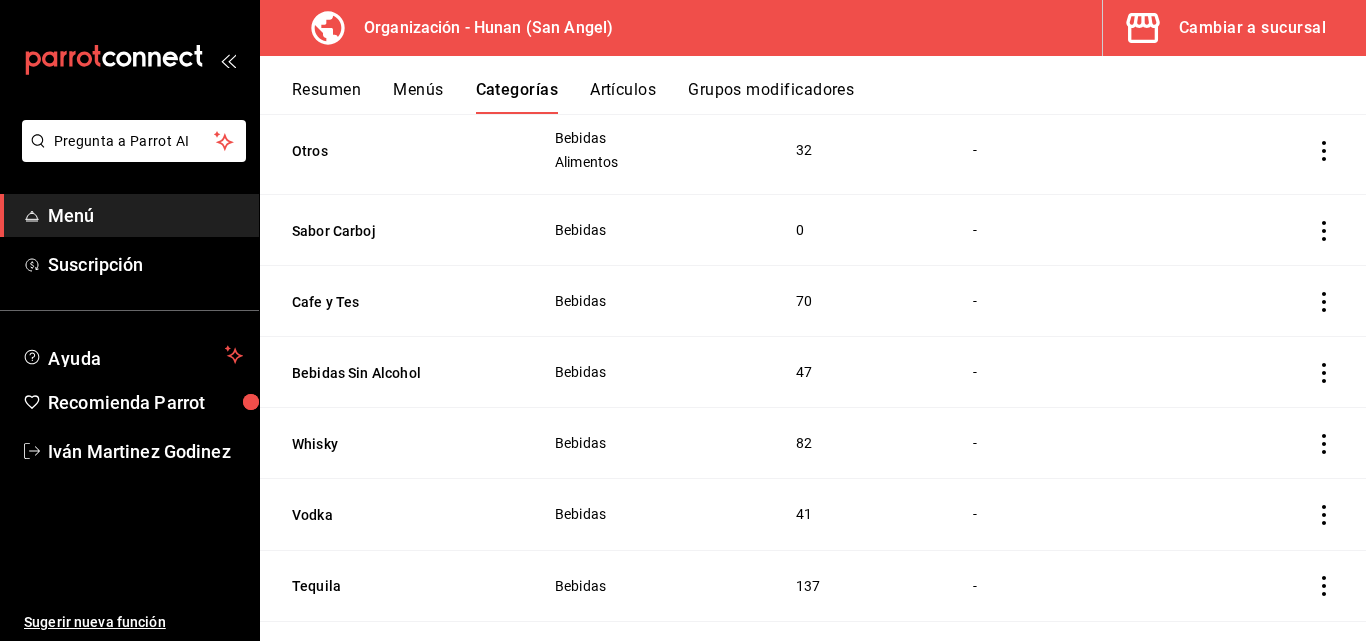 scroll, scrollTop: 2108, scrollLeft: 0, axis: vertical 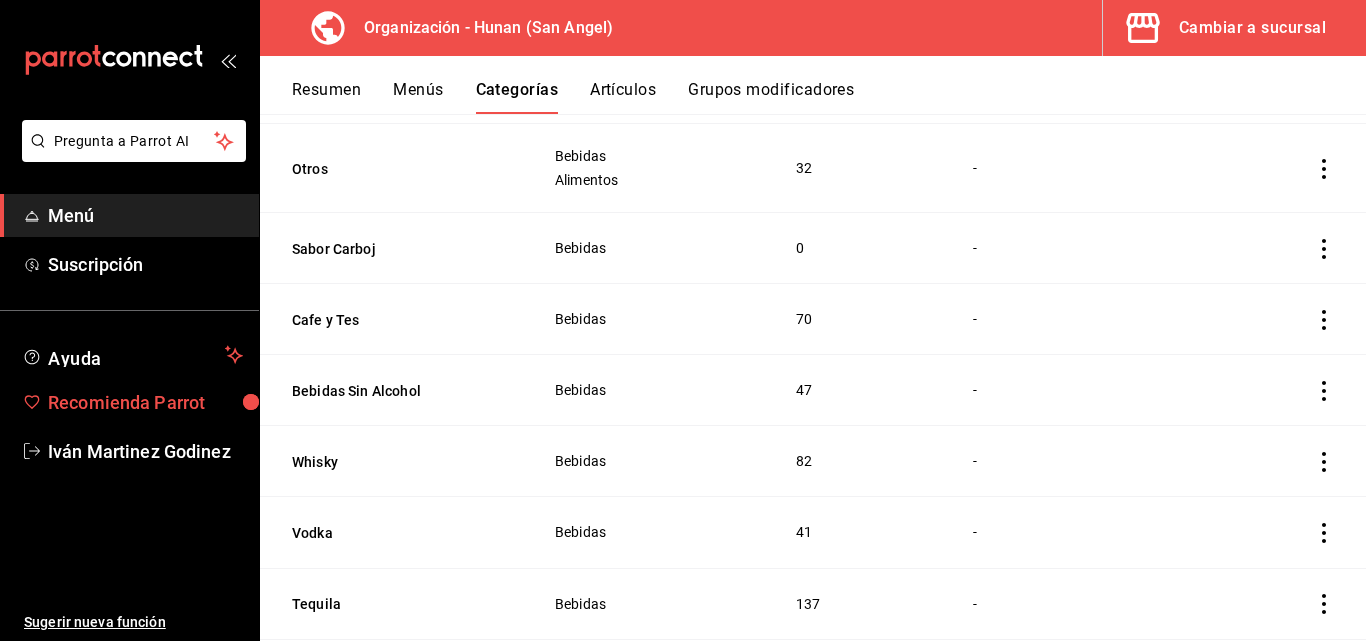 click on "Recomienda Parrot" at bounding box center [145, 402] 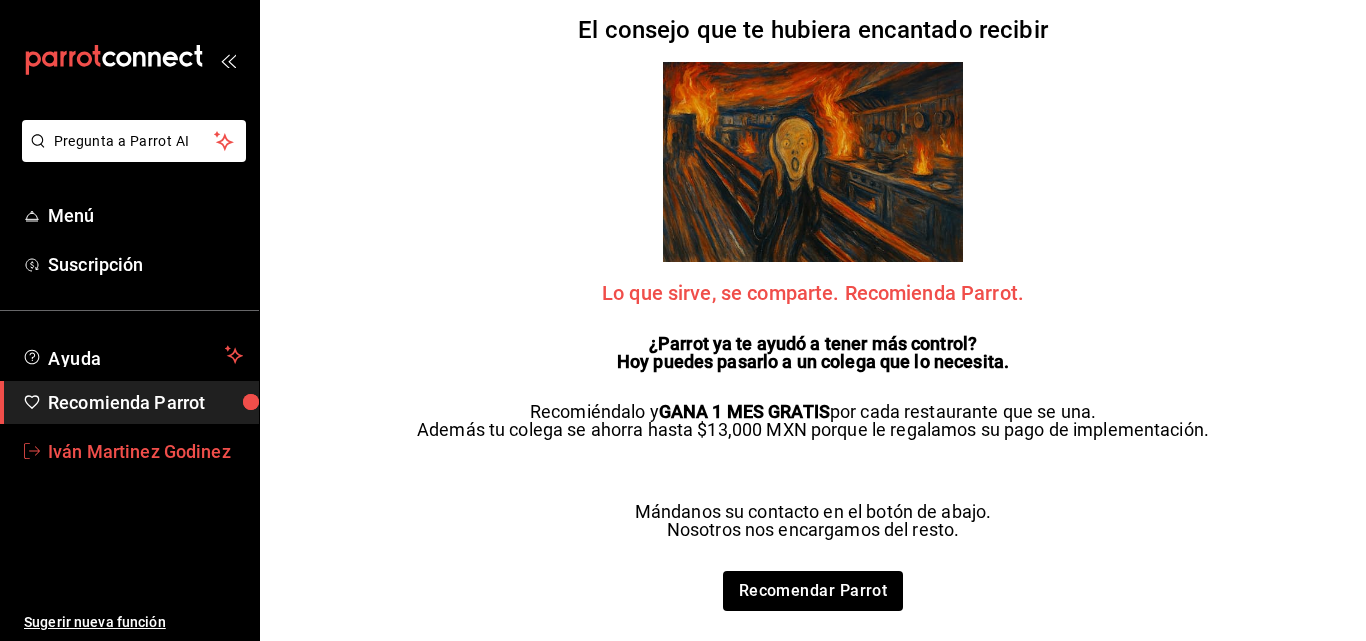 click on "Iván Martinez Godinez" at bounding box center (145, 451) 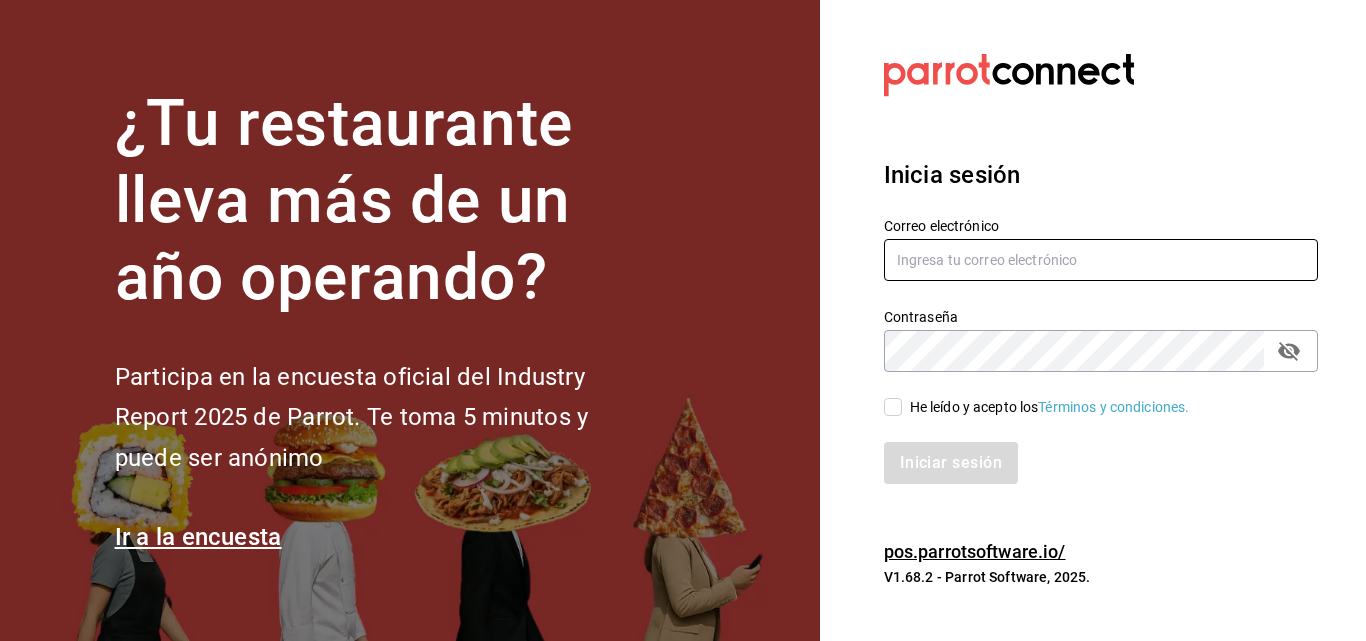 click at bounding box center [1101, 260] 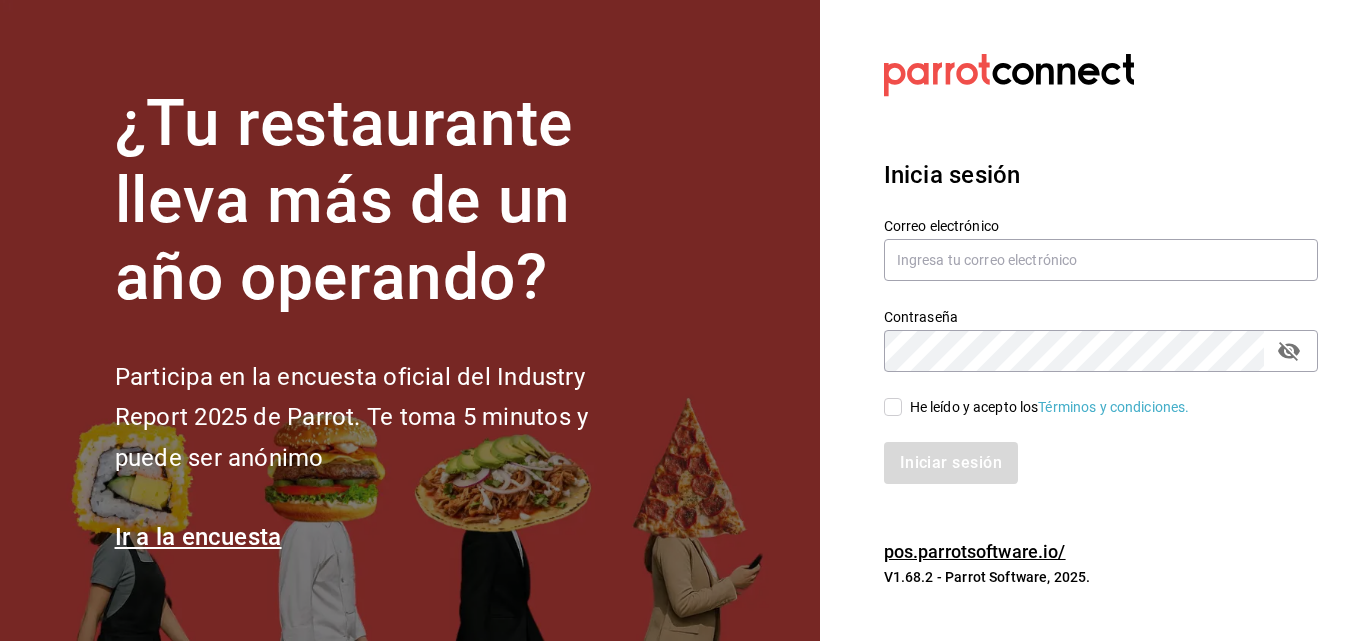 click on "Inicia sesión Correo electrónico Contraseña Contraseña He leído y acepto los  Términos y condiciones. Iniciar sesión" at bounding box center [1101, 320] 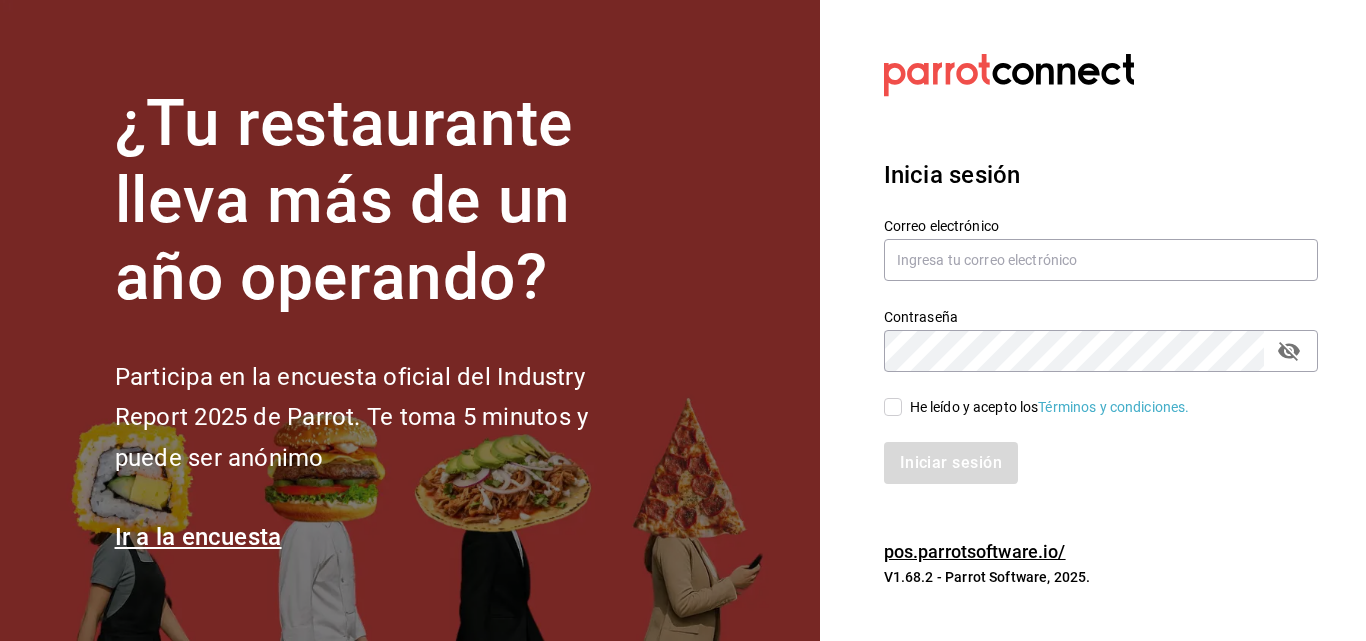click on "¿Tu restaurante lleva más de un año operando? Participa en la encuesta oficial del Industry Report 2025 de Parrot. Te toma 5 minutos y puede ser anónimo Ir a la encuesta" at bounding box center [410, 320] 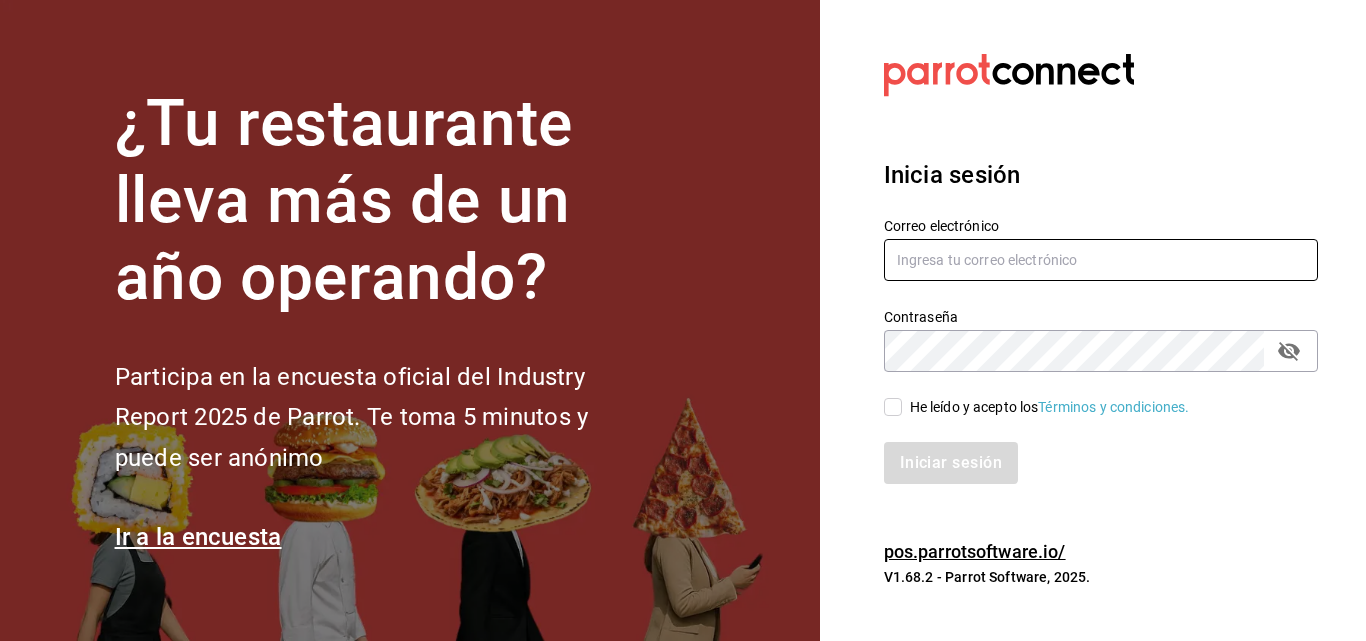 click at bounding box center [1101, 260] 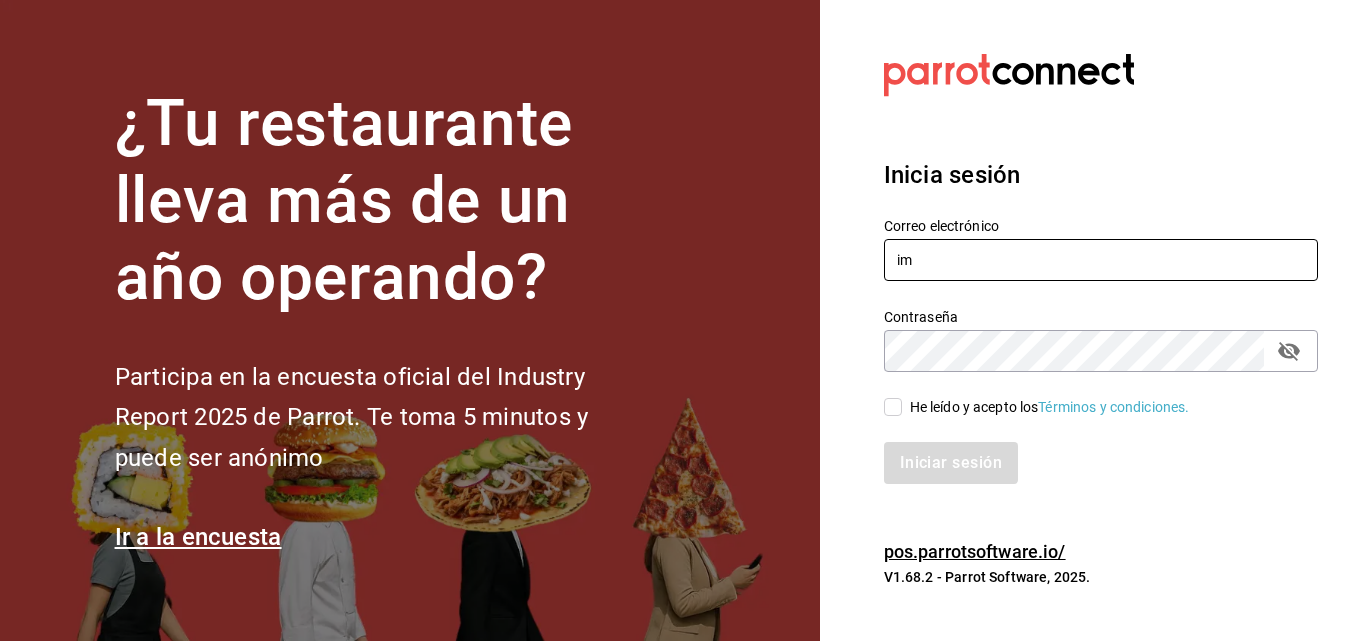 type on "i" 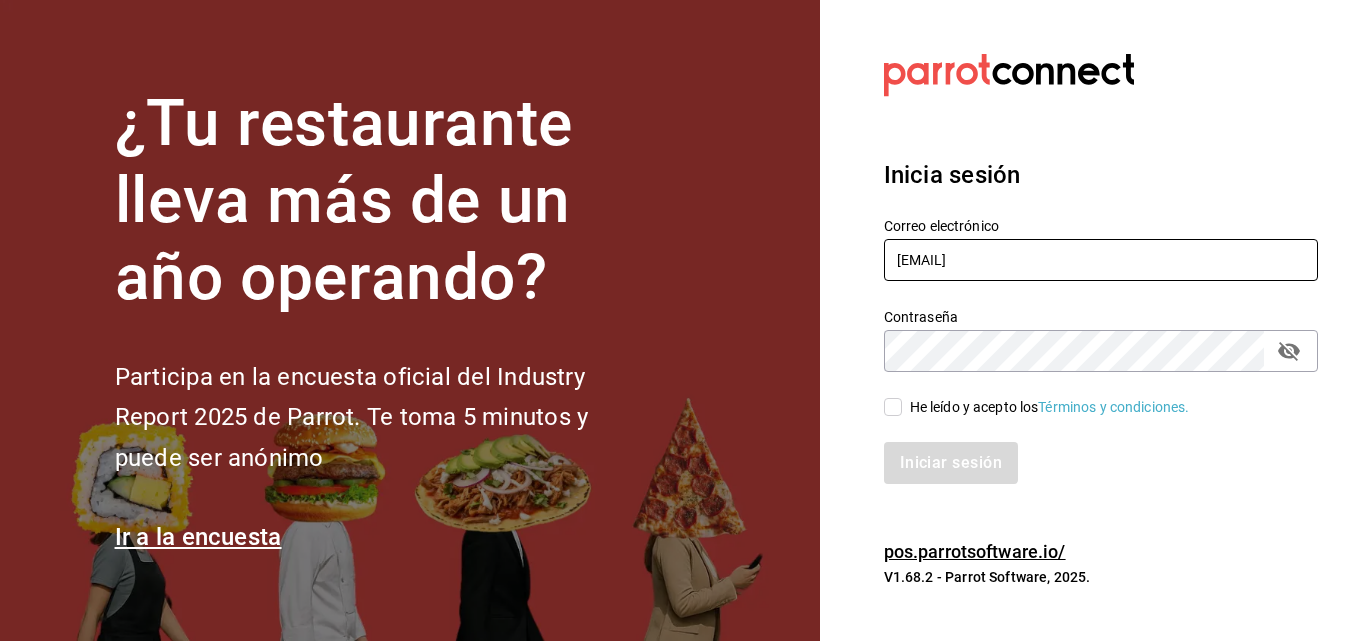 type on "imartinez@grupohunan.com" 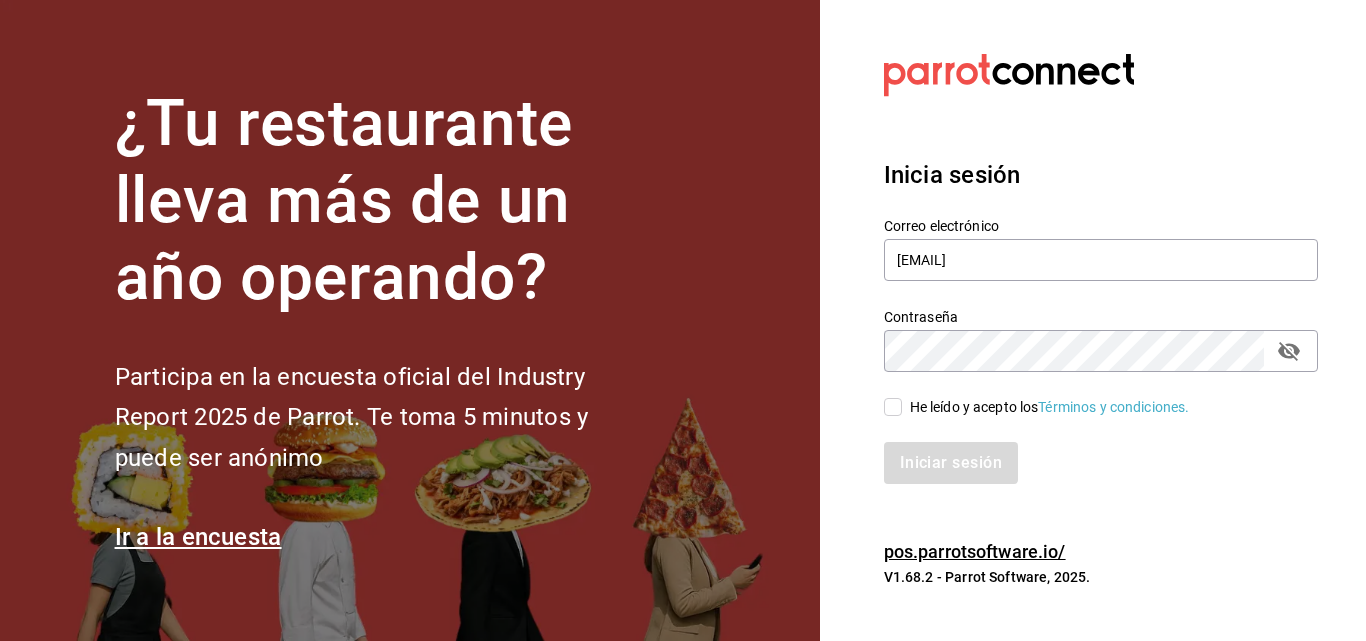click on "He leído y acepto los  Términos y condiciones." at bounding box center [1050, 407] 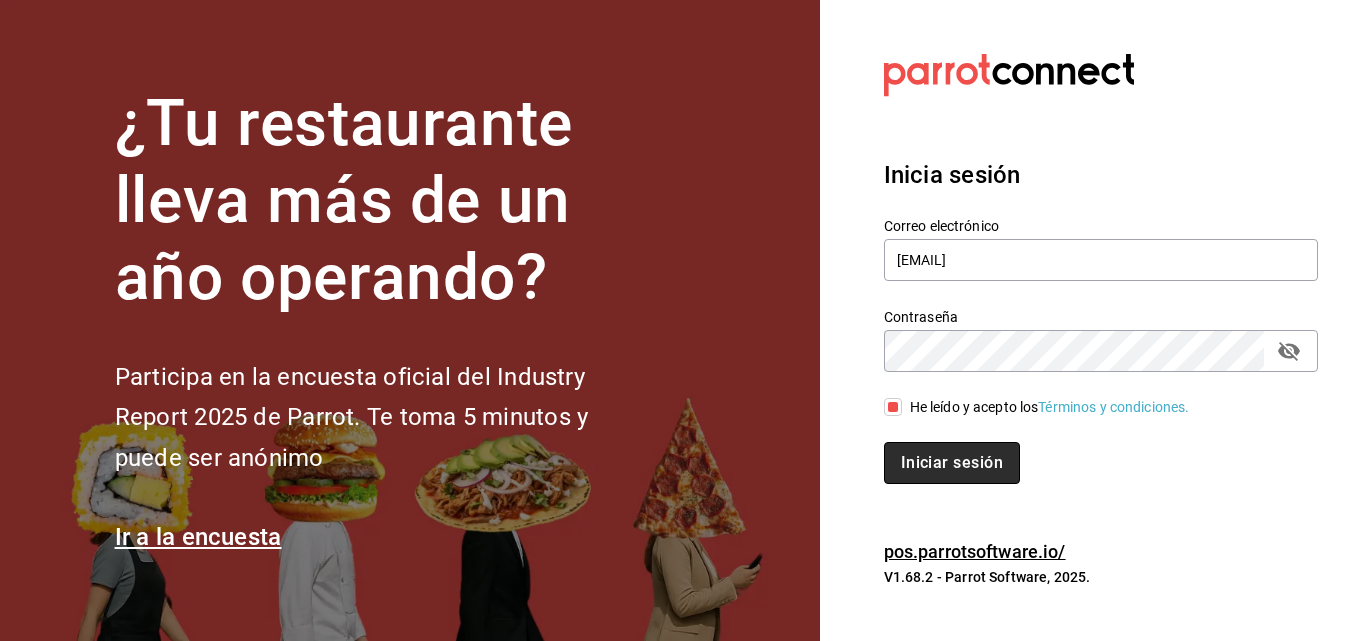 click on "Iniciar sesión" at bounding box center [952, 463] 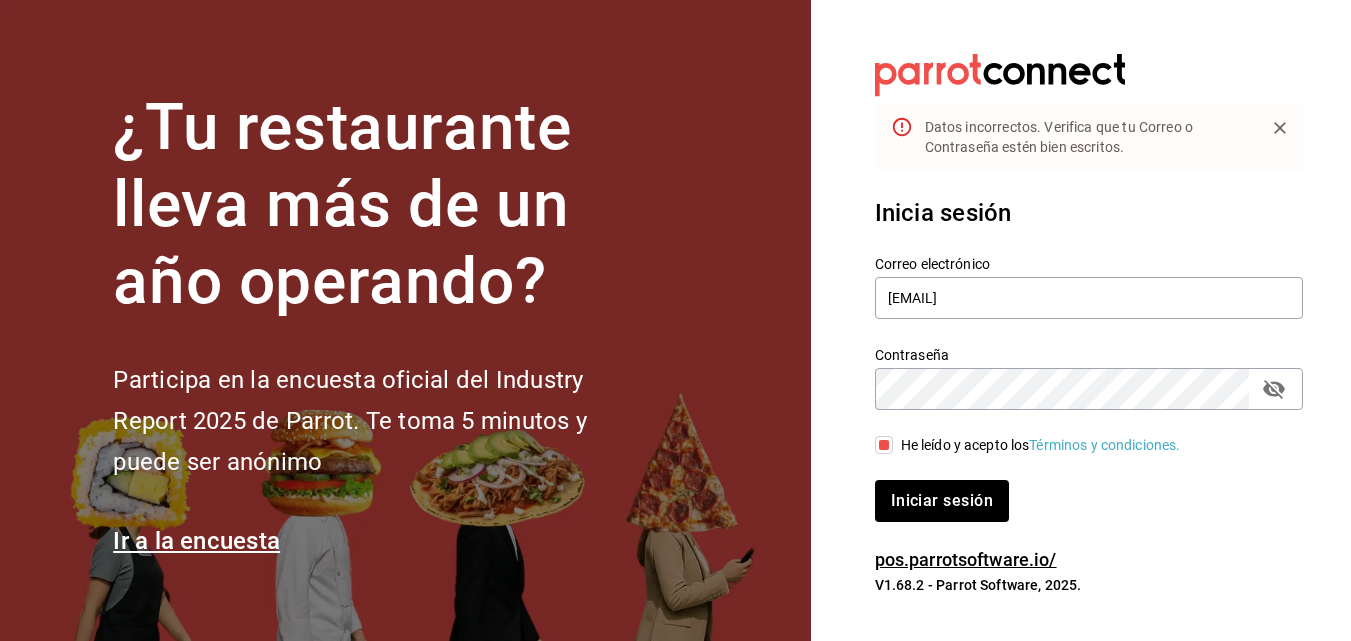 click 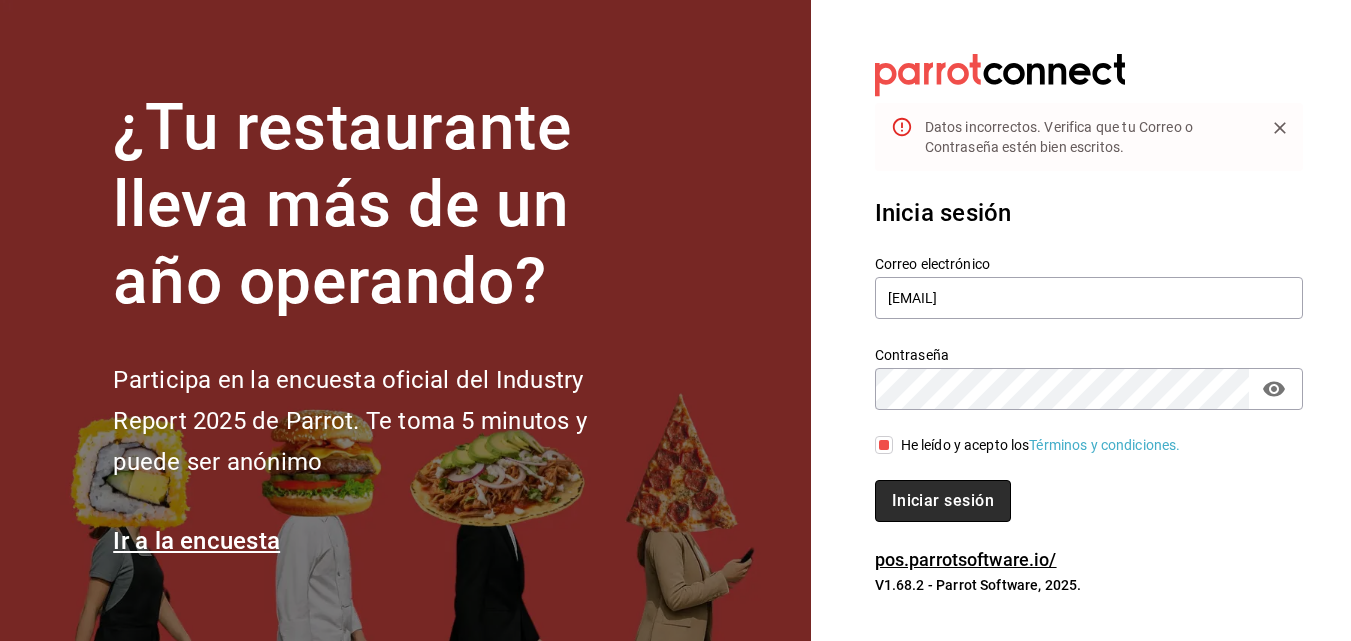 click on "Iniciar sesión" at bounding box center [943, 501] 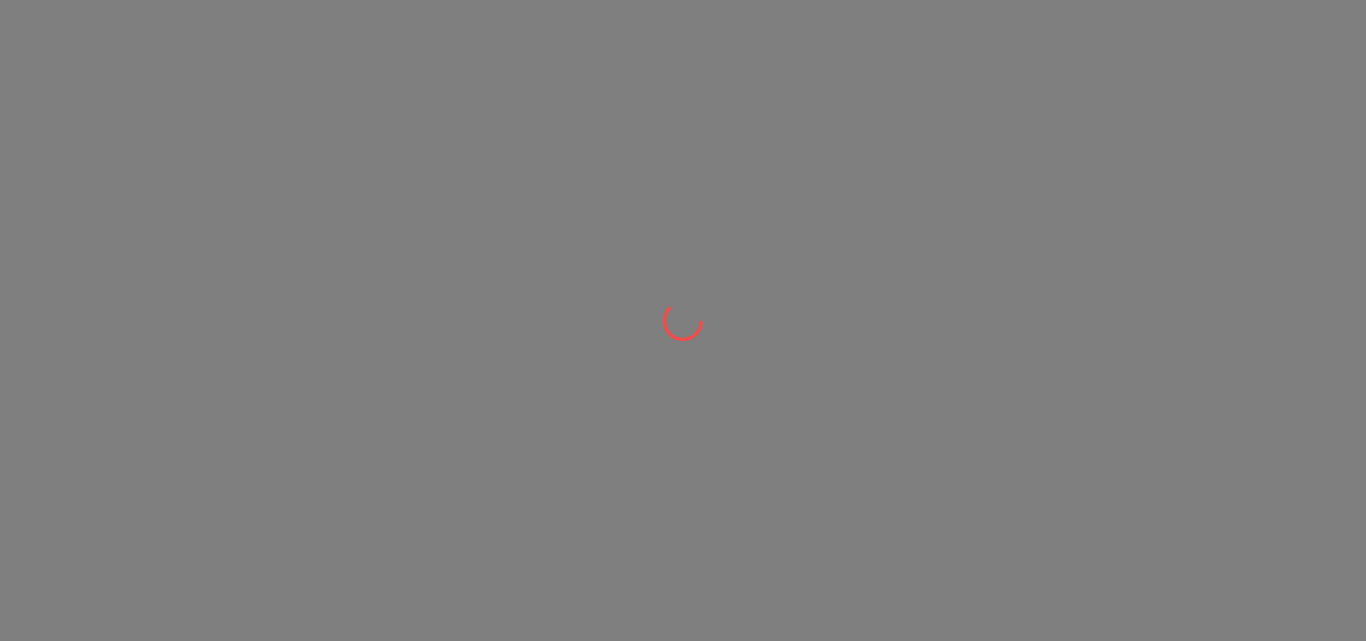 scroll, scrollTop: 0, scrollLeft: 0, axis: both 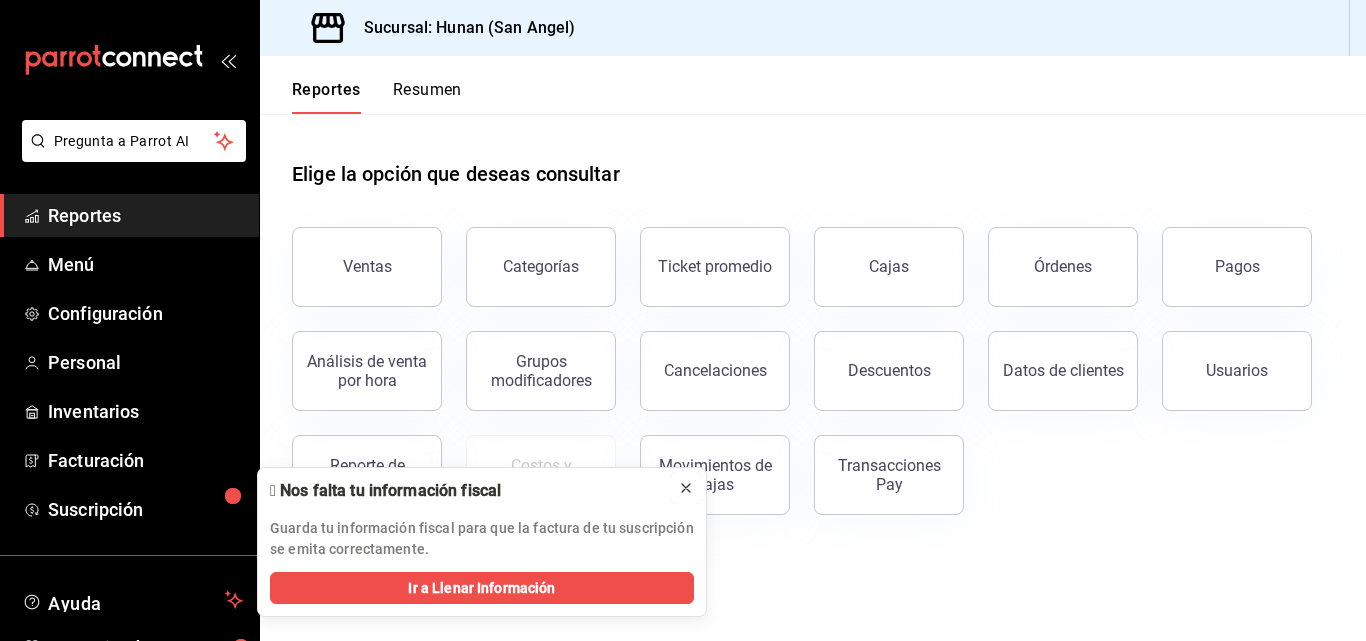 click 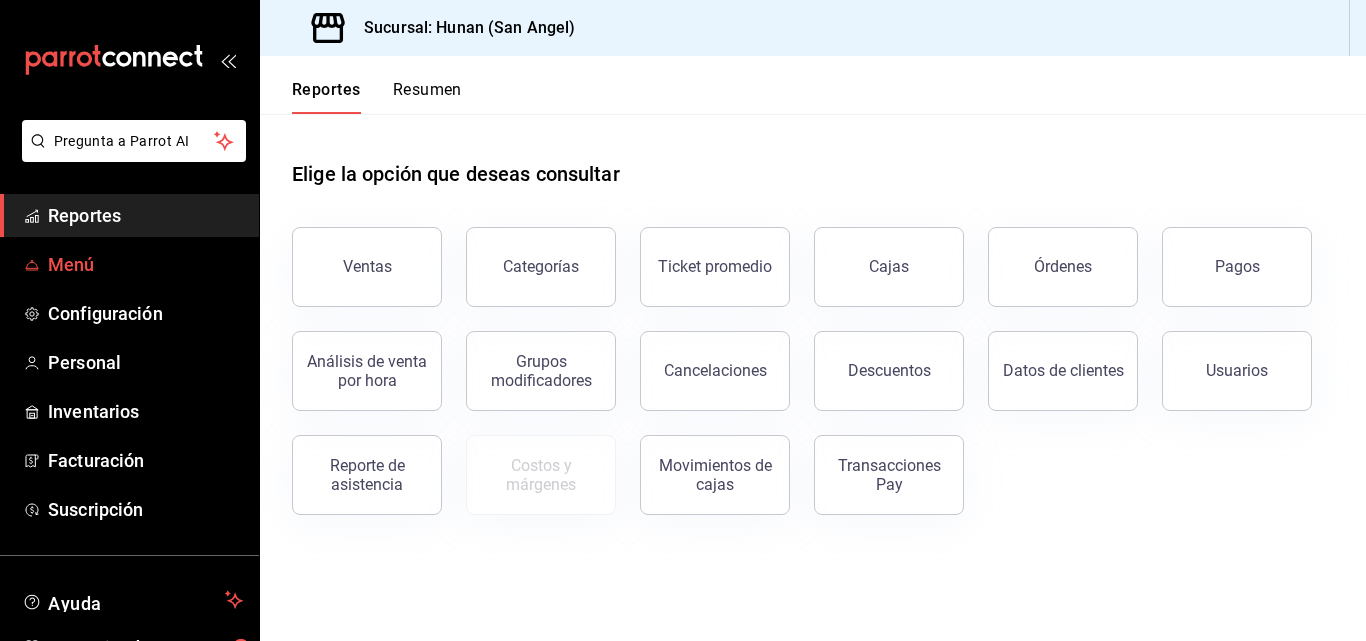 click on "Menú" at bounding box center (145, 264) 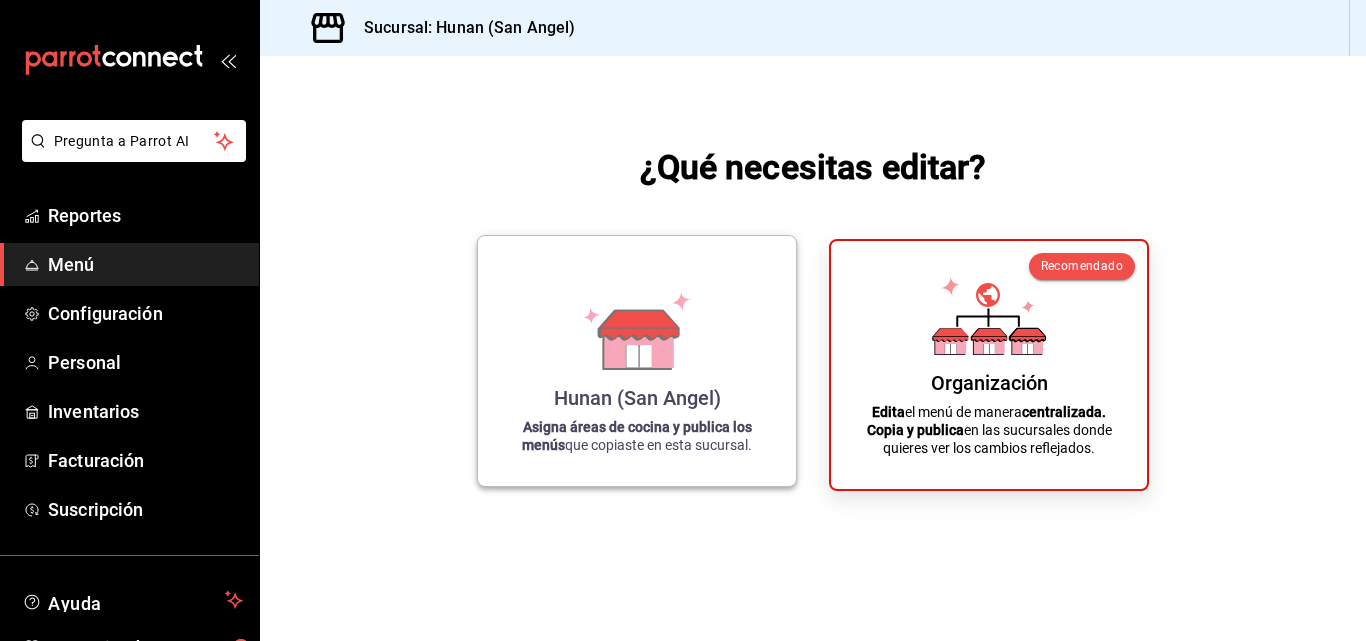 click on "Hunan (San Angel)" at bounding box center (637, 398) 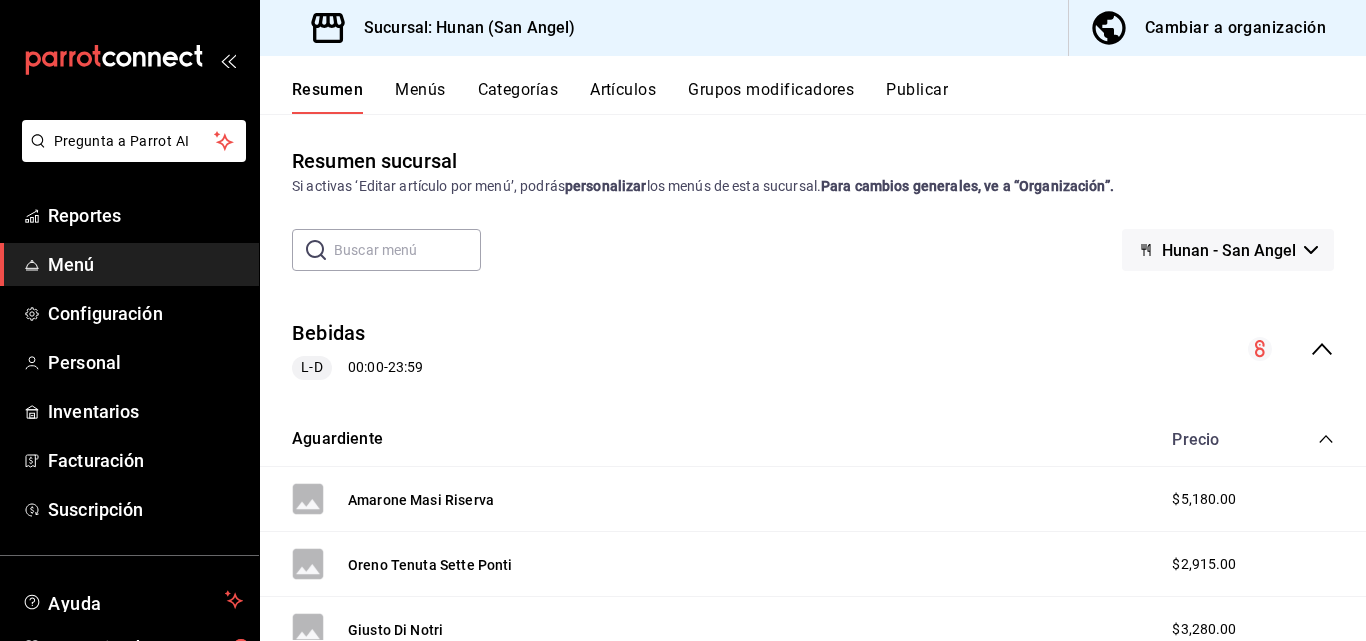 click on "Artículos" at bounding box center (623, 97) 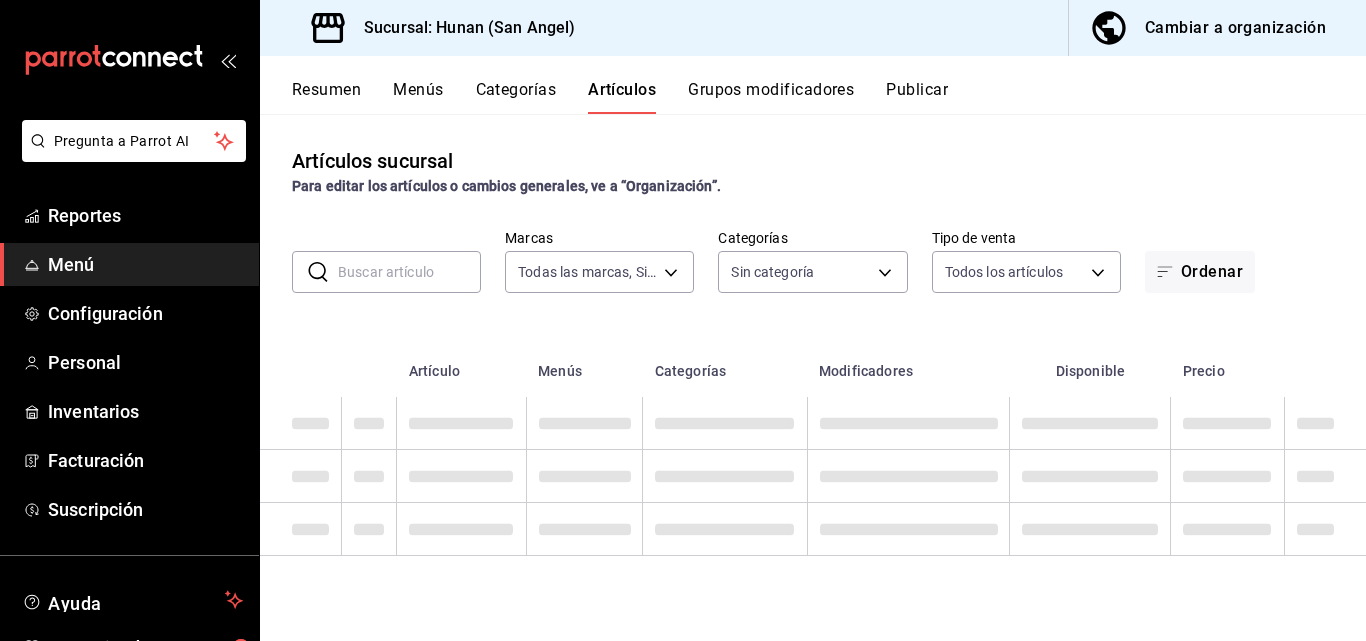 type on "221d1ac3-5f89-4b0a-8357-f175ebc5620f" 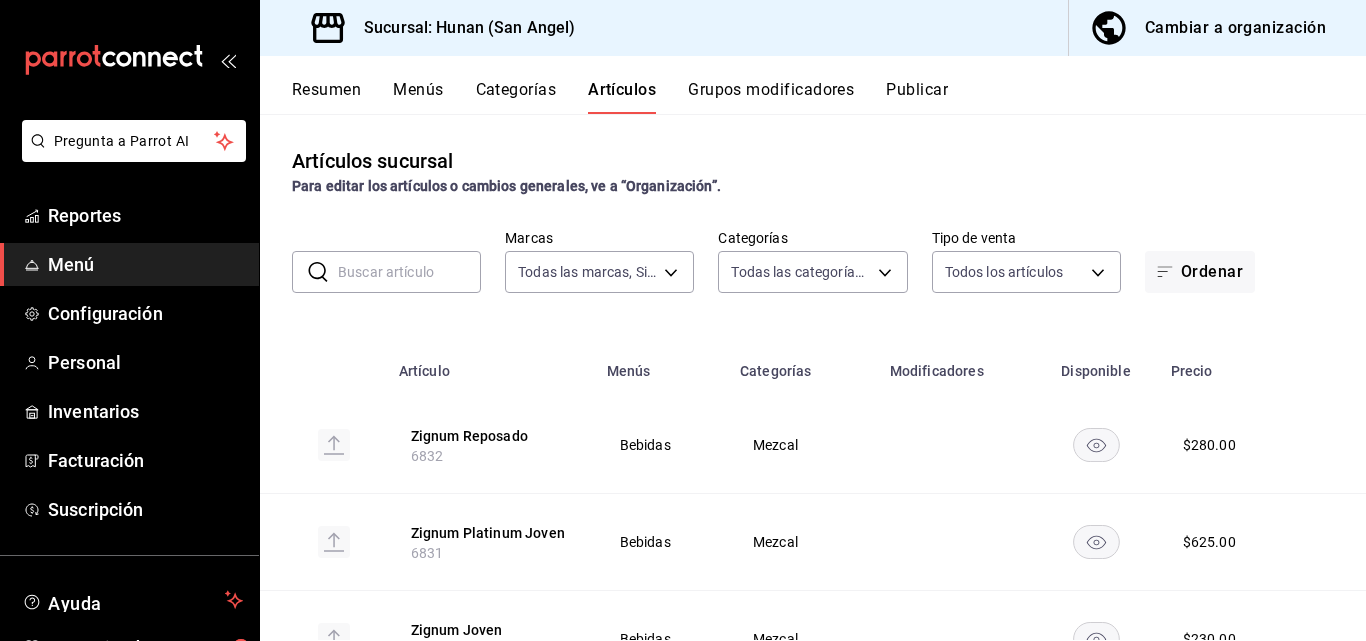 type on "952b2619-b519-44d3-9734-324e1edee954,510d9ef6-4390-4af9-b75a-0b3fdb2abe20,97f29652-7801-4ab8-b346-c38a4d7163b1,9ac0487c-b952-44f2-81e2-3751bc24dd13,2aab9266-13cd-41d1-bc6e-0d1731393c96,90528f13-28d9-44cb-a2ef-cfc96b38b3ac,745531bd-4654-413d-b8bb-cbe669b9a891,ed2c167f-786b-496d-9bbb-634b5b9f073c,deafe4f2-ded1-406c-b28f-8afbe6189c42,da72c679-68af-46ba-aace-4f7e43d137ec,85d42525-3309-4fba-9d07-a3e1d5f9c76a,79d35707-3a14-4bb2-966d-a08c1e5771c9,a6bc99fa-f109-49ad-aead-2a052d4e3643,ec08e3df-b425-4bd7-8db8-32e7861de737,45011b90-2c00-4de6-9101-659257d2f63a,8ff6415d-9cab-4732-87f8-ec51898c78da,111e3122-9b3b-4e08-97bd-f800023bda2a,593bd791-7dff-41c0-b5f7-1b1a3da908cc,fb3af466-c255-4d01-a71c-427cb8a927f9,f8ee9aa6-d962-44c7-87b6-28dd4d8bfe01,ad8f287b-1d5f-4f34-adbf-363e17c94018,e25ebdc5-6989-4894-b109-997a12423eaa,845423ec-e046-476a-9ef5-d7d50ee9aef6,f797a778-491b-403f-aac5-85809342b71c,59269cd6-f3a7-4f28-b777-6e19aa124c55,c7856684-6a59-4f33-bdff-5235b6799db0,41f586b9-49b6-42ba-a69a-98747a666769,4e18aa29-8ae0-49d3-b65..." 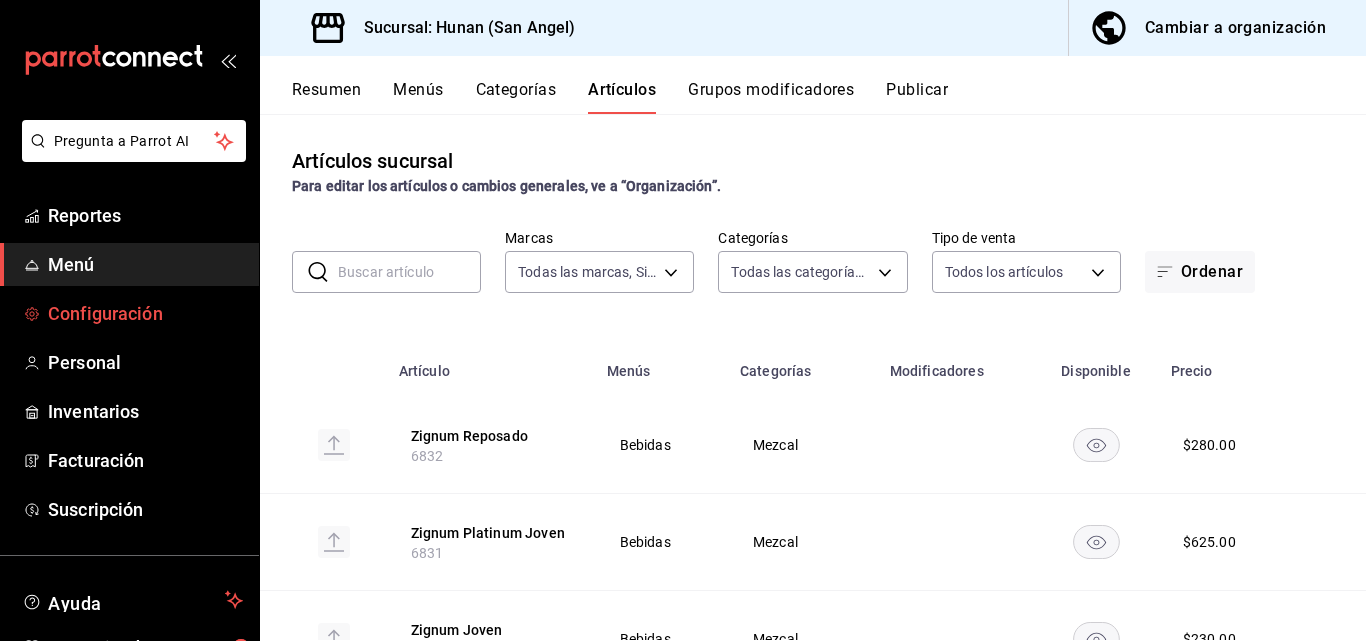 click on "Configuración" at bounding box center [145, 313] 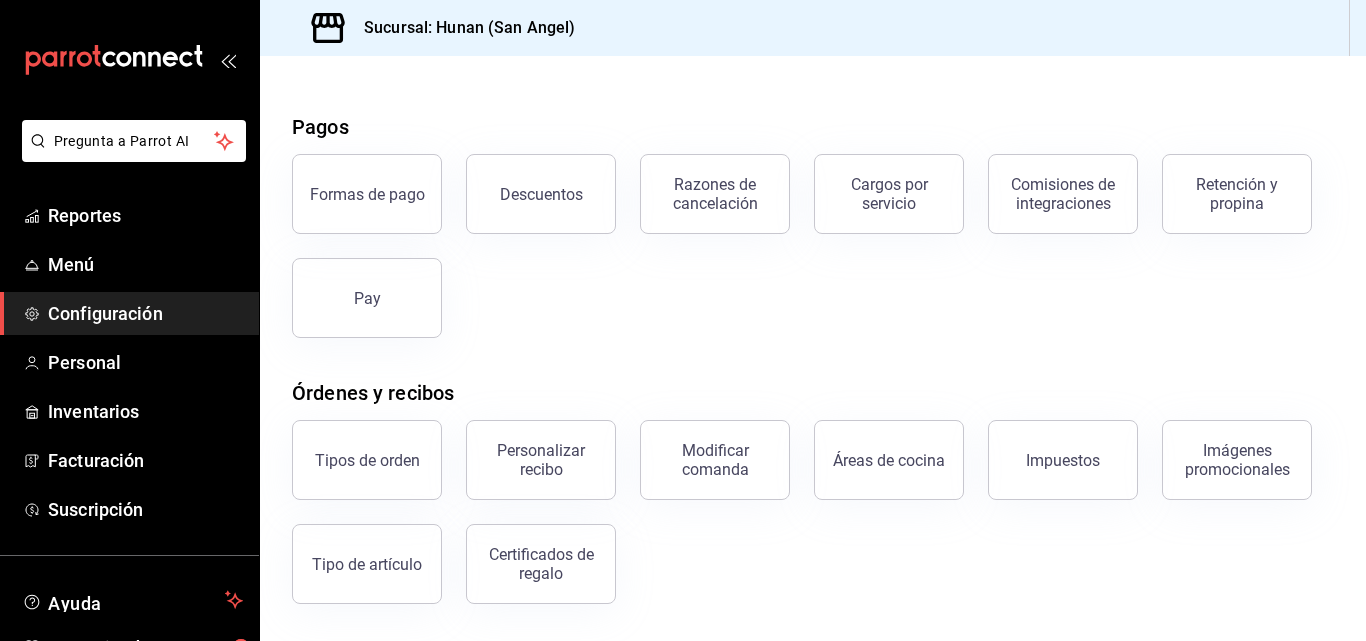 scroll, scrollTop: 373, scrollLeft: 0, axis: vertical 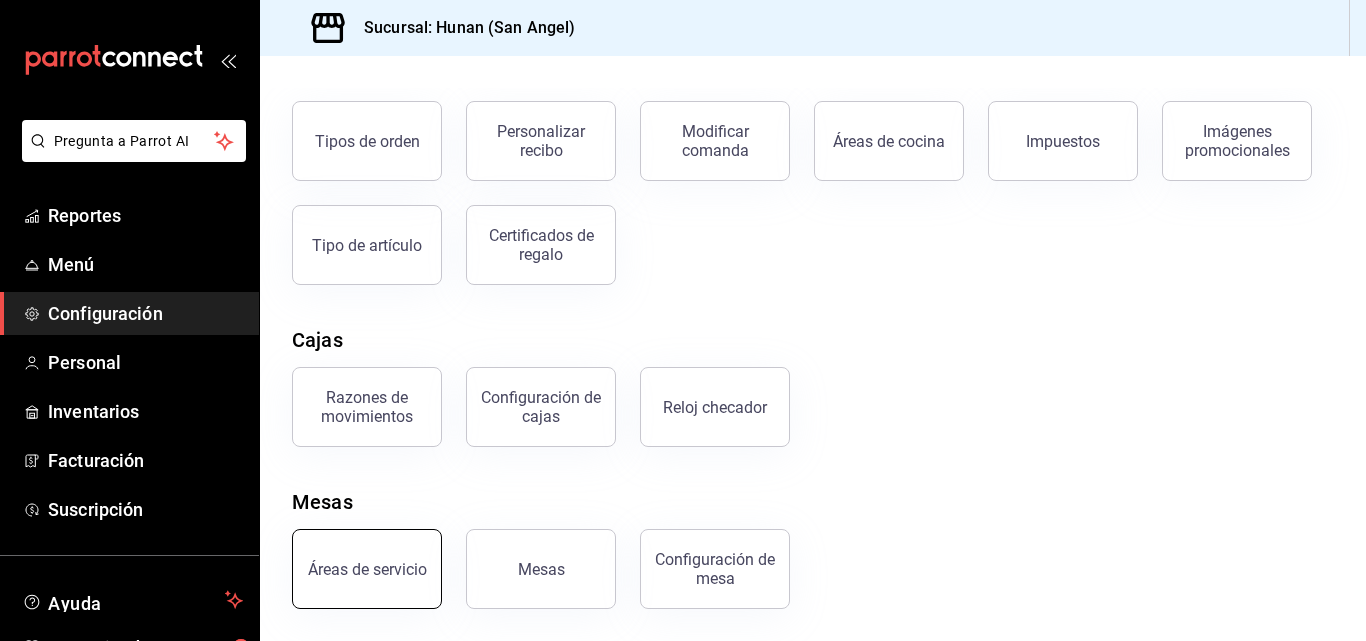 click on "Áreas de servicio" at bounding box center (367, 569) 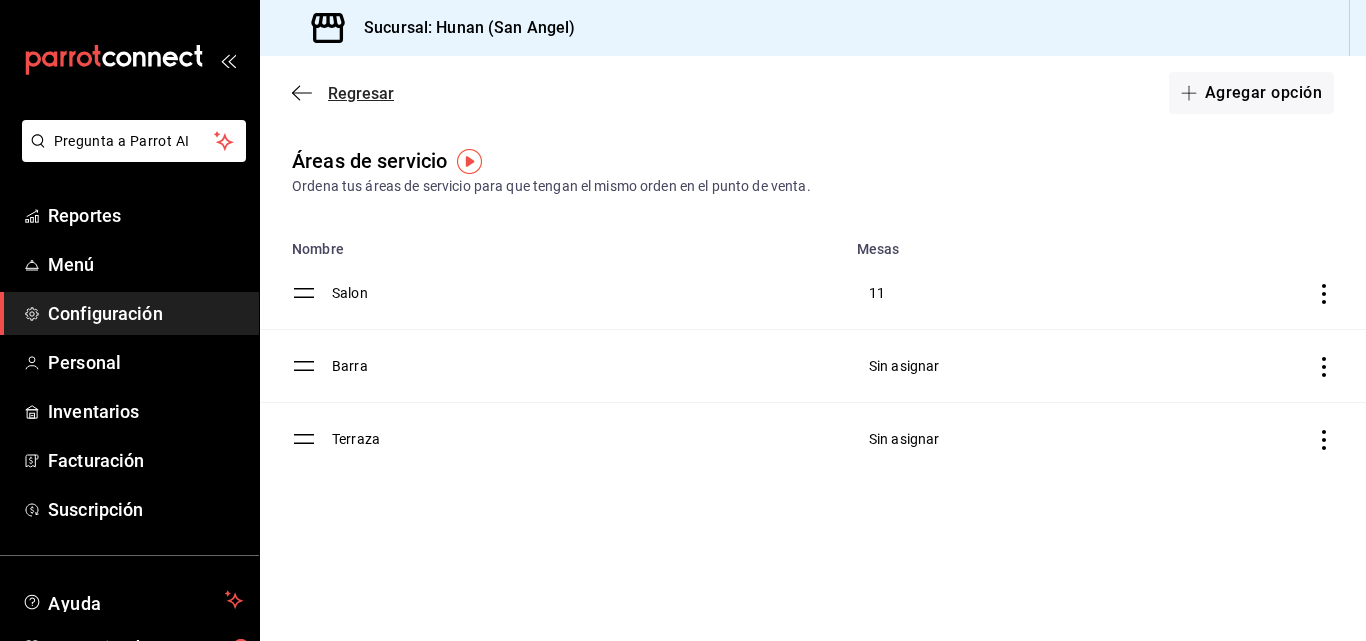 click 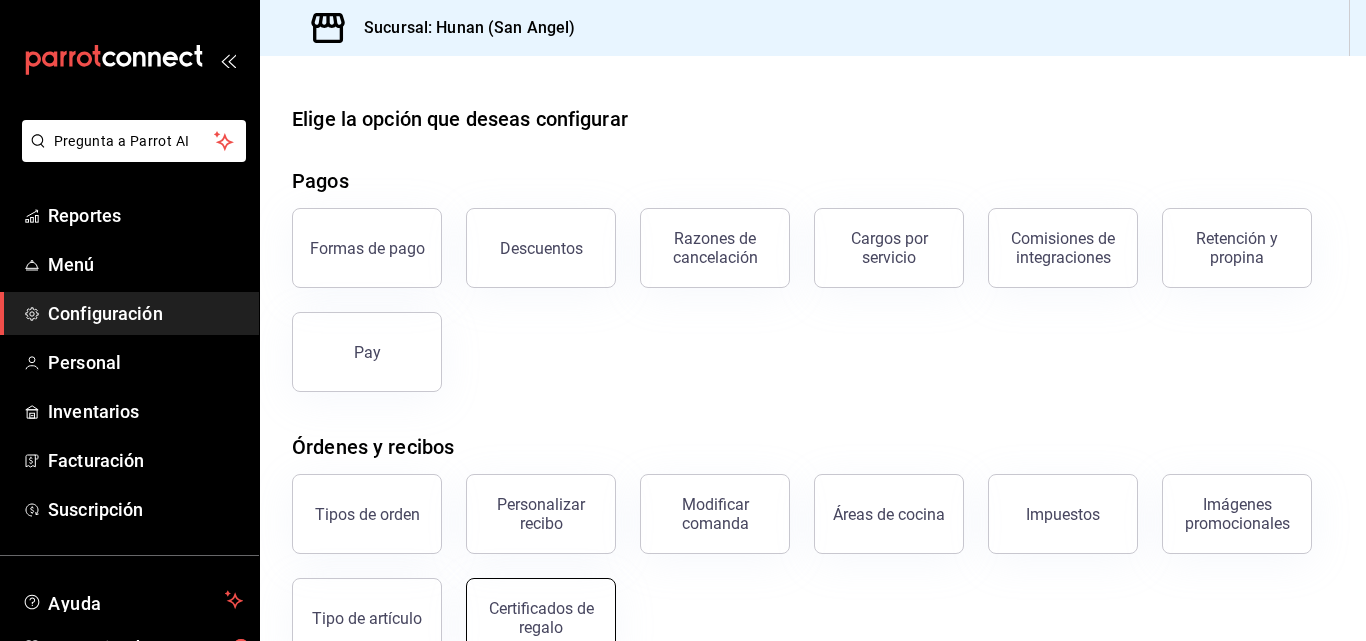 click on "Certificados de regalo" at bounding box center (541, 618) 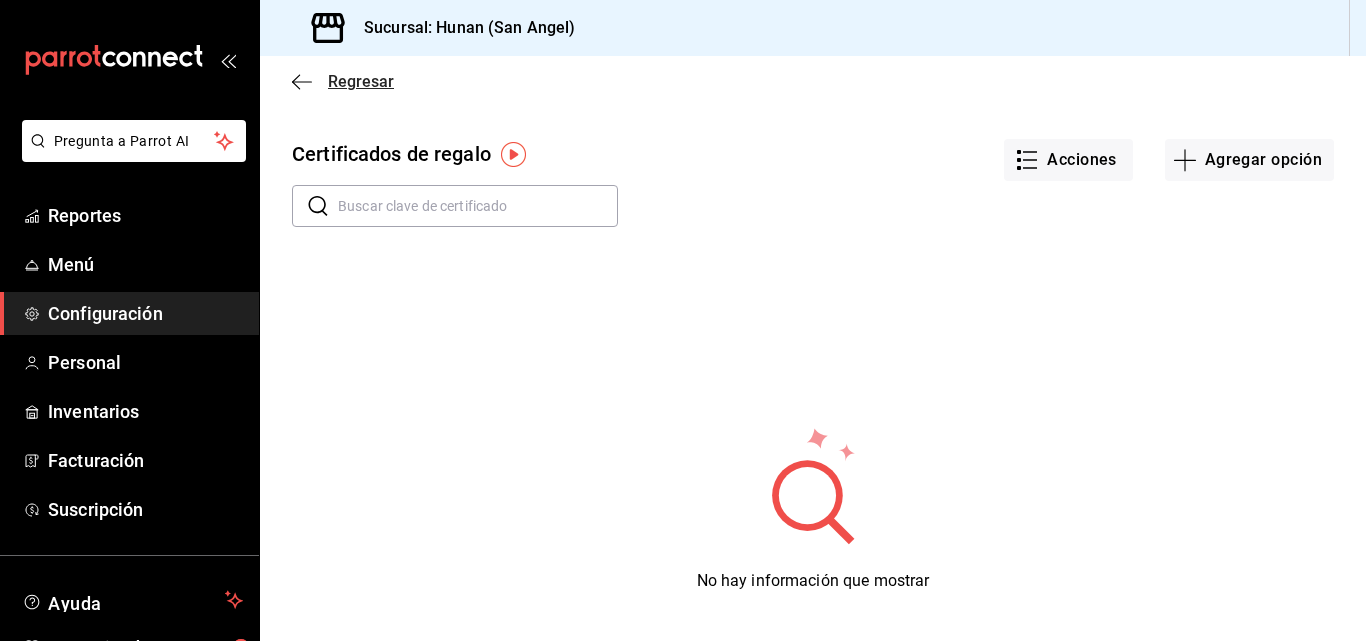 click 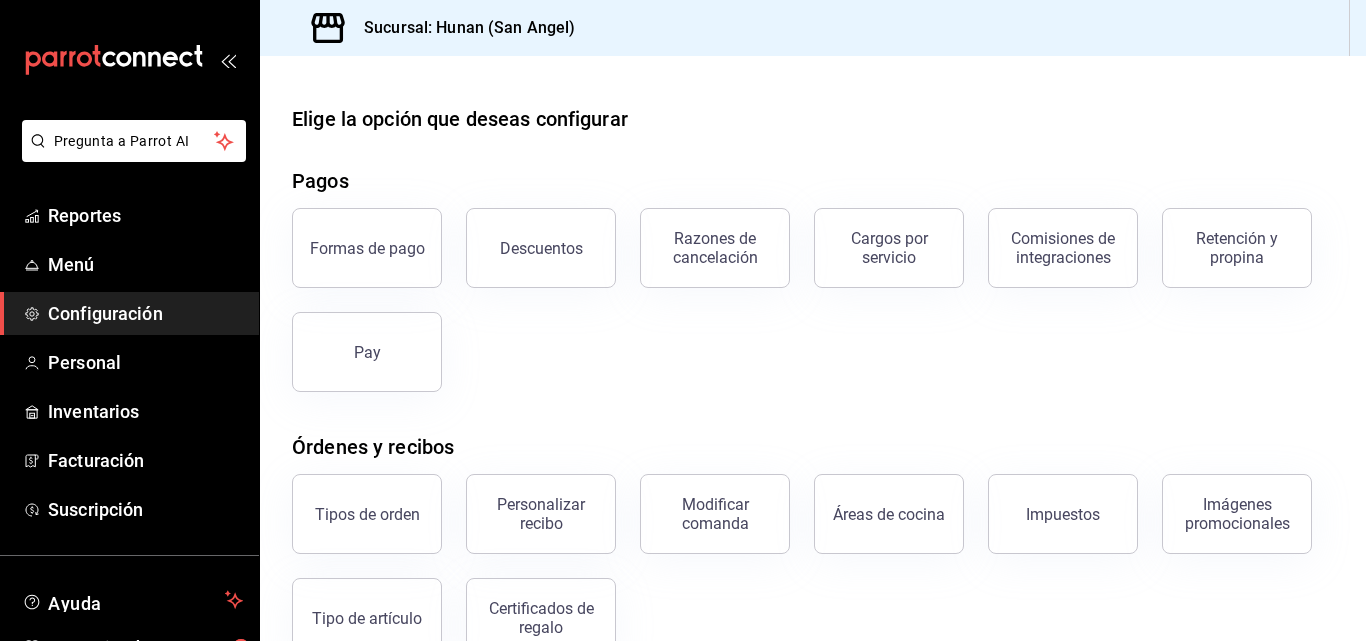 drag, startPoint x: 1342, startPoint y: 235, endPoint x: 1334, endPoint y: 327, distance: 92.34717 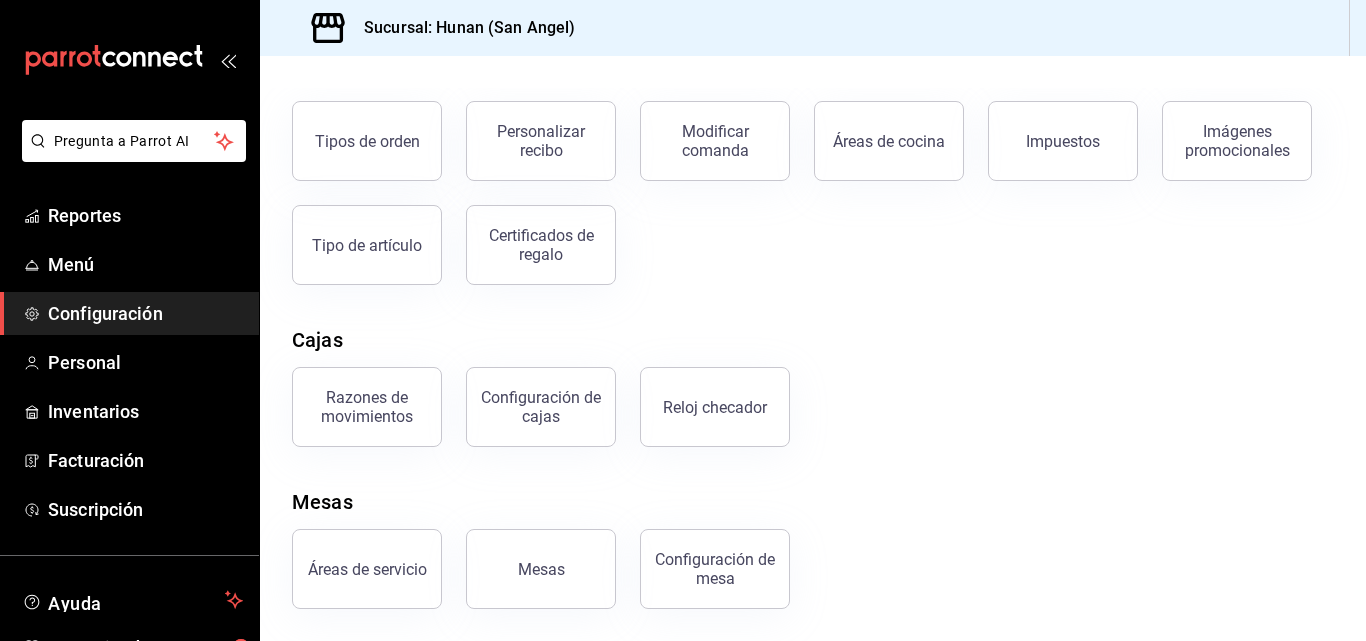 scroll, scrollTop: 0, scrollLeft: 0, axis: both 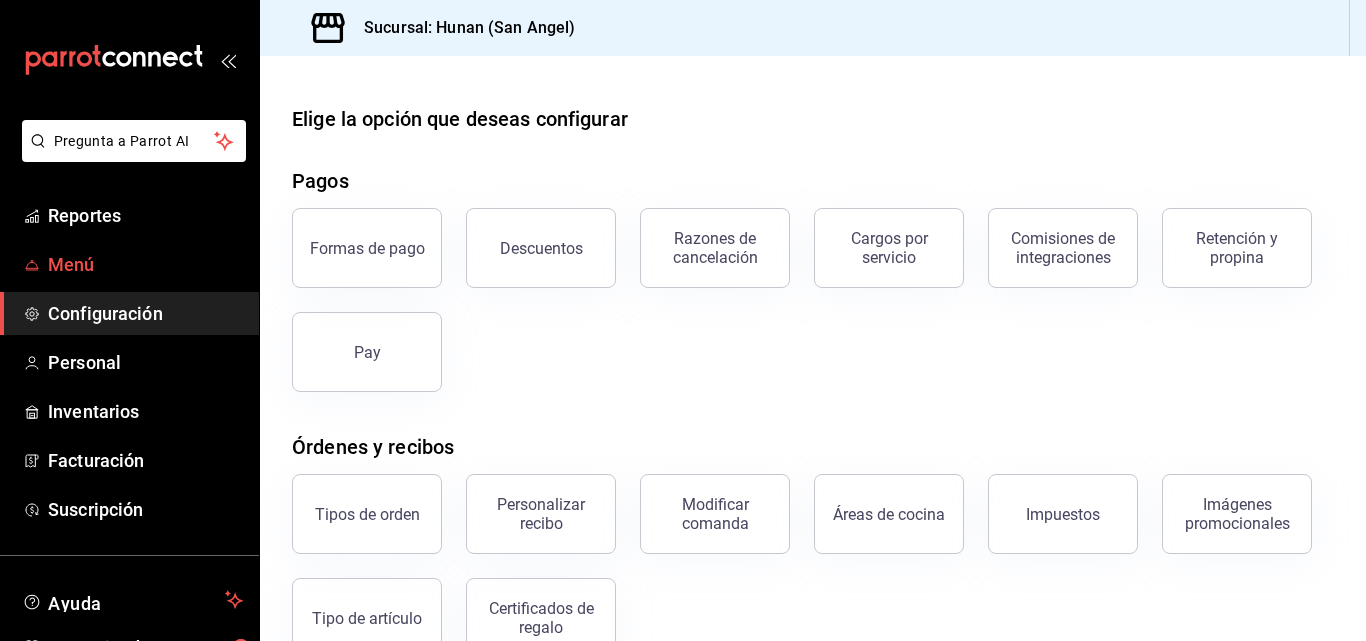 click on "Menú" at bounding box center [145, 264] 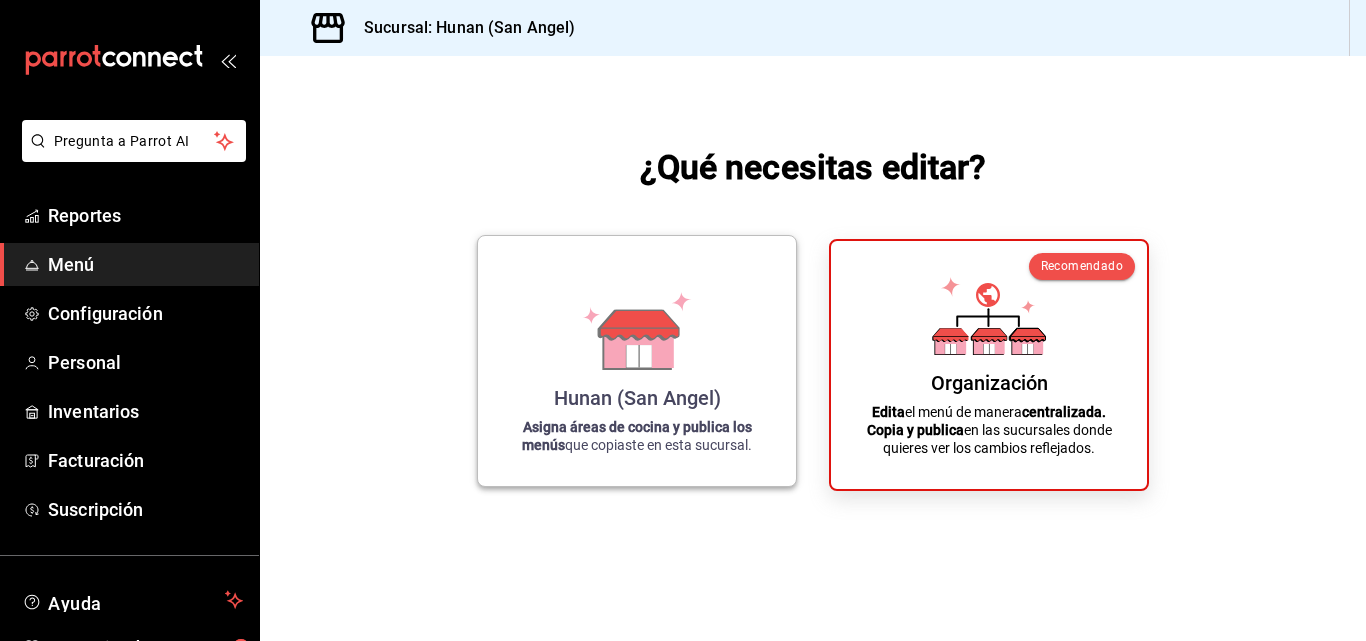 click 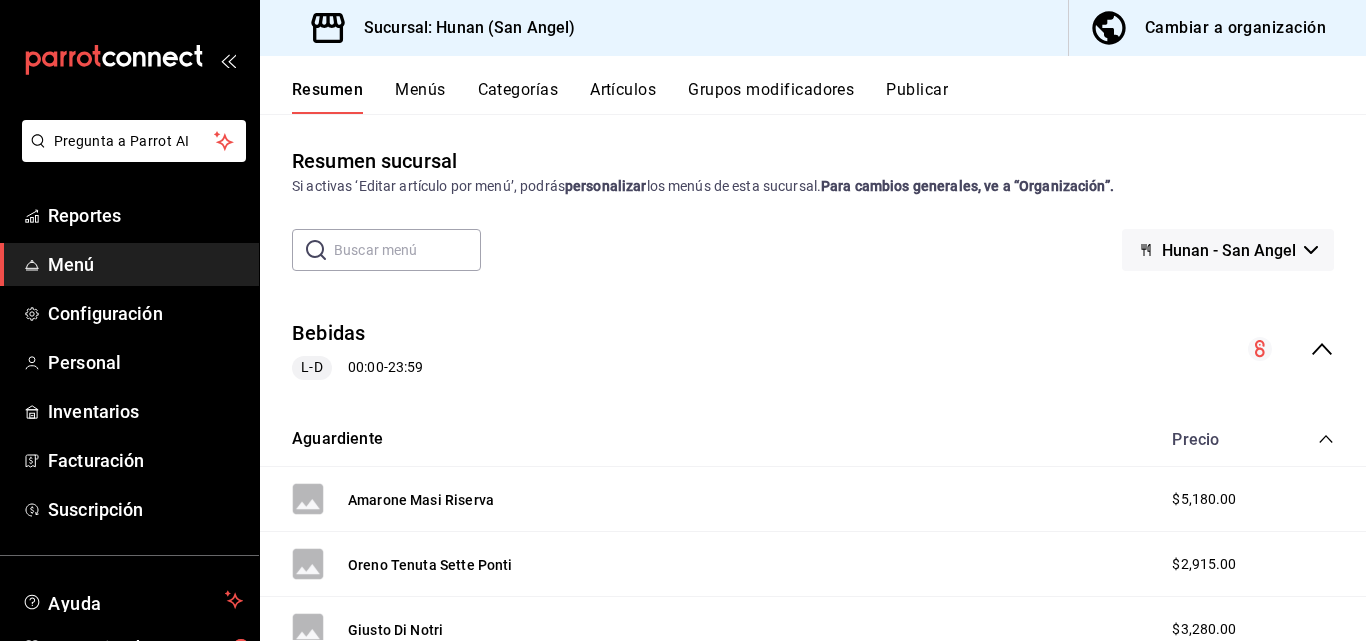 click on "Artículos" at bounding box center [623, 97] 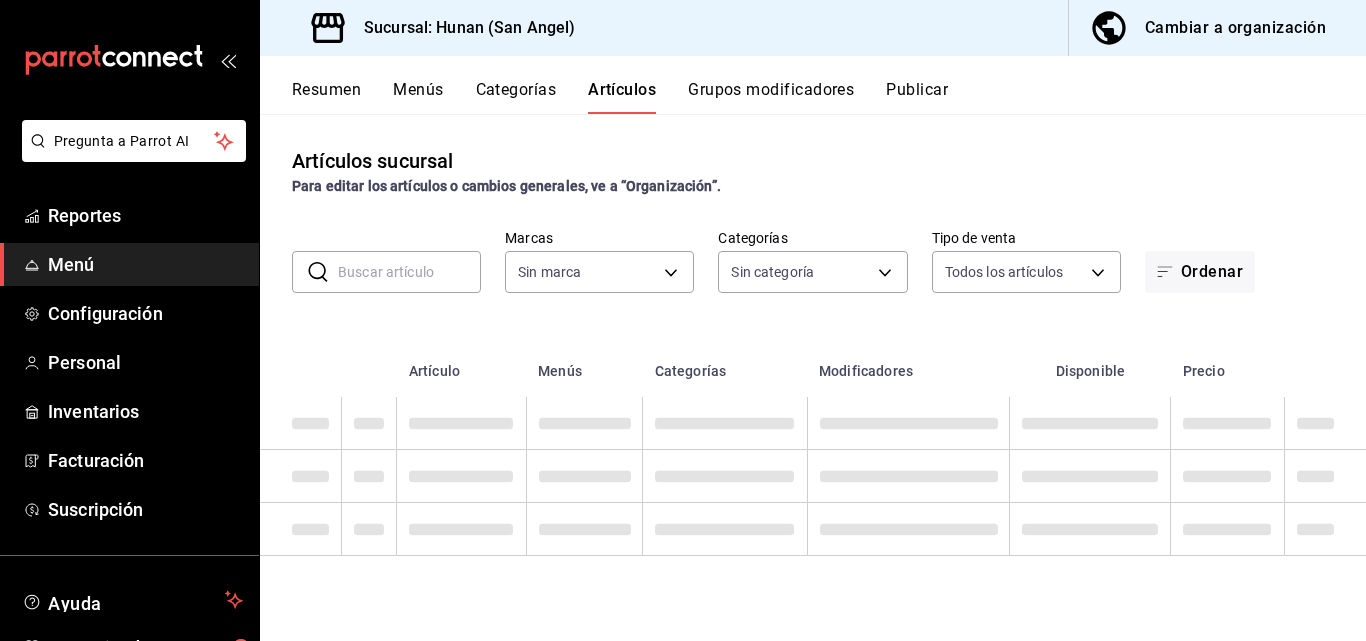 type on "221d1ac3-5f89-4b0a-8357-f175ebc5620f" 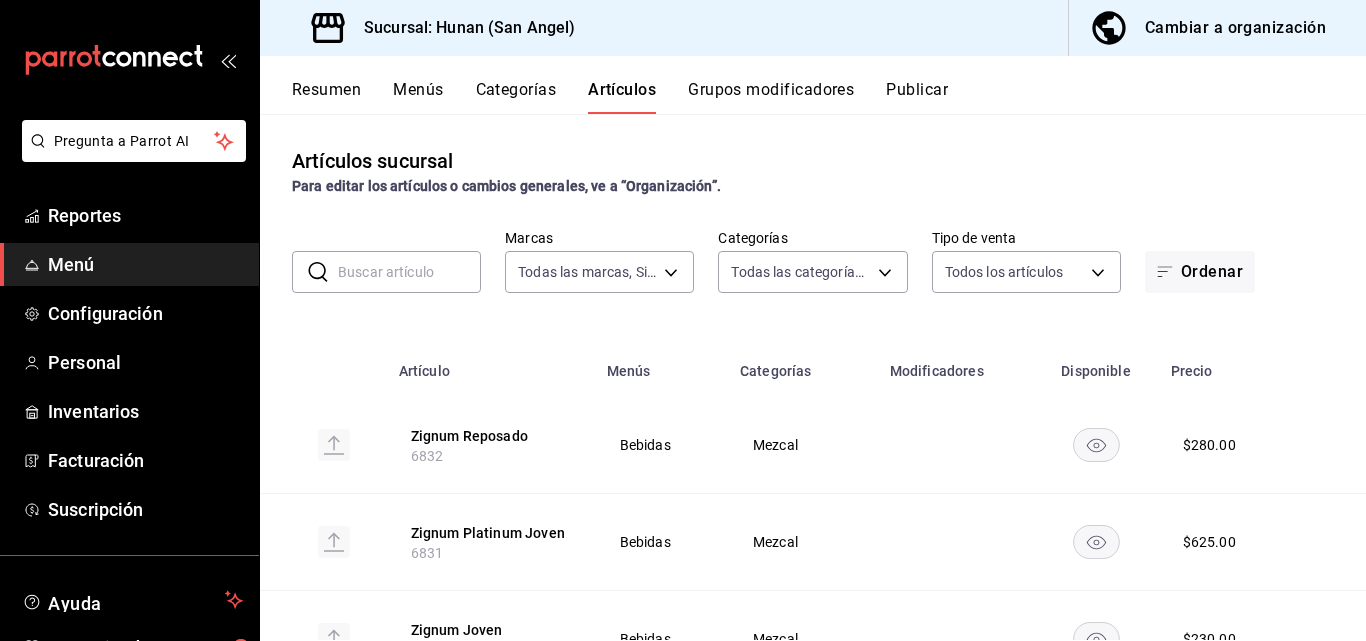 type on "952b2619-b519-44d3-9734-324e1edee954,510d9ef6-4390-4af9-b75a-0b3fdb2abe20,97f29652-7801-4ab8-b346-c38a4d7163b1,9ac0487c-b952-44f2-81e2-3751bc24dd13,2aab9266-13cd-41d1-bc6e-0d1731393c96,90528f13-28d9-44cb-a2ef-cfc96b38b3ac,745531bd-4654-413d-b8bb-cbe669b9a891,ed2c167f-786b-496d-9bbb-634b5b9f073c,deafe4f2-ded1-406c-b28f-8afbe6189c42,da72c679-68af-46ba-aace-4f7e43d137ec,85d42525-3309-4fba-9d07-a3e1d5f9c76a,79d35707-3a14-4bb2-966d-a08c1e5771c9,a6bc99fa-f109-49ad-aead-2a052d4e3643,ec08e3df-b425-4bd7-8db8-32e7861de737,45011b90-2c00-4de6-9101-659257d2f63a,8ff6415d-9cab-4732-87f8-ec51898c78da,111e3122-9b3b-4e08-97bd-f800023bda2a,593bd791-7dff-41c0-b5f7-1b1a3da908cc,fb3af466-c255-4d01-a71c-427cb8a927f9,f8ee9aa6-d962-44c7-87b6-28dd4d8bfe01,ad8f287b-1d5f-4f34-adbf-363e17c94018,e25ebdc5-6989-4894-b109-997a12423eaa,845423ec-e046-476a-9ef5-d7d50ee9aef6,f797a778-491b-403f-aac5-85809342b71c,59269cd6-f3a7-4f28-b777-6e19aa124c55,c7856684-6a59-4f33-bdff-5235b6799db0,41f586b9-49b6-42ba-a69a-98747a666769,4e18aa29-8ae0-49d3-b65..." 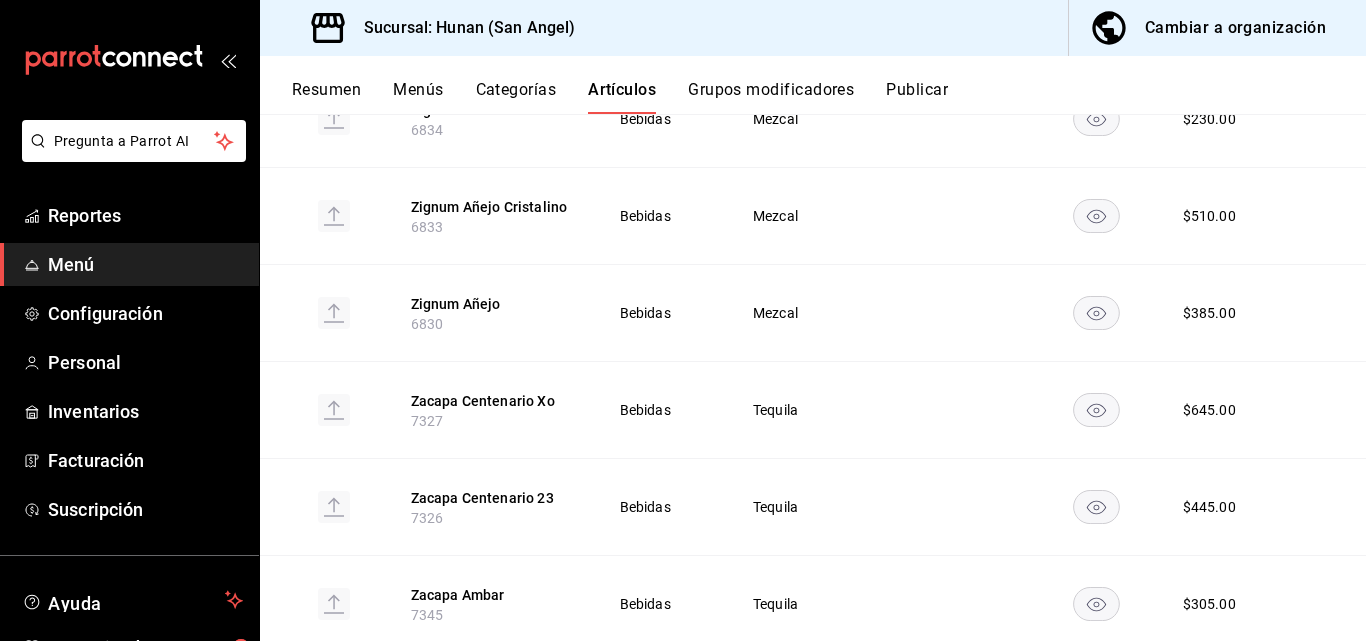 scroll, scrollTop: 0, scrollLeft: 0, axis: both 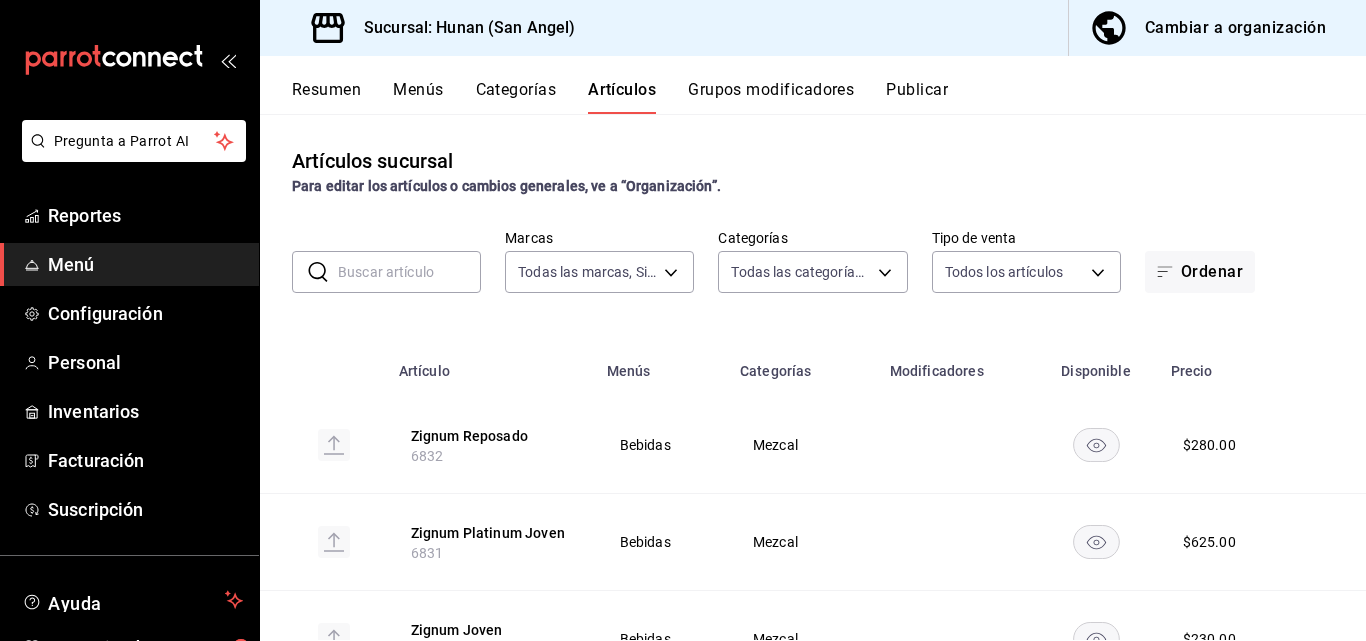 click on "Publicar" at bounding box center [917, 97] 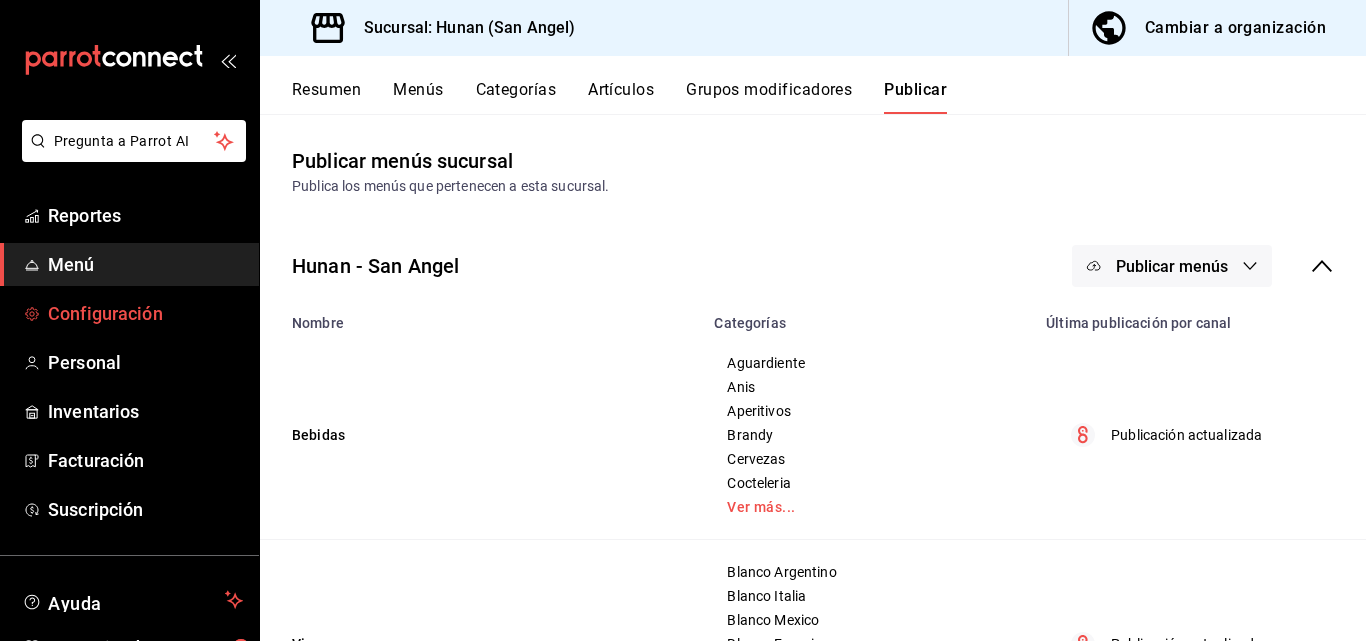 click on "Configuración" at bounding box center (145, 313) 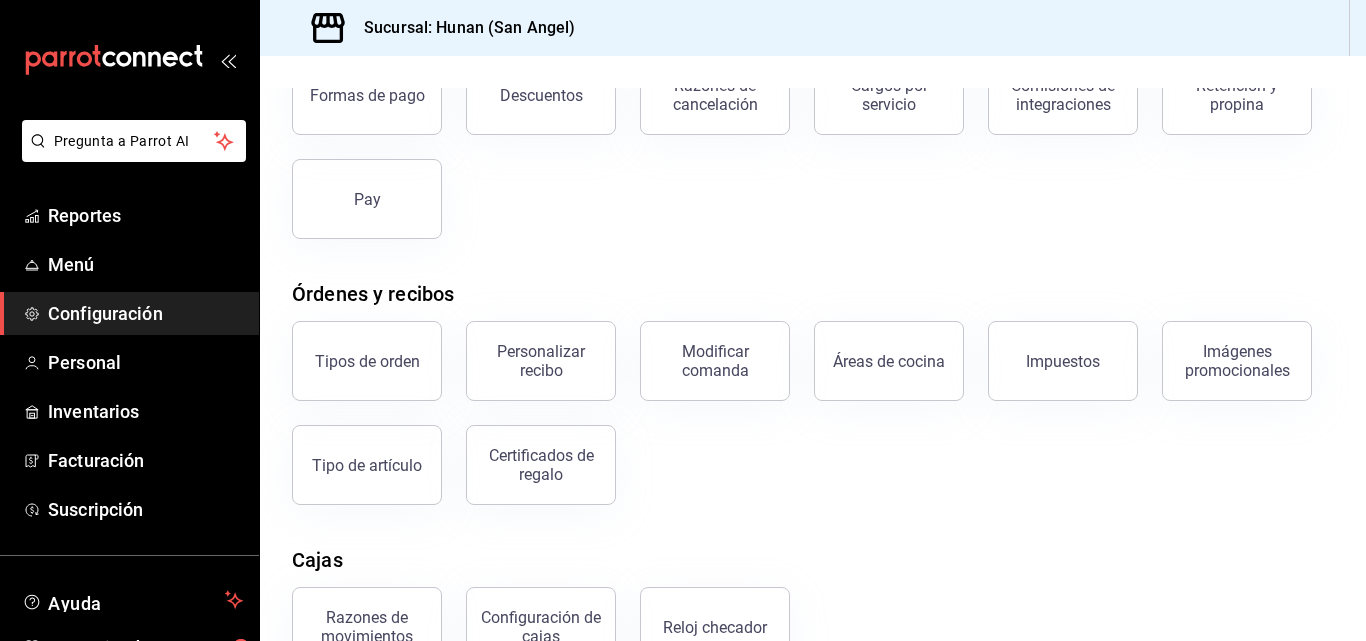 scroll, scrollTop: 166, scrollLeft: 0, axis: vertical 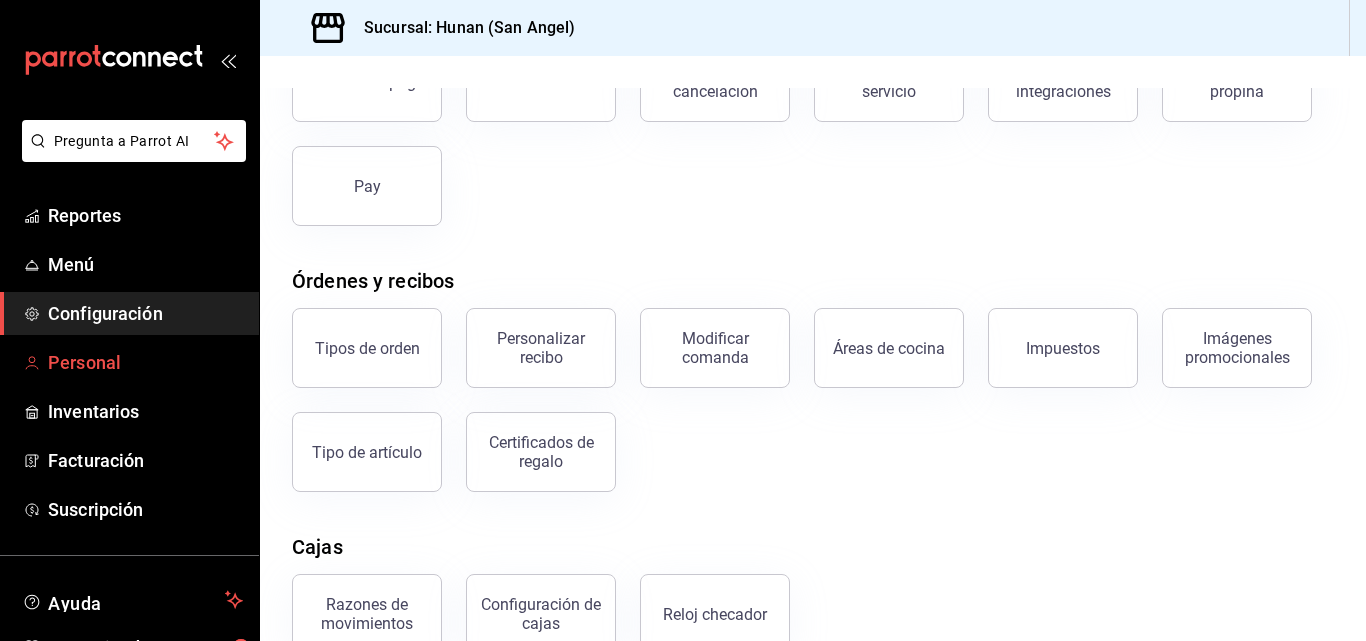 click on "Personal" at bounding box center [145, 362] 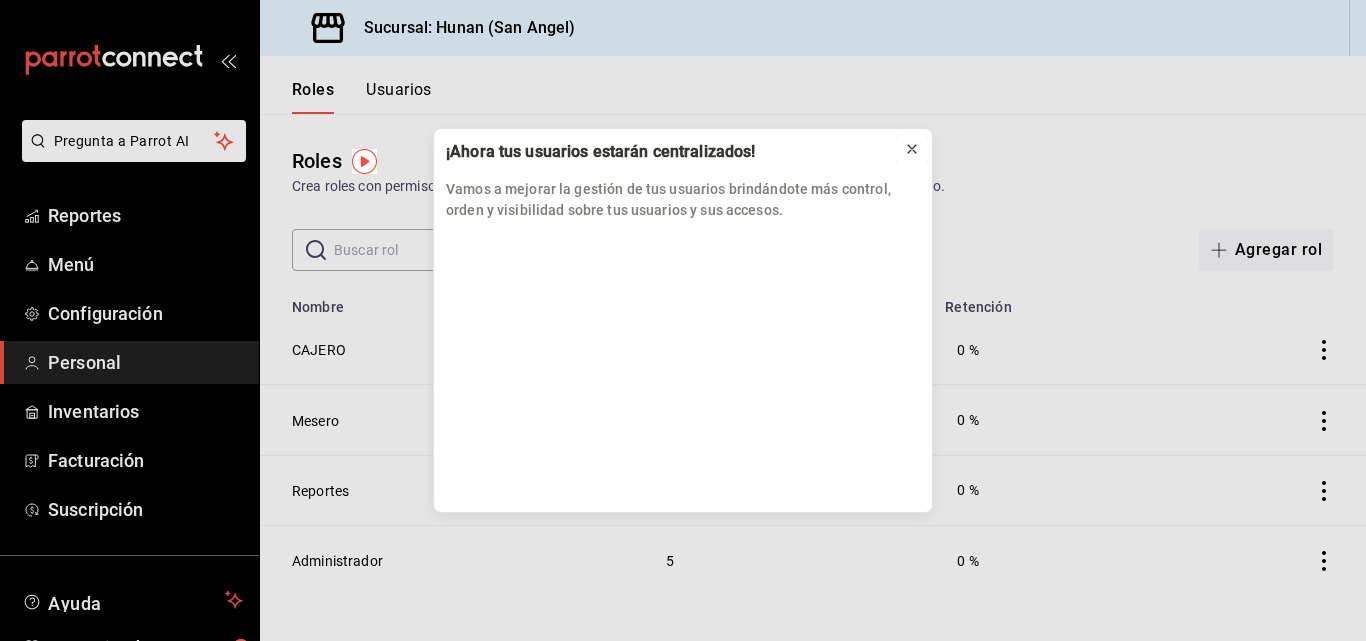 click 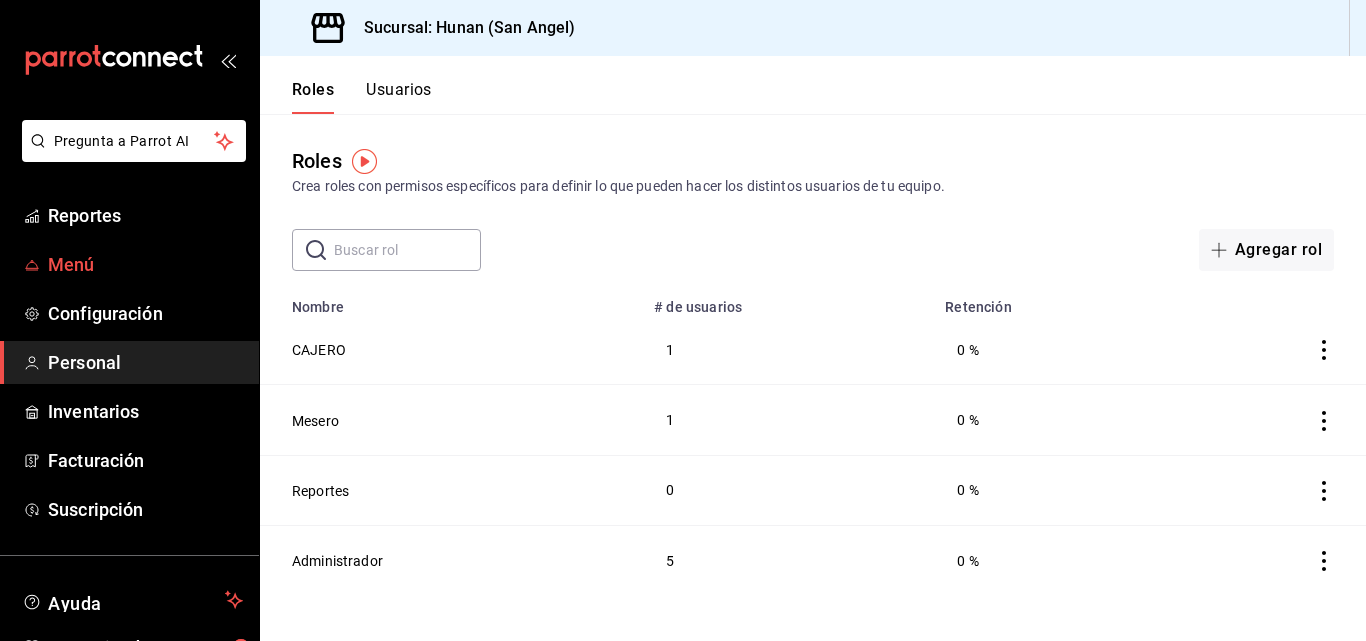 click on "Menú" at bounding box center [145, 264] 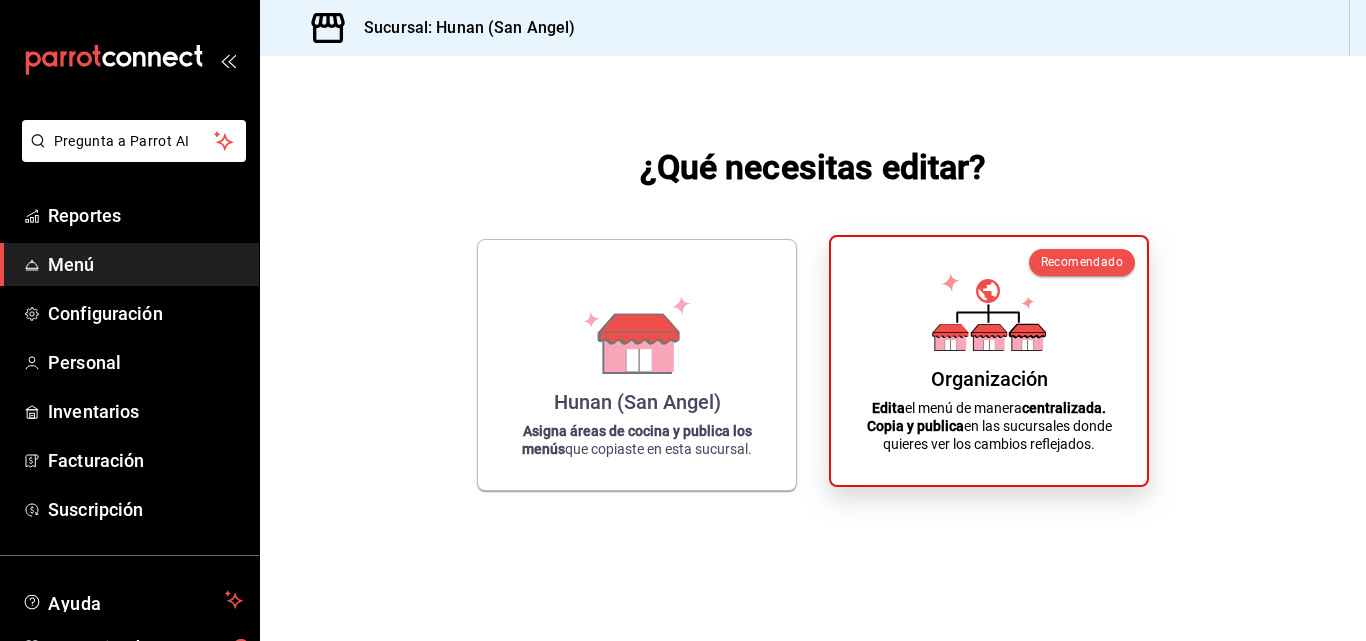 click 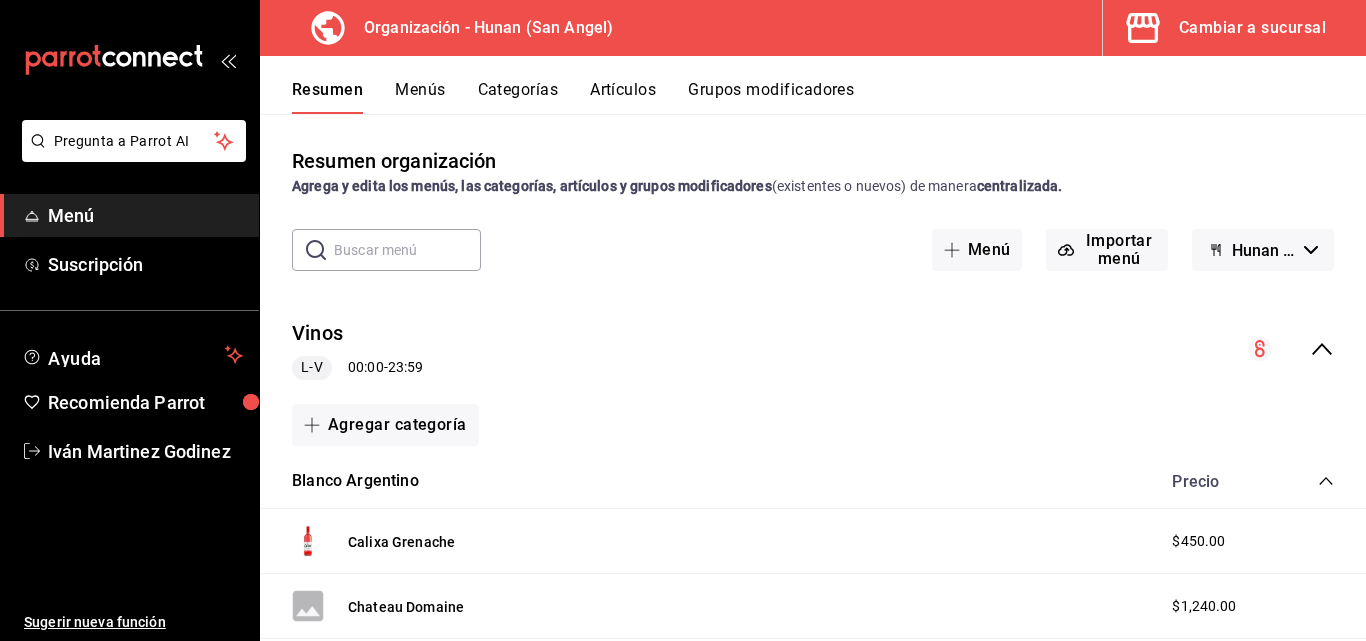click on "Artículos" at bounding box center (623, 97) 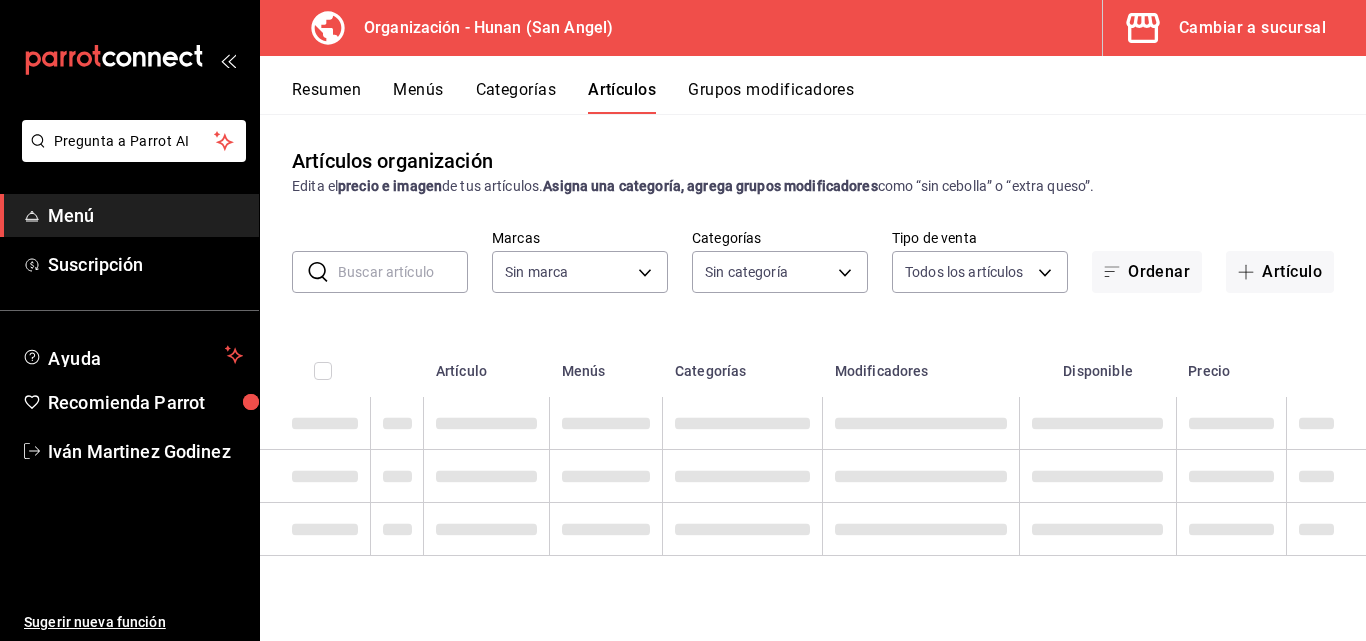 type on "d384c8d0-66a7-43b9-ac0d-3f995a6be0a8" 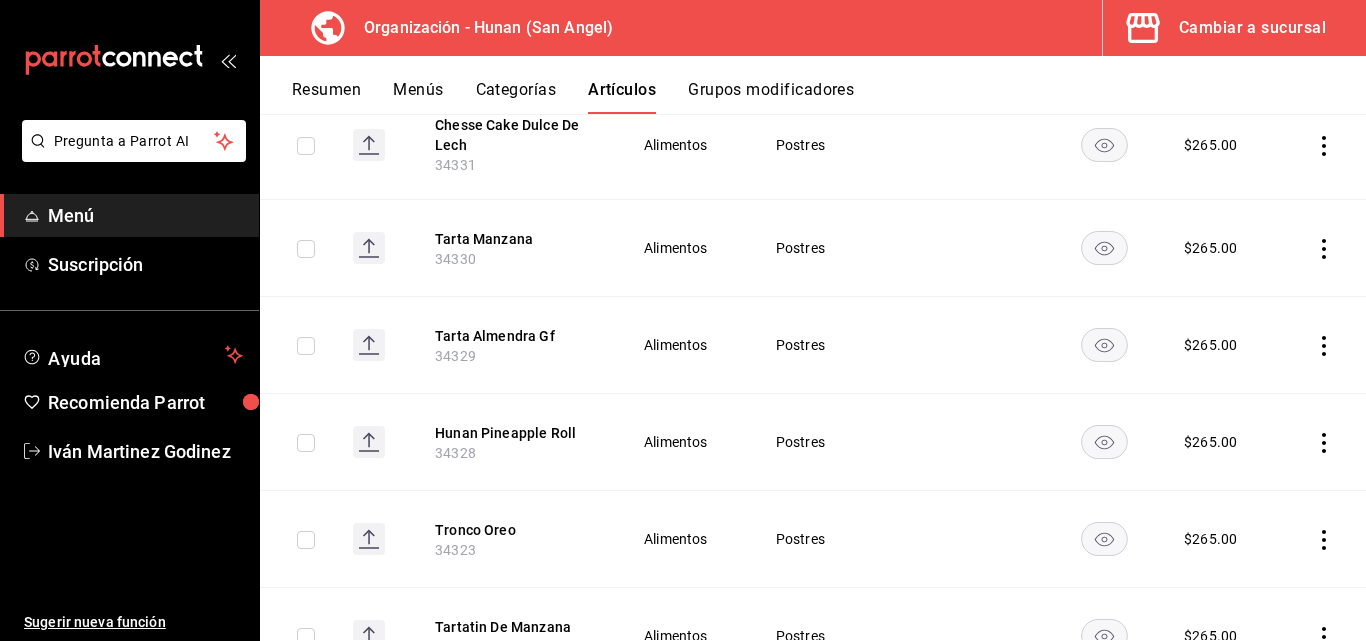 scroll, scrollTop: 0, scrollLeft: 0, axis: both 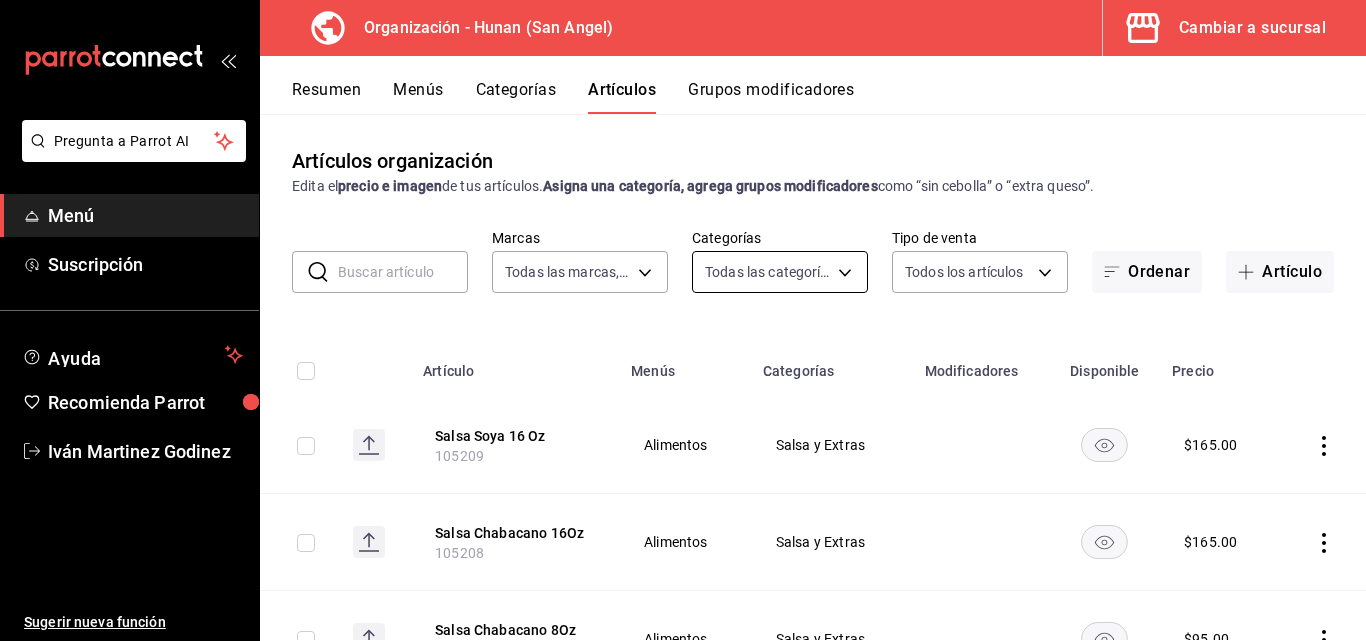 click on "Pregunta a Parrot AI Menú   Suscripción   Ayuda Recomienda Parrot   Iván Martinez Godinez   Sugerir nueva función   Organización - Hunan (San Angel) Cambiar a sucursal Resumen Menús Categorías Artículos Grupos modificadores Artículos organización Edita el  precio e imagen  de tus artículos.  Asigna una categoría, agrega grupos modificadores  como “sin cebolla” o “extra queso”. ​ ​ Marcas Todas las marcas, Sin marca d384c8d0-66a7-43b9-ac0d-3f995a6be0a8 Categorías Todas las categorías, Sin categoría Tipo de venta Todos los artículos ALL Ordenar Artículo Artículo Menús Categorías Modificadores Disponible Precio Salsa Soya 16 Oz 105209 Alimentos Salsa y Extras $ 165.00 Salsa Chabacano 16Oz 105208 Alimentos Salsa y Extras $ 165.00 Salsa Chabacano 8Oz 105207 Alimentos Salsa y Extras $ 95.00 Salsa Soya 8 Oz 105206 Alimentos Salsa y Extras $ 95.00 Salsa Sambal 16 Oz 105205 Alimentos Salsa y Extras $ 195.00 Salsa Sambal 8 Oz 105204 Alimentos Salsa y Extras $ 115.00 Salsa Dragon 16 Oz $" at bounding box center [683, 320] 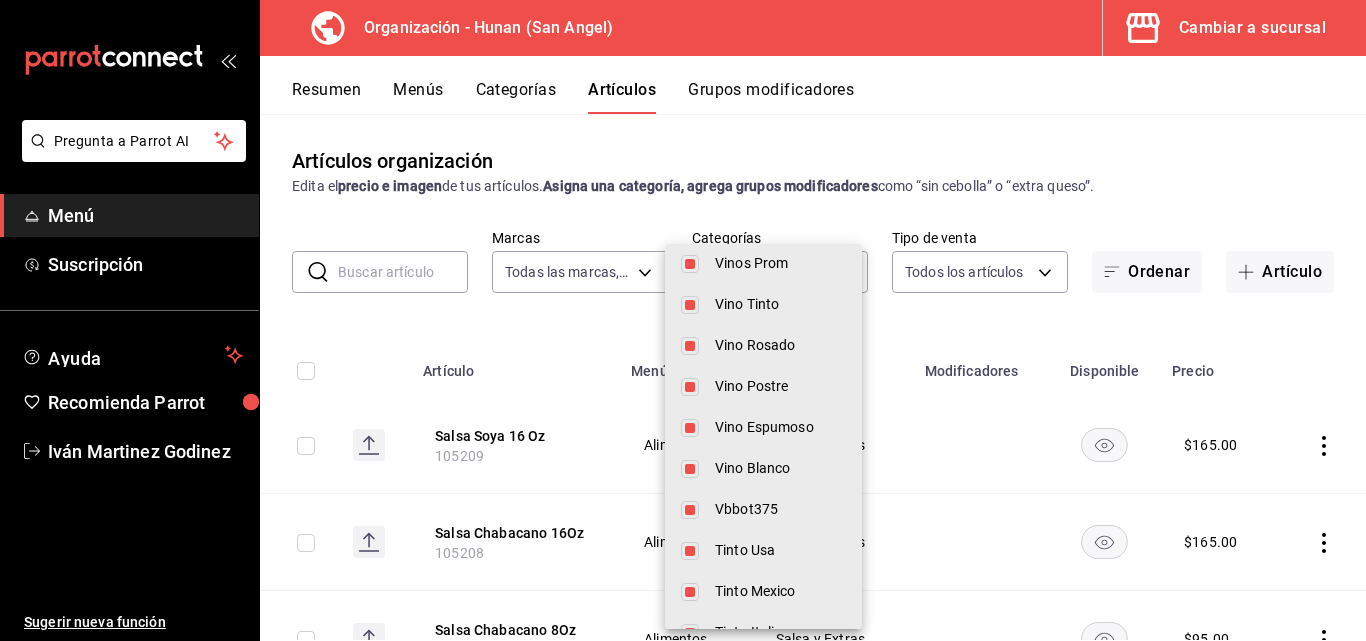 scroll, scrollTop: 0, scrollLeft: 0, axis: both 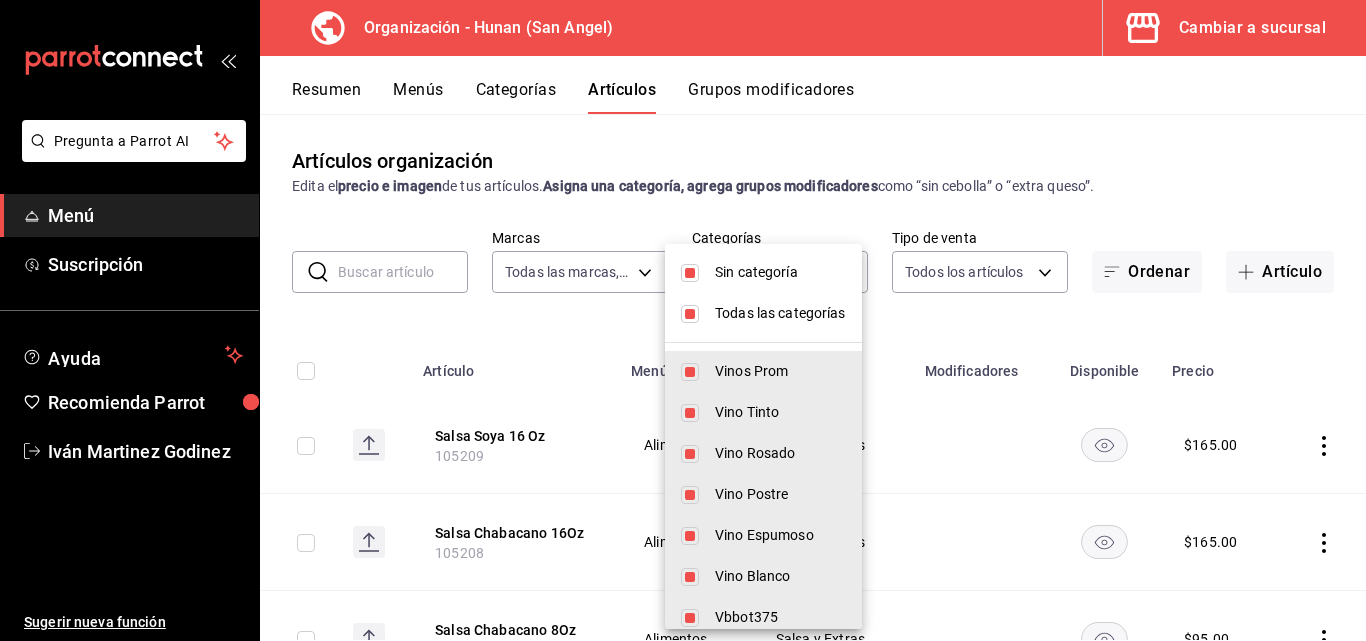 click at bounding box center [683, 320] 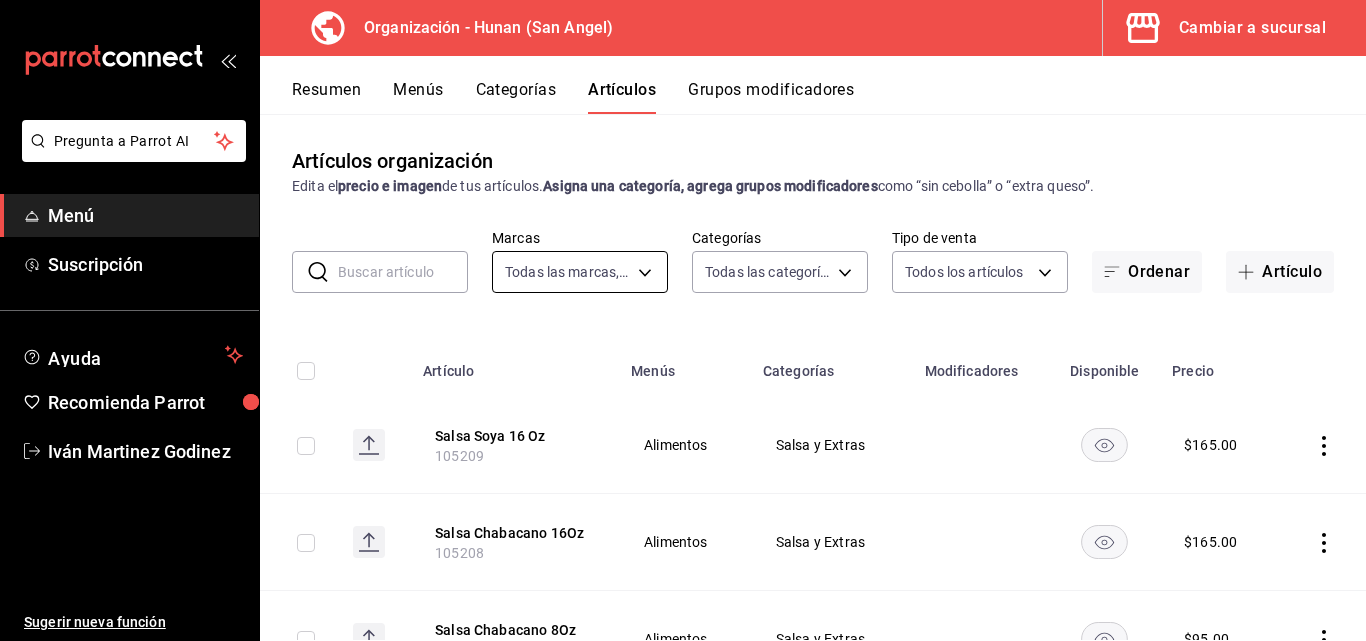 click on "Pregunta a Parrot AI Menú   Suscripción   Ayuda Recomienda Parrot   Iván Martinez Godinez   Sugerir nueva función   Organización - Hunan (San Angel) Cambiar a sucursal Resumen Menús Categorías Artículos Grupos modificadores Artículos organización Edita el  precio e imagen  de tus artículos.  Asigna una categoría, agrega grupos modificadores  como “sin cebolla” o “extra queso”. ​ ​ Marcas Todas las marcas, Sin marca d384c8d0-66a7-43b9-ac0d-3f995a6be0a8 Categorías Todas las categorías, Sin categoría Tipo de venta Todos los artículos ALL Ordenar Artículo Artículo Menús Categorías Modificadores Disponible Precio Salsa Soya 16 Oz 105209 Alimentos Salsa y Extras $ 165.00 Salsa Chabacano 16Oz 105208 Alimentos Salsa y Extras $ 165.00 Salsa Chabacano 8Oz 105207 Alimentos Salsa y Extras $ 95.00 Salsa Soya 8 Oz 105206 Alimentos Salsa y Extras $ 95.00 Salsa Sambal 16 Oz 105205 Alimentos Salsa y Extras $ 195.00 Salsa Sambal 8 Oz 105204 Alimentos Salsa y Extras $ 115.00 Salsa Dragon 16 Oz $" at bounding box center (683, 320) 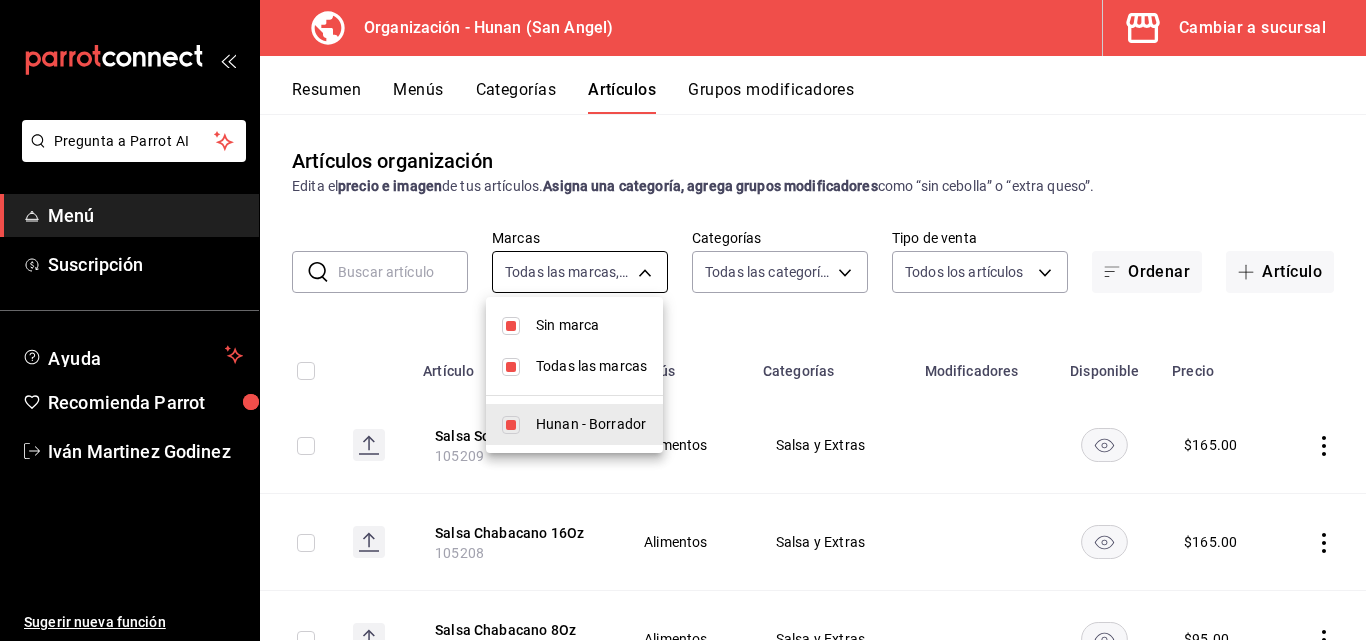 click at bounding box center (683, 320) 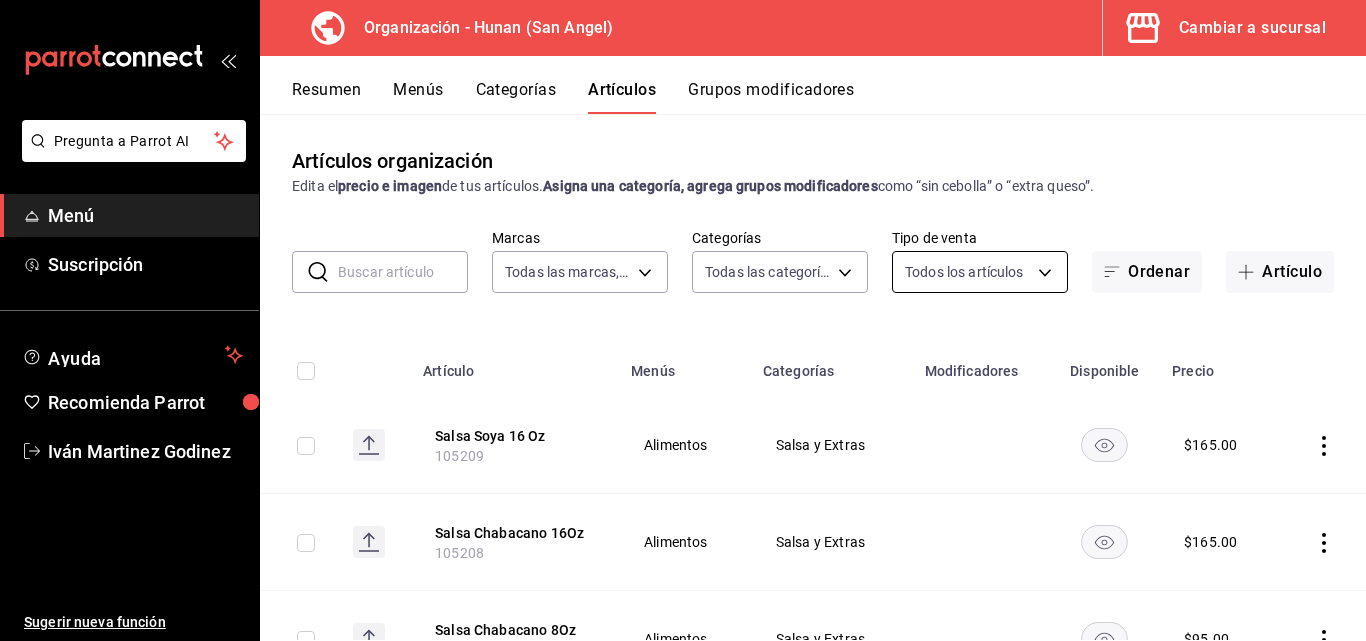 click on "Pregunta a Parrot AI Menú   Suscripción   Ayuda Recomienda Parrot   Iván Martinez Godinez   Sugerir nueva función   Organización - Hunan (San Angel) Cambiar a sucursal Resumen Menús Categorías Artículos Grupos modificadores Artículos organización Edita el  precio e imagen  de tus artículos.  Asigna una categoría, agrega grupos modificadores  como “sin cebolla” o “extra queso”. ​ ​ Marcas Todas las marcas, Sin marca d384c8d0-66a7-43b9-ac0d-3f995a6be0a8 Categorías Todas las categorías, Sin categoría Tipo de venta Todos los artículos ALL Ordenar Artículo Artículo Menús Categorías Modificadores Disponible Precio Salsa Soya 16 Oz 105209 Alimentos Salsa y Extras $ 165.00 Salsa Chabacano 16Oz 105208 Alimentos Salsa y Extras $ 165.00 Salsa Chabacano 8Oz 105207 Alimentos Salsa y Extras $ 95.00 Salsa Soya 8 Oz 105206 Alimentos Salsa y Extras $ 95.00 Salsa Sambal 16 Oz 105205 Alimentos Salsa y Extras $ 195.00 Salsa Sambal 8 Oz 105204 Alimentos Salsa y Extras $ 115.00 Salsa Dragon 16 Oz $" at bounding box center (683, 320) 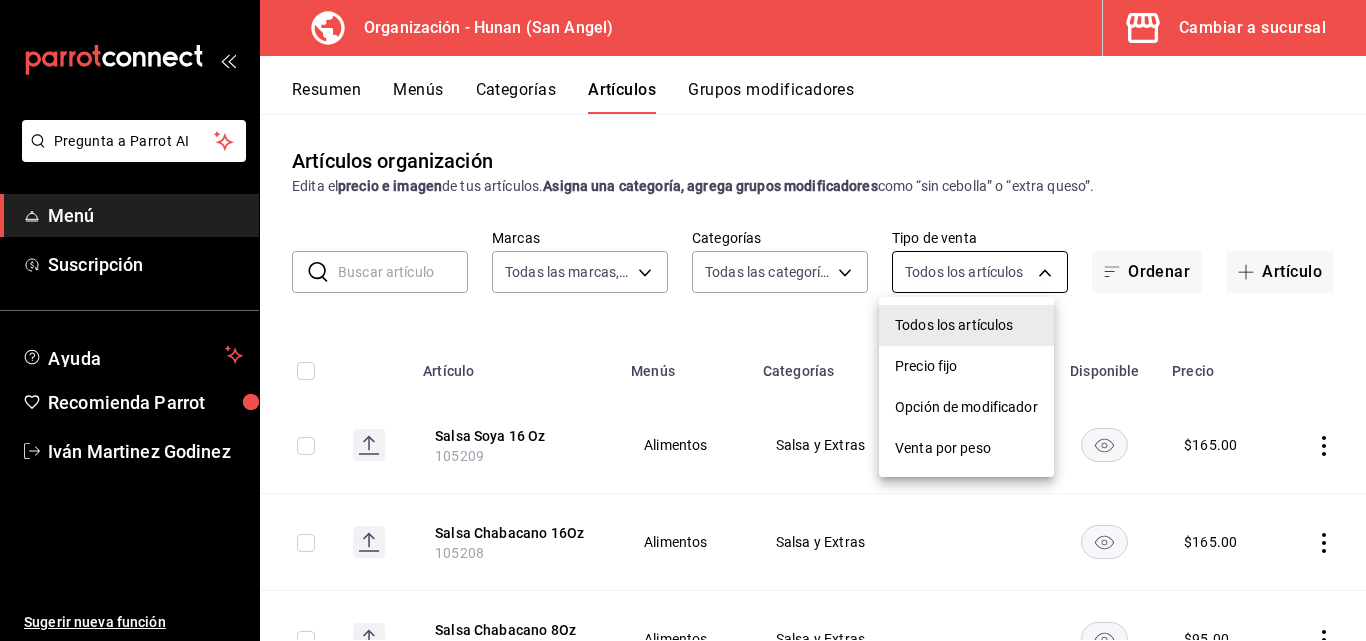click at bounding box center (683, 320) 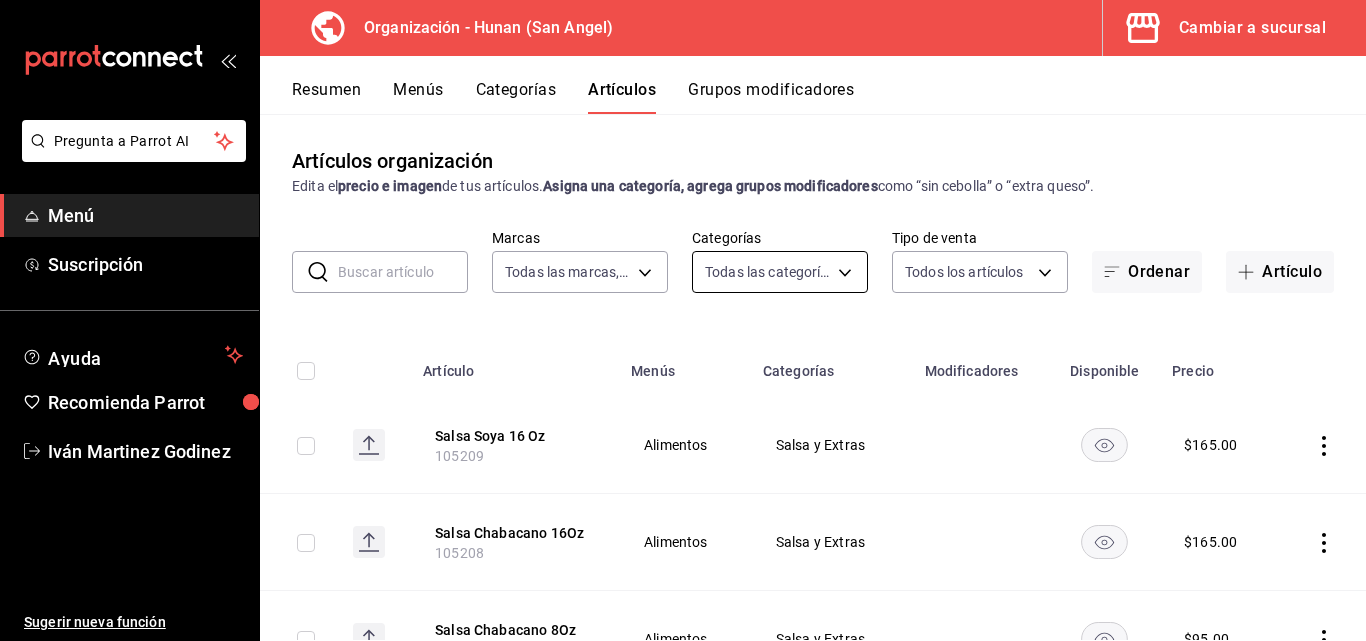 click on "Pregunta a Parrot AI Menú   Suscripción   Ayuda Recomienda Parrot   Iván Martinez Godinez   Sugerir nueva función   Organización - Hunan (San Angel) Cambiar a sucursal Resumen Menús Categorías Artículos Grupos modificadores Artículos organización Edita el  precio e imagen  de tus artículos.  Asigna una categoría, agrega grupos modificadores  como “sin cebolla” o “extra queso”. ​ ​ Marcas Todas las marcas, Sin marca d384c8d0-66a7-43b9-ac0d-3f995a6be0a8 Categorías Todas las categorías, Sin categoría Tipo de venta Todos los artículos ALL Ordenar Artículo Artículo Menús Categorías Modificadores Disponible Precio Salsa Soya 16 Oz 105209 Alimentos Salsa y Extras $ 165.00 Salsa Chabacano 16Oz 105208 Alimentos Salsa y Extras $ 165.00 Salsa Chabacano 8Oz 105207 Alimentos Salsa y Extras $ 95.00 Salsa Soya 8 Oz 105206 Alimentos Salsa y Extras $ 95.00 Salsa Sambal 16 Oz 105205 Alimentos Salsa y Extras $ 195.00 Salsa Sambal 8 Oz 105204 Alimentos Salsa y Extras $ 115.00 Salsa Dragon 16 Oz $" at bounding box center [683, 320] 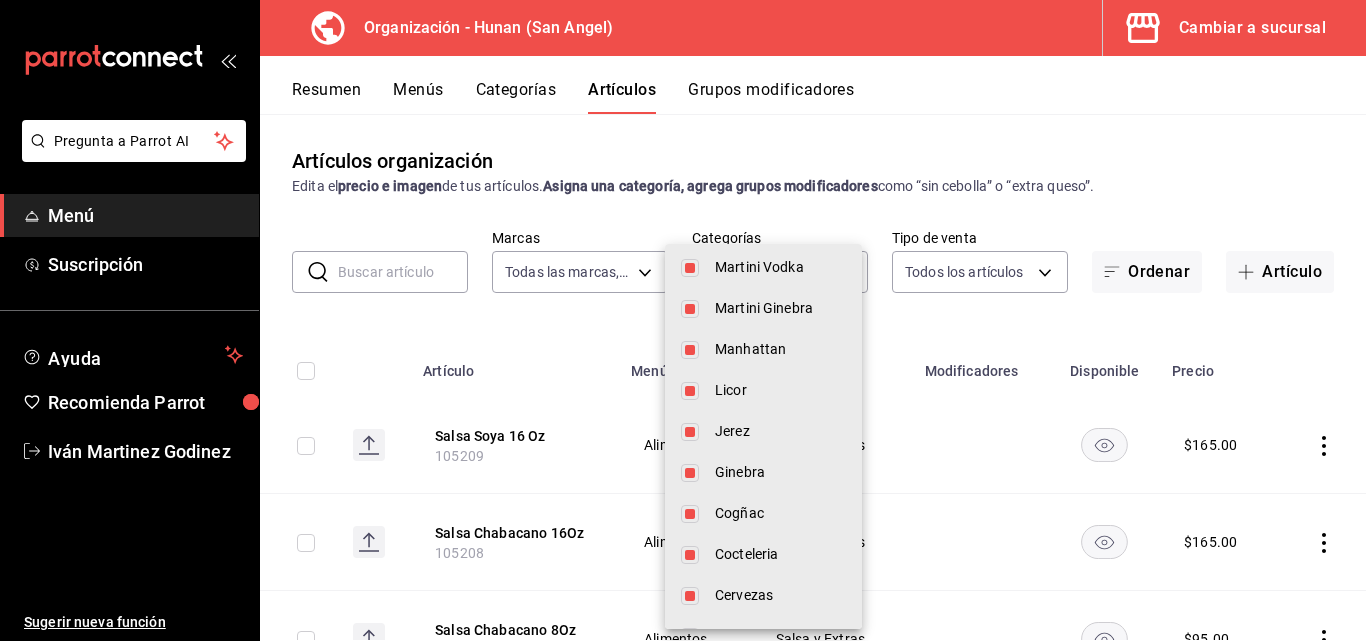 scroll, scrollTop: 1362, scrollLeft: 0, axis: vertical 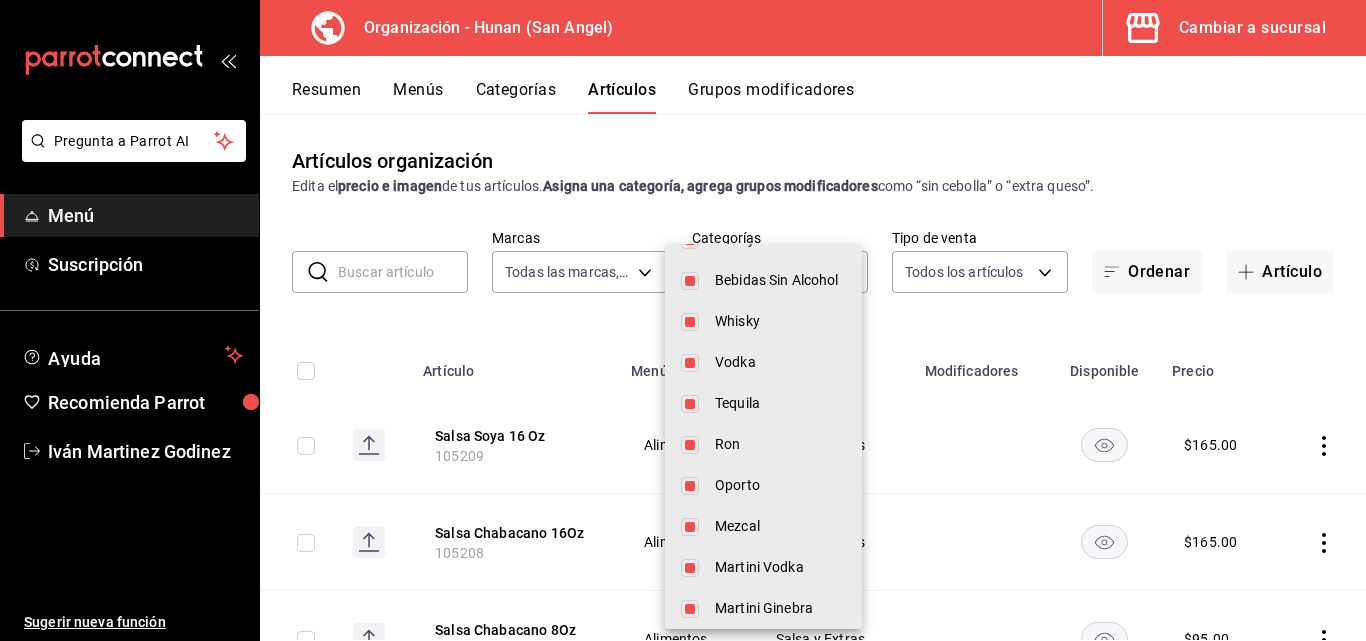 click on "Vodka" at bounding box center (780, 362) 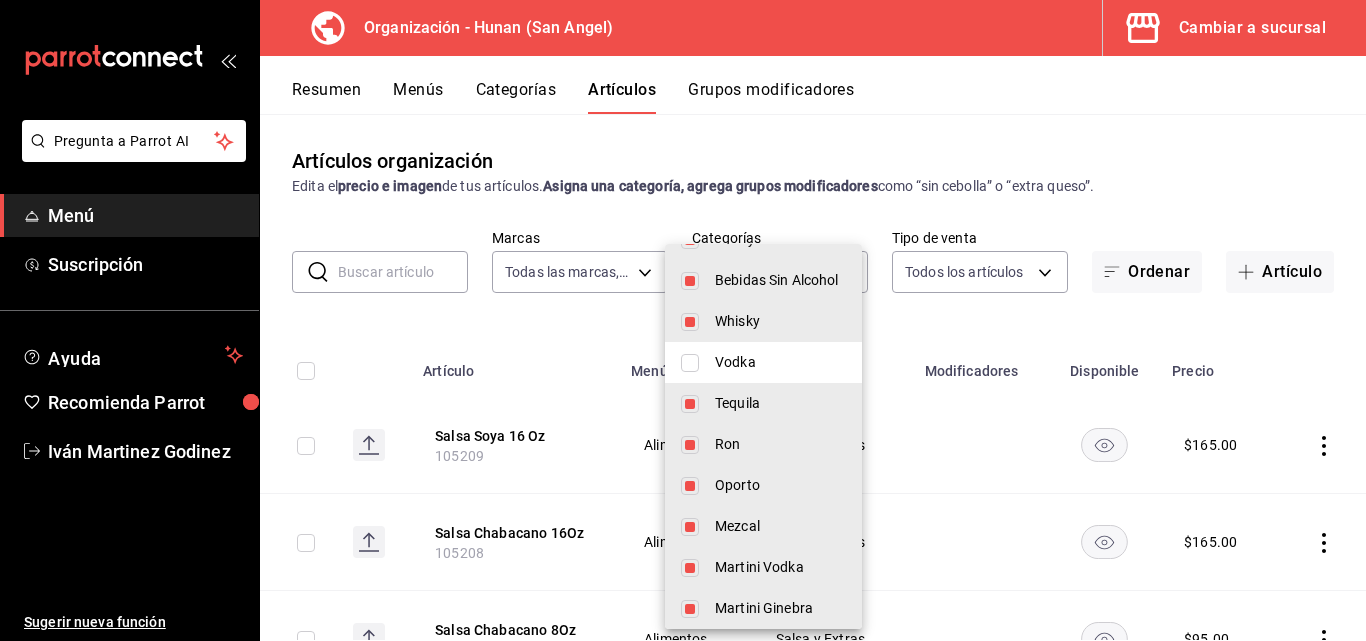 click at bounding box center (690, 363) 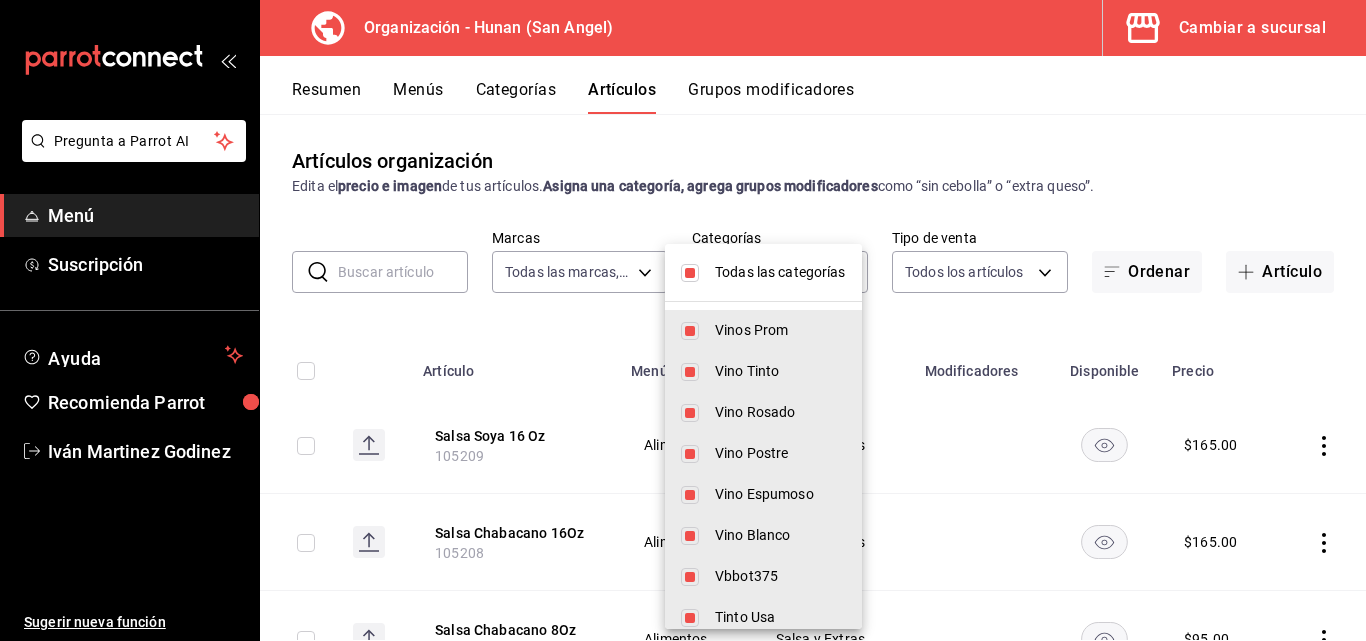 scroll, scrollTop: 0, scrollLeft: 0, axis: both 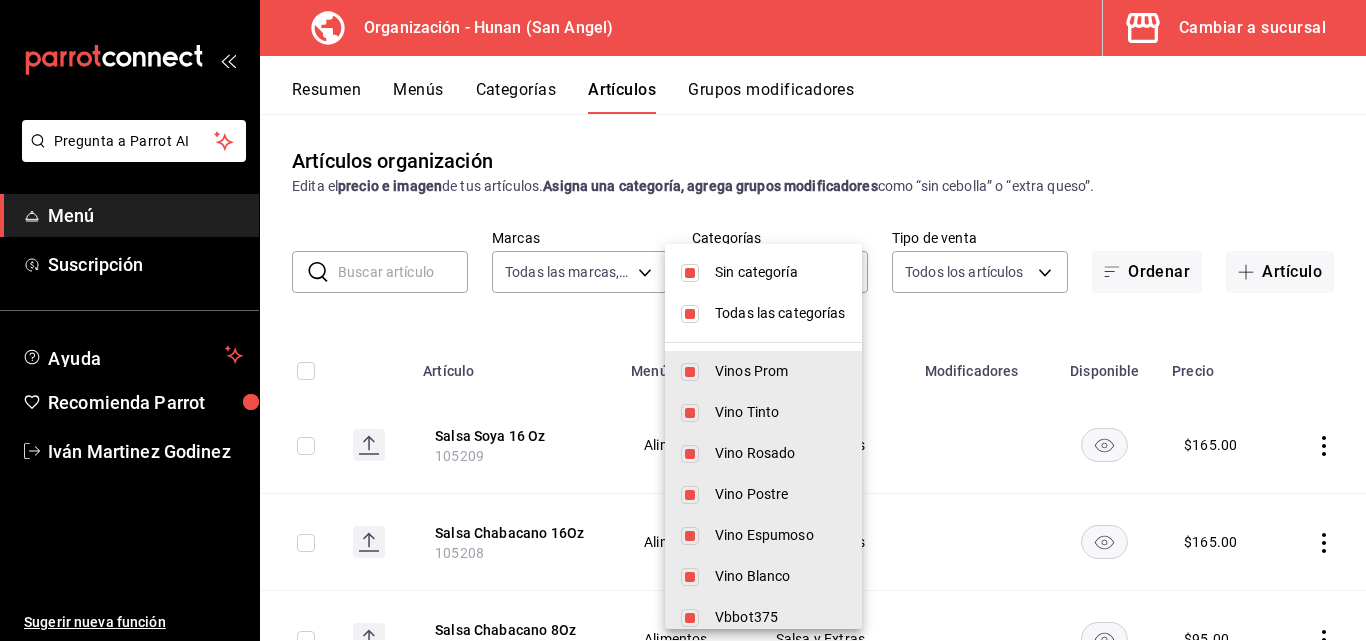 click on "Sin categoría" at bounding box center [780, 272] 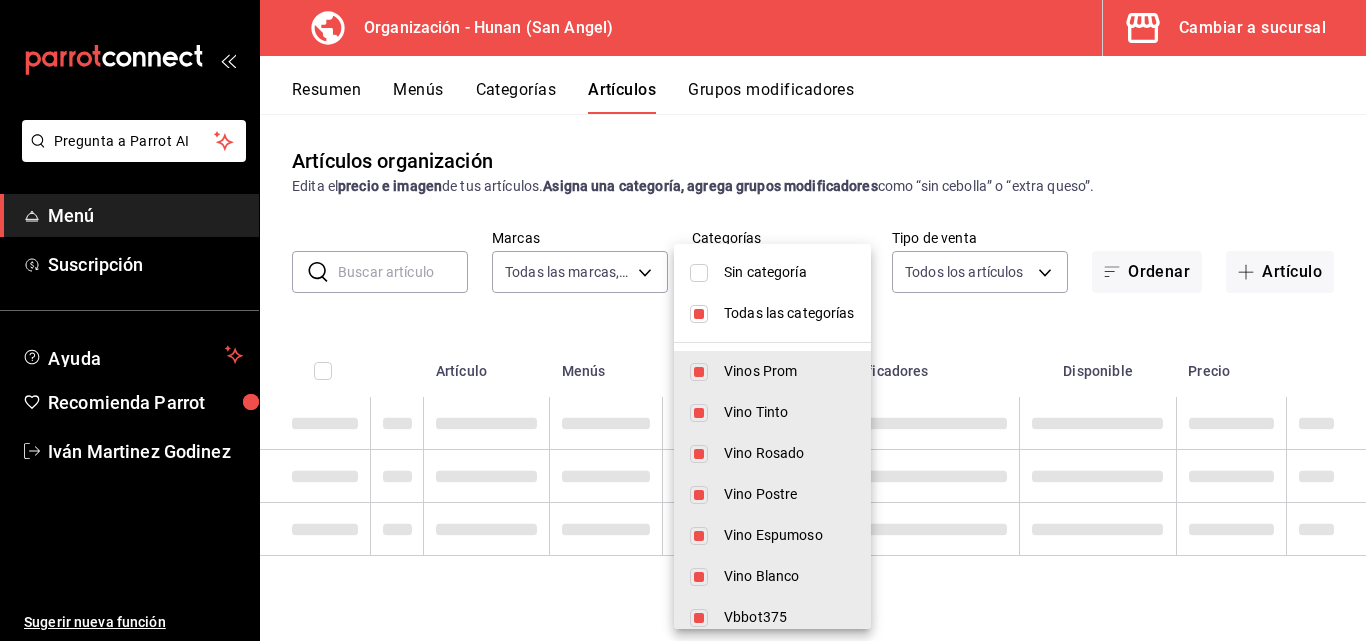 click on "Todas las categorías" at bounding box center [789, 313] 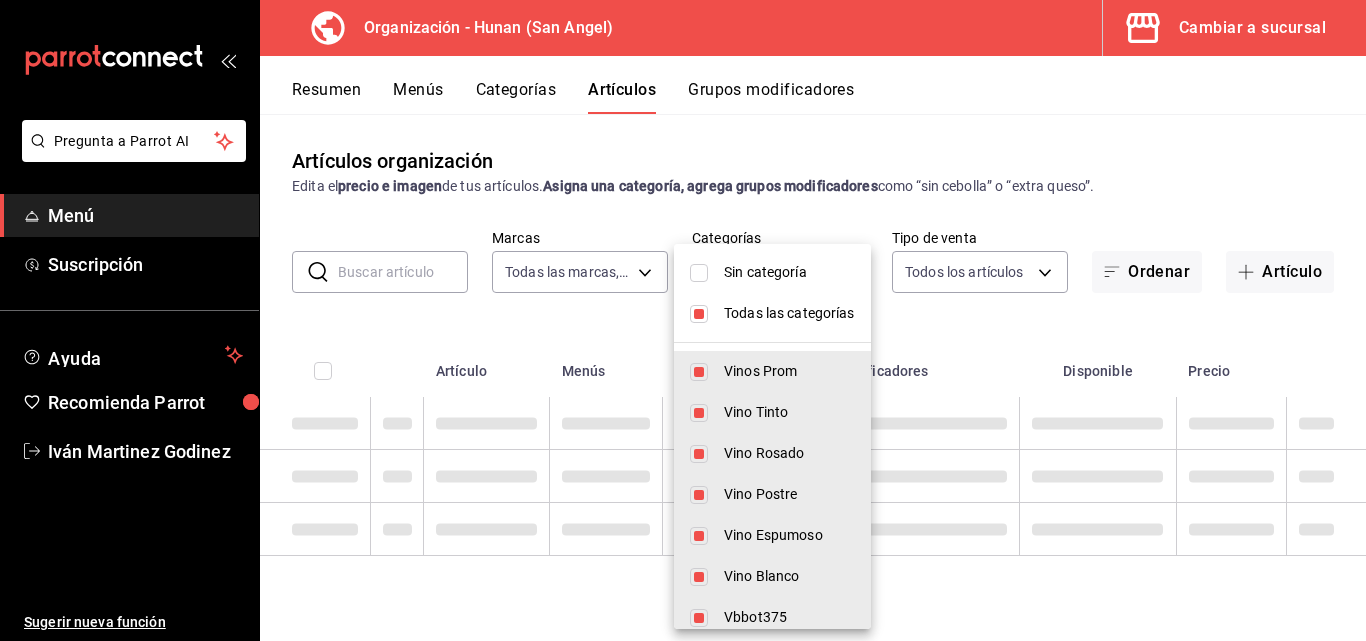 checkbox on "false" 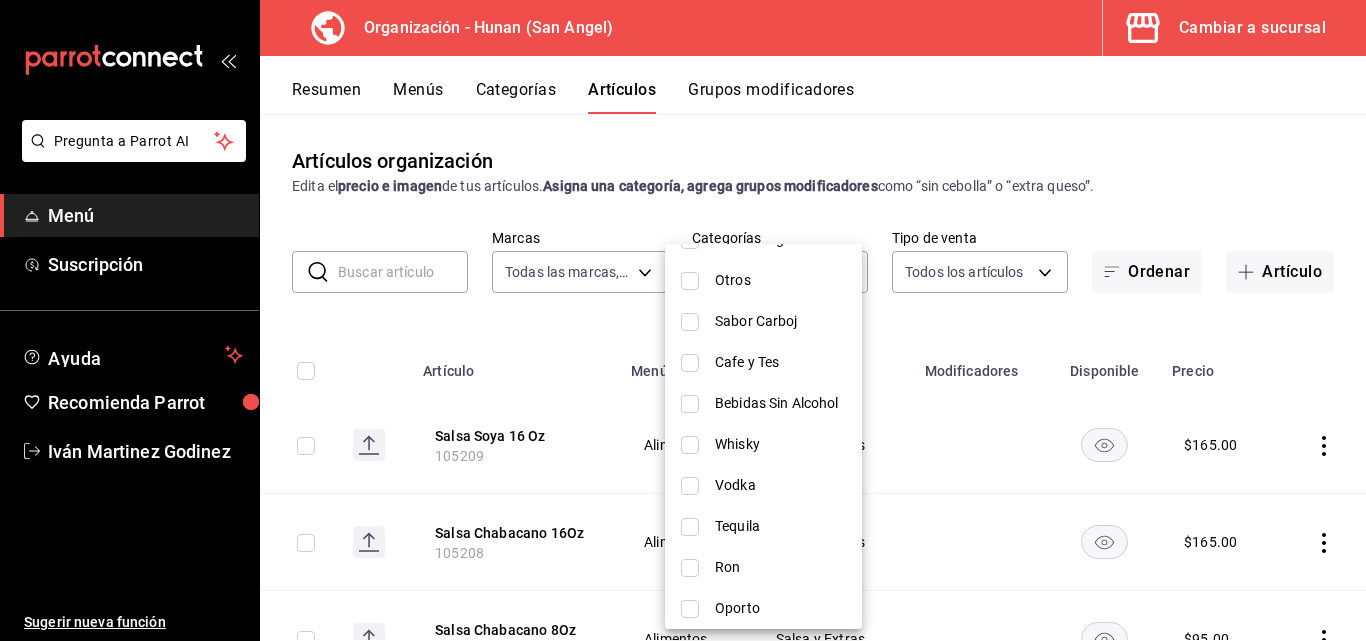 scroll, scrollTop: 1263, scrollLeft: 0, axis: vertical 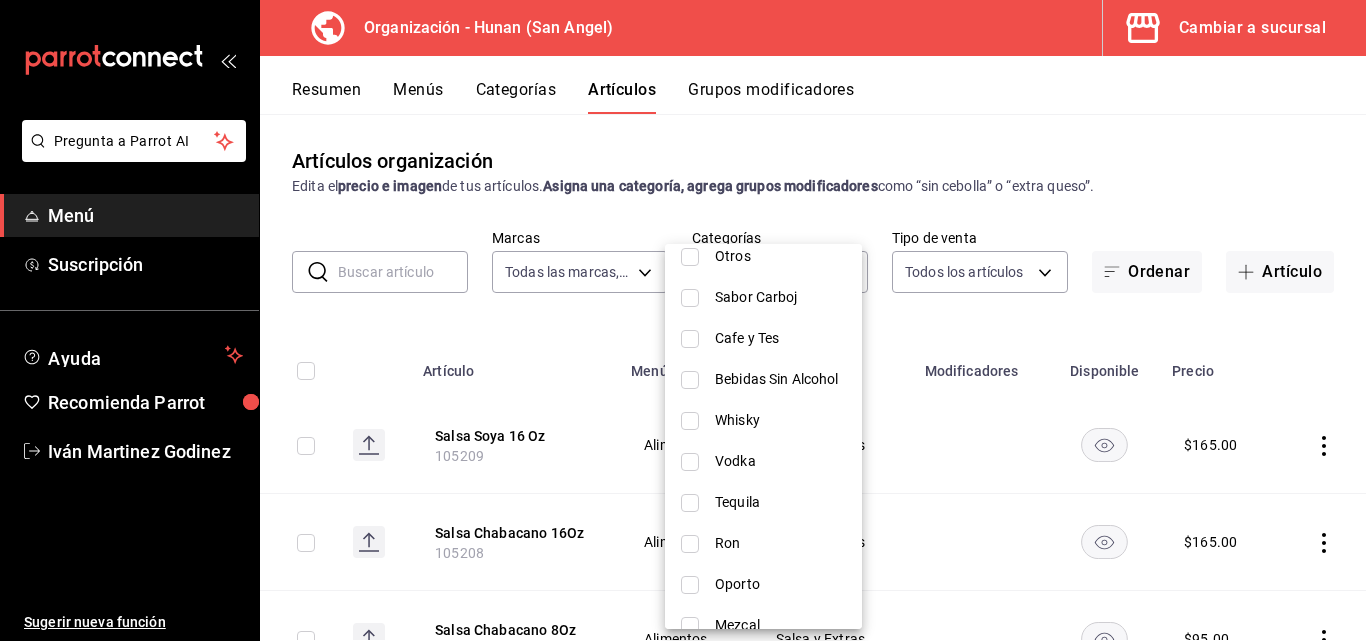 click on "Vodka" at bounding box center [763, 461] 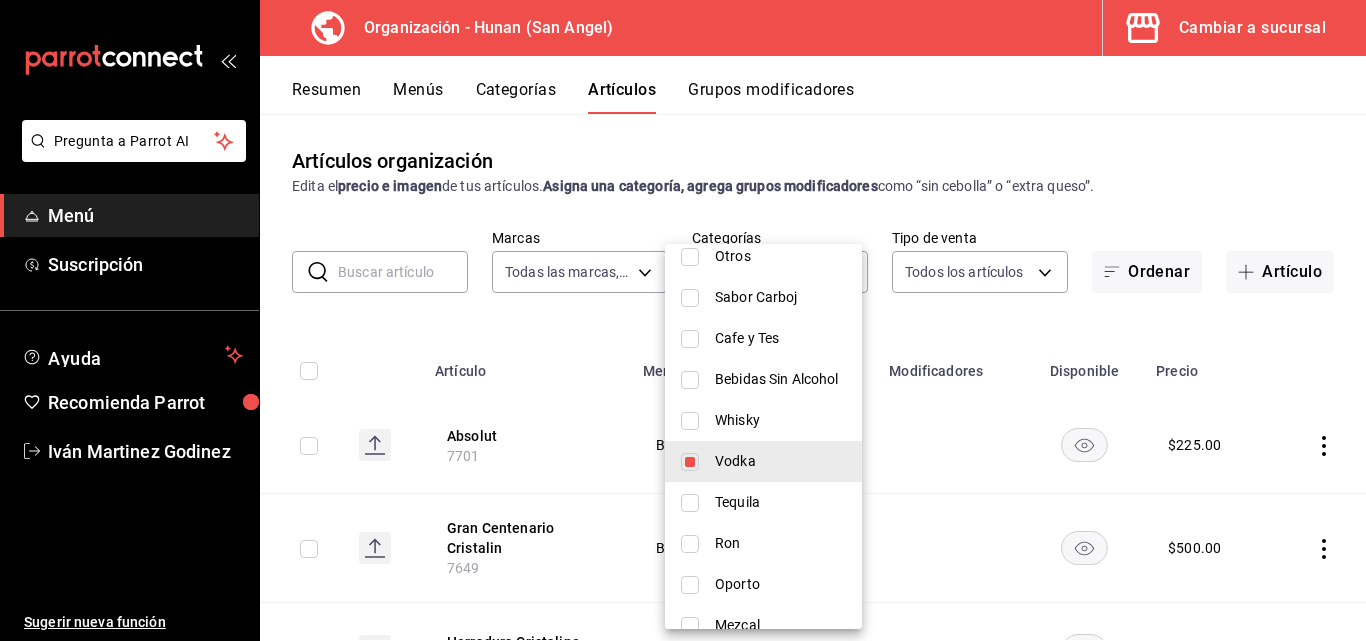 click at bounding box center [683, 320] 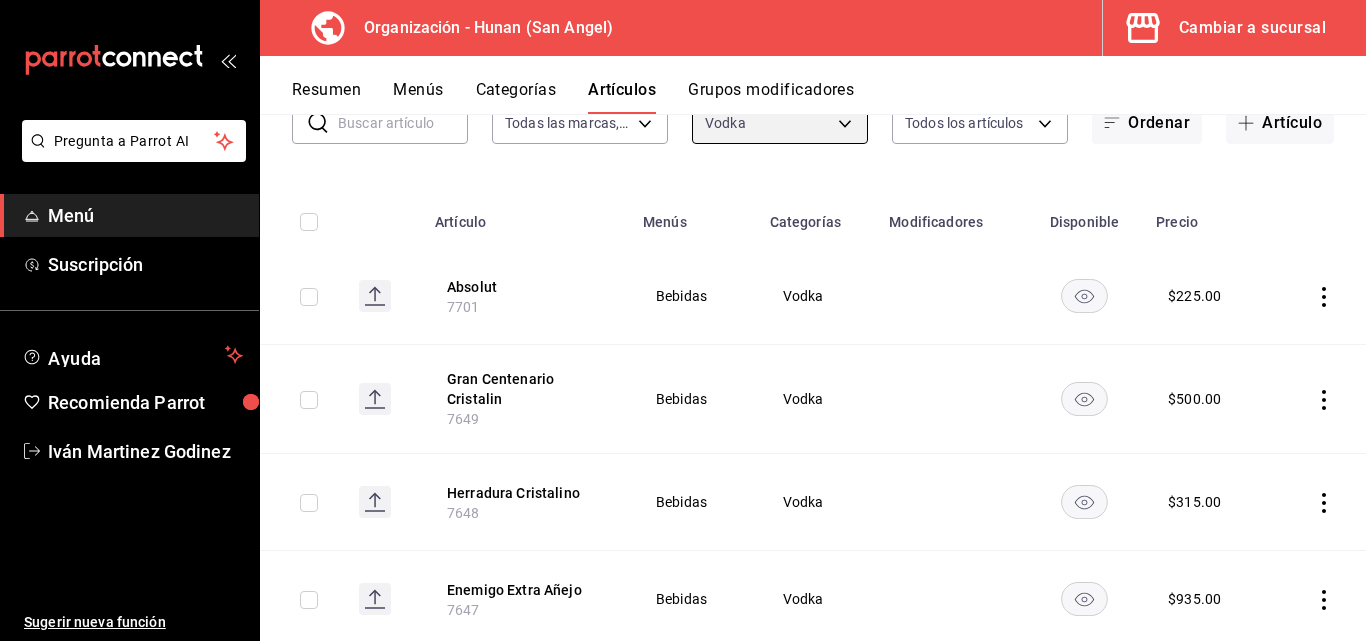 scroll, scrollTop: 139, scrollLeft: 0, axis: vertical 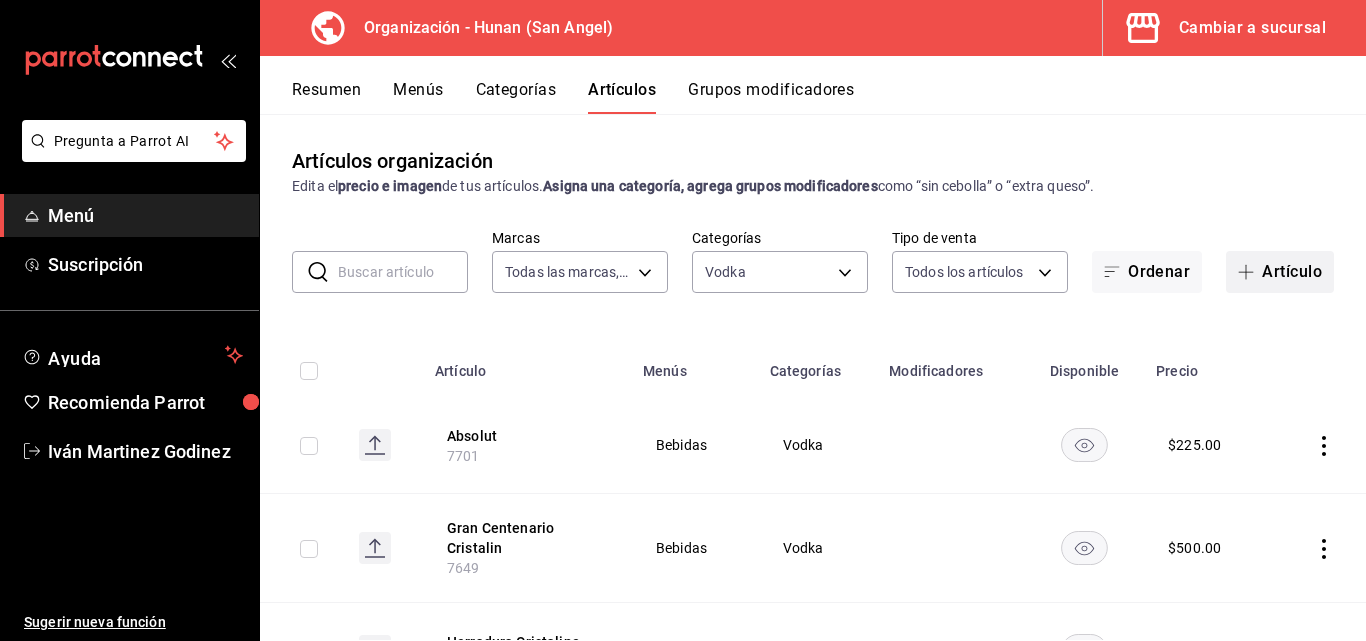 click on "Artículo" at bounding box center [1280, 272] 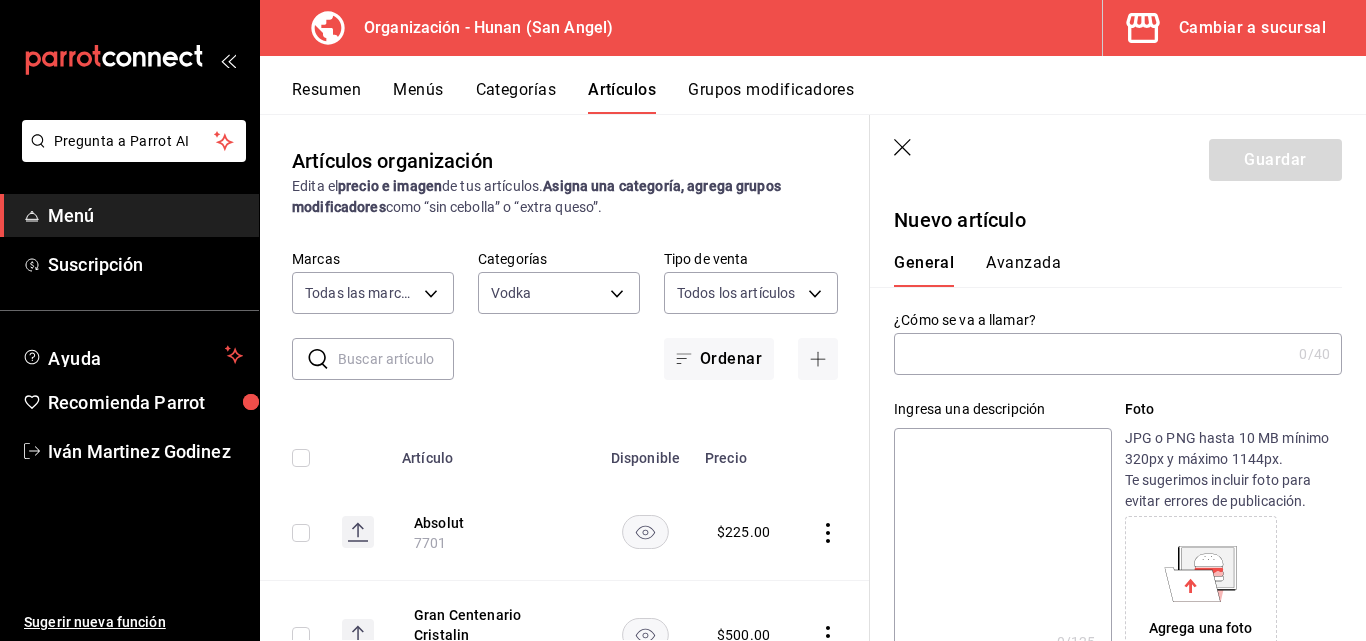 click at bounding box center [1092, 354] 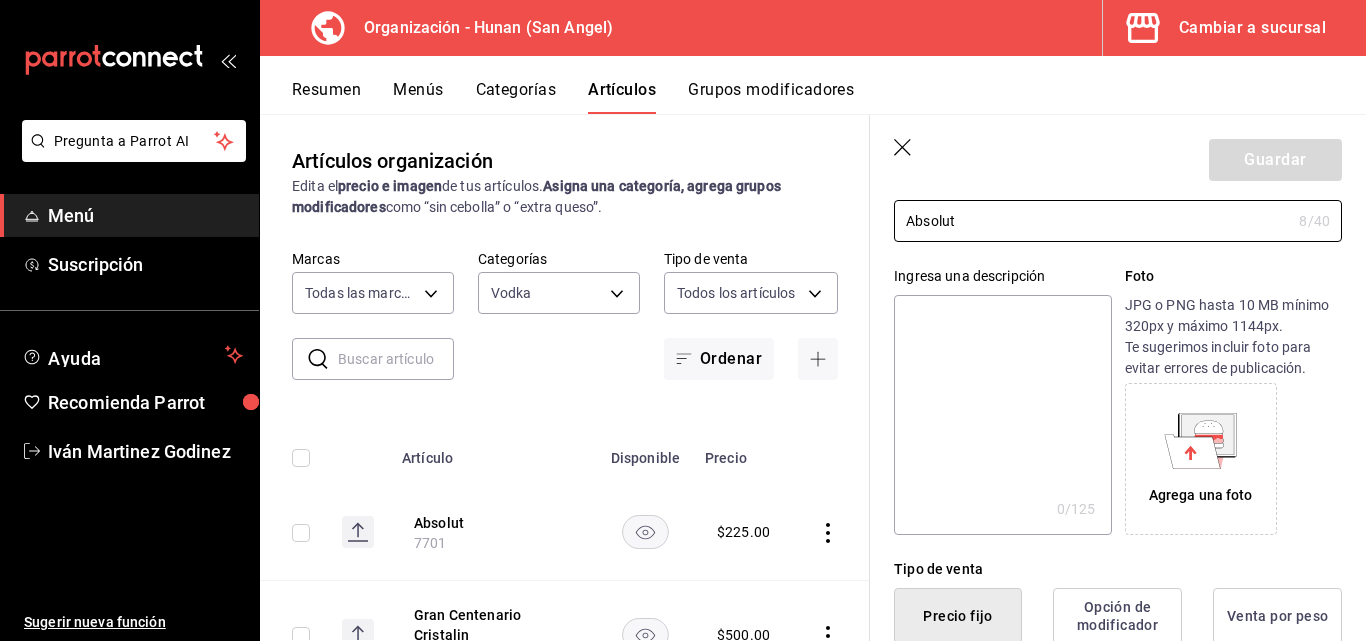 scroll, scrollTop: 146, scrollLeft: 0, axis: vertical 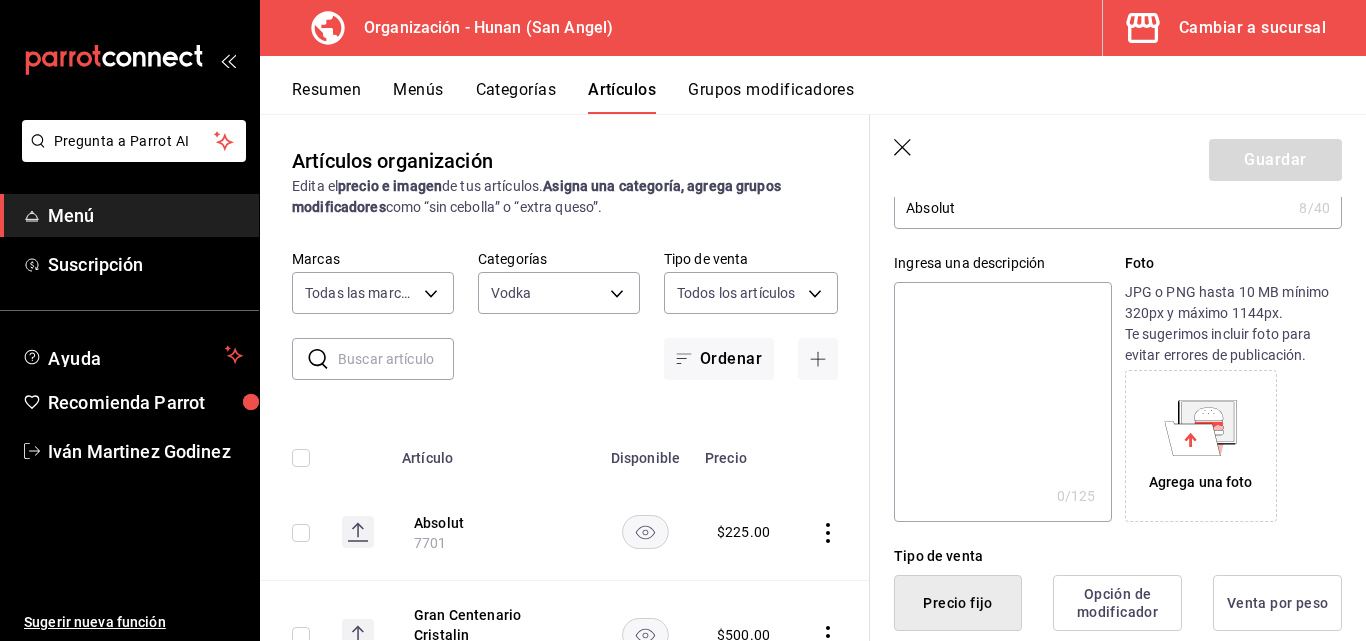 click on "Absolut" at bounding box center (1092, 208) 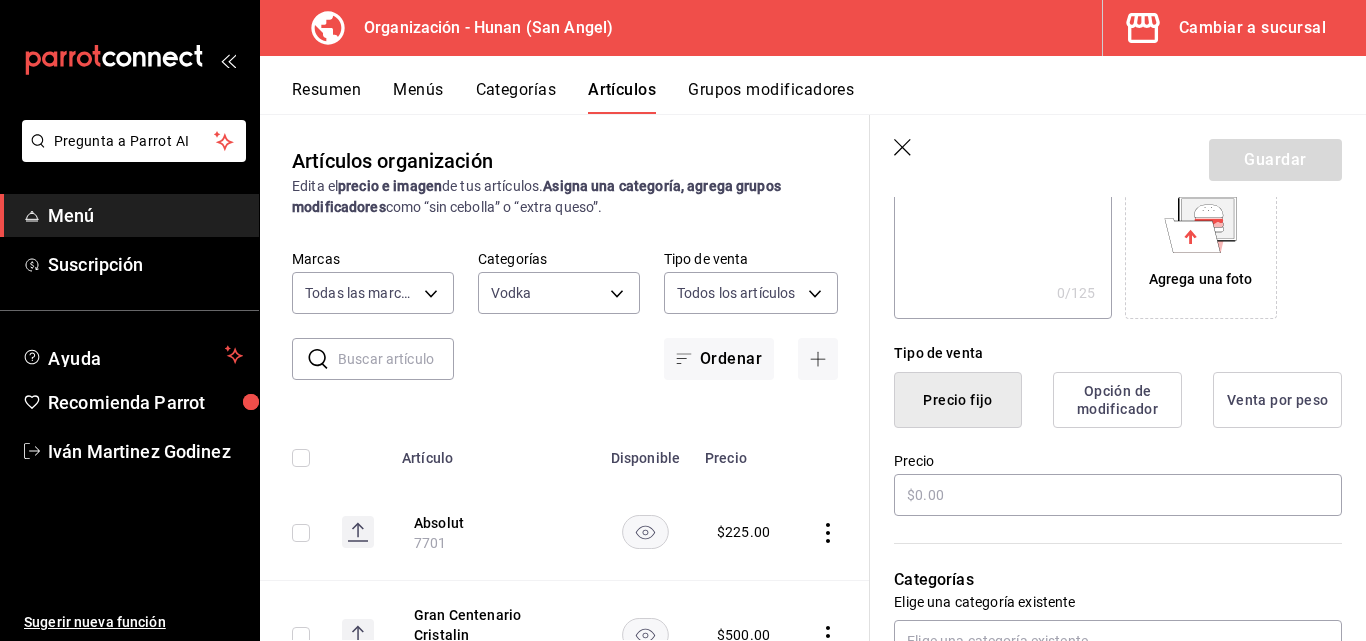 scroll, scrollTop: 400, scrollLeft: 0, axis: vertical 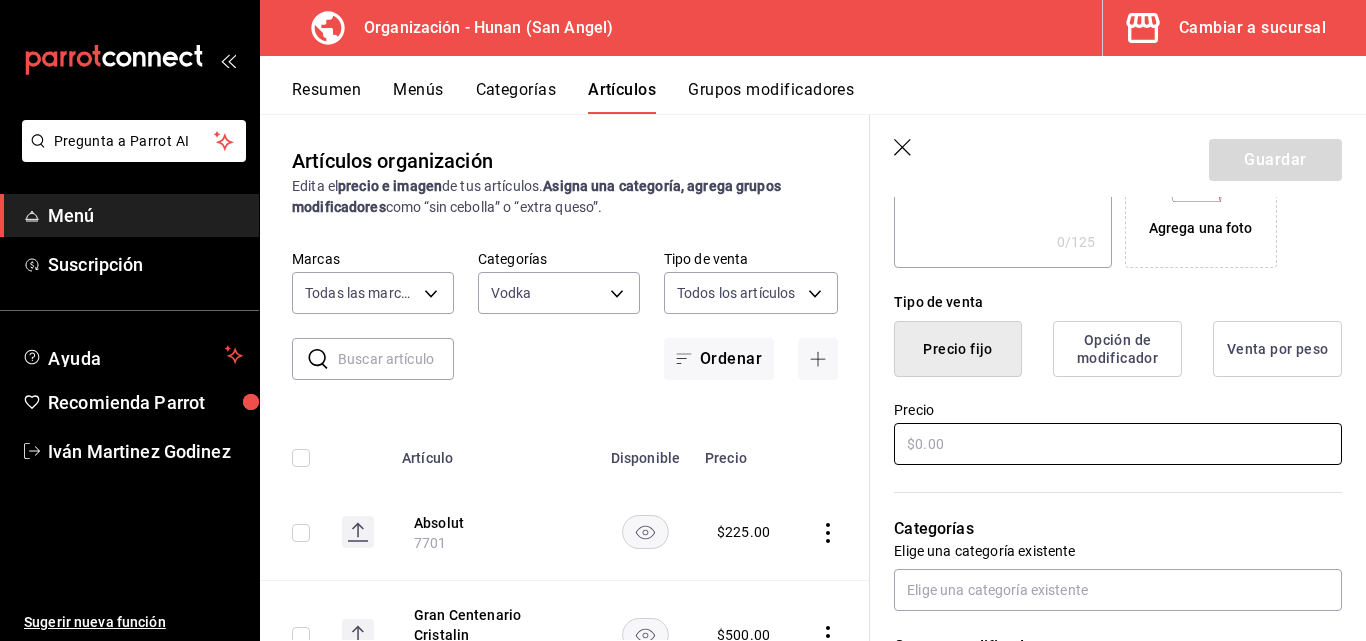 type on "Absolut Apeach" 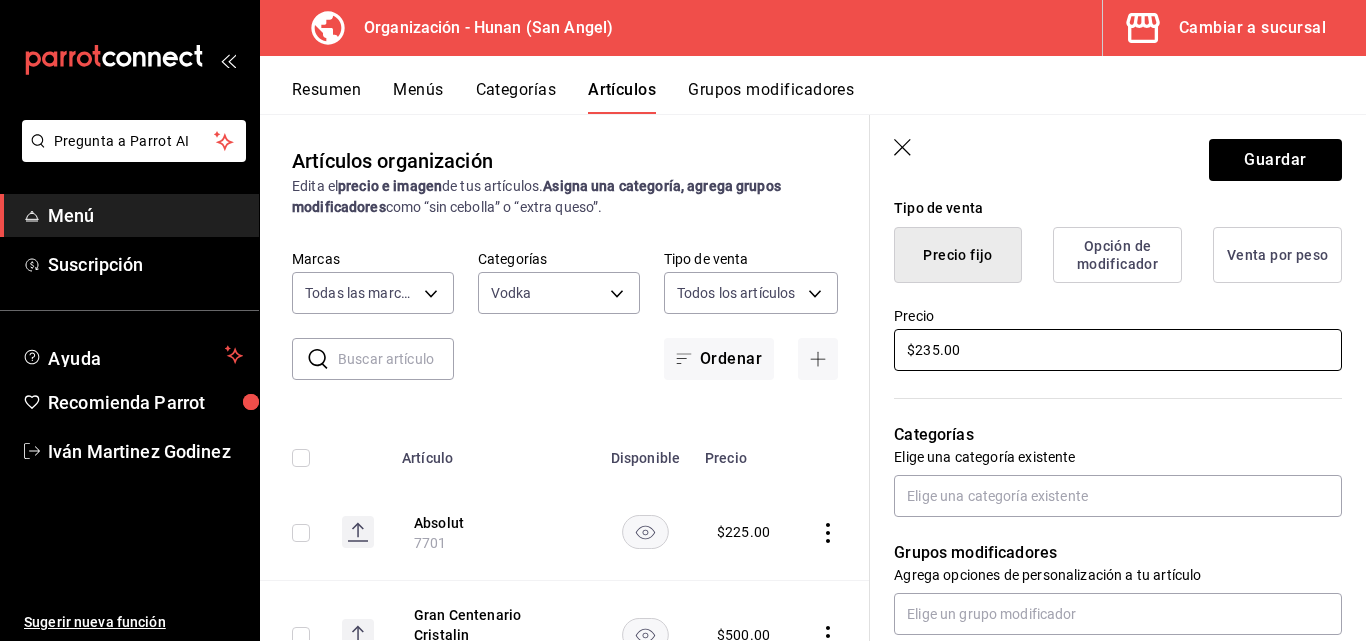 scroll, scrollTop: 491, scrollLeft: 0, axis: vertical 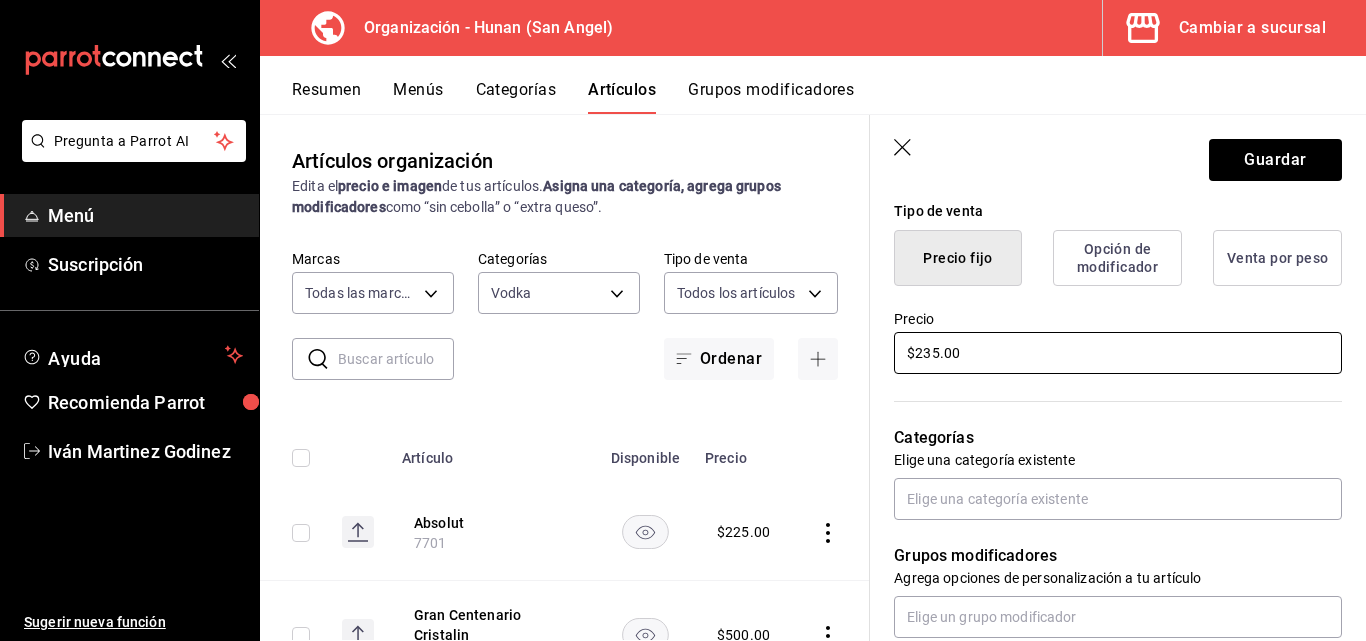 type on "$235.00" 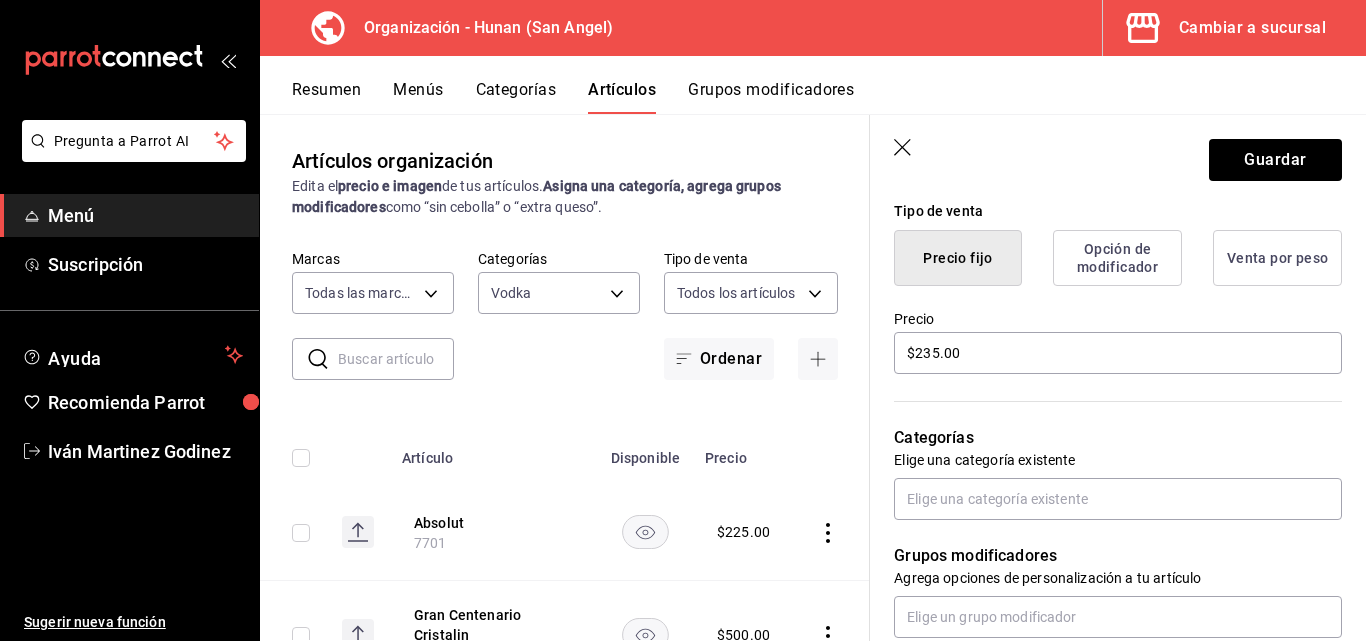 click on "Tipo de venta Precio fijo Opción de modificador Venta por peso" at bounding box center (1106, 231) 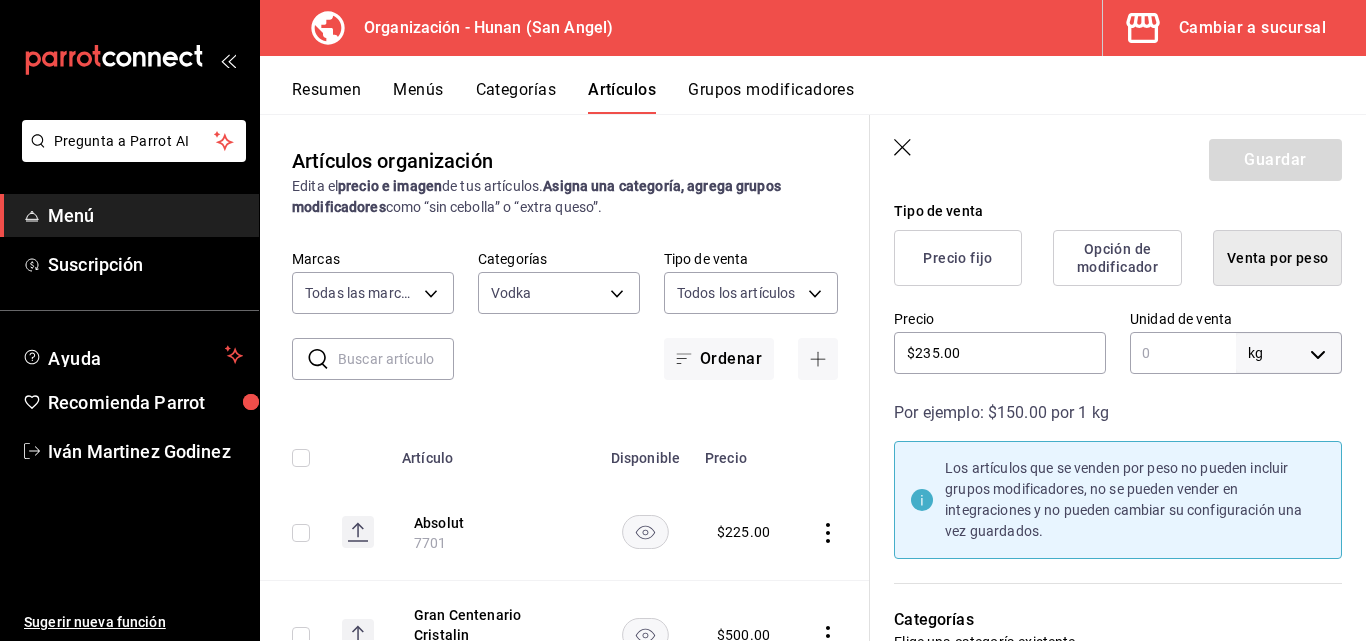 click on "Precio fijo" at bounding box center (958, 258) 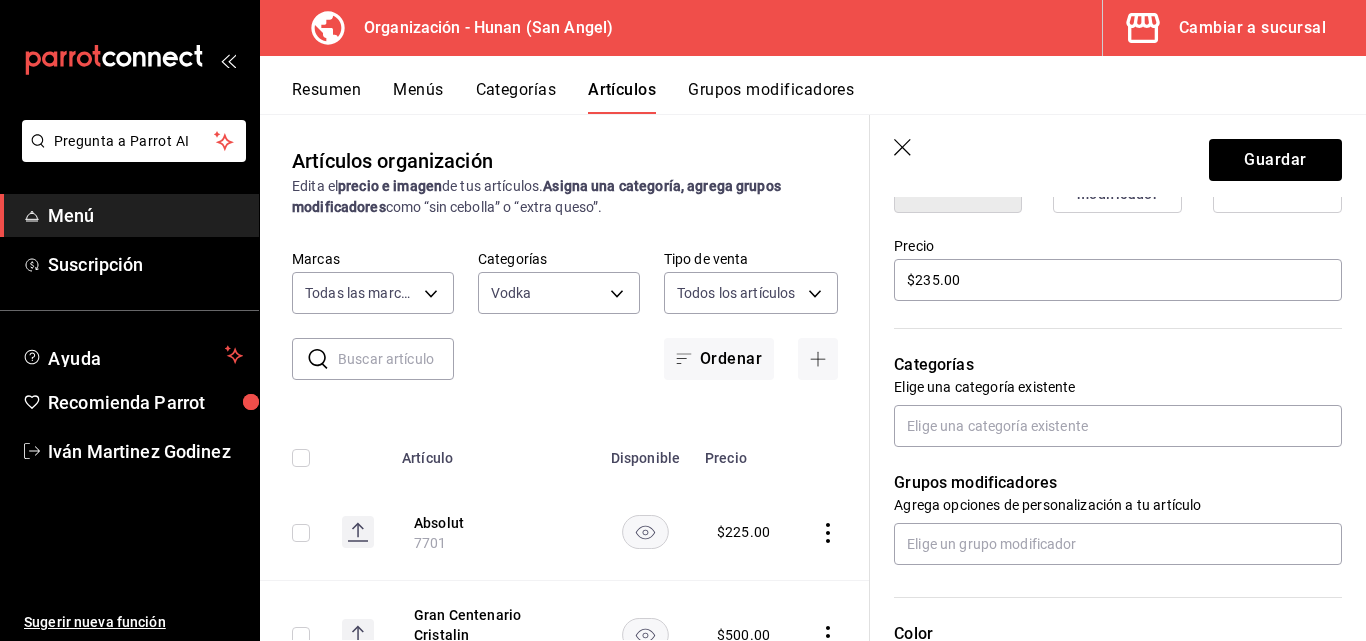 scroll, scrollTop: 958, scrollLeft: 0, axis: vertical 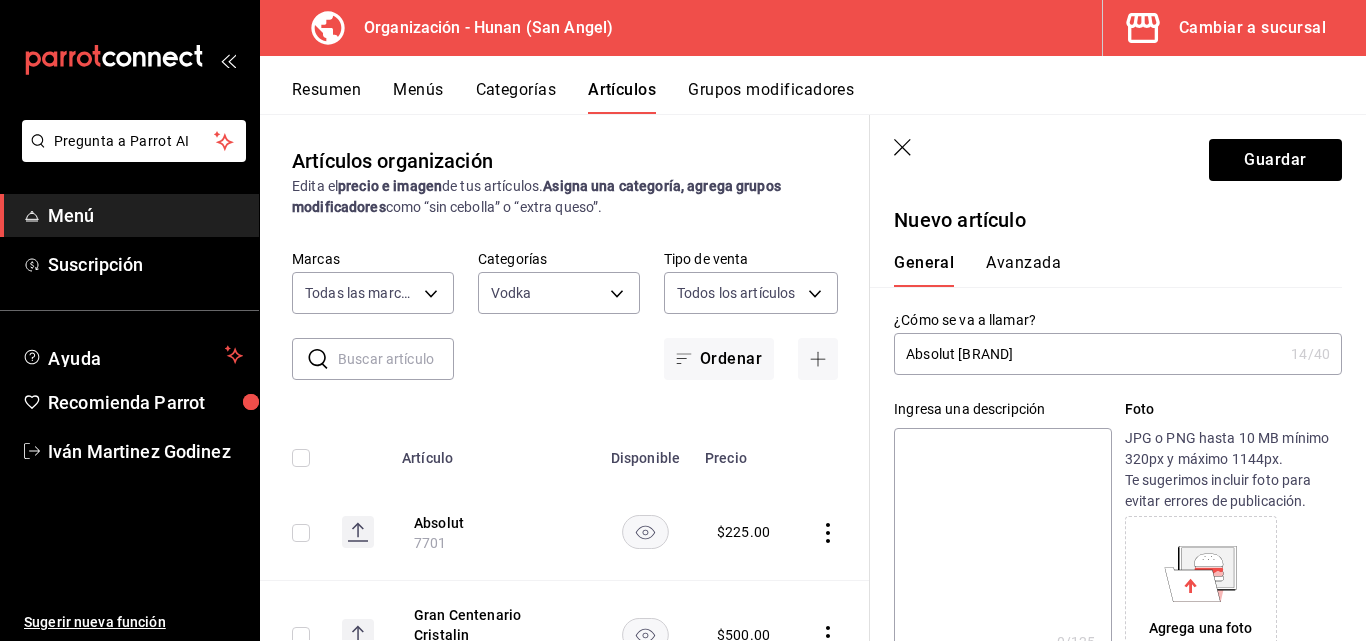 click on "Avanzada" at bounding box center (1023, 270) 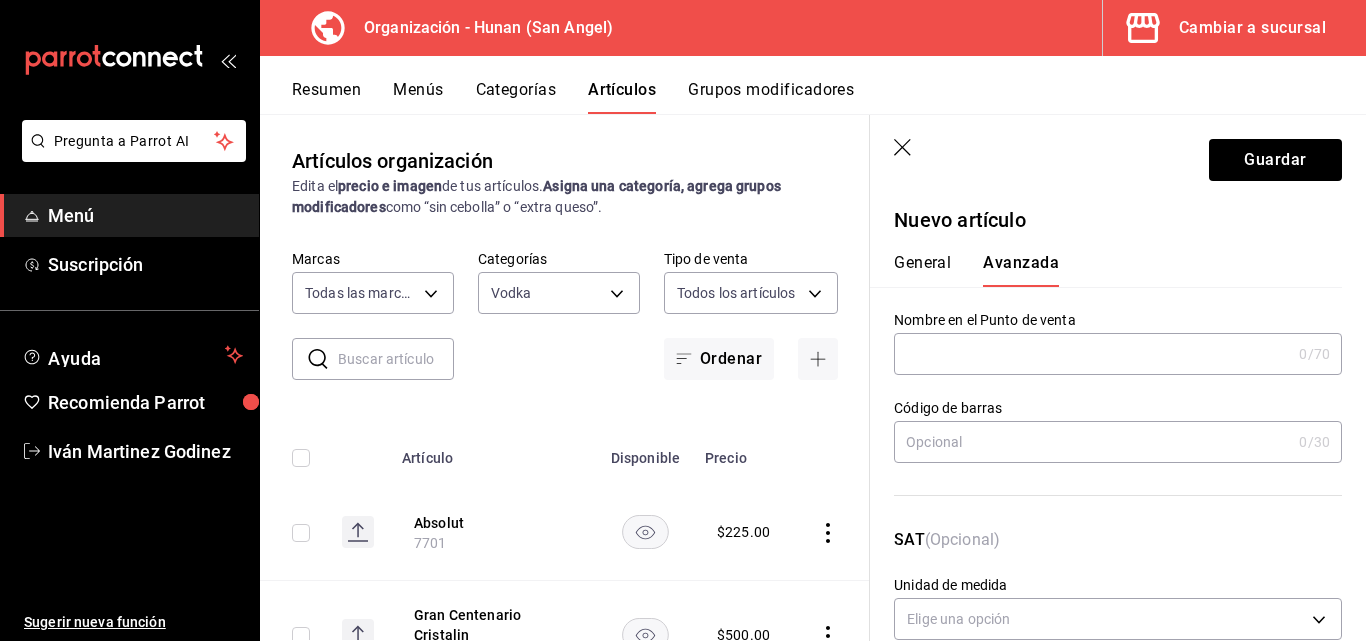 click on "General" at bounding box center [922, 270] 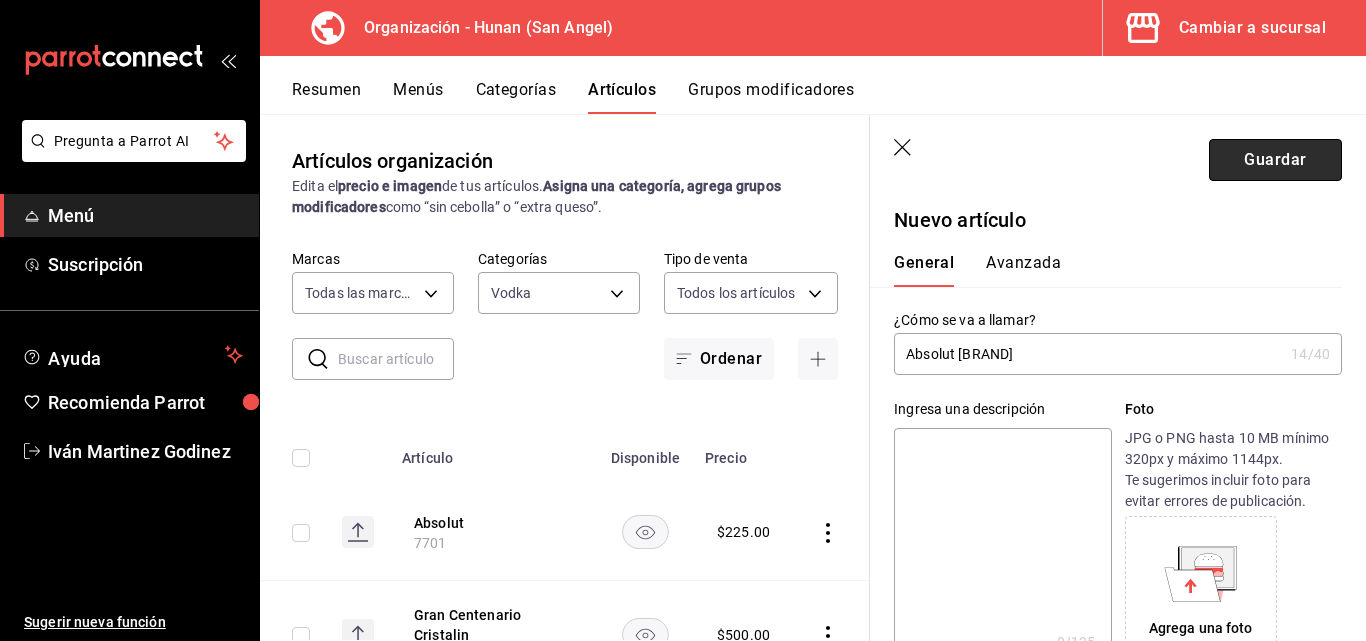 click on "Guardar" at bounding box center [1275, 160] 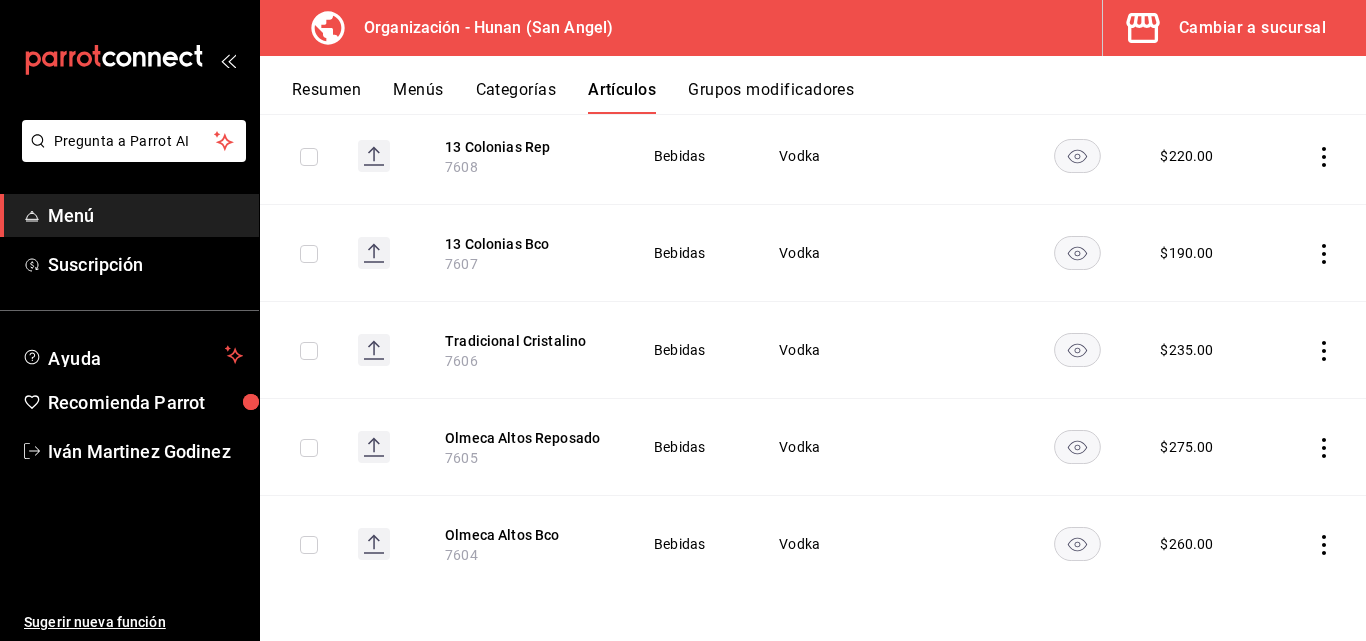 scroll, scrollTop: 28, scrollLeft: 0, axis: vertical 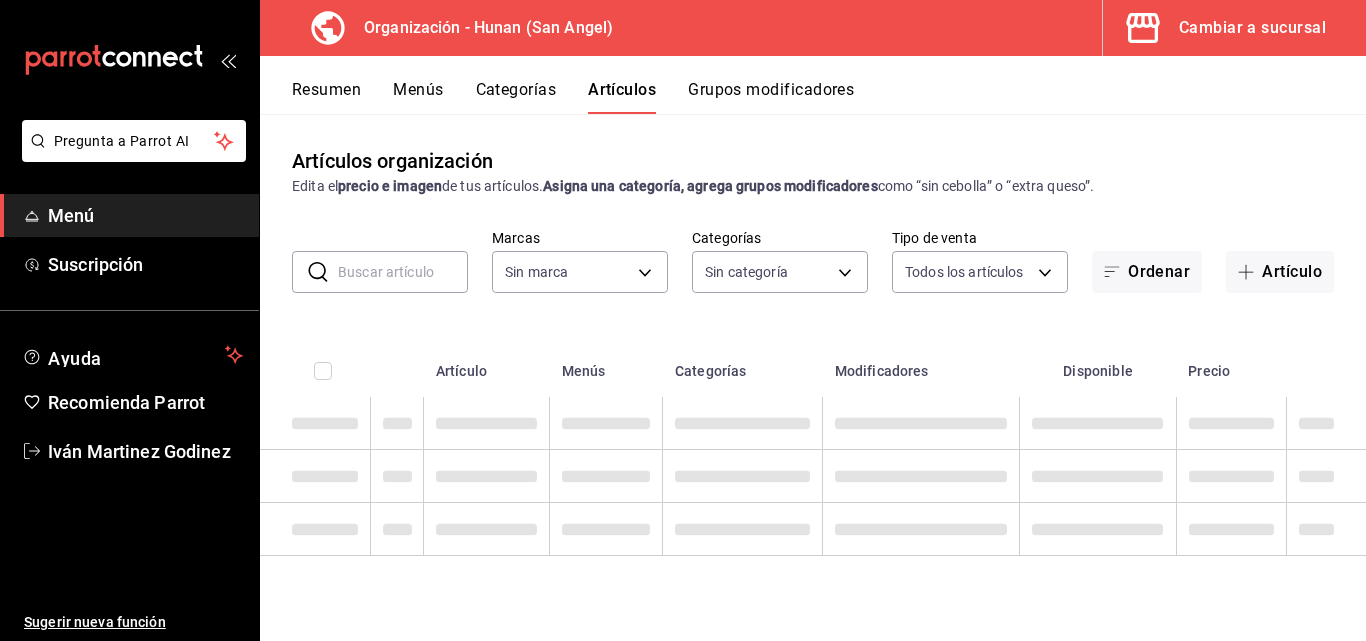 type on "d384c8d0-66a7-43b9-ac0d-3f995a6be0a8" 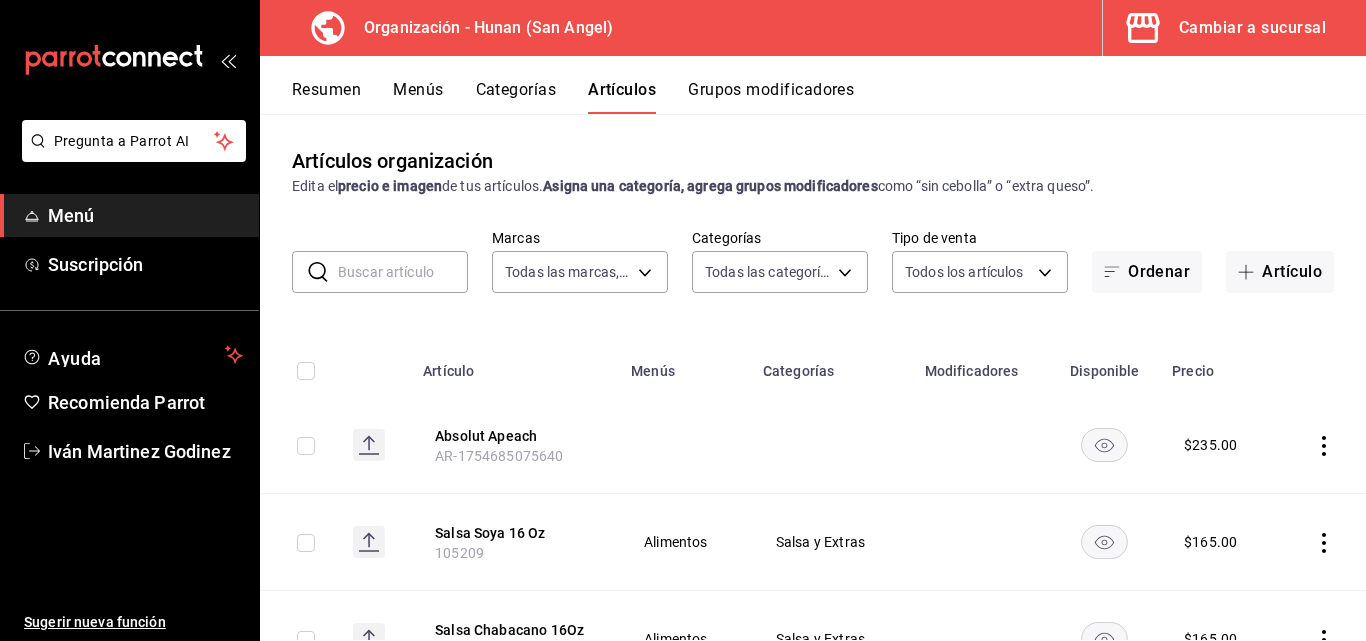 type on "5e6c8ed4-bdf8-42e8-816b-d39911e12aa6,1cac5387-84ff-42b0-b512-876f76fa8552,4df8252f-8381-4e4b-aa36-cbf6799b9b19,66c890f6-31da-4825-873c-06ad82b2a8d1,42138e37-9094-49a3-9b1d-d8bd571e538f,6c974f5b-64a1-4db4-9329-f8007736791e,8f9a5257-0753-41f6-908c-b25ff31d048a,d43900f8-5062-4f3a-931c-f4693d6acd48,0f03c763-f264-4281-b2e6-084ea7303955,7c1312d1-d61e-4024-9980-e59e50ff31fe,74f692cd-2d9d-4422-8d8b-c1d16f937b06,2abbedeb-6956-444c-8311-af12ab2f48cf,45acaf2d-1a5d-4869-8095-20515bade5f2,d2e1e135-9b60-490d-a190-91b5254c9e3f,6e7b6b96-f09b-429d-86c0-6dfadc554d16,1981e156-6f71-485c-aa99-da763a422a7e,7dd48d4e-9a72-4f43-975c-517530808e20,8235b652-b3e0-4365-9283-4a1a7ce3d654,542dcf18-e5bb-4dfd-811b-dde650df56d2,153b917f-3aae-4ded-87c3-ae1f0e41e87a,a83457d1-f450-41d8-829a-5c954141f3d6,119f2a60-242e-4e16-a87b-7d977e585b68,6a4bf5ff-1286-47ca-a9ed-be9c72c96a48,65c0dfef-038a-4f78-a7ec-44366e865eba,821c8703-2032-4a64-9509-4b99b9262e77,43aa3d75-9ced-4ca3-8a60-36cc8ae8679b,15ef8ebb-4127-47dc-8e29-c05443de52b5,a684563e-7796-44d5-b98..." 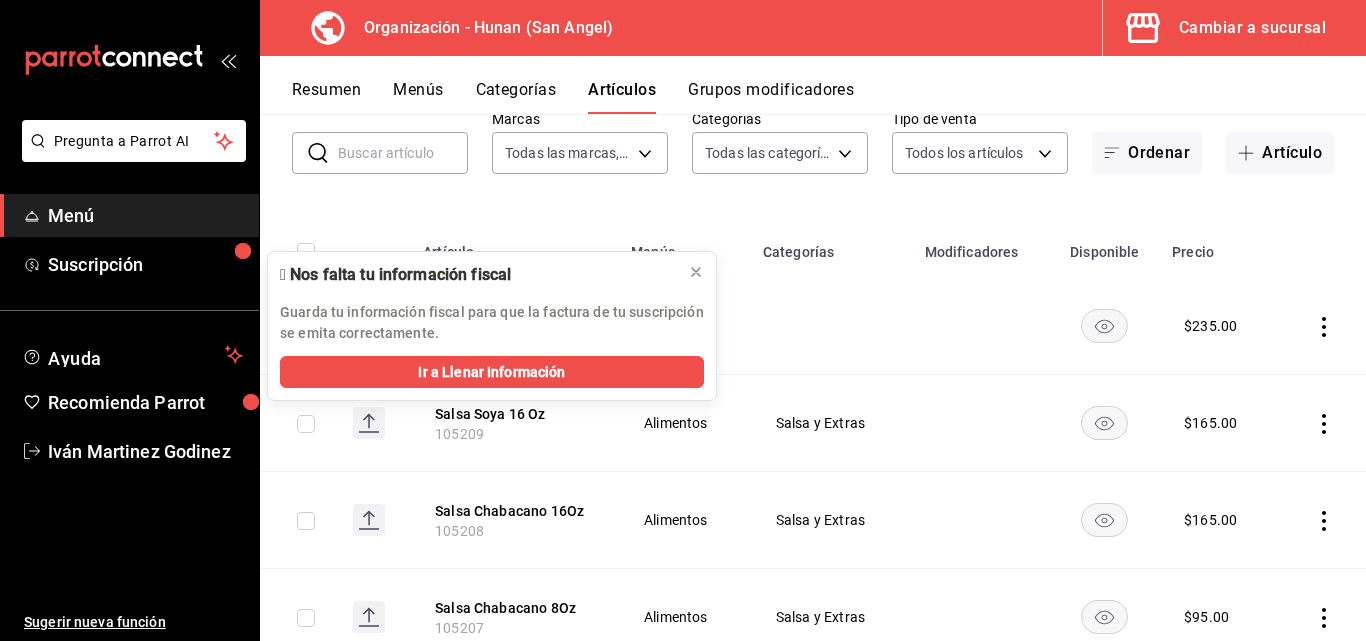scroll, scrollTop: 0, scrollLeft: 0, axis: both 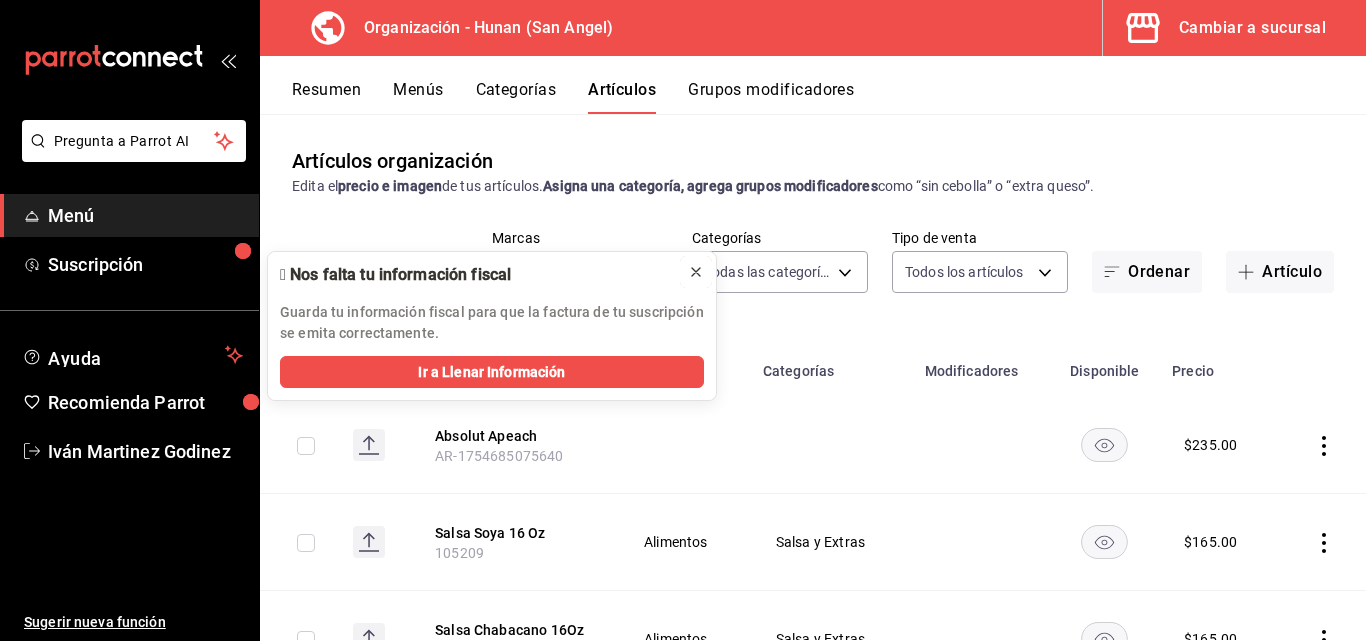 click 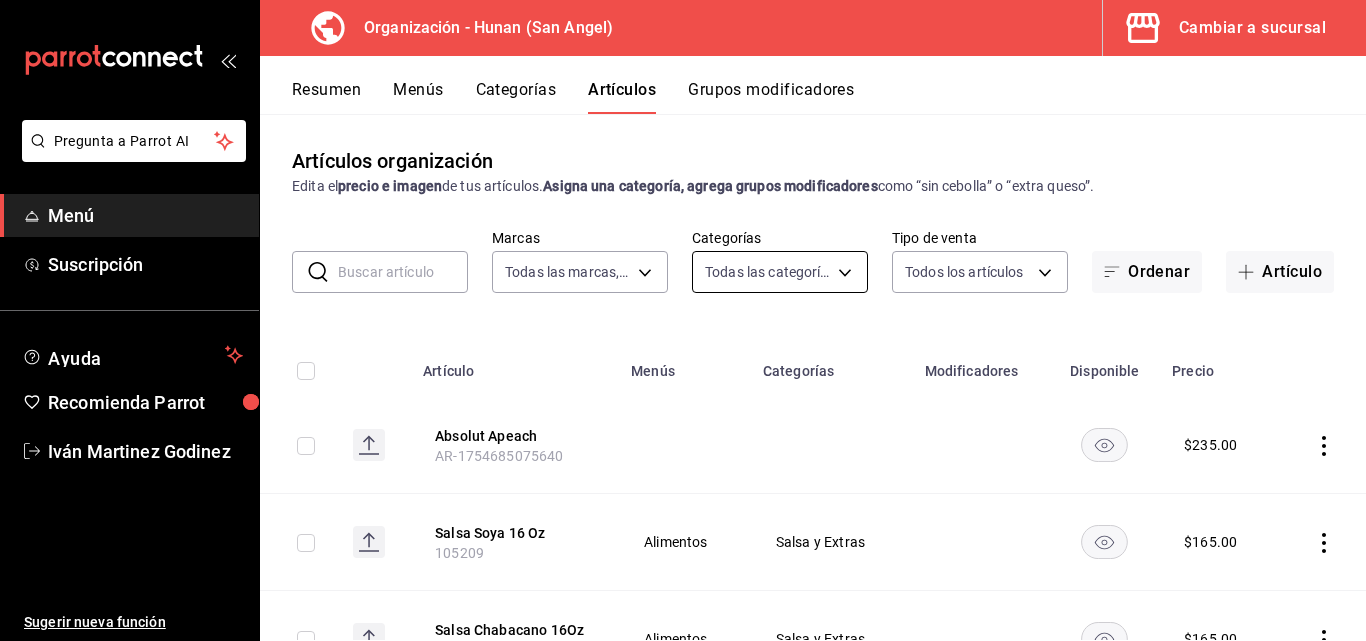 click on "Pregunta a Parrot AI Menú   Suscripción   Ayuda Recomienda Parrot   Iván Martinez Godinez   Sugerir nueva función   Organización - Hunan (San Angel) Cambiar a sucursal Resumen Menús Categorías Artículos Grupos modificadores Artículos organización Edita el  precio e imagen  de tus artículos.  Asigna una categoría, agrega grupos modificadores  como “sin cebolla” o “extra queso”. ​ ​ Marcas Todas las marcas, Sin marca d384c8d0-66a7-43b9-ac0d-3f995a6be0a8 Categorías Todas las categorías, Sin categoría Tipo de venta Todos los artículos ALL Ordenar Artículo Artículo Menús Categorías Modificadores Disponible Precio Absolut Apeach AR-1754685075640 $ 235.00 Salsa Soya 16 Oz 105209 Alimentos Salsa y Extras $ 165.00 Salsa Chabacano 16Oz 105208 Alimentos Salsa y Extras $ 165.00 Salsa Chabacano 8Oz 105207 Alimentos Salsa y Extras $ 95.00 Salsa Soya 8 Oz 105206 Alimentos Salsa y Extras $ 95.00 Salsa Sambal 16 Oz 105205 Alimentos Salsa y Extras $ 195.00 Salsa Sambal 8 Oz 105204 Alimentos $ $" at bounding box center [683, 320] 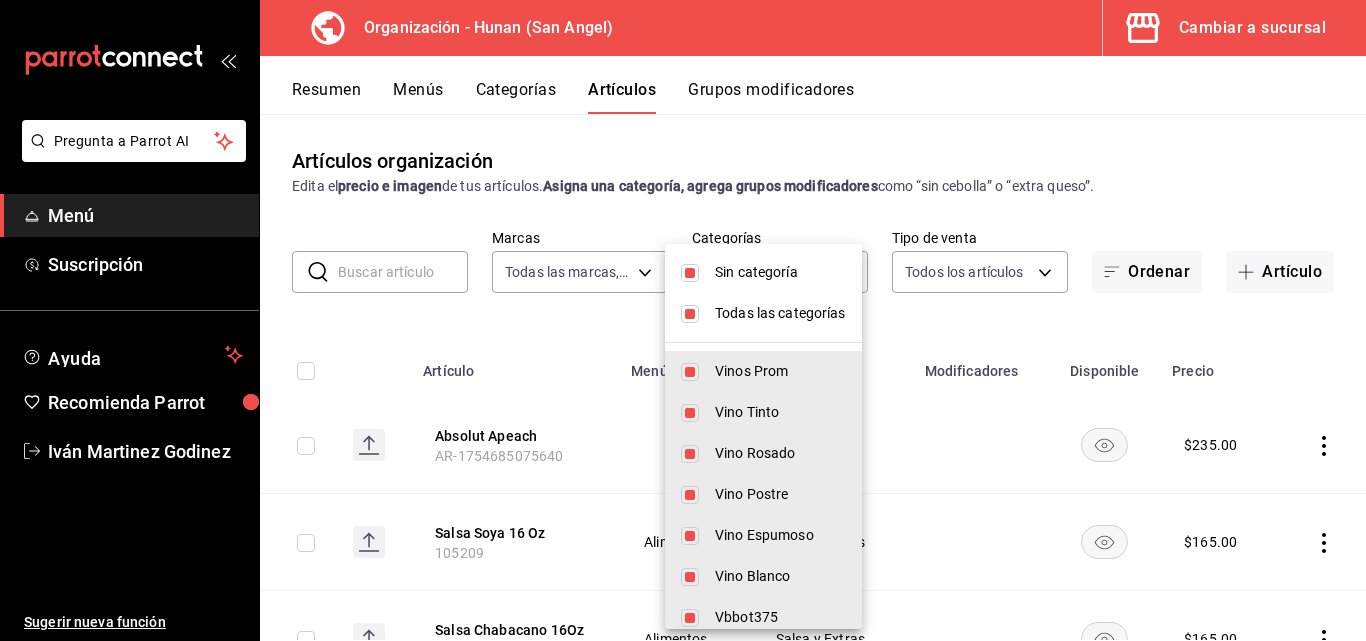 click on "Todas las categorías" at bounding box center (780, 313) 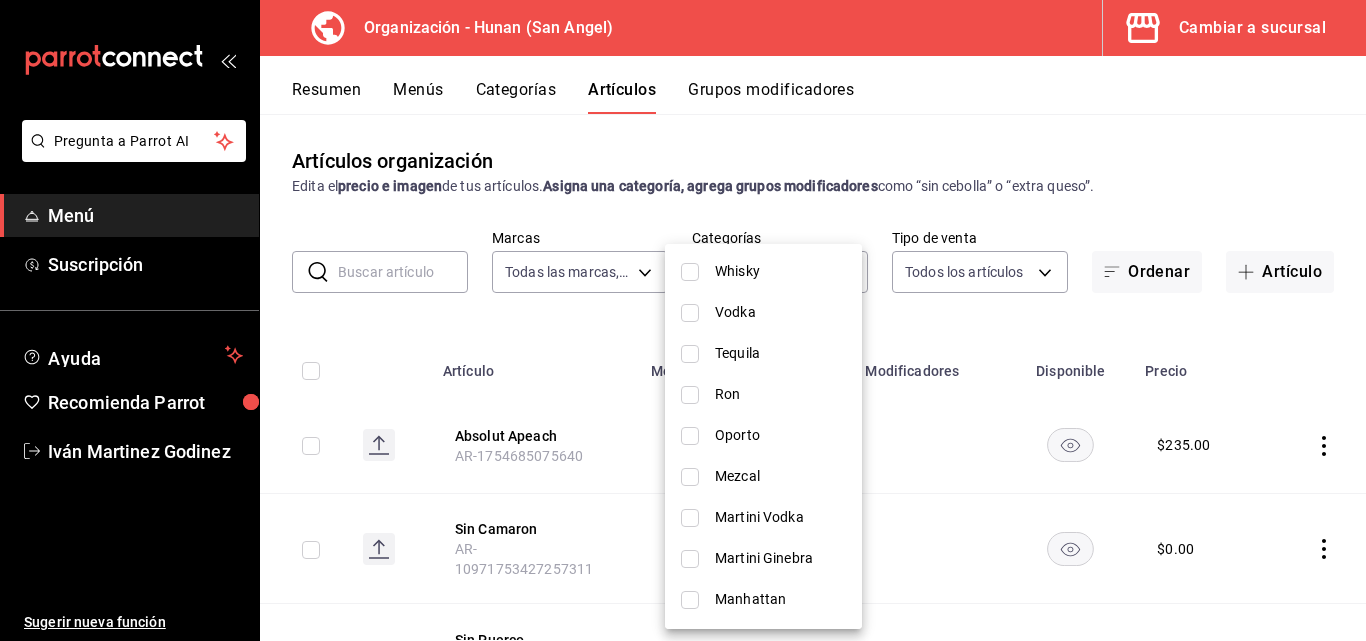 scroll, scrollTop: 1313, scrollLeft: 0, axis: vertical 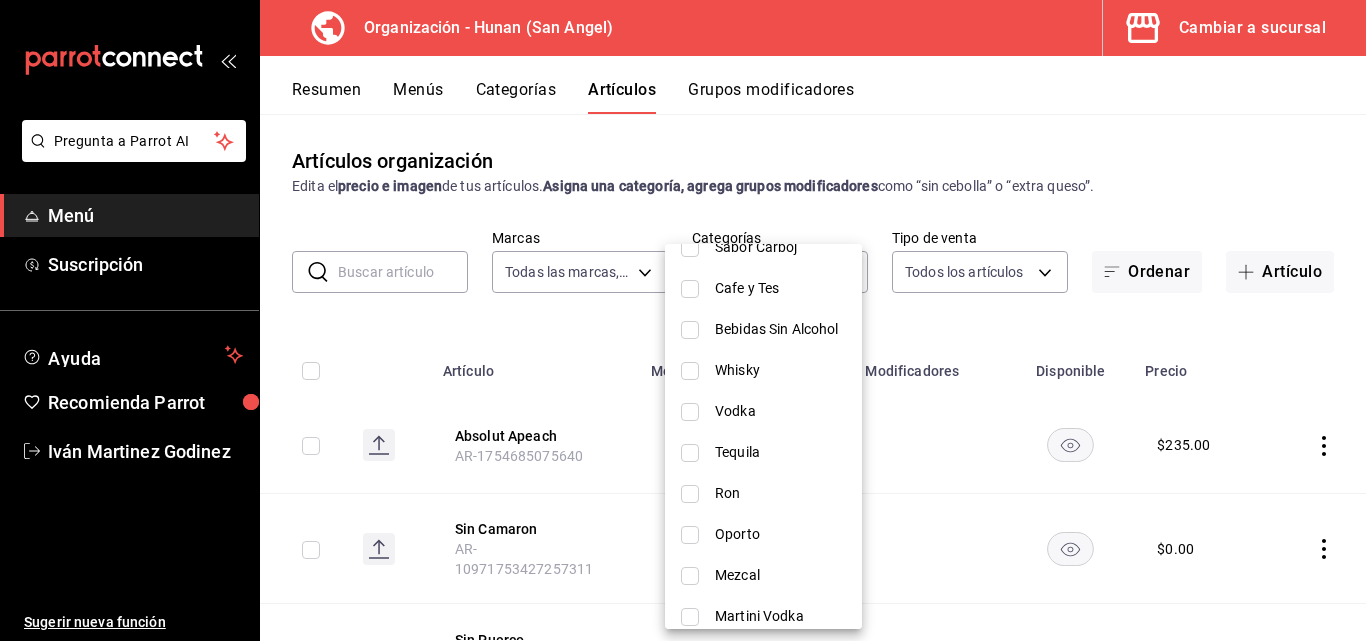 click on "Vodka" at bounding box center (780, 411) 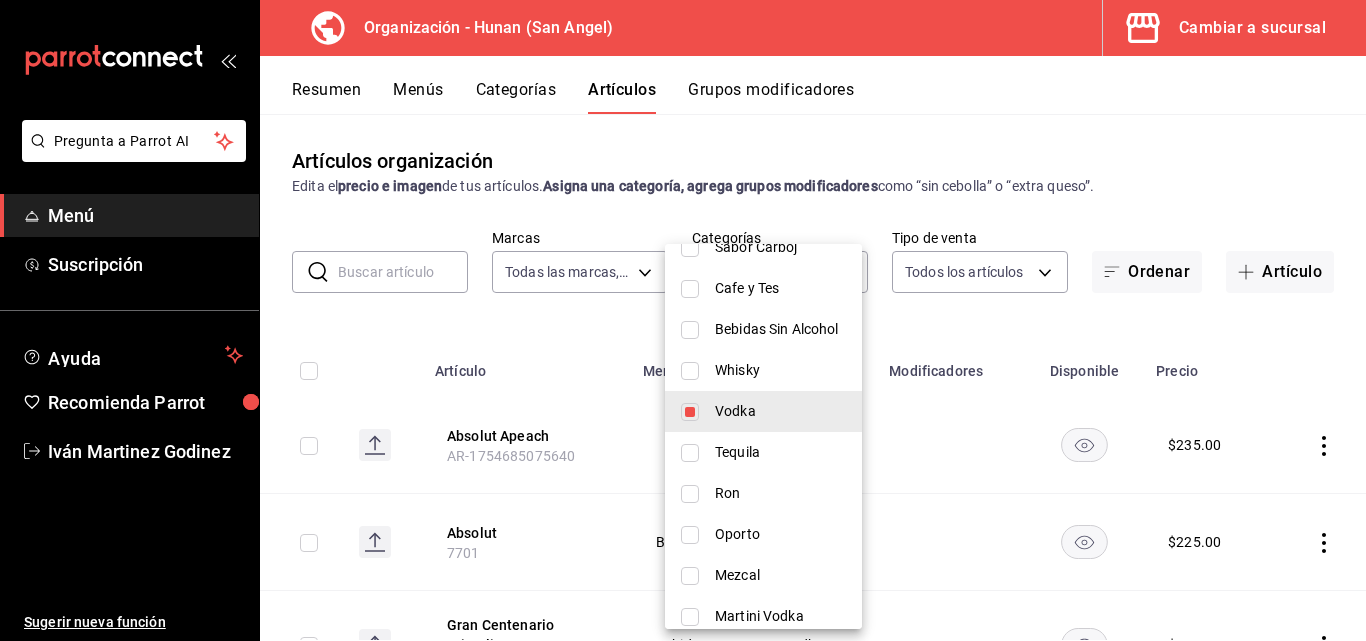 click at bounding box center (683, 320) 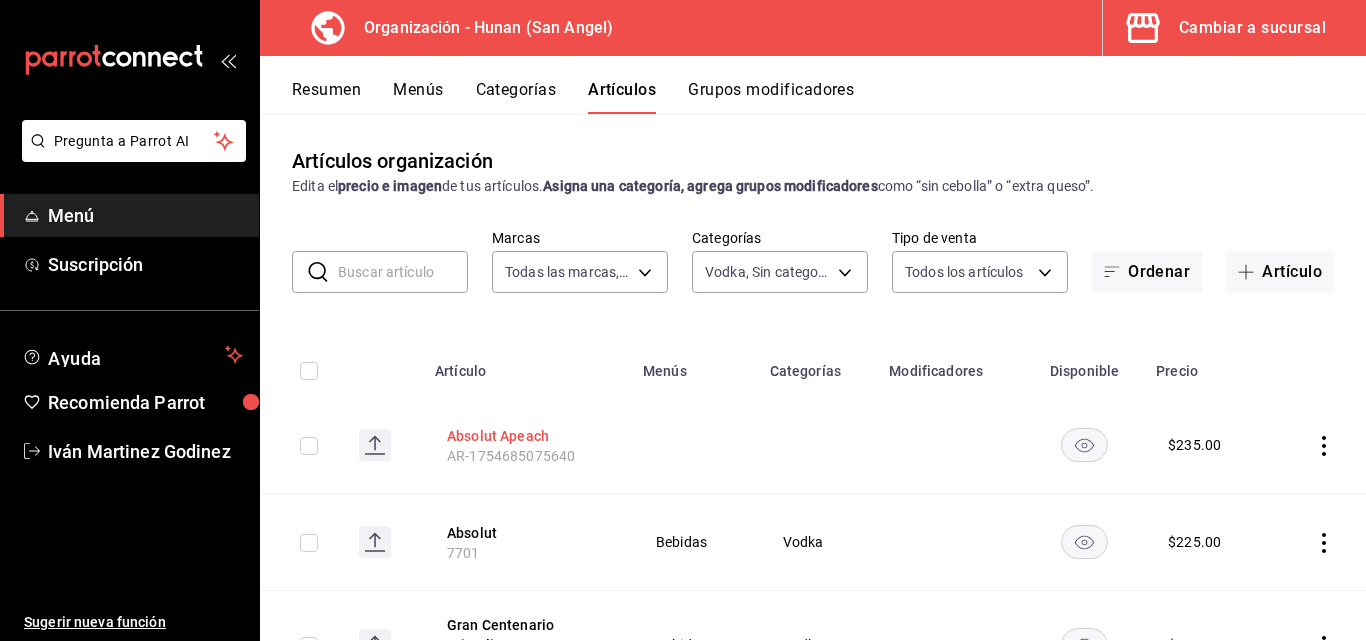 click on "Absolut Apeach" at bounding box center [527, 436] 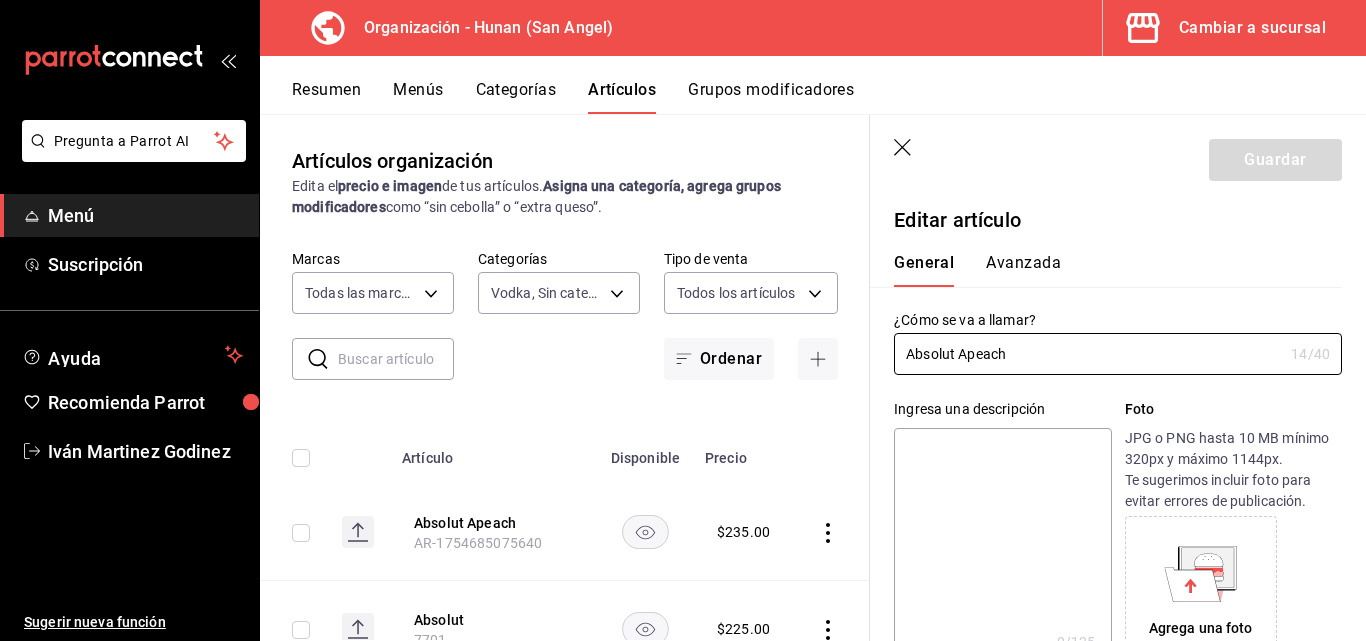 type on "$235.00" 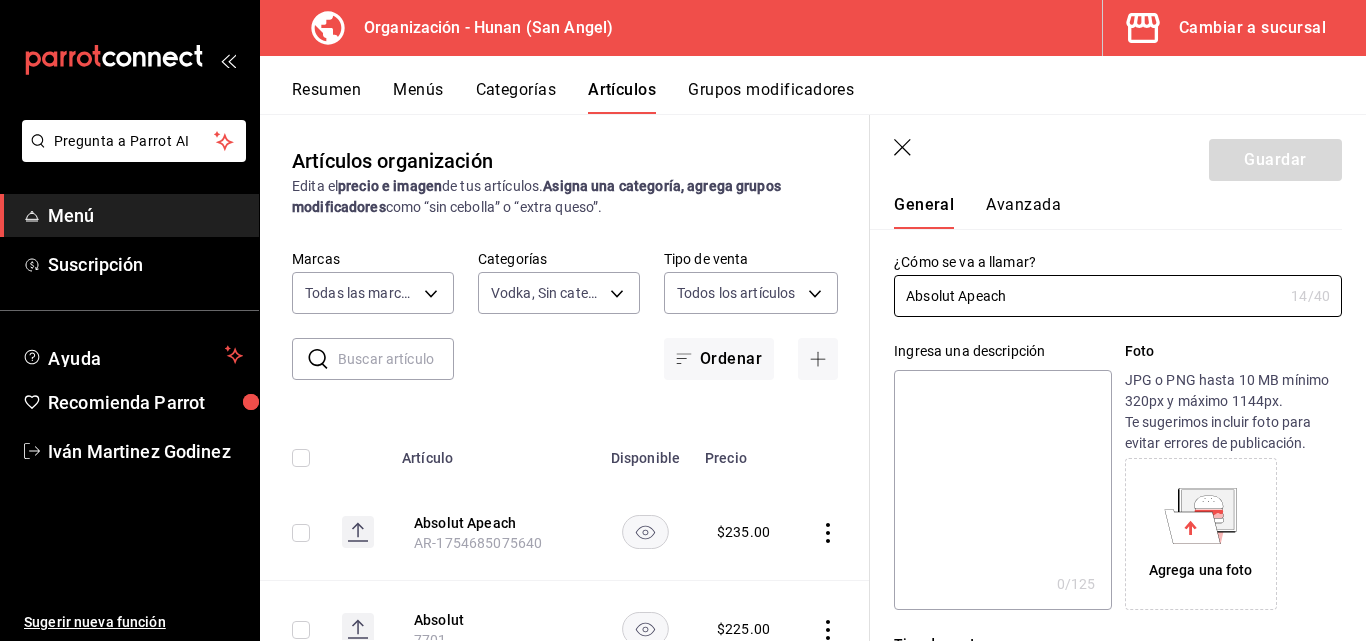 scroll, scrollTop: 49, scrollLeft: 0, axis: vertical 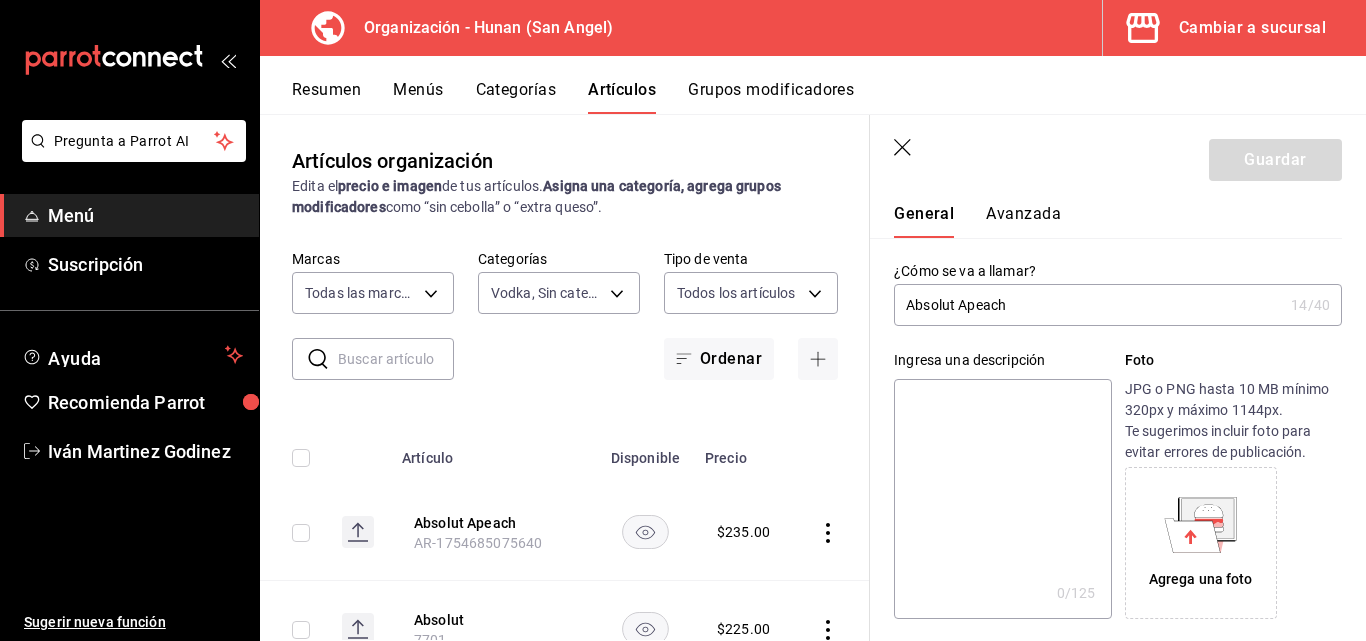 click on "Avanzada" at bounding box center [1023, 221] 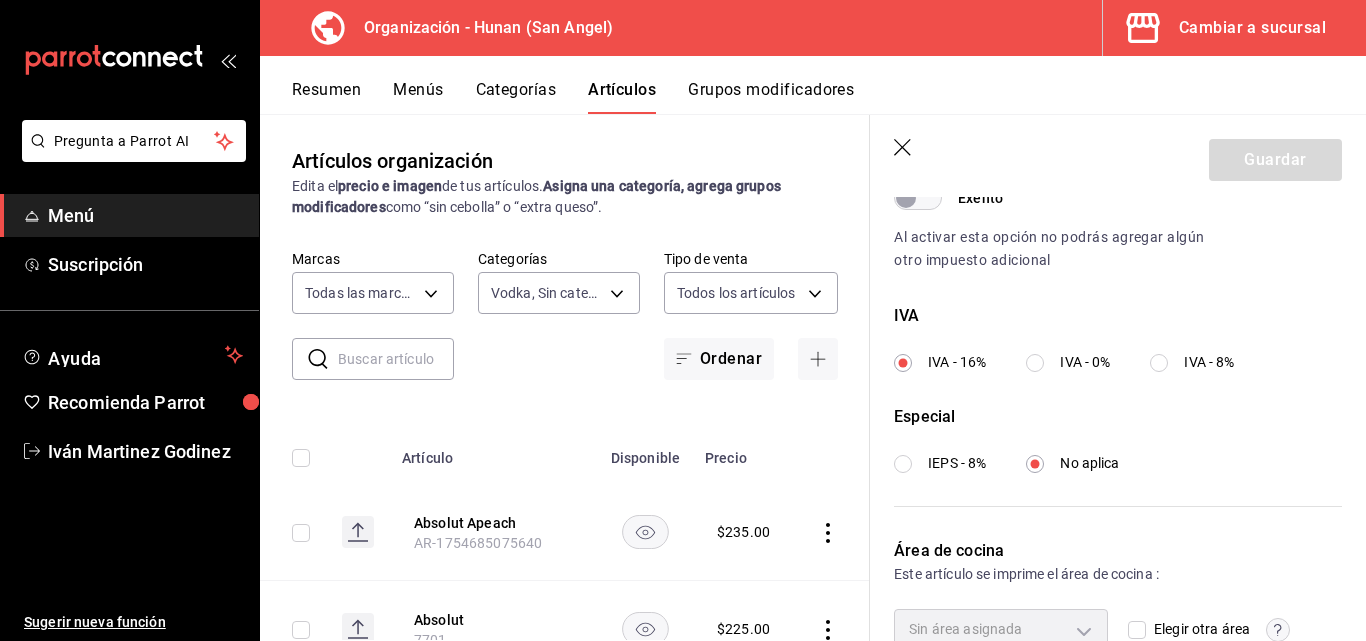 scroll, scrollTop: 772, scrollLeft: 0, axis: vertical 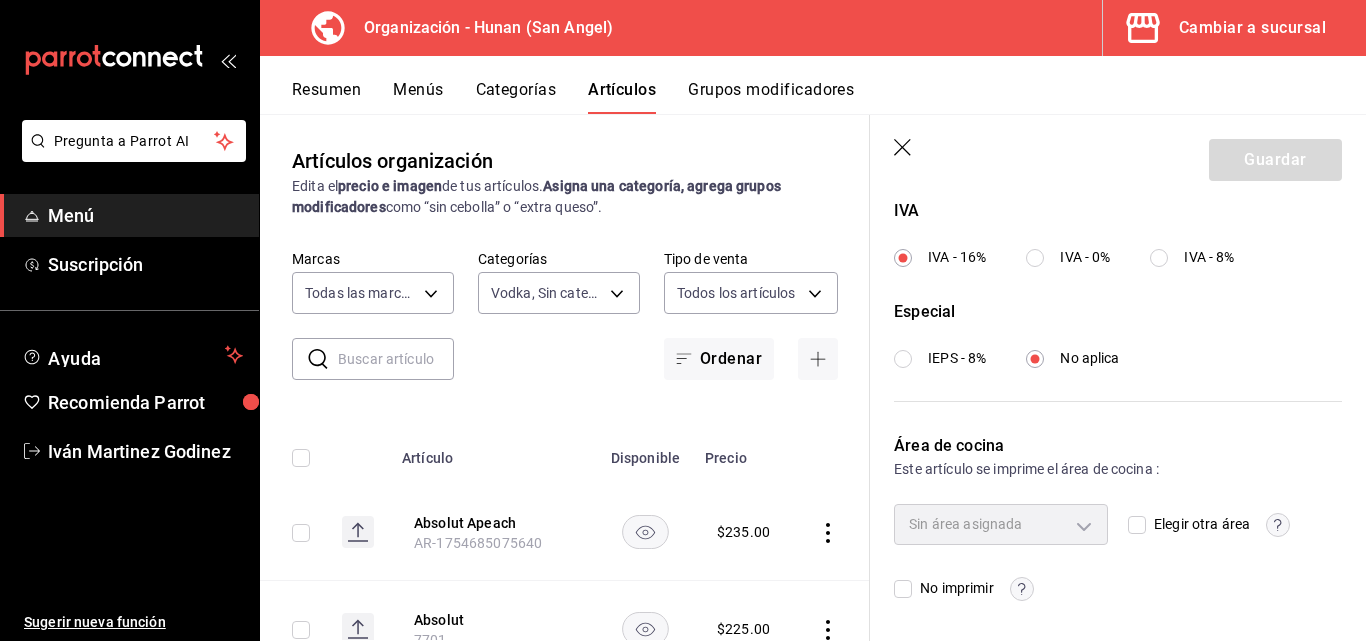 click on "Sin área asignada" at bounding box center [1001, 524] 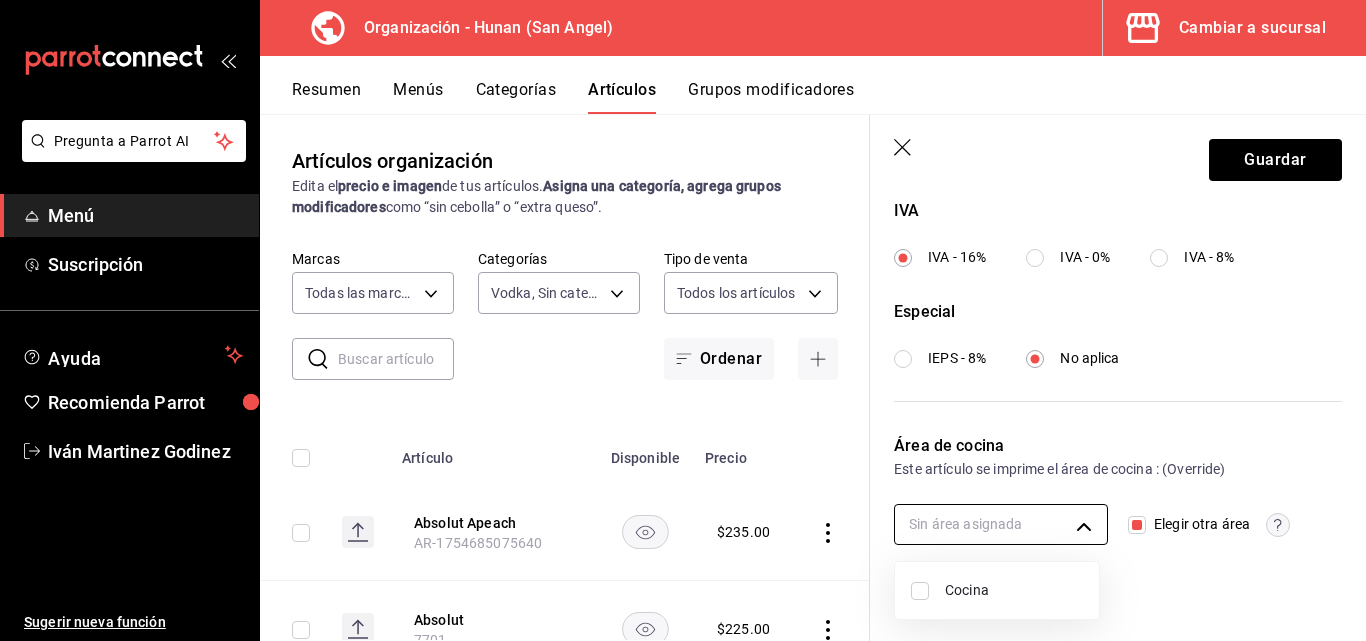 click on "Pregunta a Parrot AI Menú   Suscripción   Ayuda Recomienda Parrot   Iván Martinez Godinez   Sugerir nueva función   Organización - Hunan (San Angel) Cambiar a sucursal Resumen Menús Categorías Artículos Grupos modificadores Artículos organización Edita el  precio e imagen  de tus artículos.  Asigna una categoría, agrega grupos modificadores  como “sin cebolla” o “extra queso”. ​ ​ Marcas Todas las marcas, Sin marca d384c8d0-66a7-43b9-ac0d-3f995a6be0a8 Categorías Vodka, Sin categoría 7b1b4f4b-efc7-4841-ad3e-71be51af63c7 Tipo de venta Todos los artículos ALL Ordenar Artículo Disponible Precio Absolut Apeach AR-1754685075640 $ 235.00 Absolut 7701 $ 225.00 Gran Centenario Cristalin 7649 $ 500.00 Herradura Cristalino 7648 $ 315.00 Enemigo Extra Añejo 7647 $ 935.00 Enemigo Añejo Cristalino 7646 $ 385.00 Enemigo Blanco 7645 $ 295.00 Casa Amigos Añejo 7644 $ 450.00 Casa Amigos Reposado 7643 $ 320.00 Casa Amigos Blanco 7642 $ 310.00 Mayenta 7641 $ 550.00 Patron Cristalino 7640 $ 355.00 $" at bounding box center (683, 320) 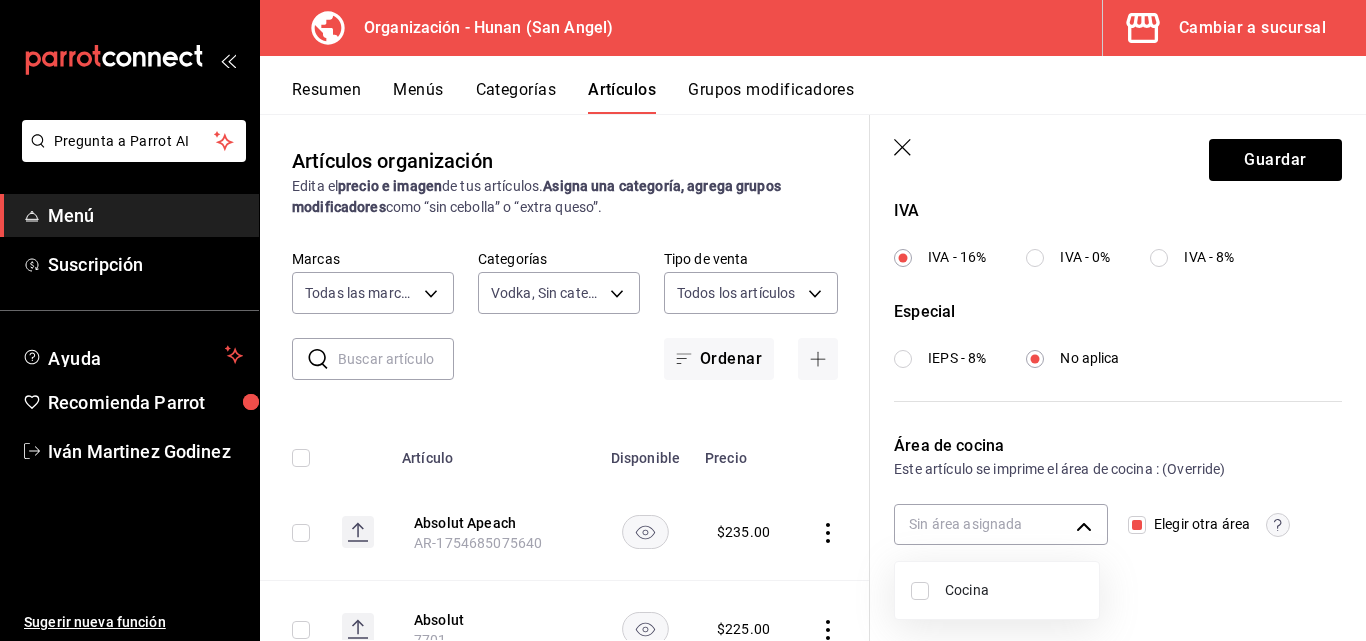 click on "Cocina" at bounding box center [1014, 590] 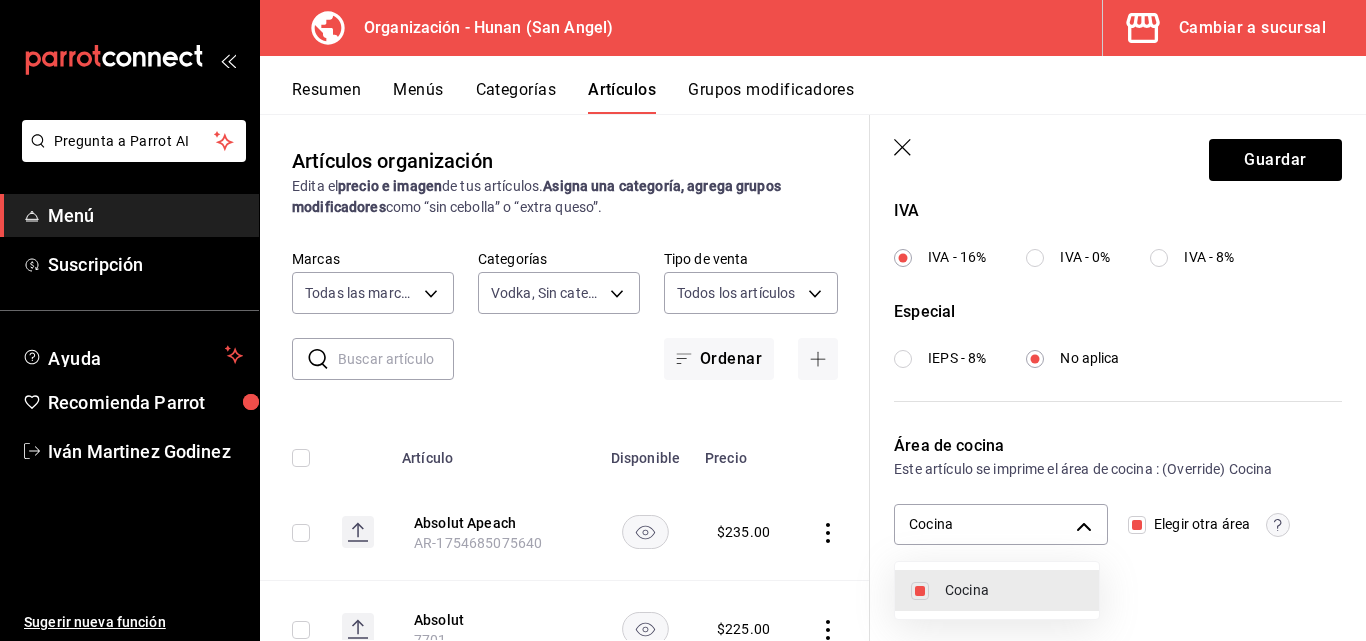 drag, startPoint x: 1365, startPoint y: 504, endPoint x: 1365, endPoint y: 618, distance: 114 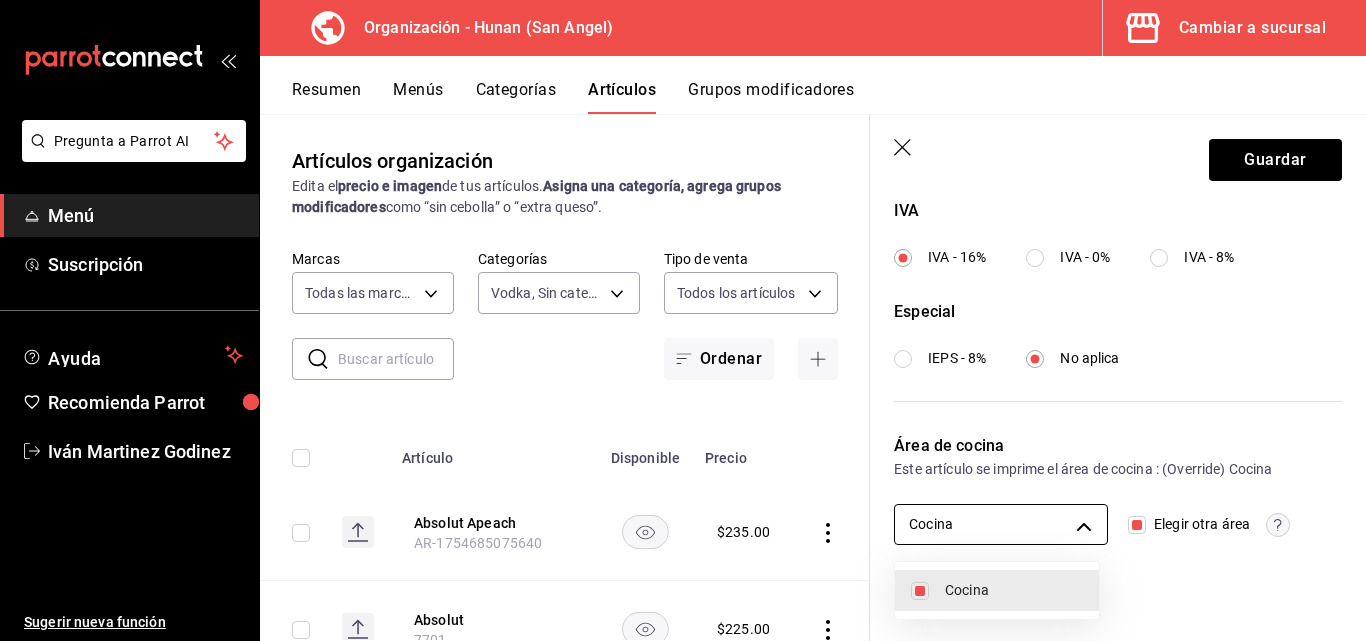 click on "Pregunta a Parrot AI Menú   Suscripción   Ayuda Recomienda Parrot   Iván Martinez Godinez   Sugerir nueva función   Organización - Hunan (San Angel) Cambiar a sucursal Resumen Menús Categorías Artículos Grupos modificadores Artículos organización Edita el  precio e imagen  de tus artículos.  Asigna una categoría, agrega grupos modificadores  como “sin cebolla” o “extra queso”. ​ ​ Marcas Todas las marcas, Sin marca d384c8d0-66a7-43b9-ac0d-3f995a6be0a8 Categorías Vodka, Sin categoría 7b1b4f4b-efc7-4841-ad3e-71be51af63c7 Tipo de venta Todos los artículos ALL Ordenar Artículo Disponible Precio Absolut Apeach AR-1754685075640 $ 235.00 Absolut 7701 $ 225.00 Gran Centenario Cristalin 7649 $ 500.00 Herradura Cristalino 7648 $ 315.00 Enemigo Extra Añejo 7647 $ 935.00 Enemigo Añejo Cristalino 7646 $ 385.00 Enemigo Blanco 7645 $ 295.00 Casa Amigos Añejo 7644 $ 450.00 Casa Amigos Reposado 7643 $ 320.00 Casa Amigos Blanco 7642 $ 310.00 Mayenta 7641 $ 550.00 Patron Cristalino 7640 $ 355.00 $" at bounding box center (683, 320) 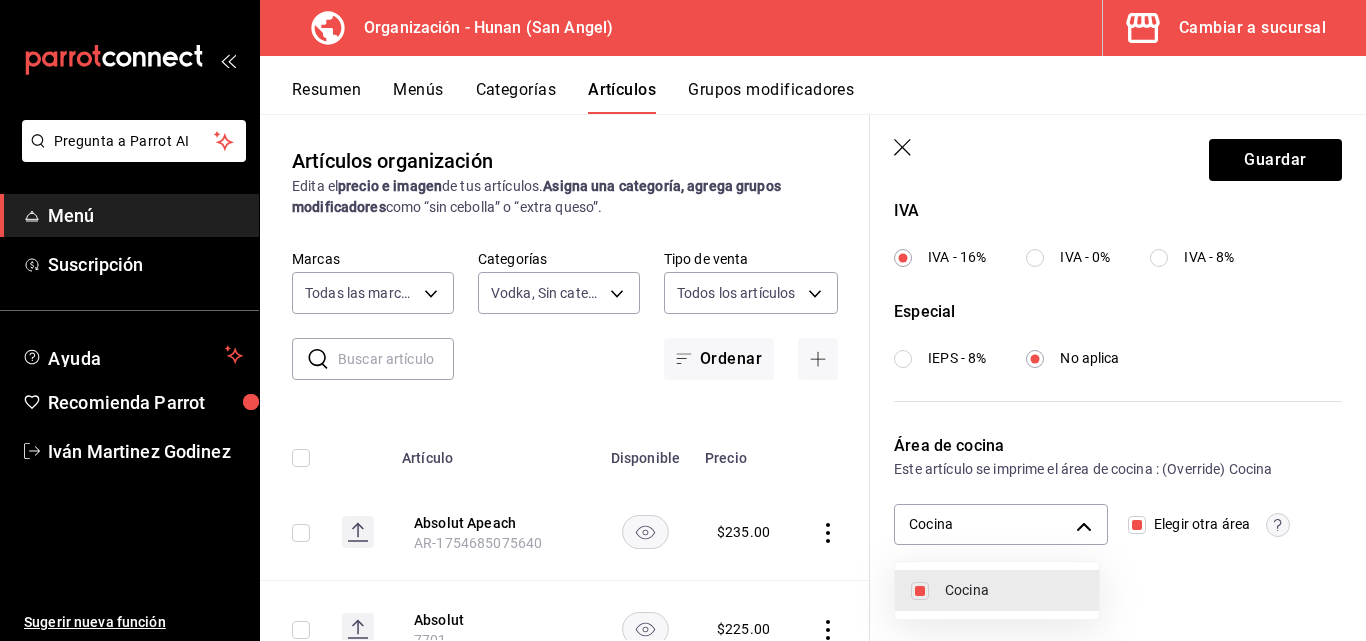 click at bounding box center (683, 320) 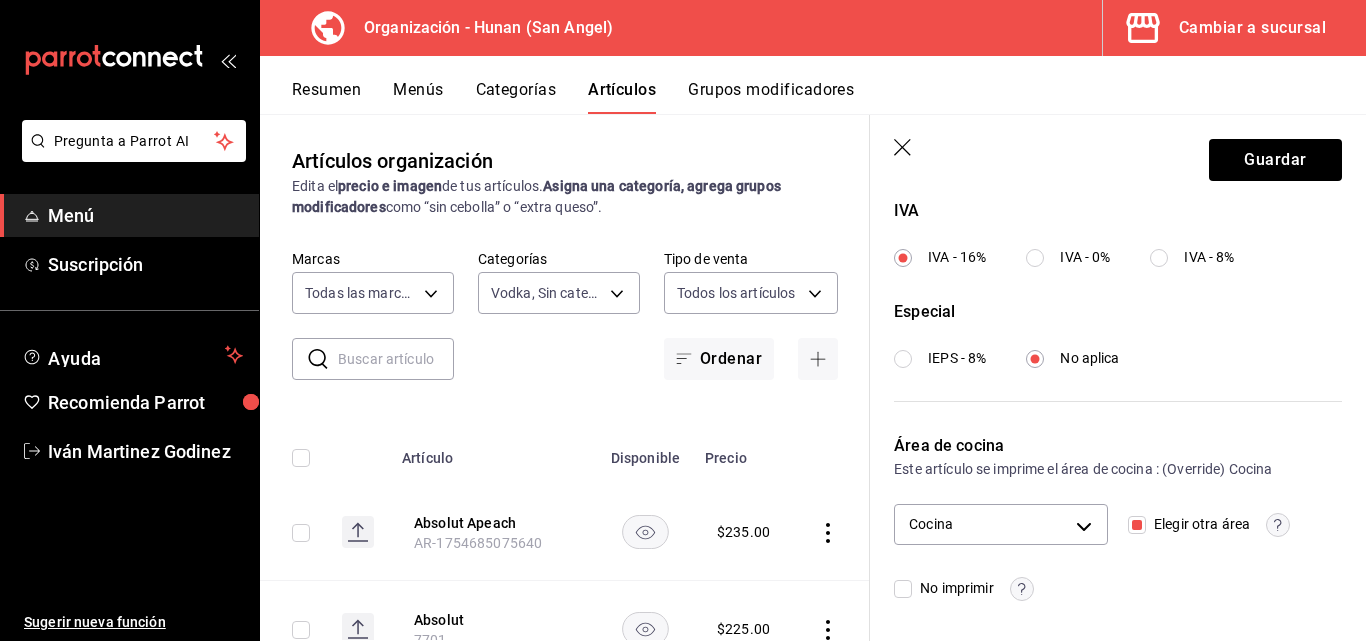 click on "Elegir otra área" at bounding box center [1198, 524] 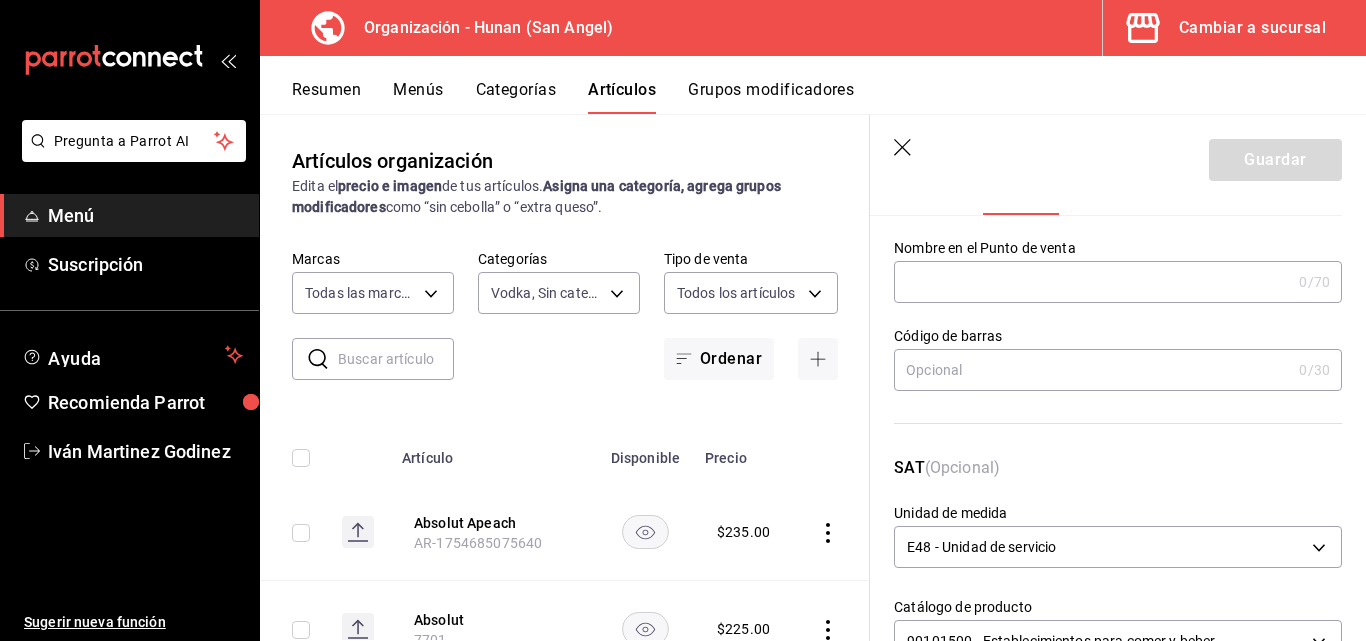 scroll, scrollTop: 66, scrollLeft: 0, axis: vertical 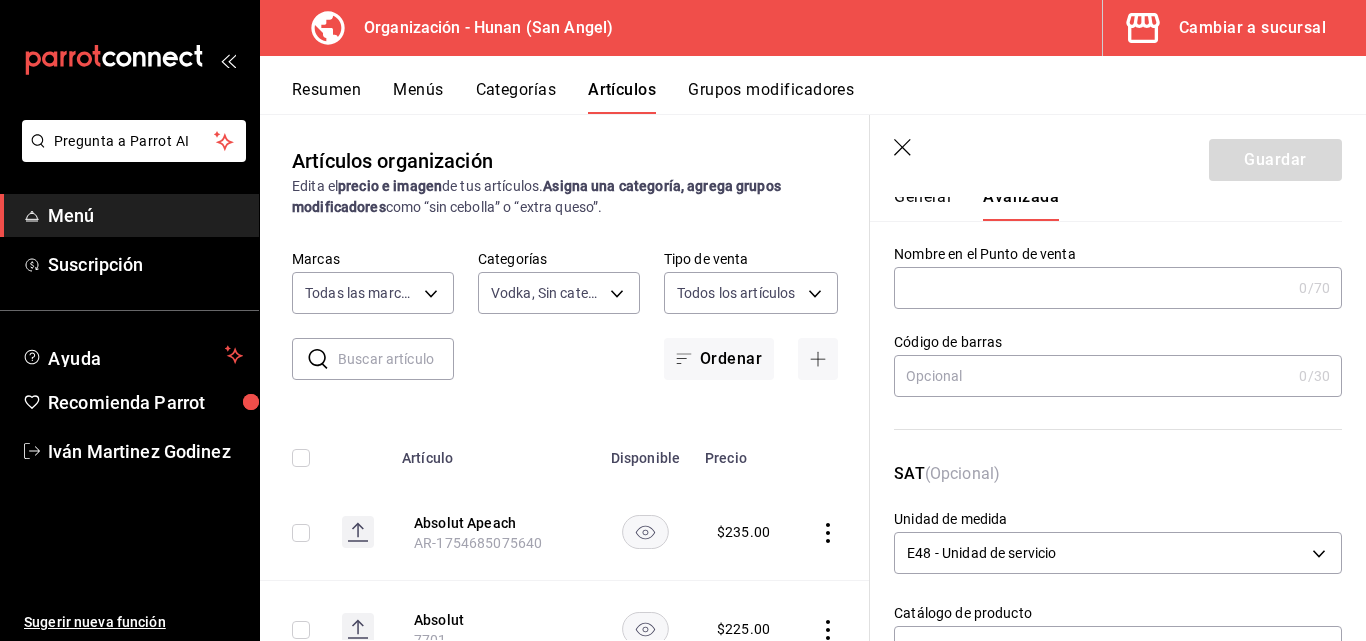 click on "General" at bounding box center [922, 204] 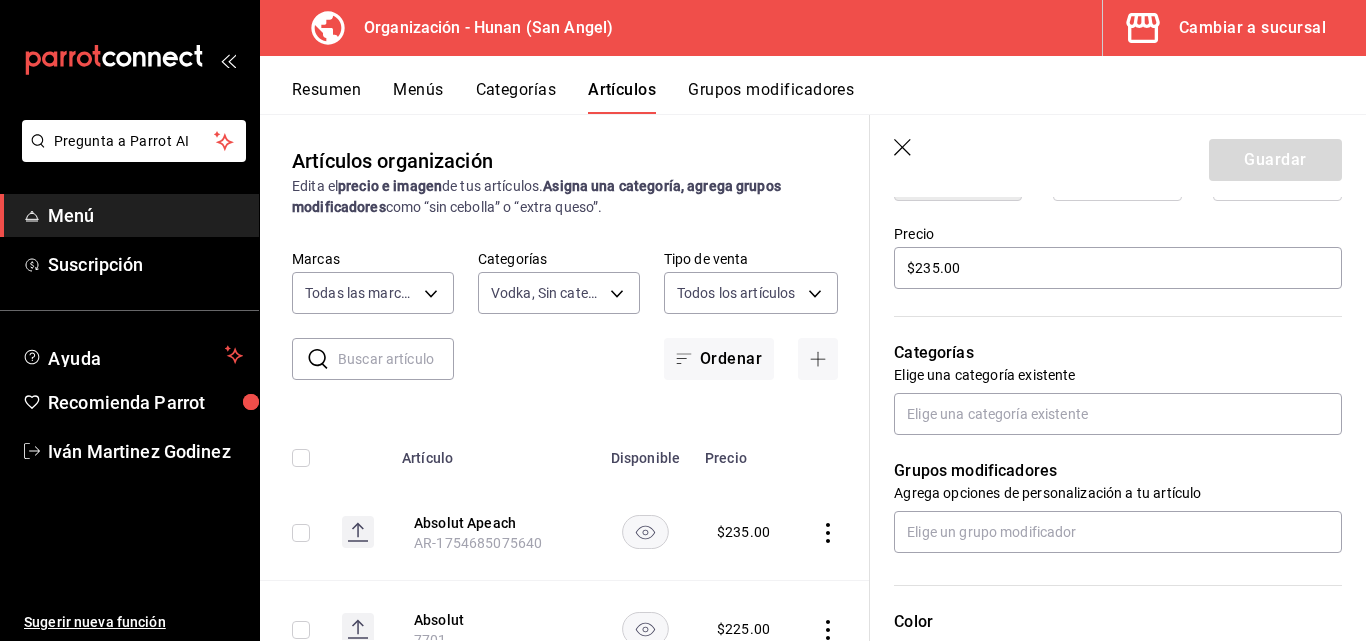 scroll, scrollTop: 567, scrollLeft: 0, axis: vertical 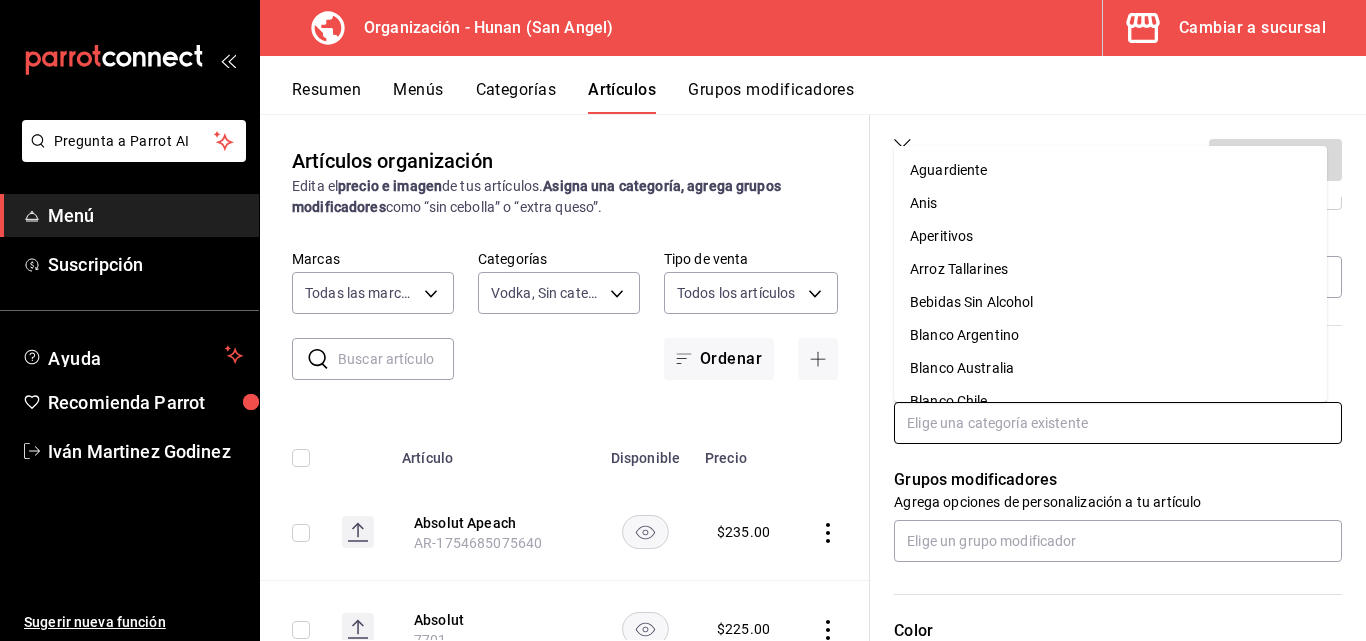 click at bounding box center [1118, 423] 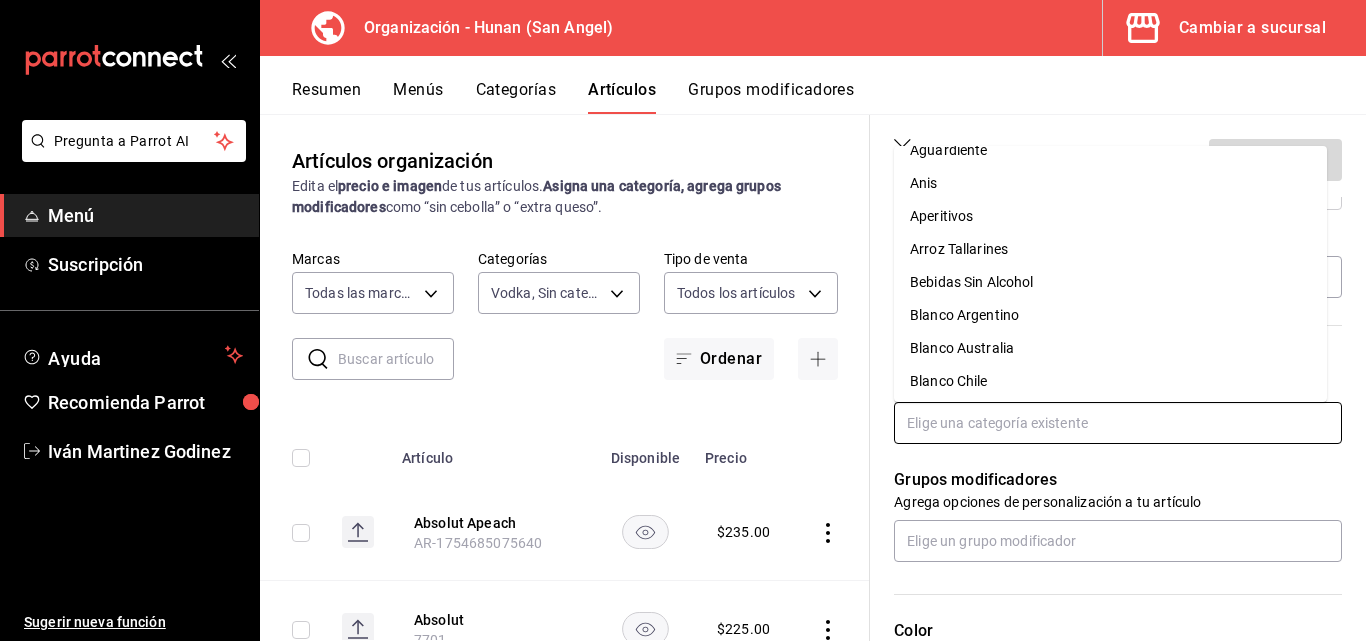 scroll, scrollTop: 0, scrollLeft: 0, axis: both 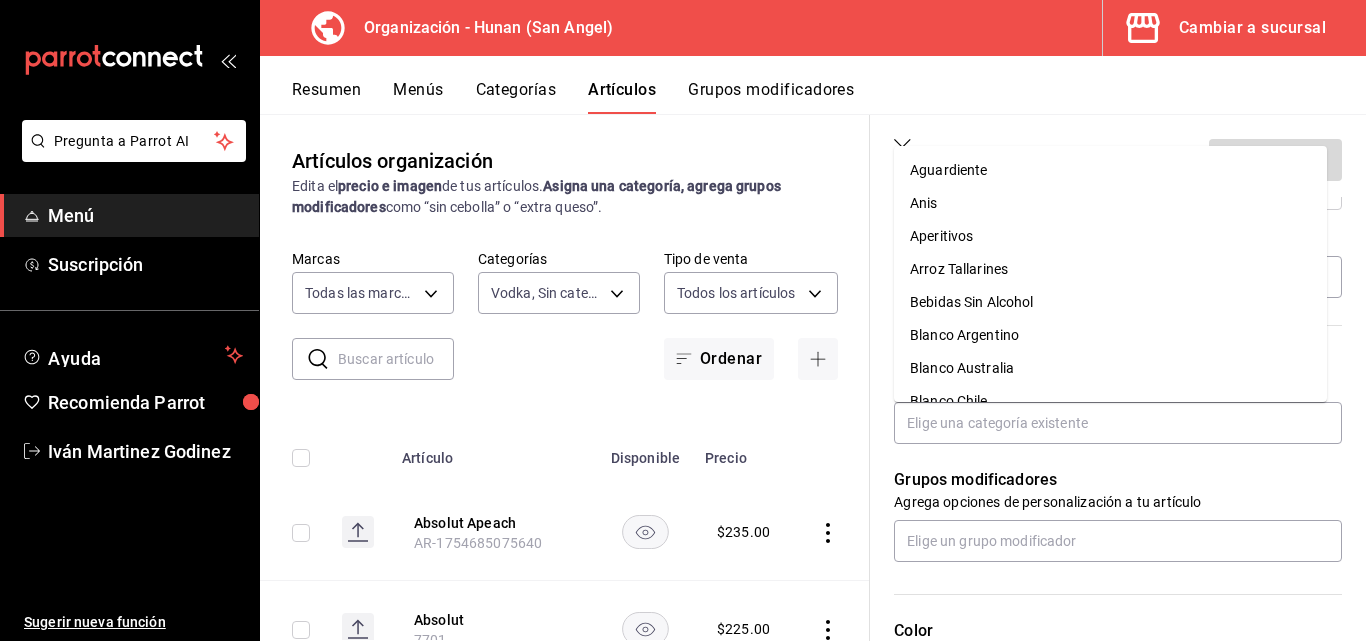 click on "Grupos modificadores" at bounding box center (1118, 480) 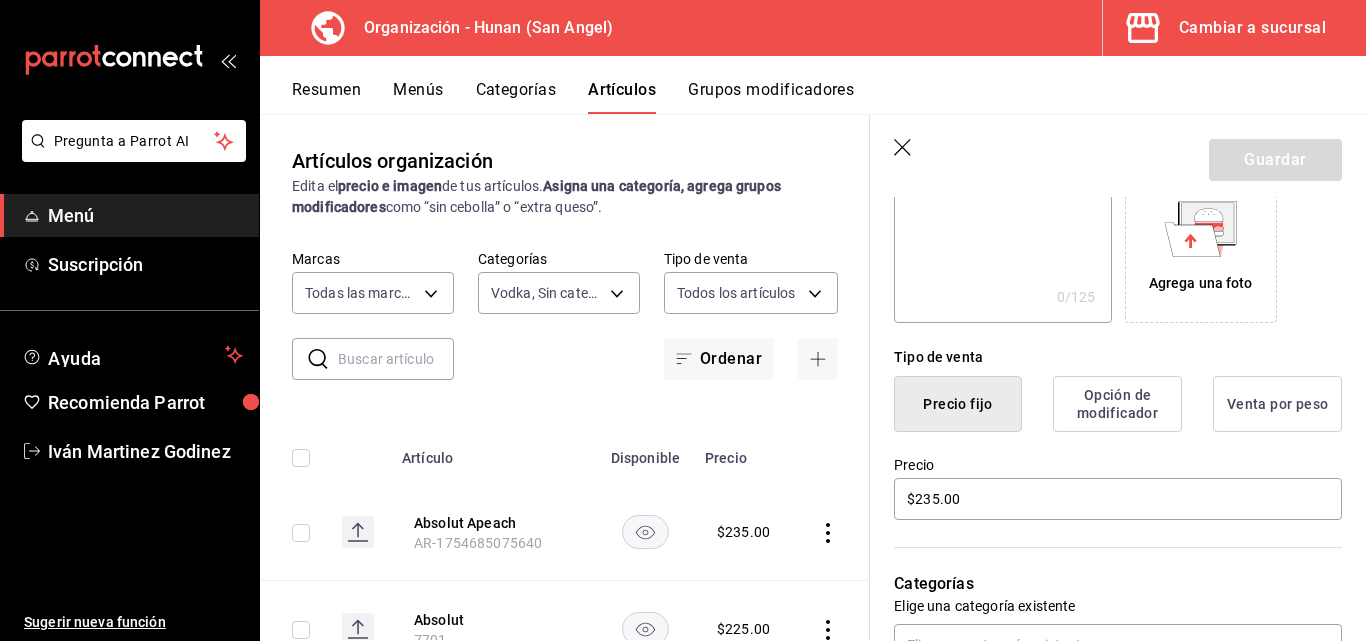 scroll, scrollTop: 348, scrollLeft: 0, axis: vertical 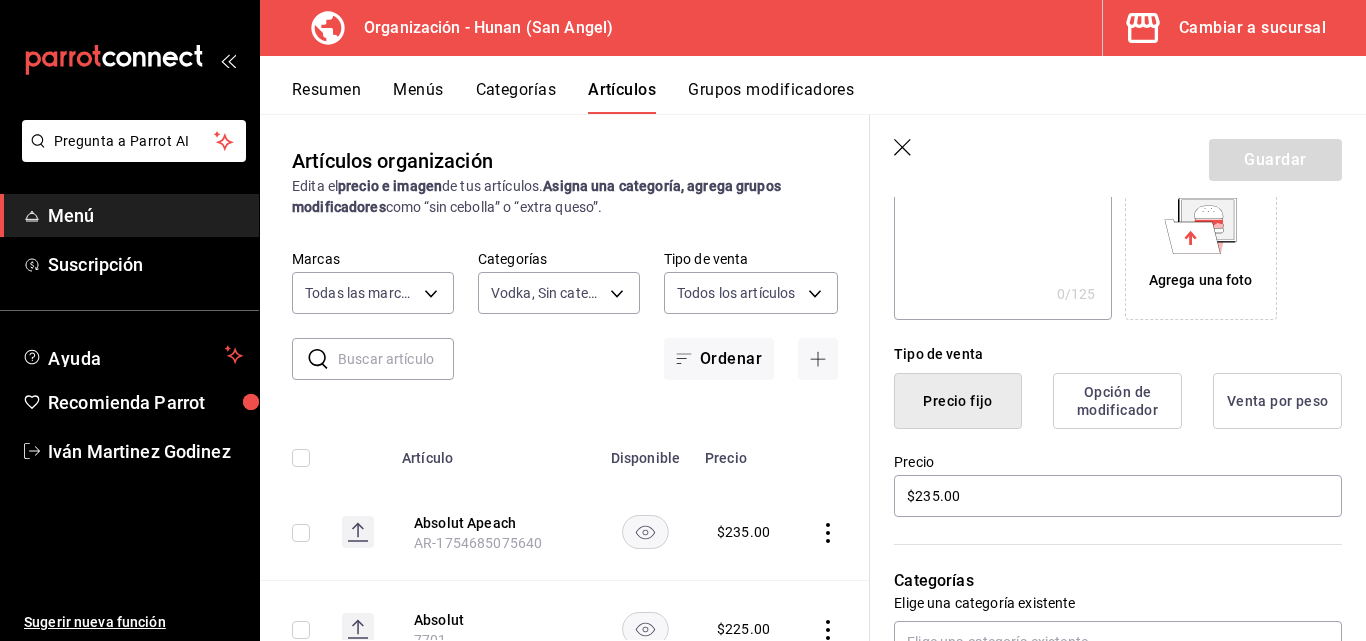 click on "Opción de modificador" at bounding box center (1117, 401) 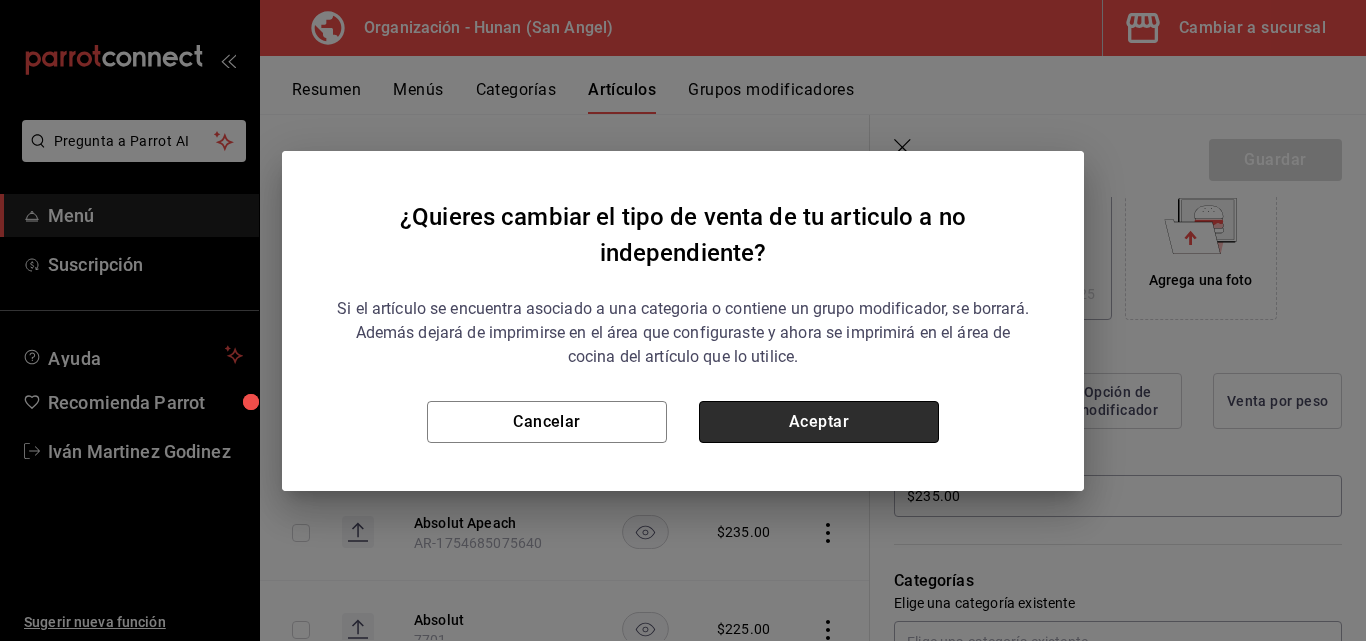 click on "Aceptar" at bounding box center (819, 422) 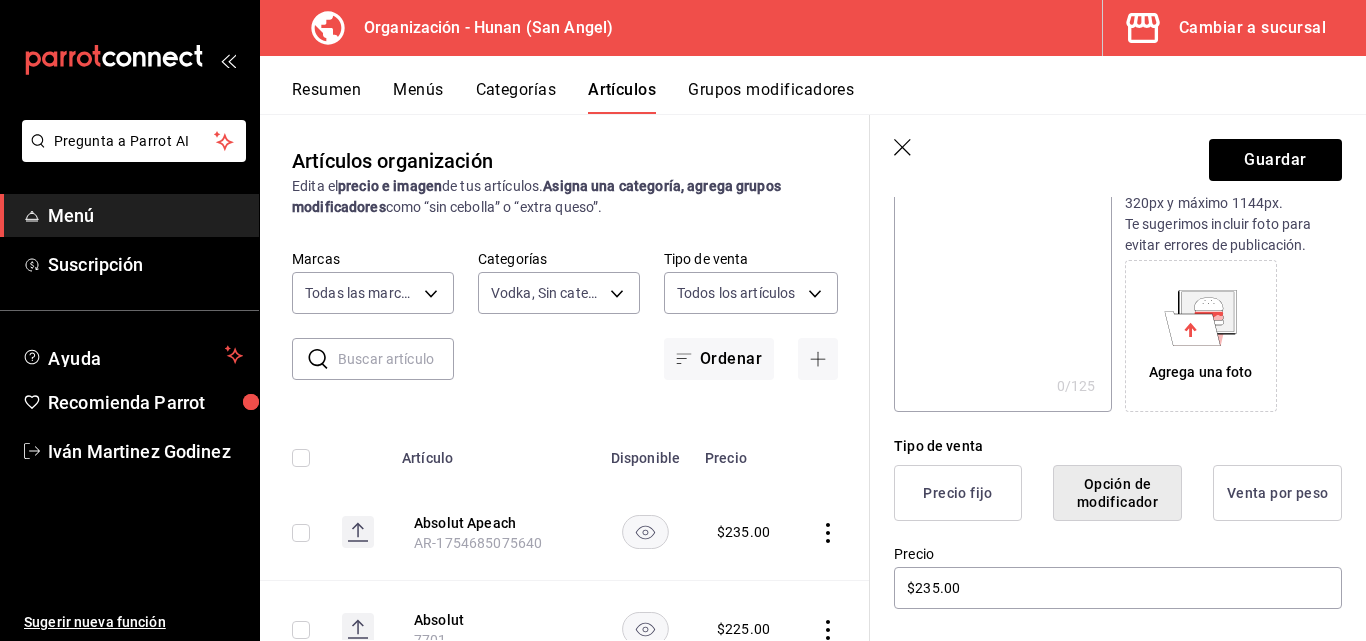 scroll, scrollTop: 246, scrollLeft: 0, axis: vertical 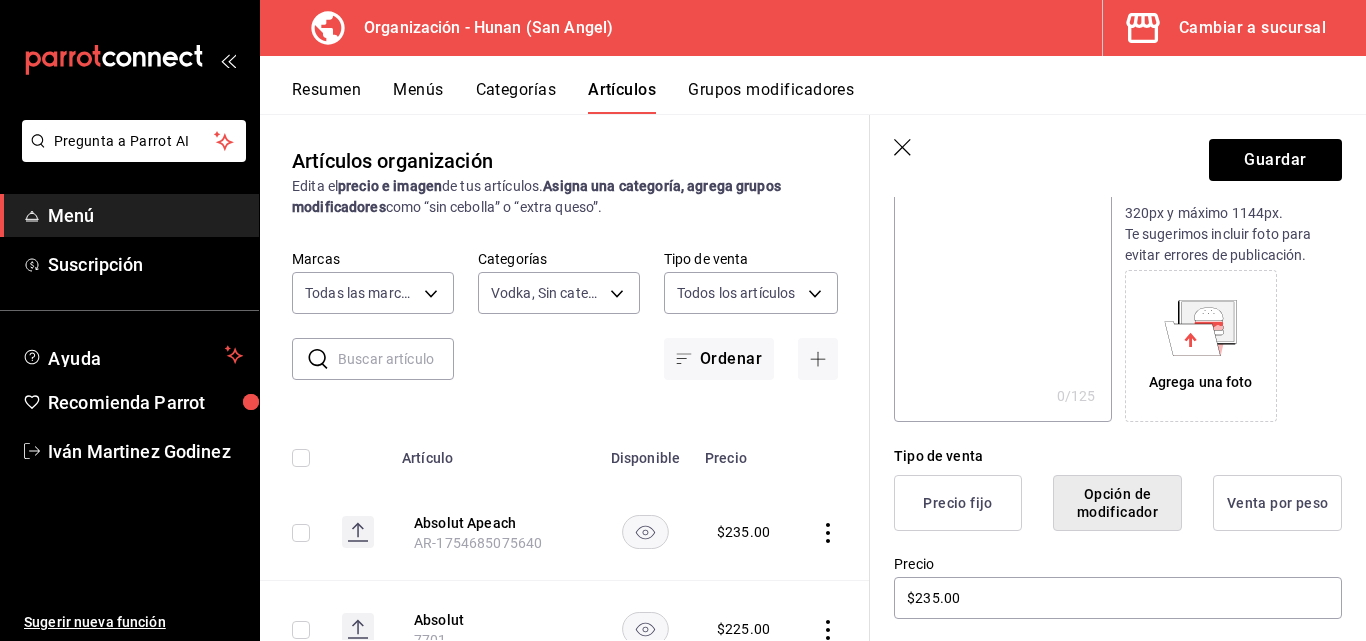click on "Precio fijo" at bounding box center (958, 503) 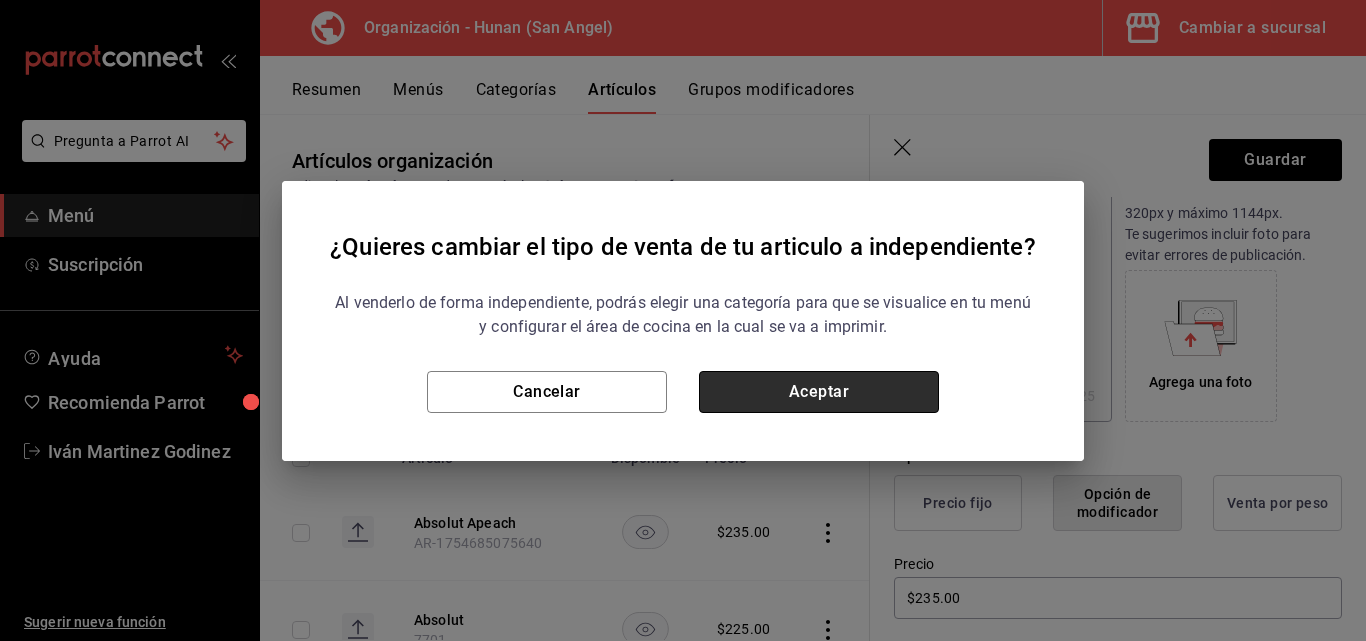 click on "Aceptar" at bounding box center (819, 392) 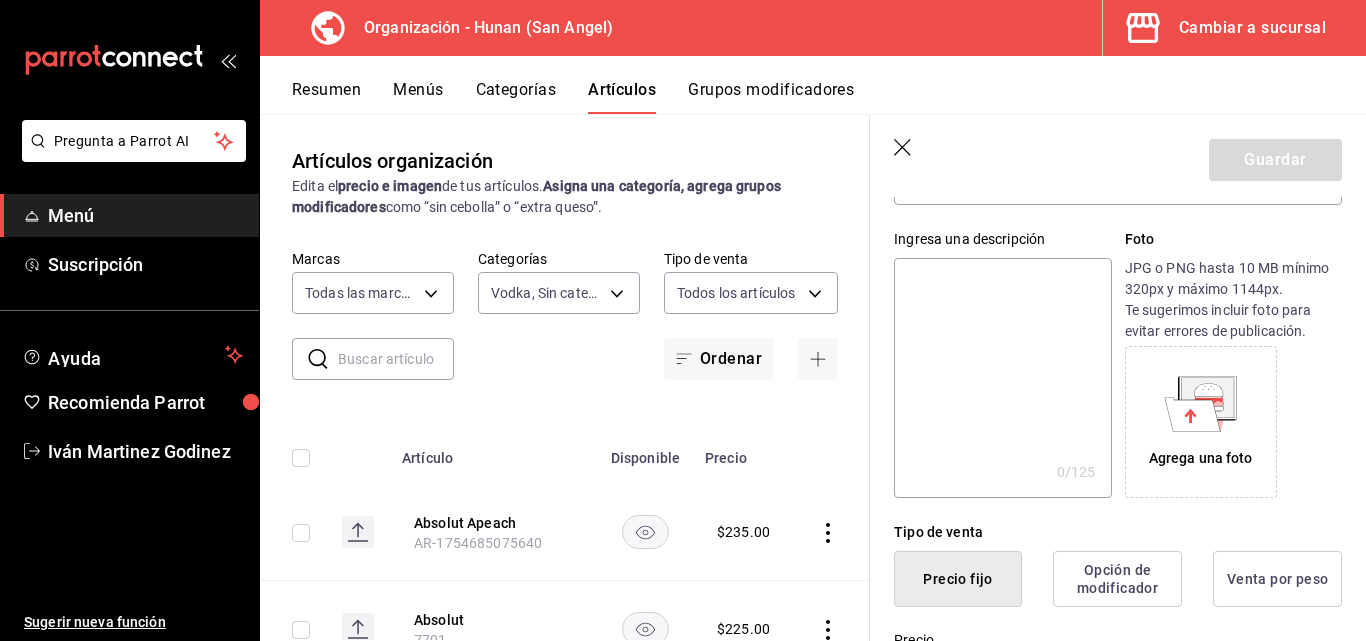 scroll, scrollTop: 167, scrollLeft: 0, axis: vertical 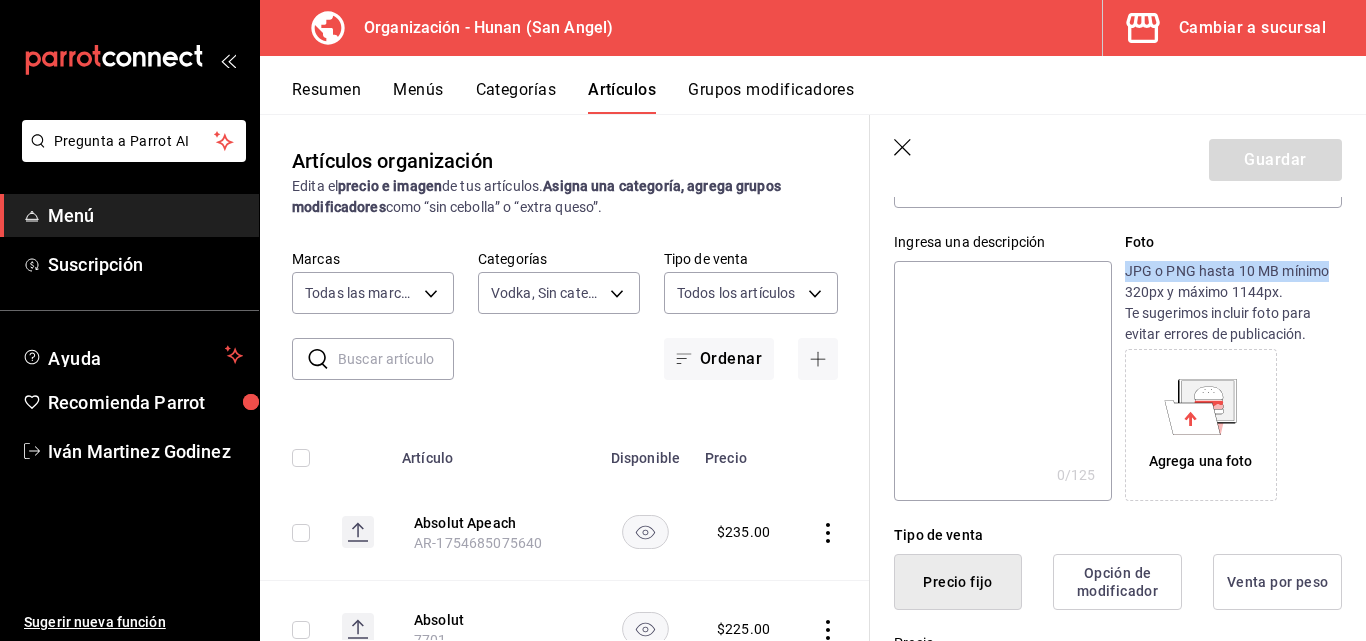 drag, startPoint x: 1337, startPoint y: 250, endPoint x: 1359, endPoint y: 278, distance: 35.608986 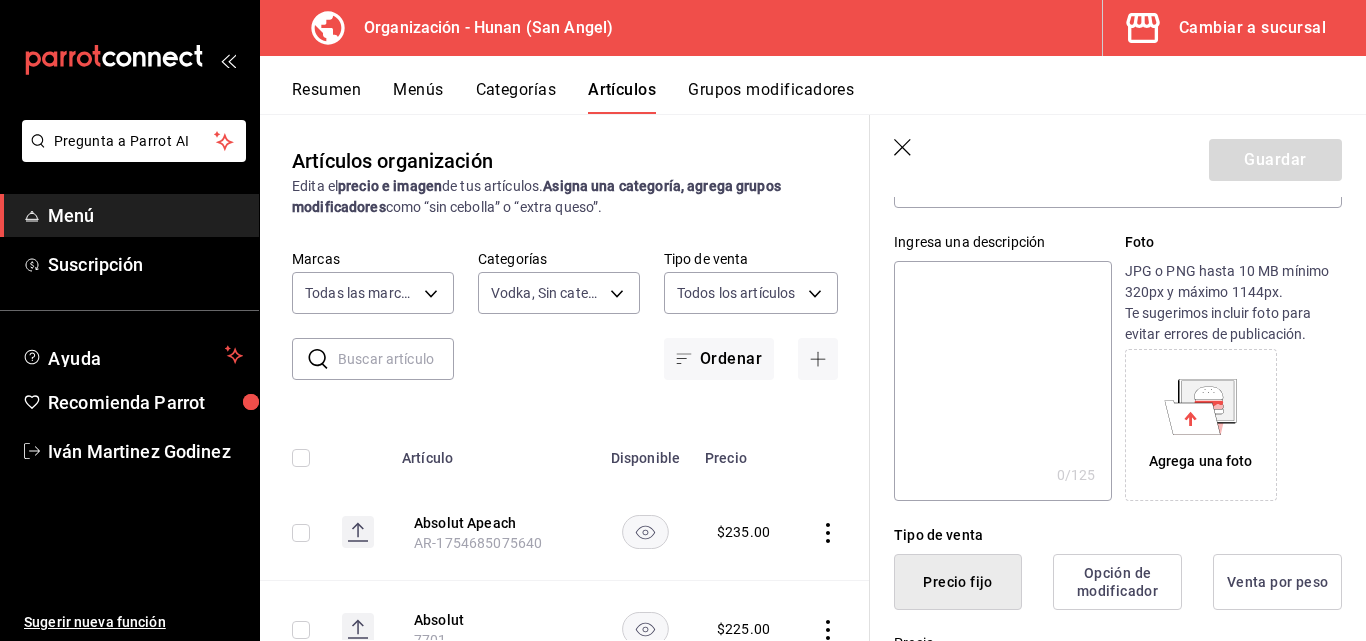 scroll, scrollTop: 0, scrollLeft: 0, axis: both 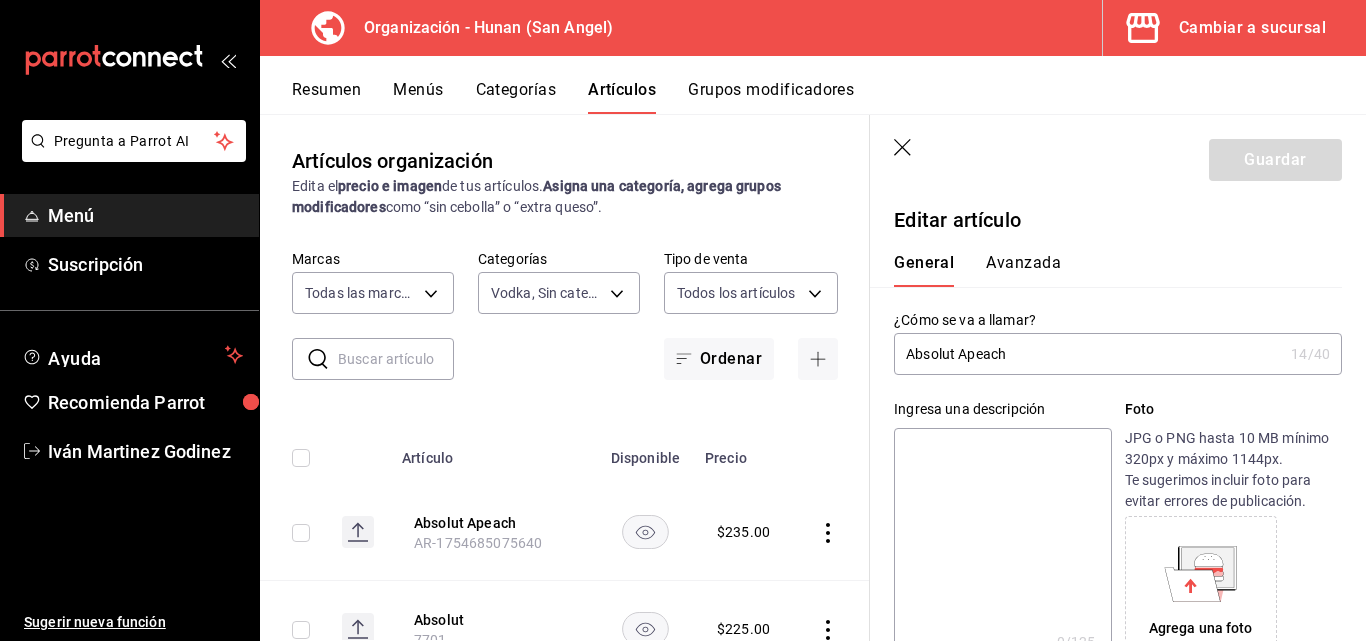 click on "Avanzada" at bounding box center (1023, 270) 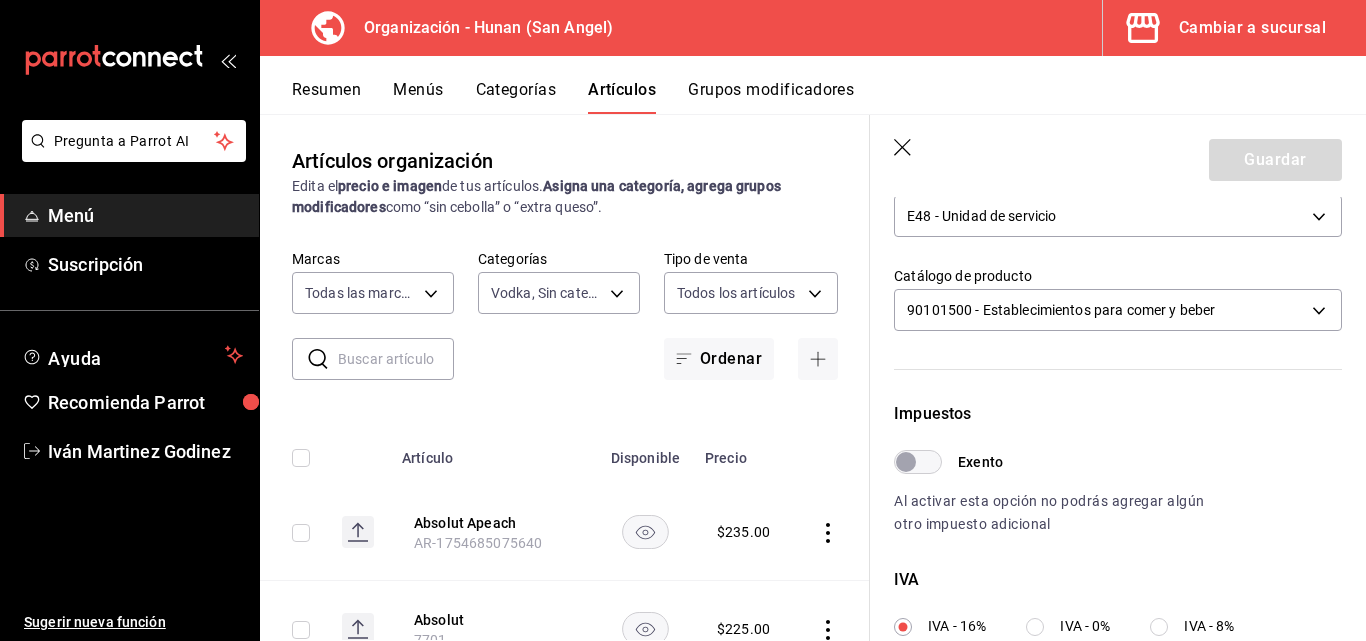 scroll, scrollTop: 401, scrollLeft: 0, axis: vertical 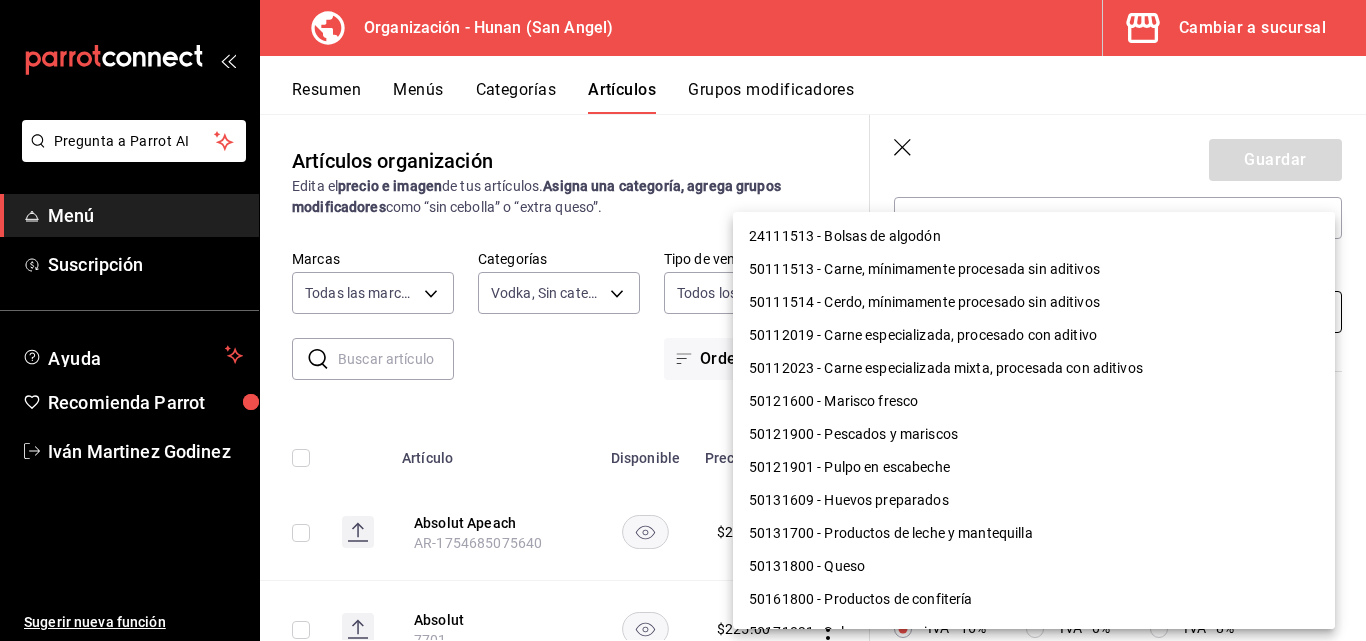 click on "Pregunta a Parrot AI Menú   Suscripción   Ayuda Recomienda Parrot   Iván Martinez Godinez   Sugerir nueva función   Organización - Hunan (San Angel) Cambiar a sucursal Resumen Menús Categorías Artículos Grupos modificadores Artículos organización Edita el  precio e imagen  de tus artículos.  Asigna una categoría, agrega grupos modificadores  como “sin cebolla” o “extra queso”. ​ ​ Marcas Todas las marcas, Sin marca d384c8d0-66a7-43b9-ac0d-3f995a6be0a8 Categorías Vodka, Sin categoría 7b1b4f4b-efc7-4841-ad3e-71be51af63c7 Tipo de venta Todos los artículos ALL Ordenar Artículo Disponible Precio Absolut Apeach AR-1754685075640 $ 235.00 Absolut 7701 $ 225.00 Gran Centenario Cristalin 7649 $ 500.00 Herradura Cristalino 7648 $ 315.00 Enemigo Extra Añejo 7647 $ 935.00 Enemigo Añejo Cristalino 7646 $ 385.00 Enemigo Blanco 7645 $ 295.00 Casa Amigos Añejo 7644 $ 450.00 Casa Amigos Reposado 7643 $ 320.00 Casa Amigos Blanco 7642 $ 310.00 Mayenta 7641 $ 550.00 Patron Cristalino 7640 $ 355.00 $" at bounding box center [683, 320] 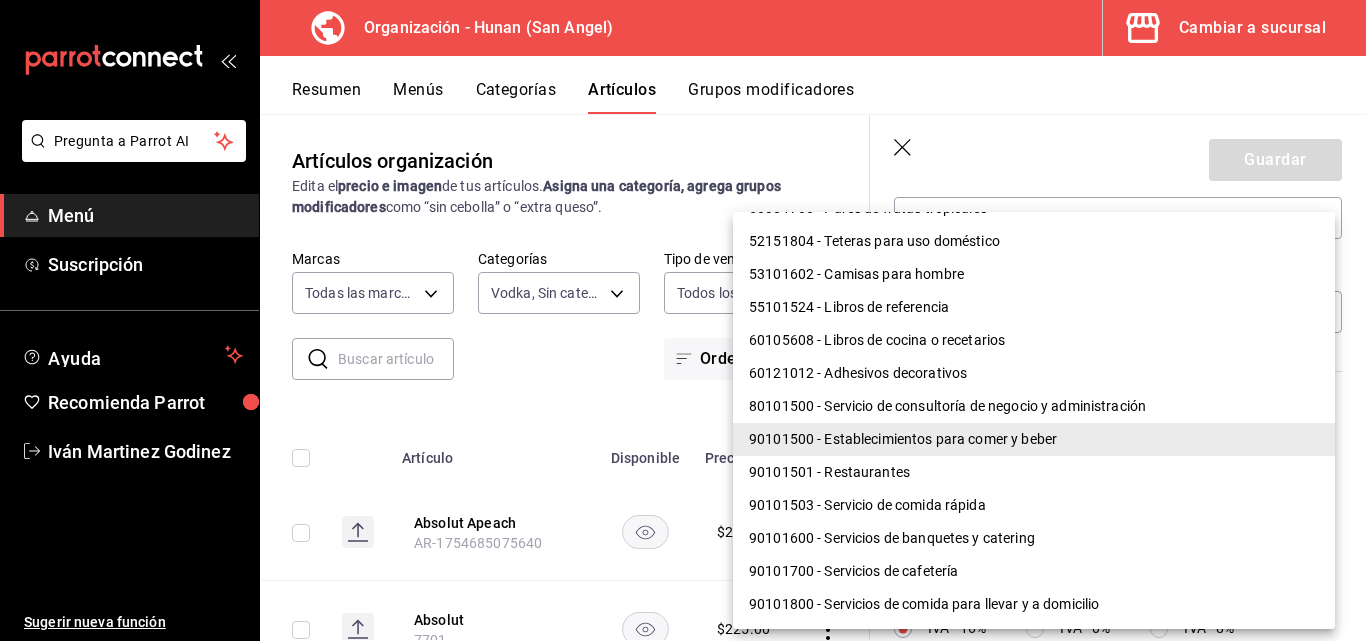 click on "90101500 - Establecimientos para comer y beber" at bounding box center [1034, 439] 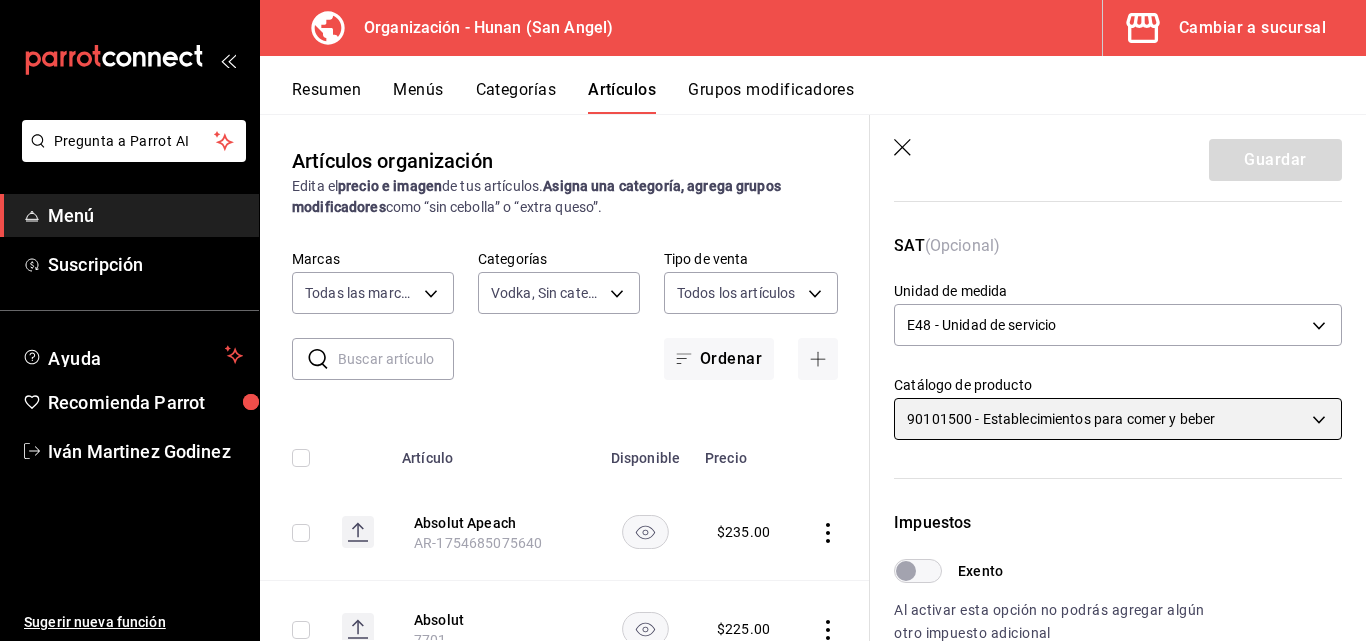 scroll, scrollTop: 271, scrollLeft: 0, axis: vertical 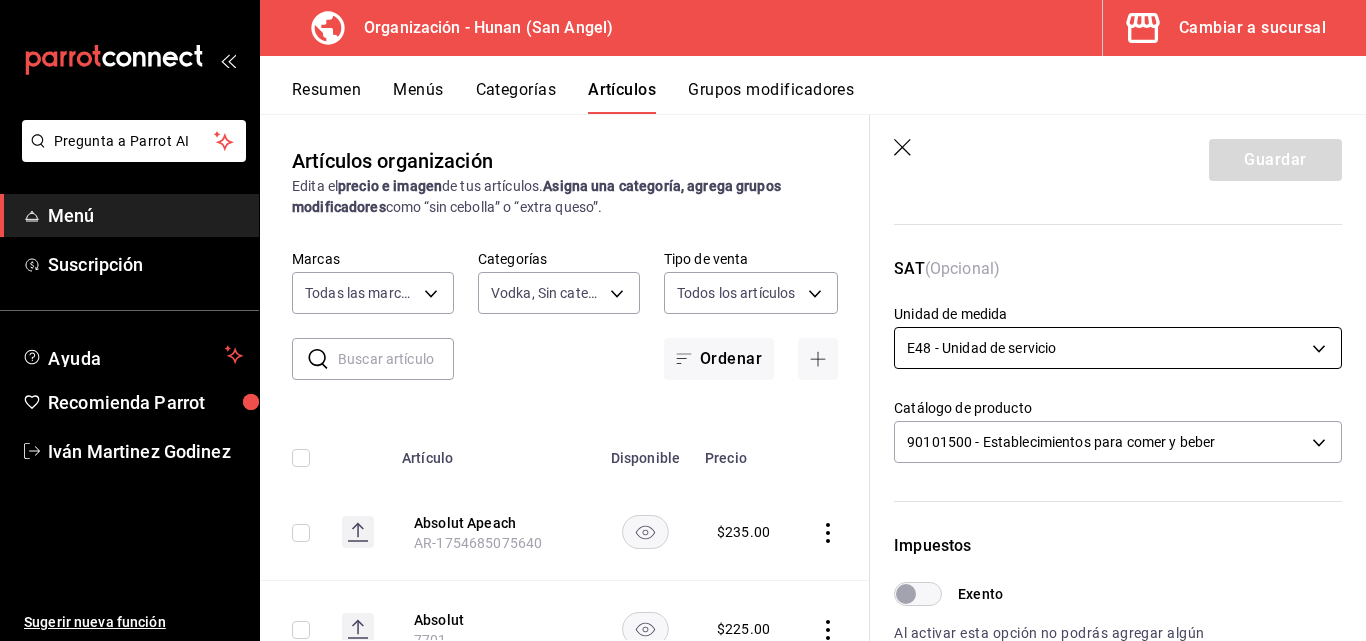 click on "Pregunta a Parrot AI Menú   Suscripción   Ayuda Recomienda Parrot   Iván Martinez Godinez   Sugerir nueva función   Organización - Hunan (San Angel) Cambiar a sucursal Resumen Menús Categorías Artículos Grupos modificadores Artículos organización Edita el  precio e imagen  de tus artículos.  Asigna una categoría, agrega grupos modificadores  como “sin cebolla” o “extra queso”. ​ ​ Marcas Todas las marcas, Sin marca d384c8d0-66a7-43b9-ac0d-3f995a6be0a8 Categorías Vodka, Sin categoría 7b1b4f4b-efc7-4841-ad3e-71be51af63c7 Tipo de venta Todos los artículos ALL Ordenar Artículo Disponible Precio Absolut Apeach AR-1754685075640 $ 235.00 Absolut 7701 $ 225.00 Gran Centenario Cristalin 7649 $ 500.00 Herradura Cristalino 7648 $ 315.00 Enemigo Extra Añejo 7647 $ 935.00 Enemigo Añejo Cristalino 7646 $ 385.00 Enemigo Blanco 7645 $ 295.00 Casa Amigos Añejo 7644 $ 450.00 Casa Amigos Reposado 7643 $ 320.00 Casa Amigos Blanco 7642 $ 310.00 Mayenta 7641 $ 550.00 Patron Cristalino 7640 $ 355.00 $" at bounding box center (683, 320) 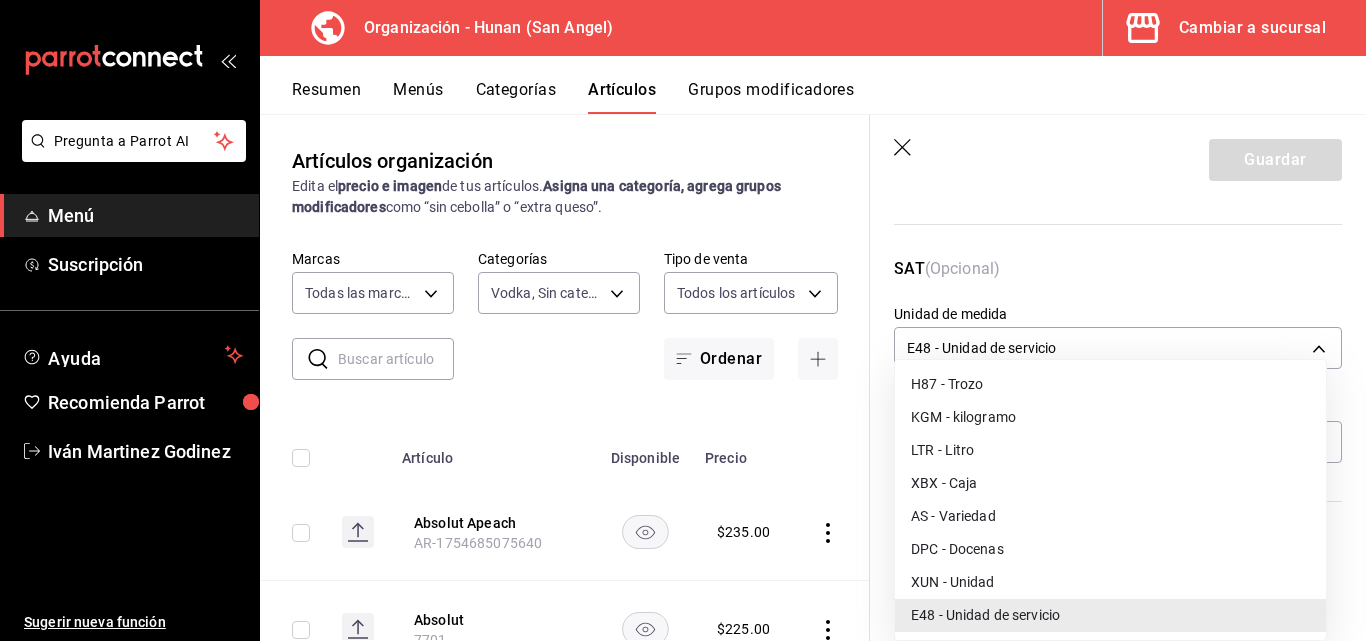 click at bounding box center (683, 320) 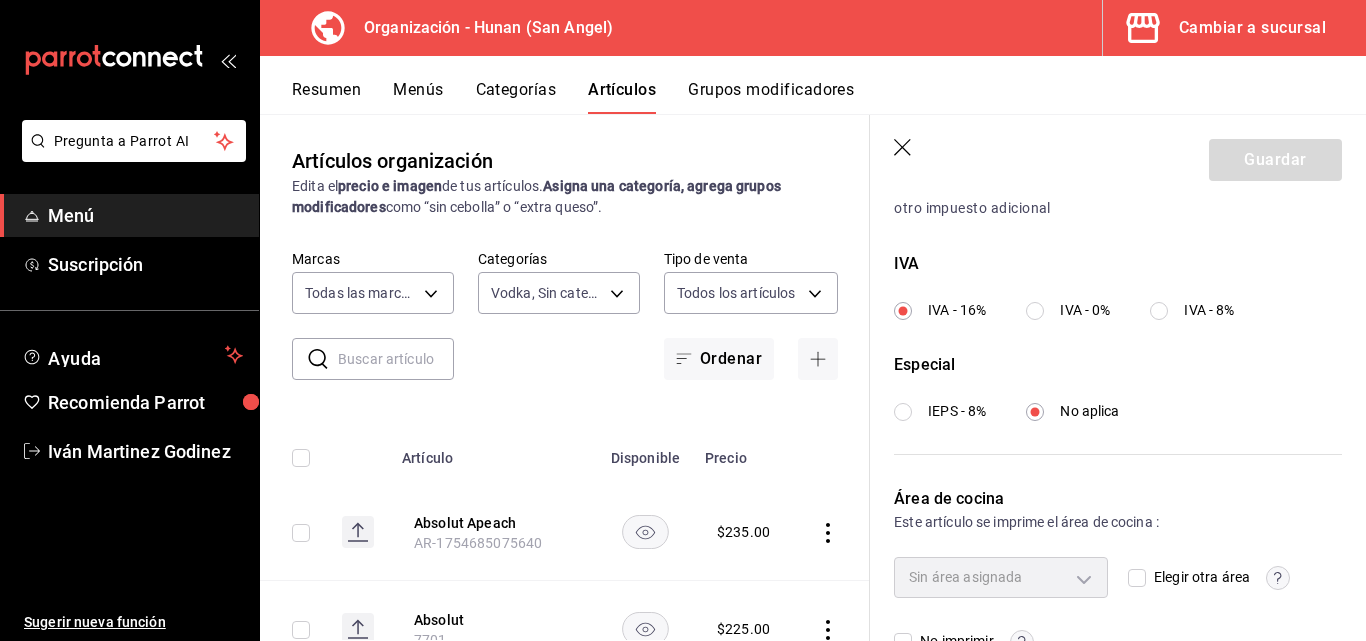 scroll, scrollTop: 772, scrollLeft: 0, axis: vertical 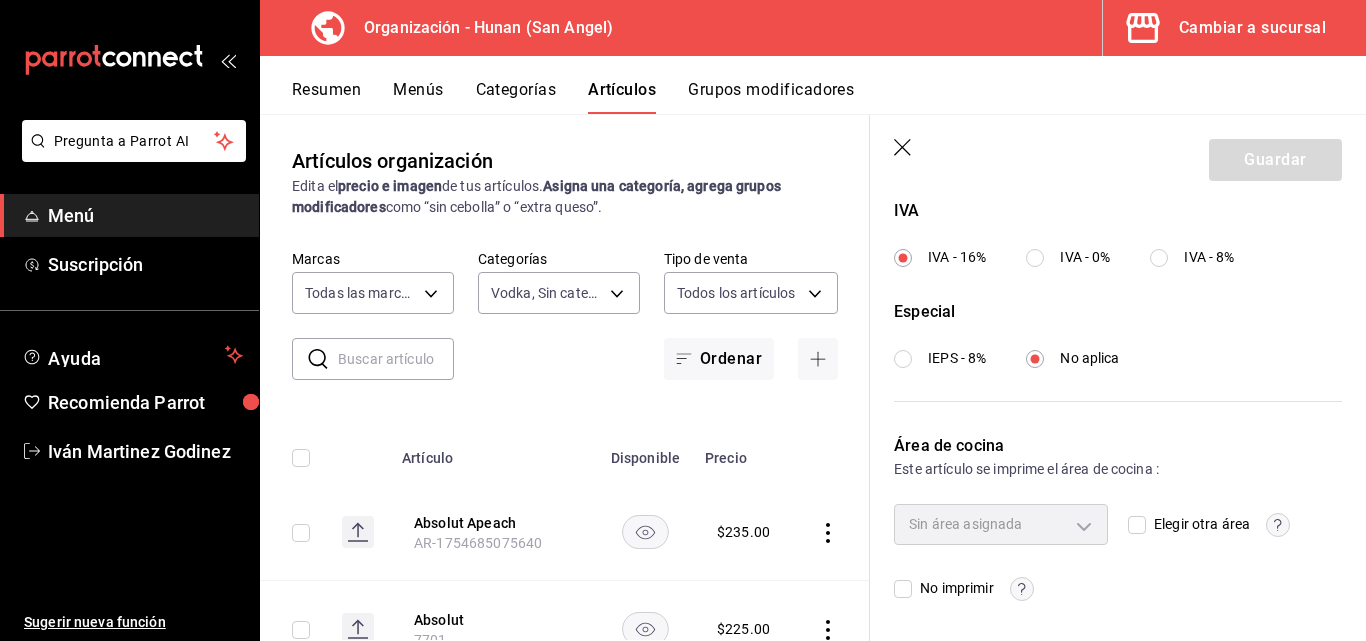 click 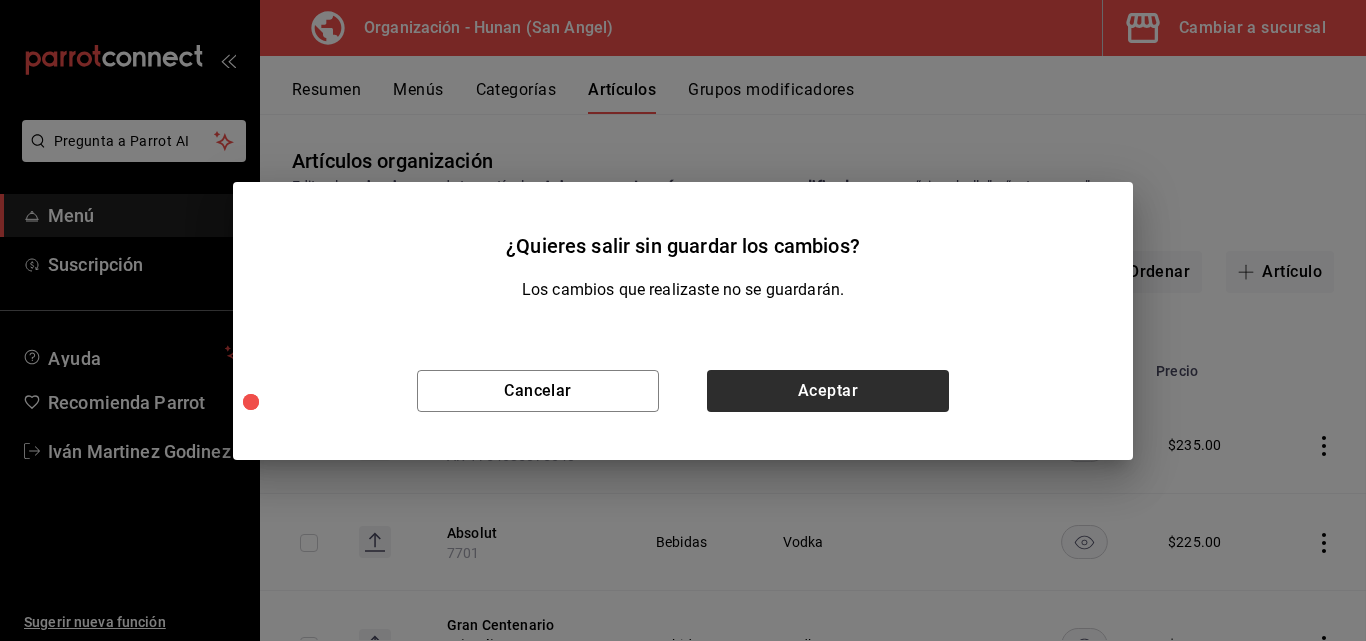 scroll, scrollTop: 0, scrollLeft: 0, axis: both 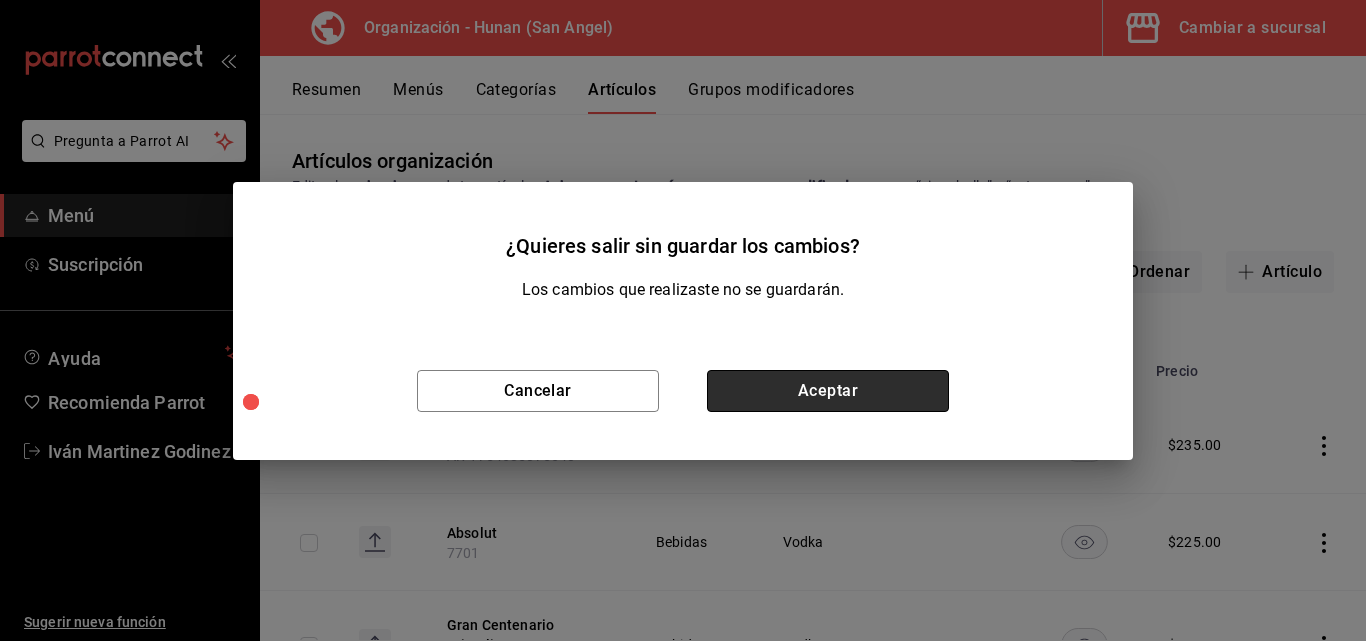 click on "Aceptar" at bounding box center [828, 391] 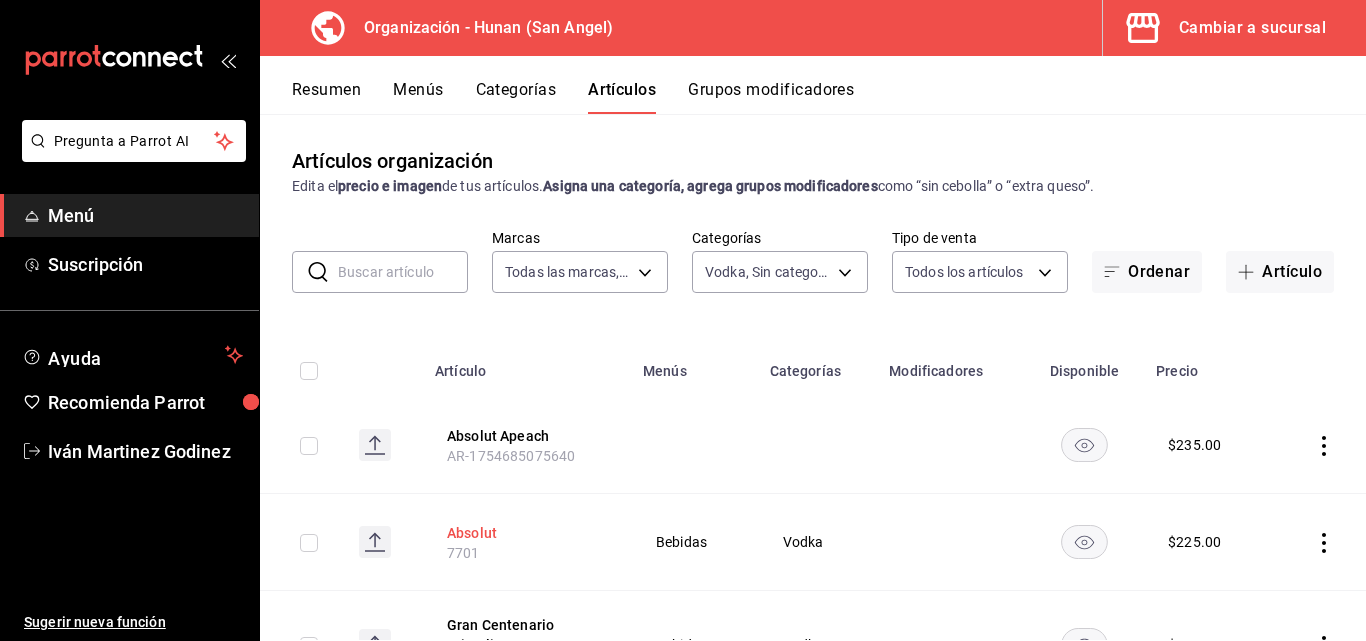 click on "Absolut" at bounding box center [527, 533] 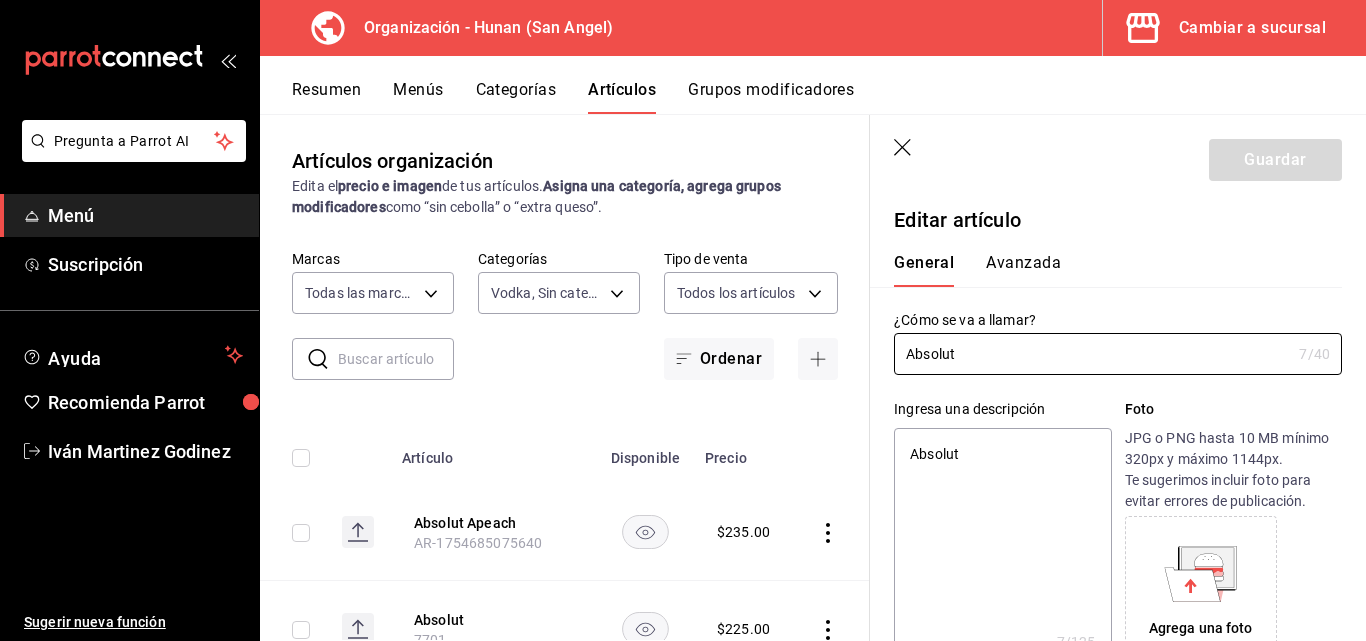 type on "x" 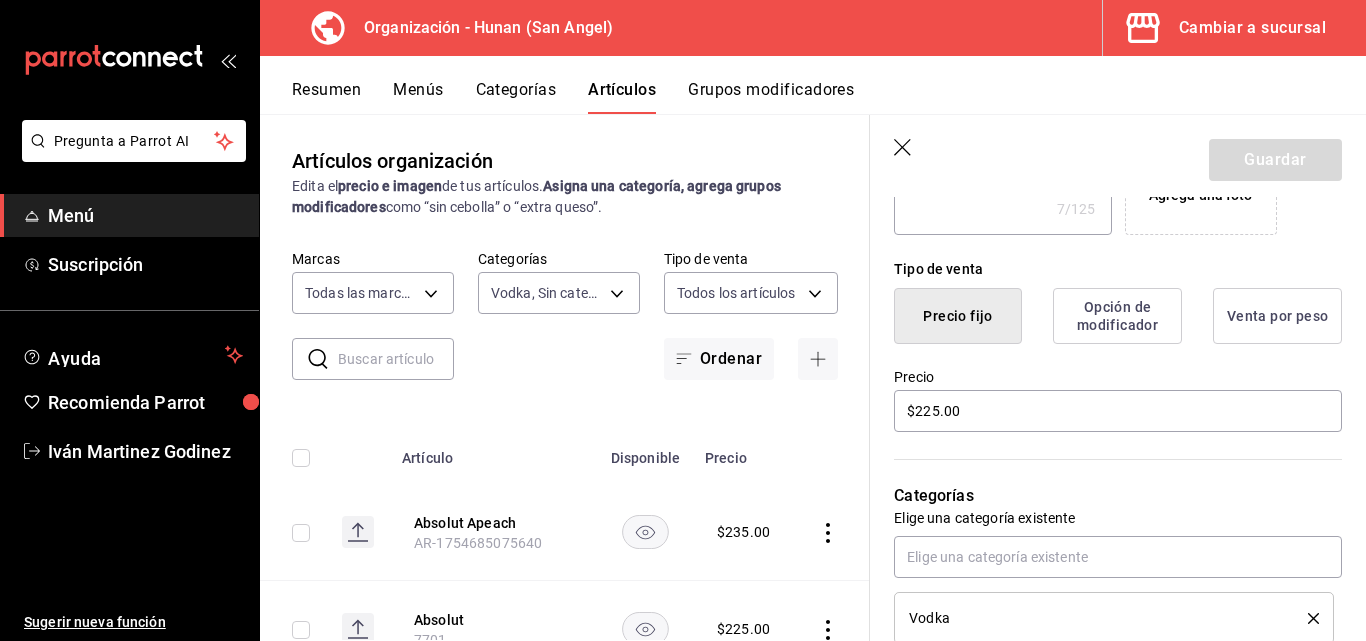 scroll, scrollTop: 455, scrollLeft: 0, axis: vertical 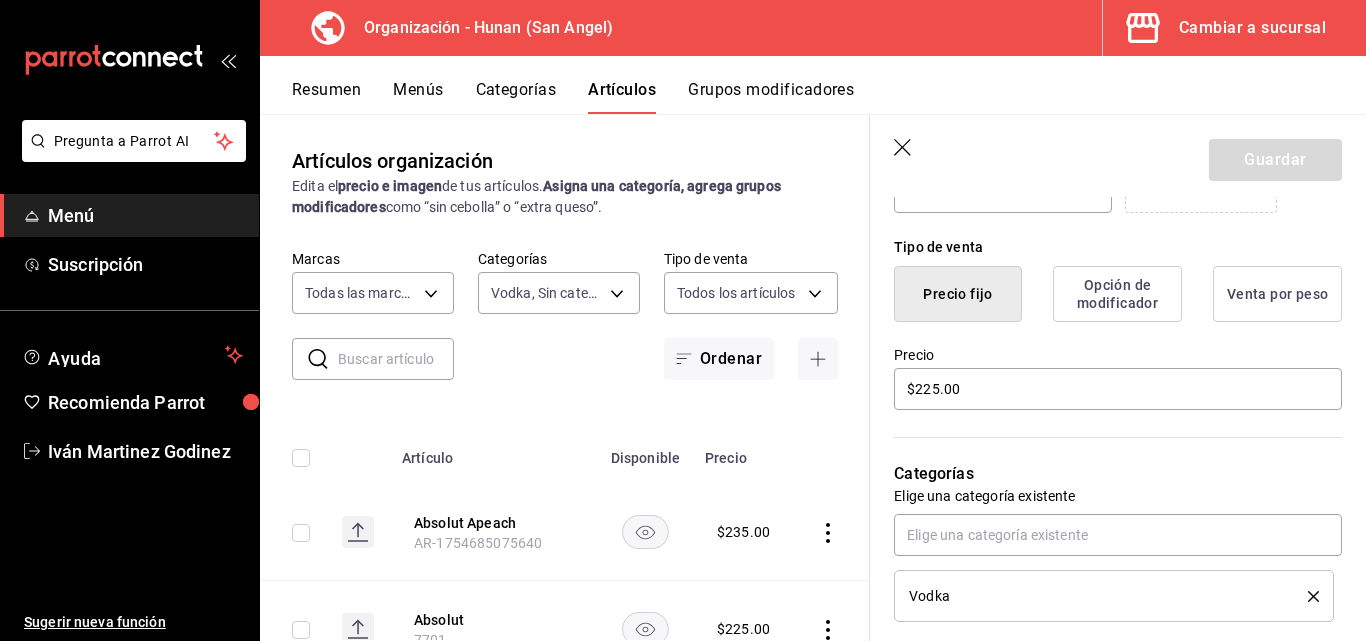 click 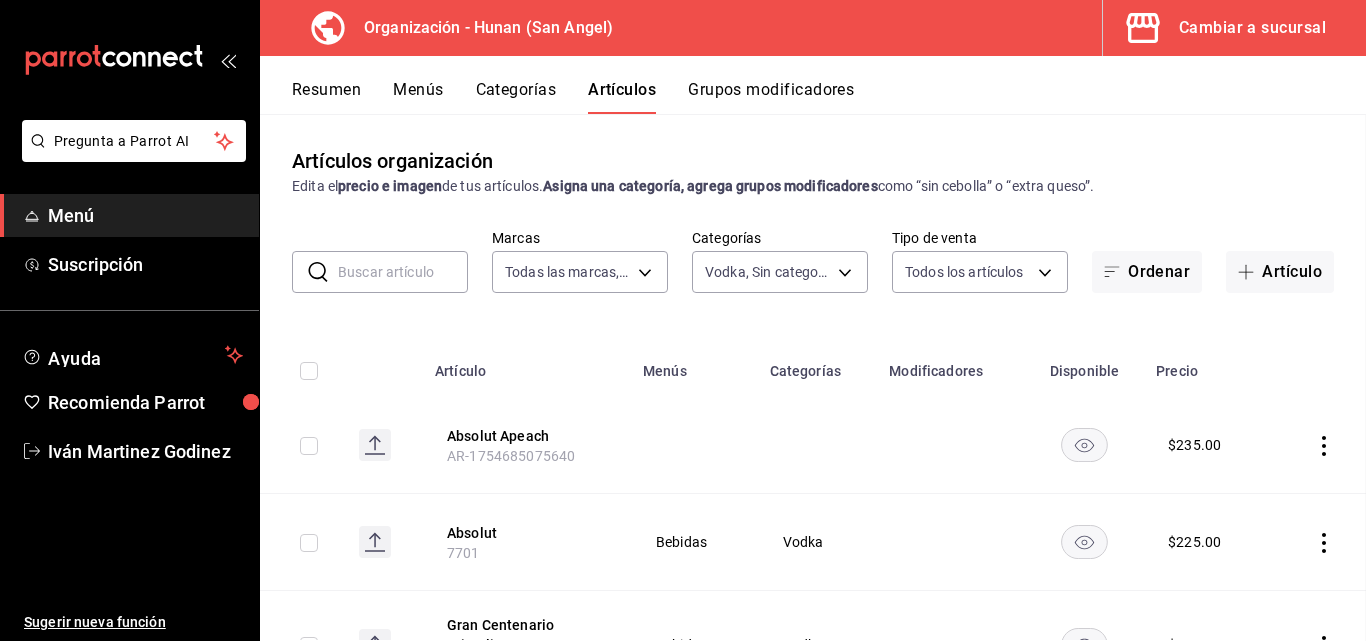 scroll, scrollTop: 0, scrollLeft: 0, axis: both 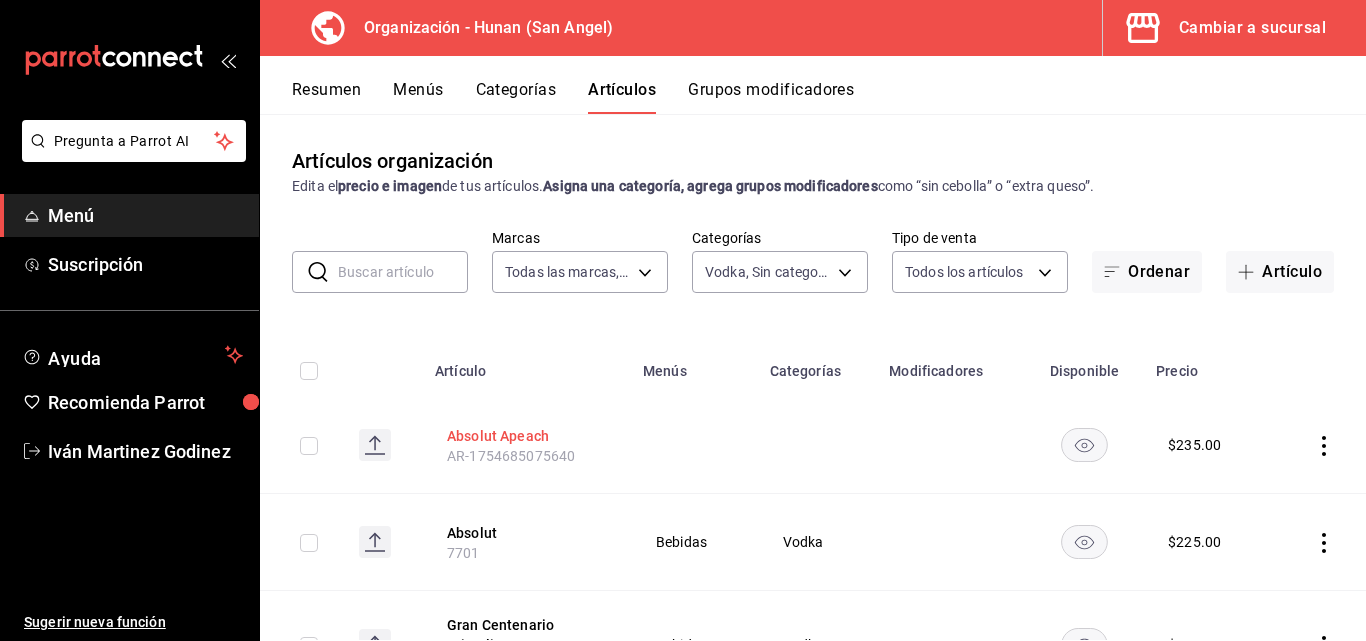 click on "Absolut Apeach" at bounding box center [527, 436] 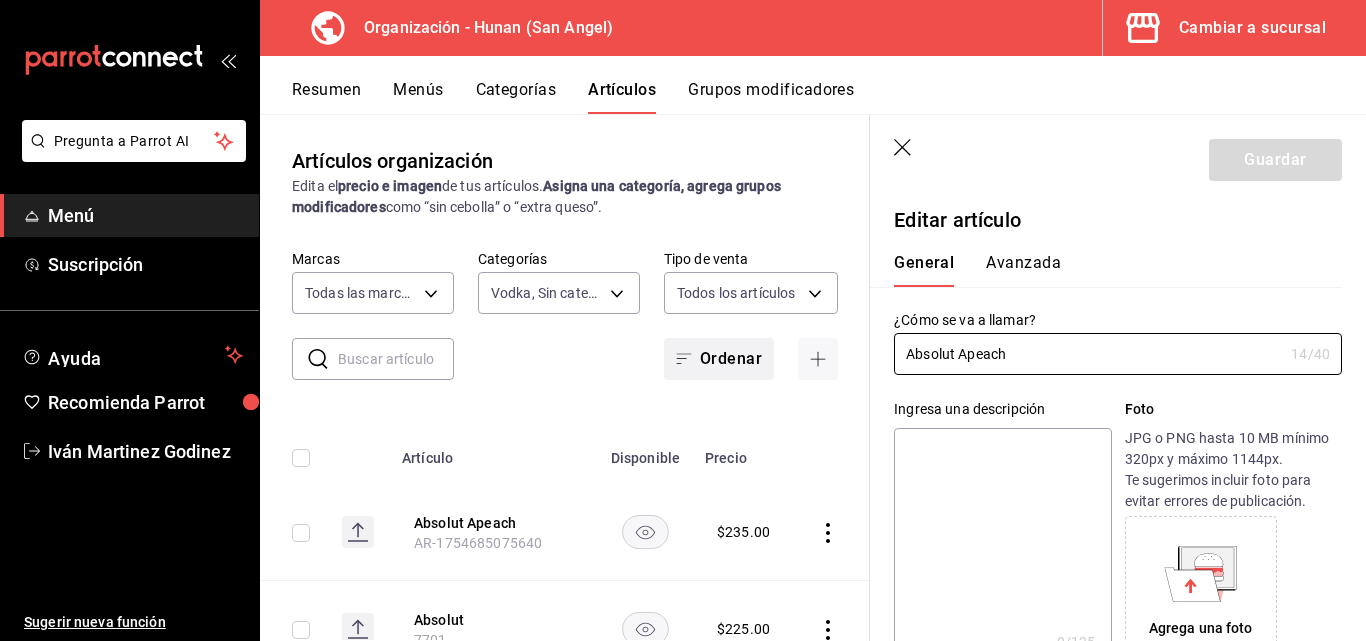 type on "$235.00" 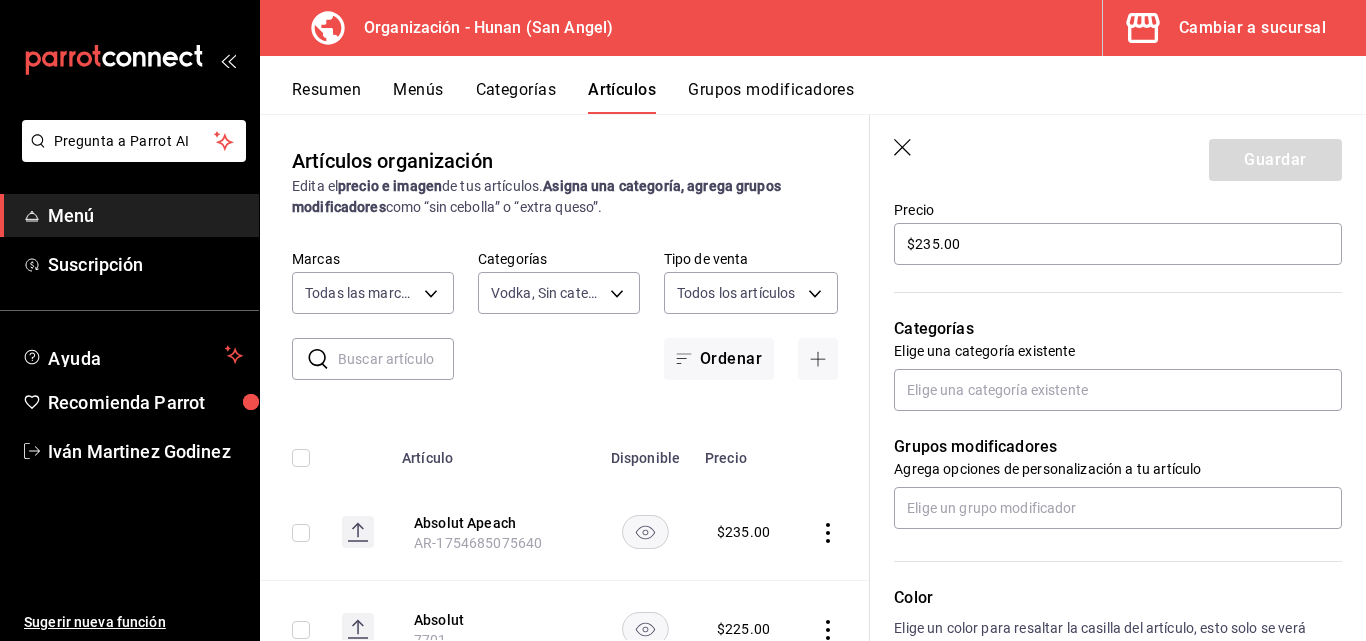 scroll, scrollTop: 618, scrollLeft: 0, axis: vertical 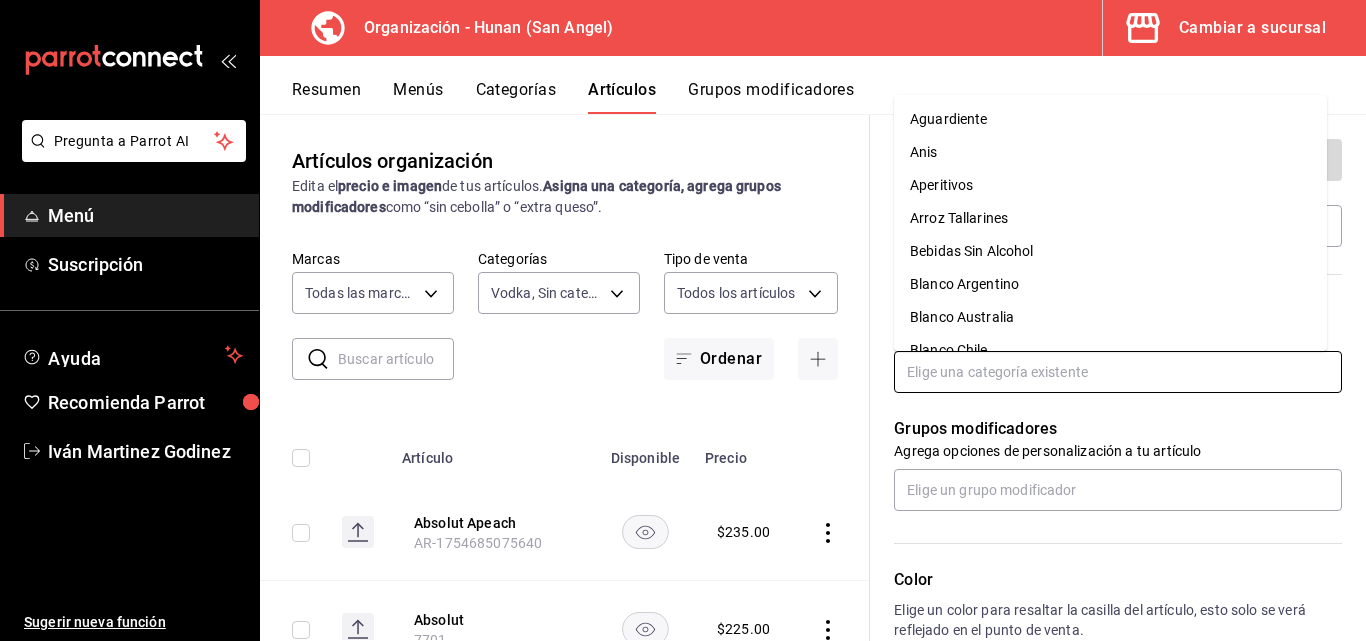 click at bounding box center (1118, 372) 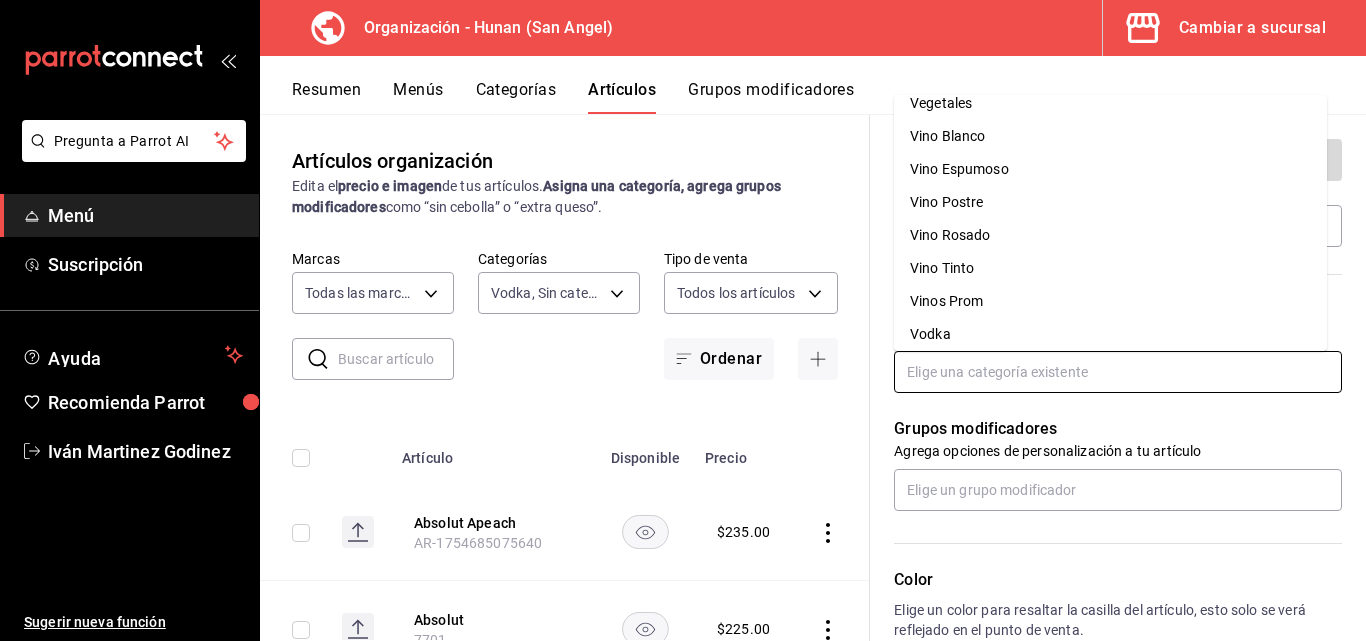 scroll, scrollTop: 2004, scrollLeft: 0, axis: vertical 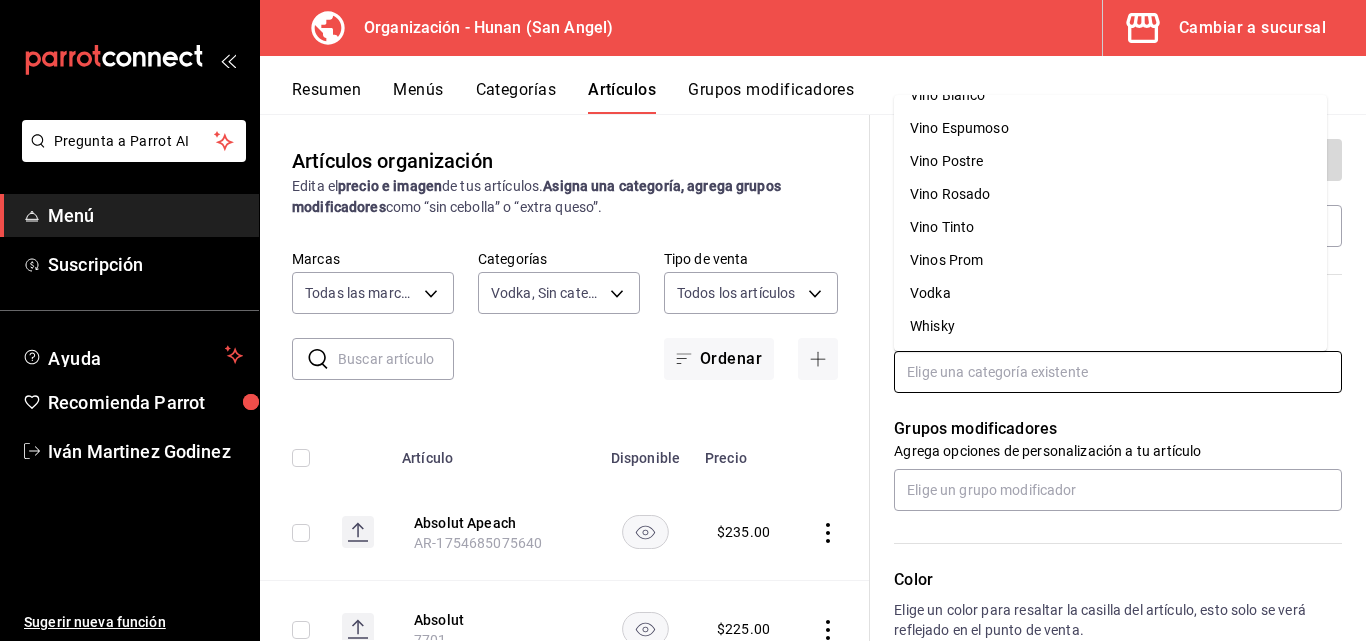 click on "Vodka" at bounding box center (1110, 293) 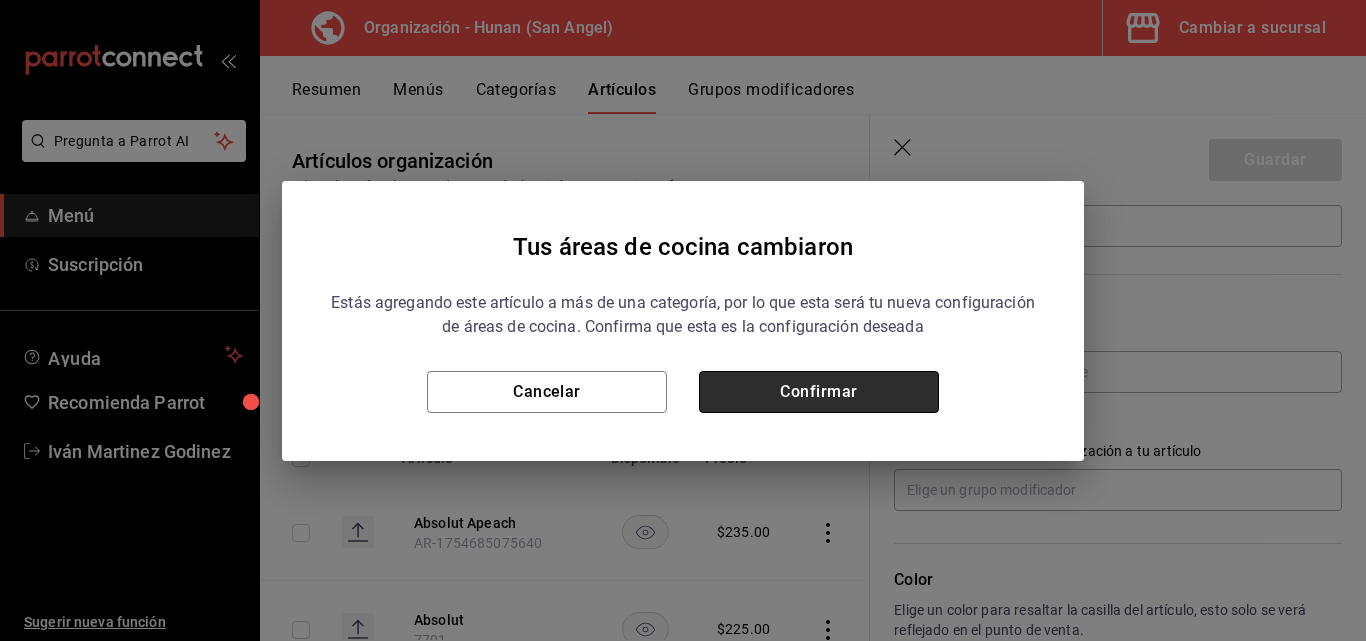click on "Confirmar" at bounding box center (819, 392) 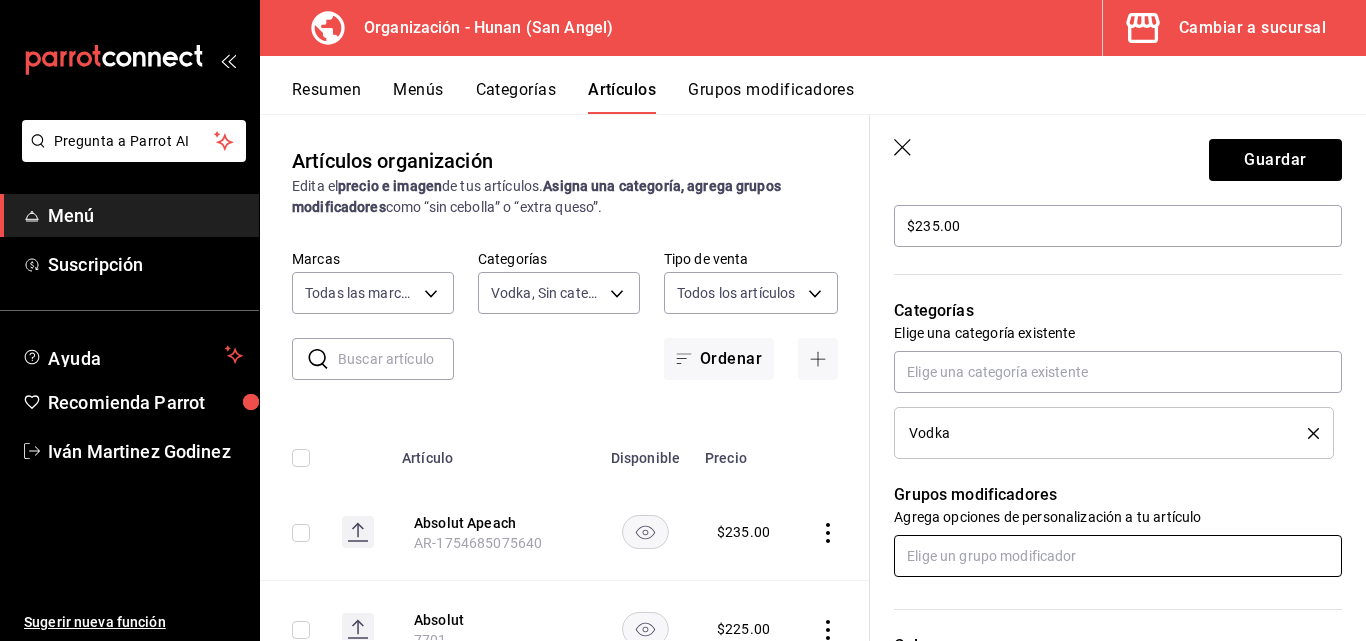 click at bounding box center (1118, 556) 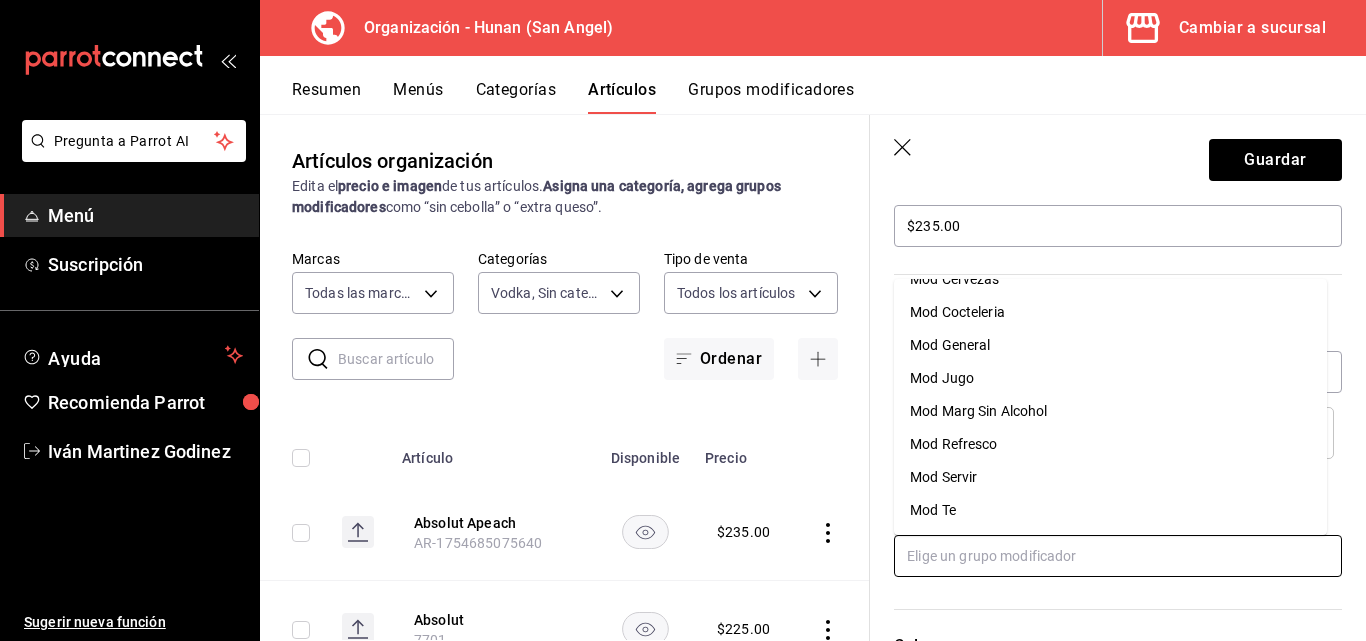 scroll, scrollTop: 0, scrollLeft: 0, axis: both 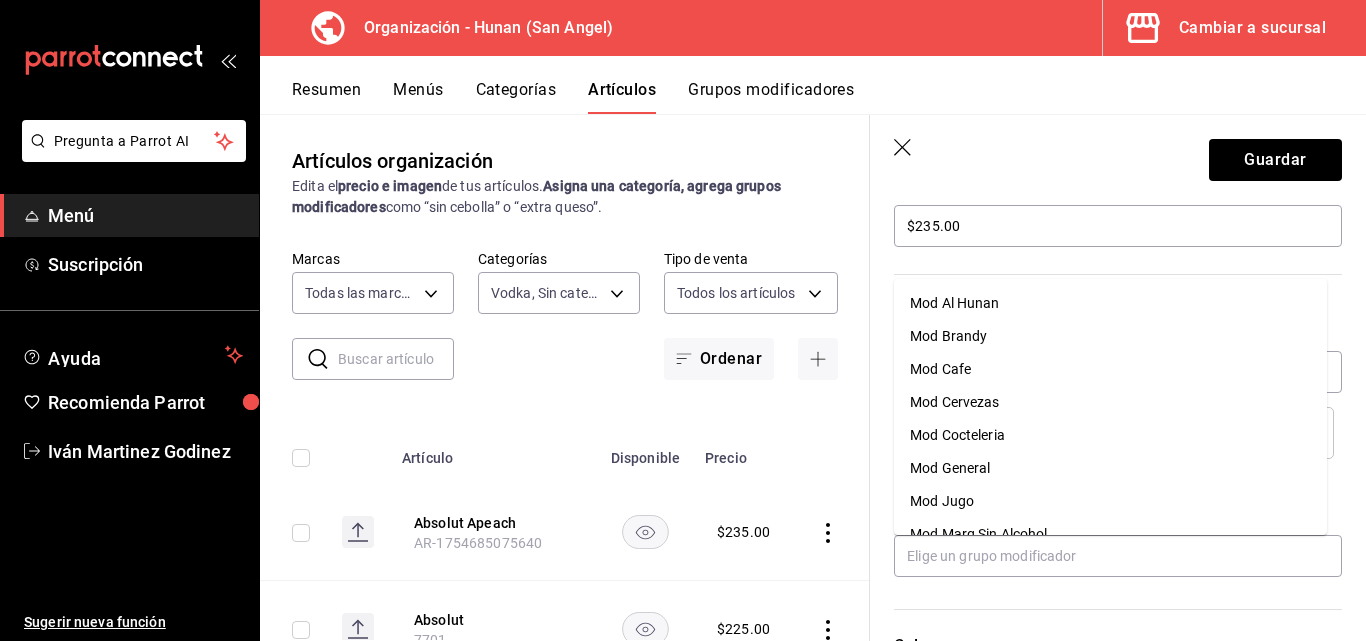 click on "Guardar" at bounding box center [1118, 156] 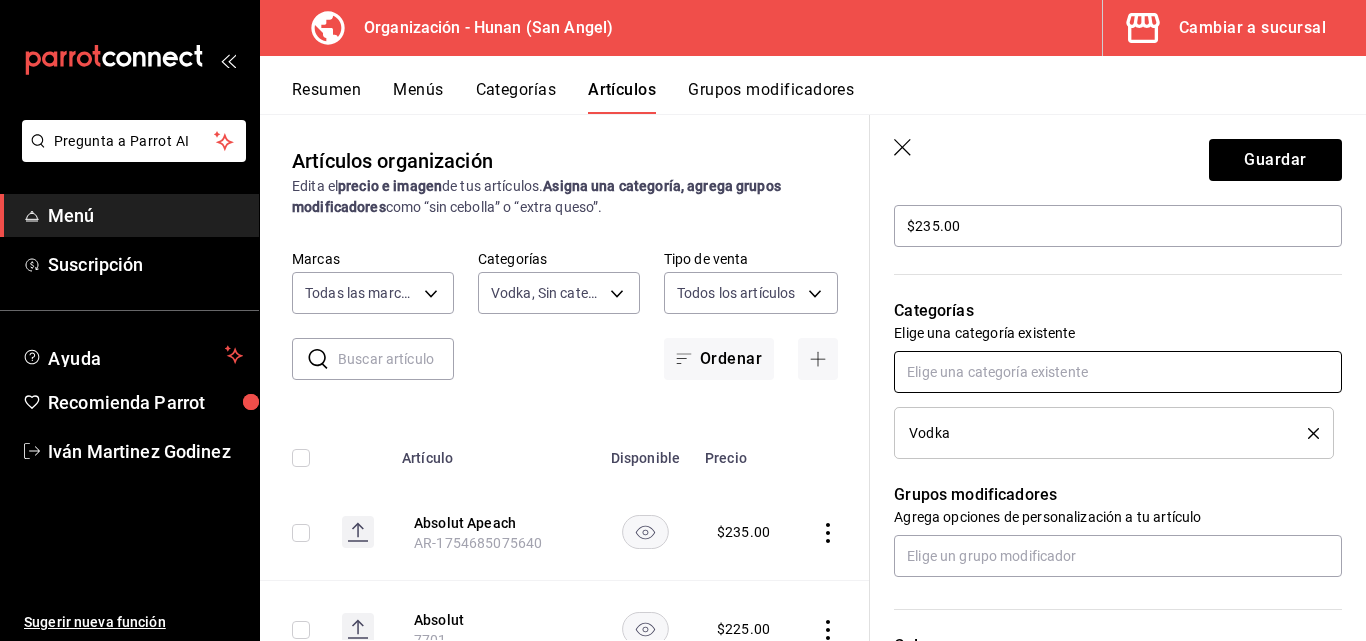 click at bounding box center (1118, 372) 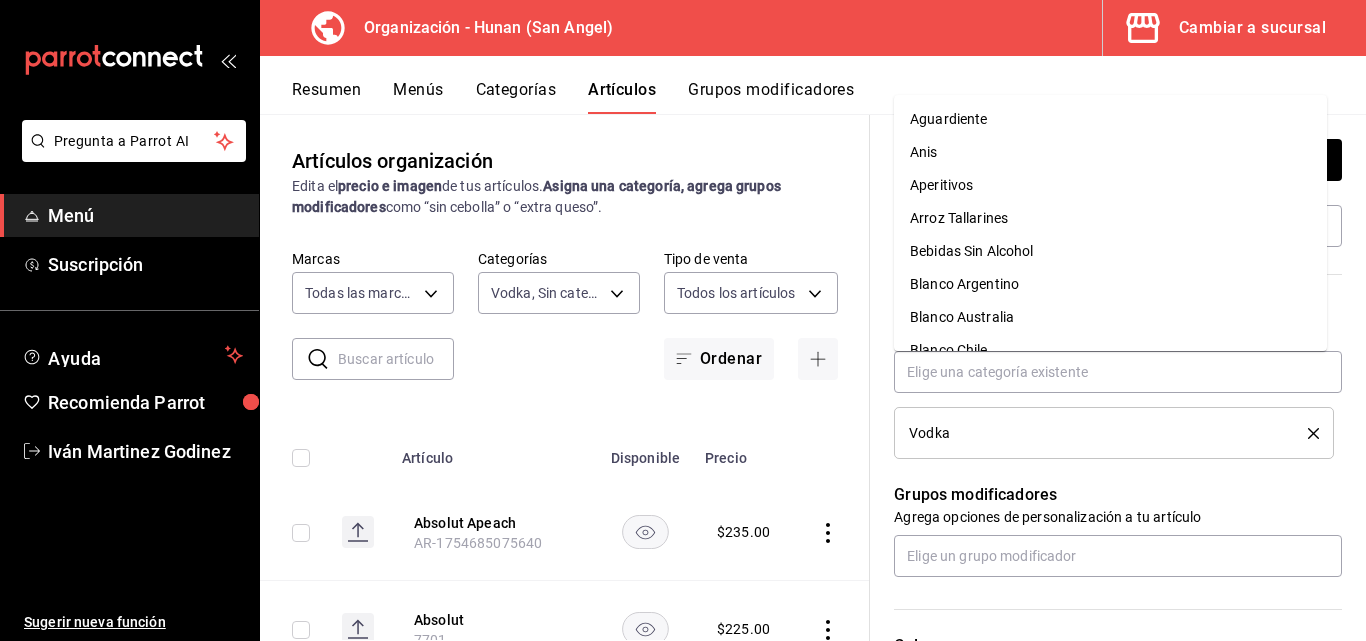 click on "Categorías Elige una categoría existente Vodka" at bounding box center [1106, 354] 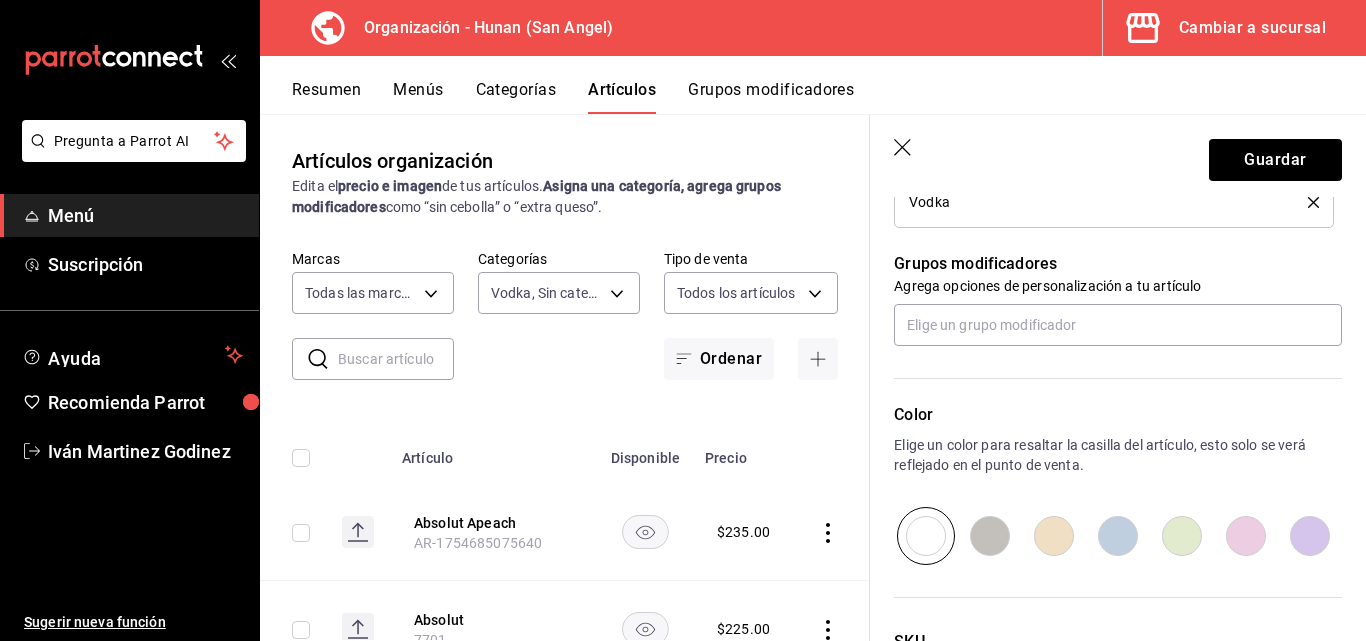 scroll, scrollTop: 1024, scrollLeft: 0, axis: vertical 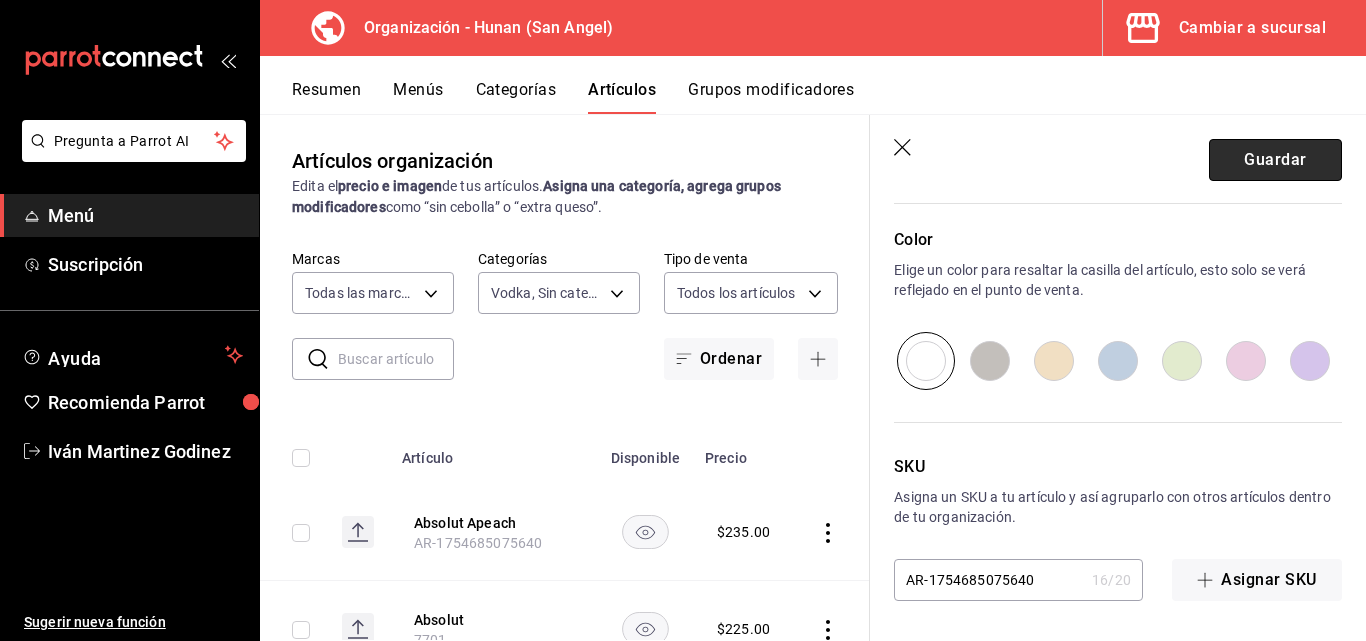 click on "Guardar" at bounding box center (1275, 160) 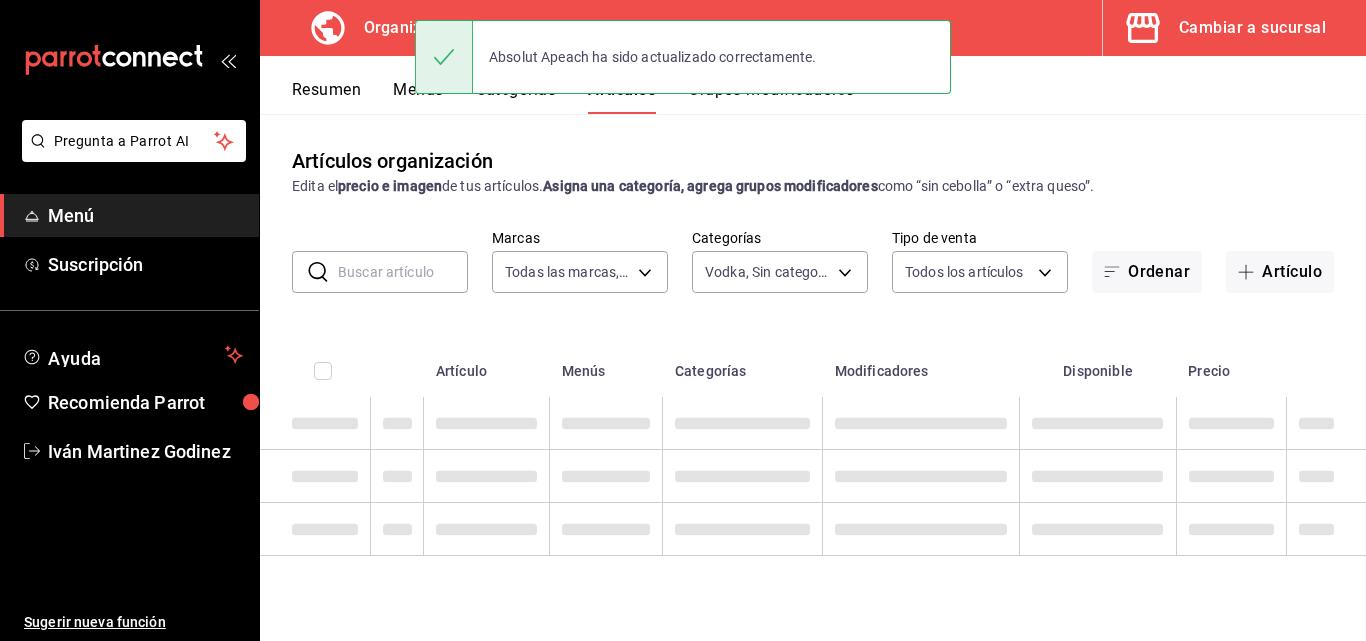 scroll, scrollTop: 0, scrollLeft: 0, axis: both 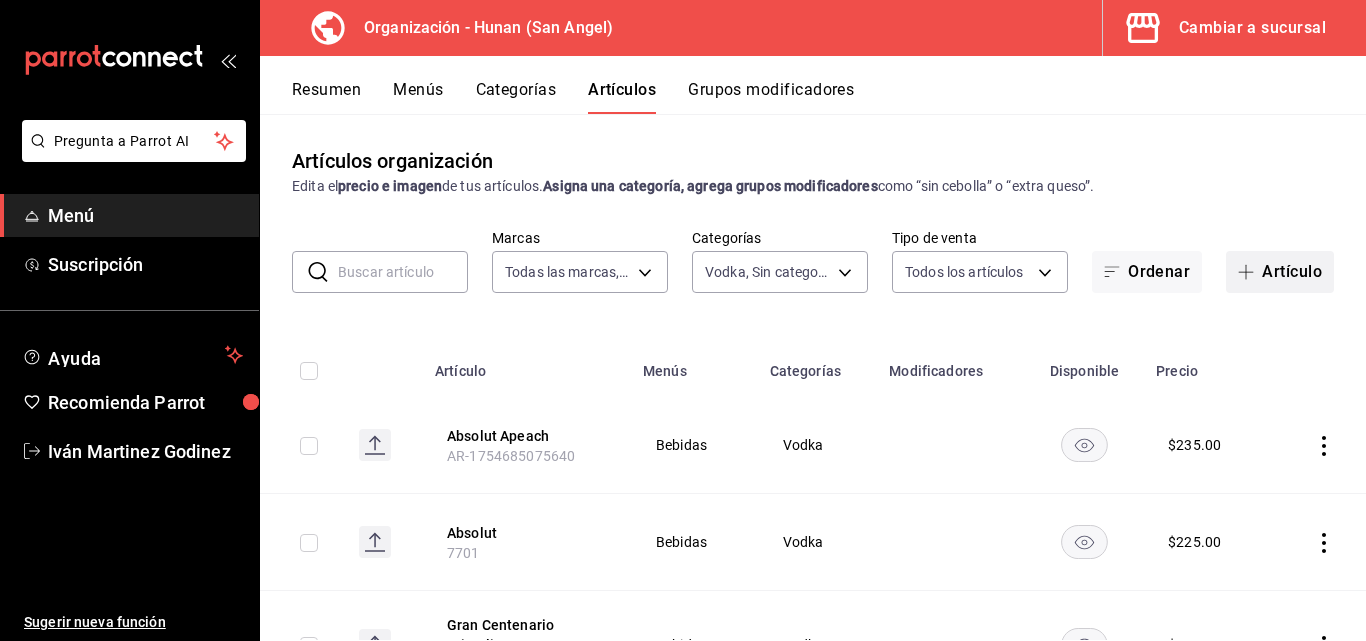 click at bounding box center (1250, 272) 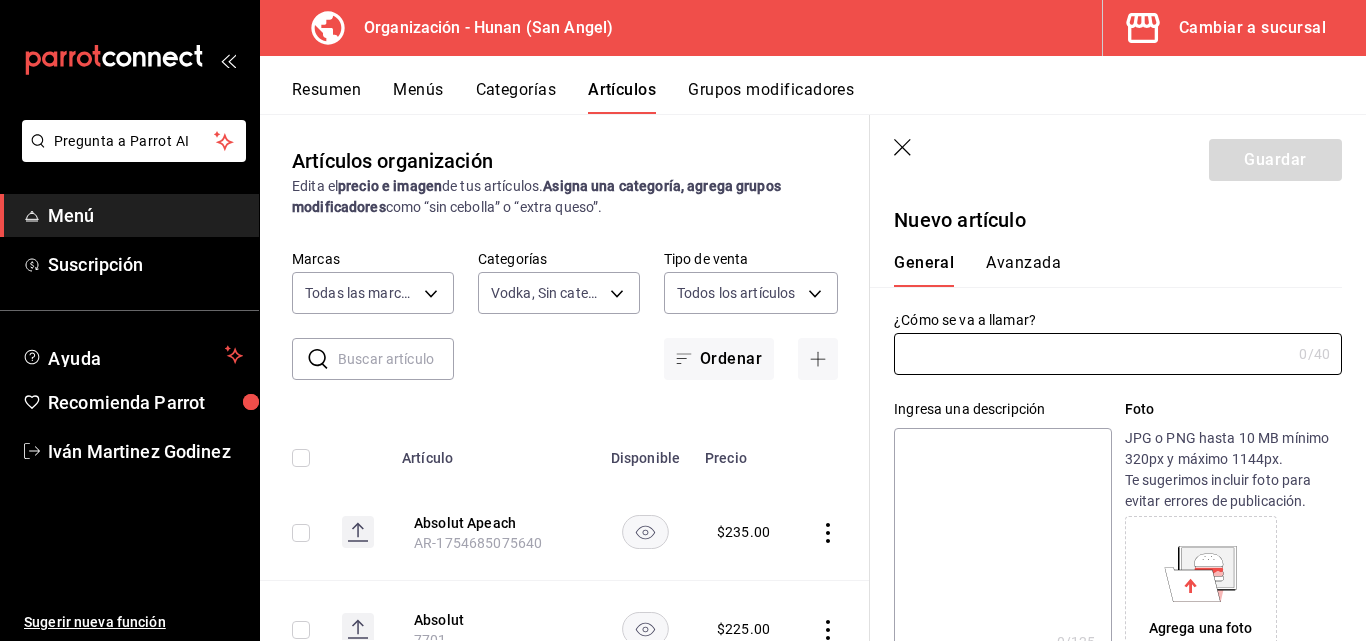 type on "AR-1754685397280" 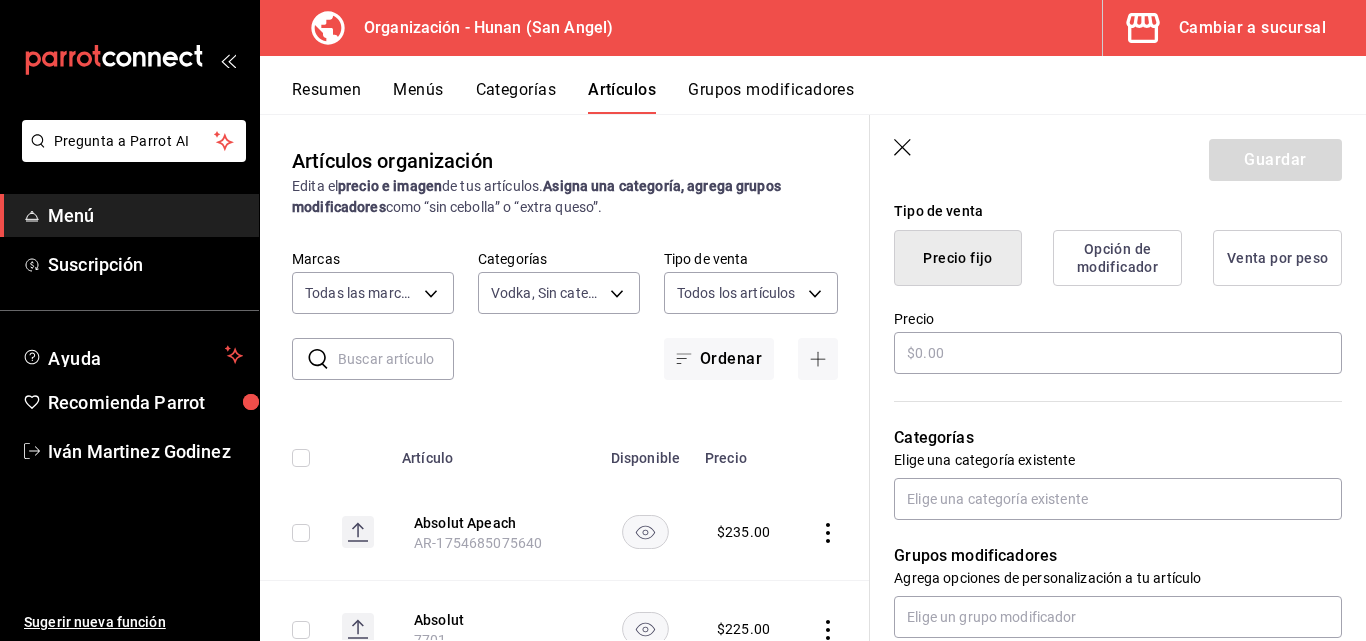 scroll, scrollTop: 485, scrollLeft: 0, axis: vertical 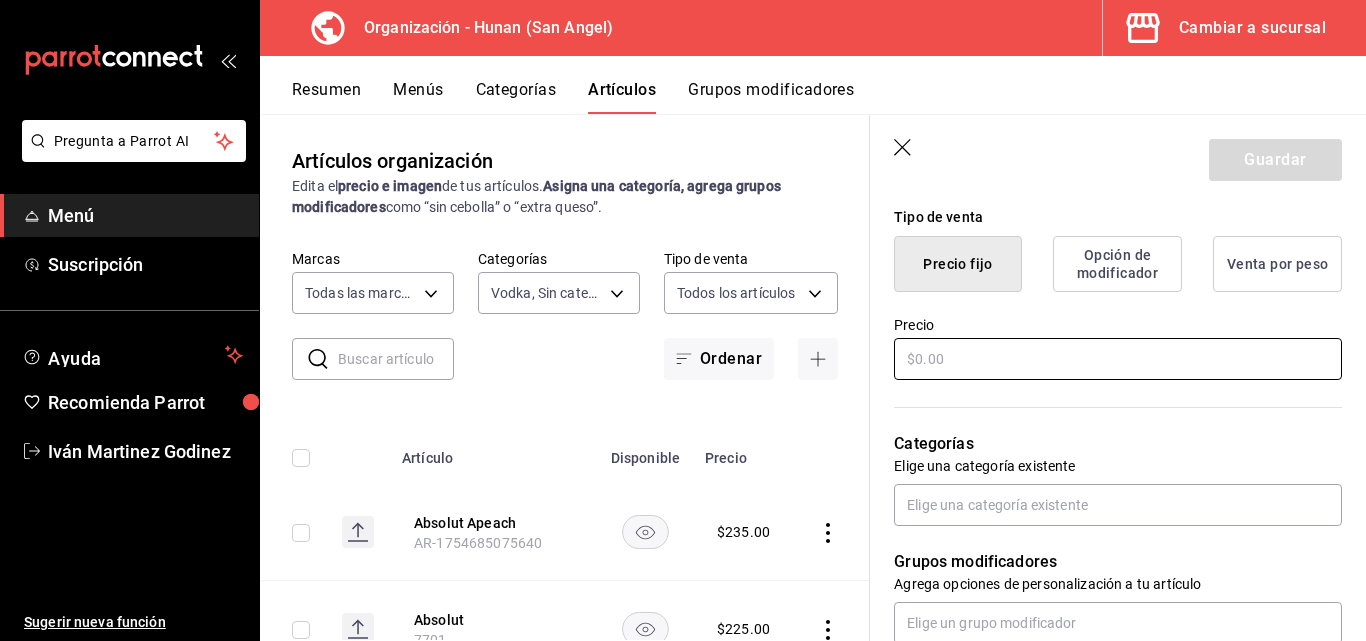 type on "Absolut Citron" 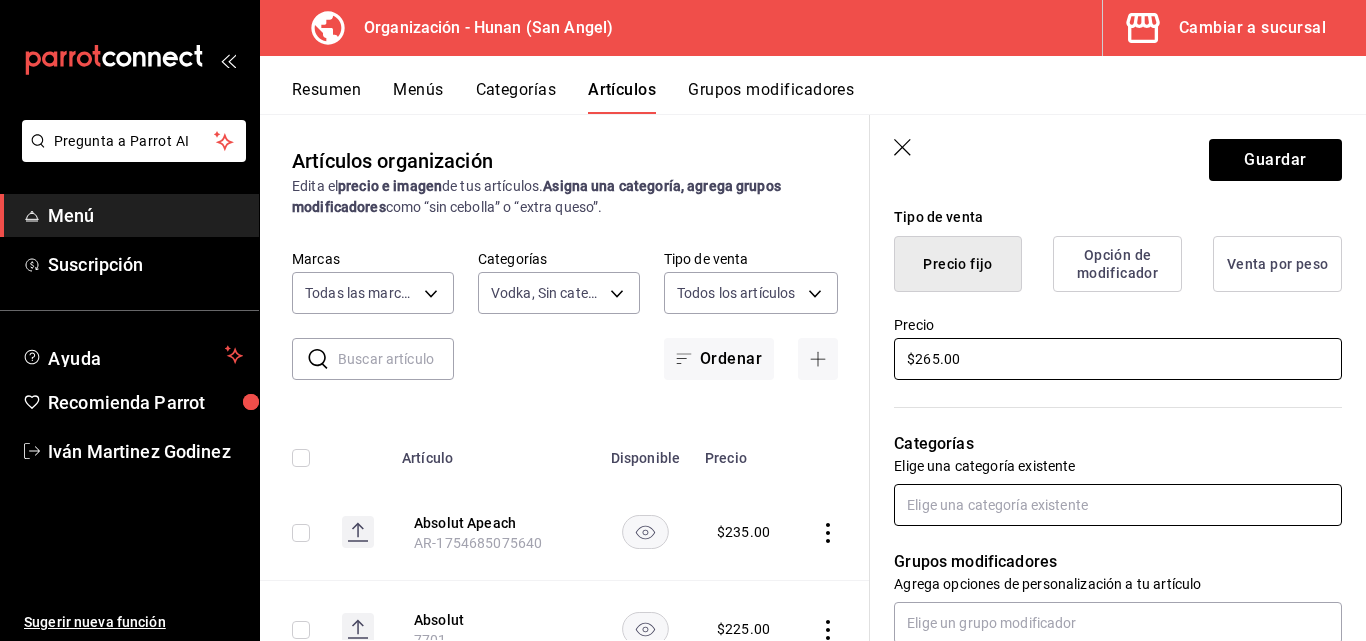 type on "$265.00" 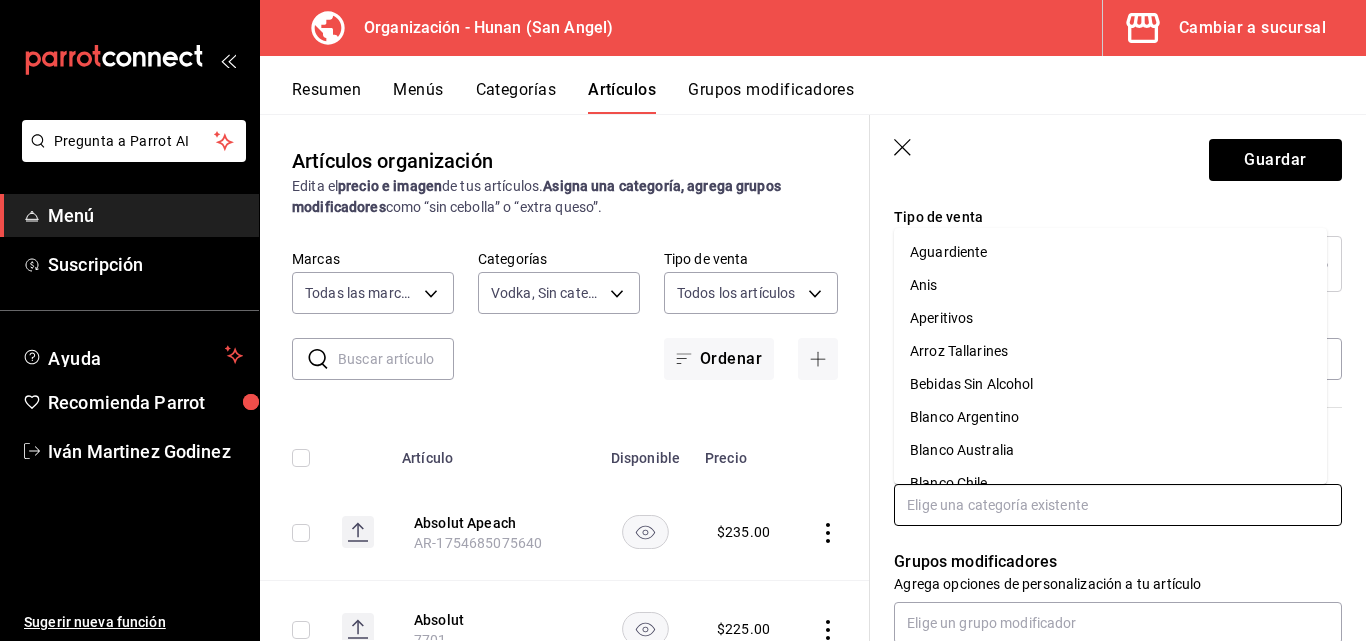 click at bounding box center [1118, 505] 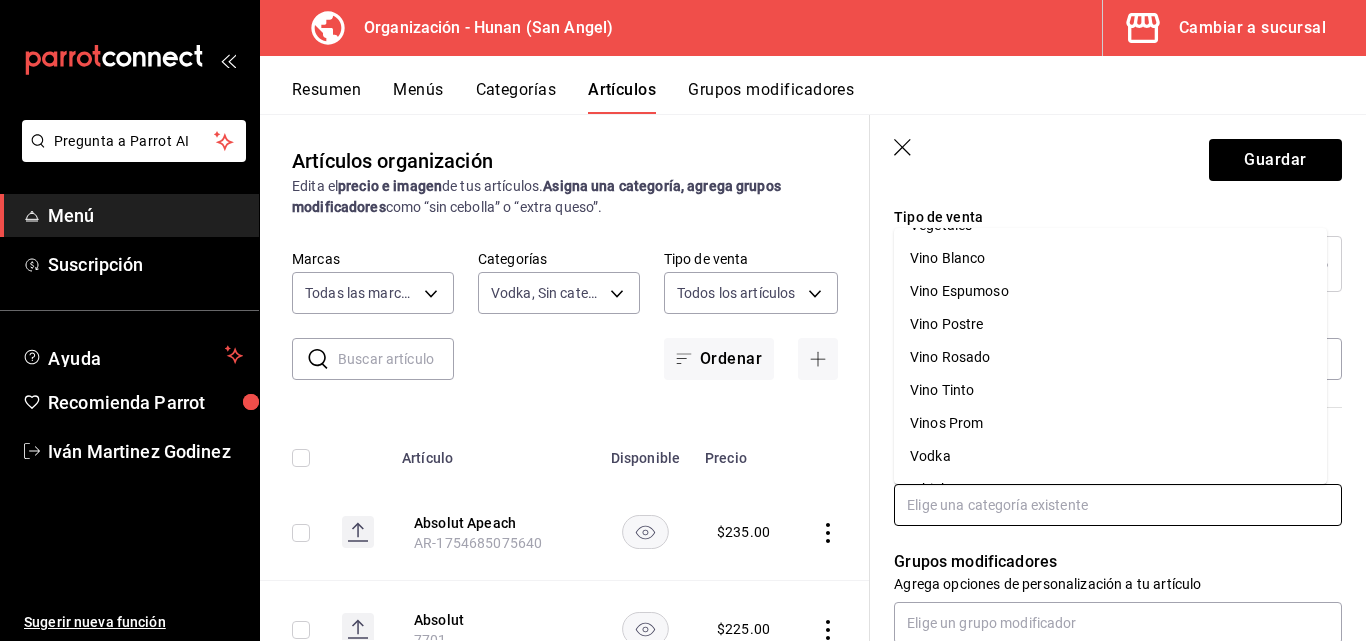 scroll, scrollTop: 1994, scrollLeft: 0, axis: vertical 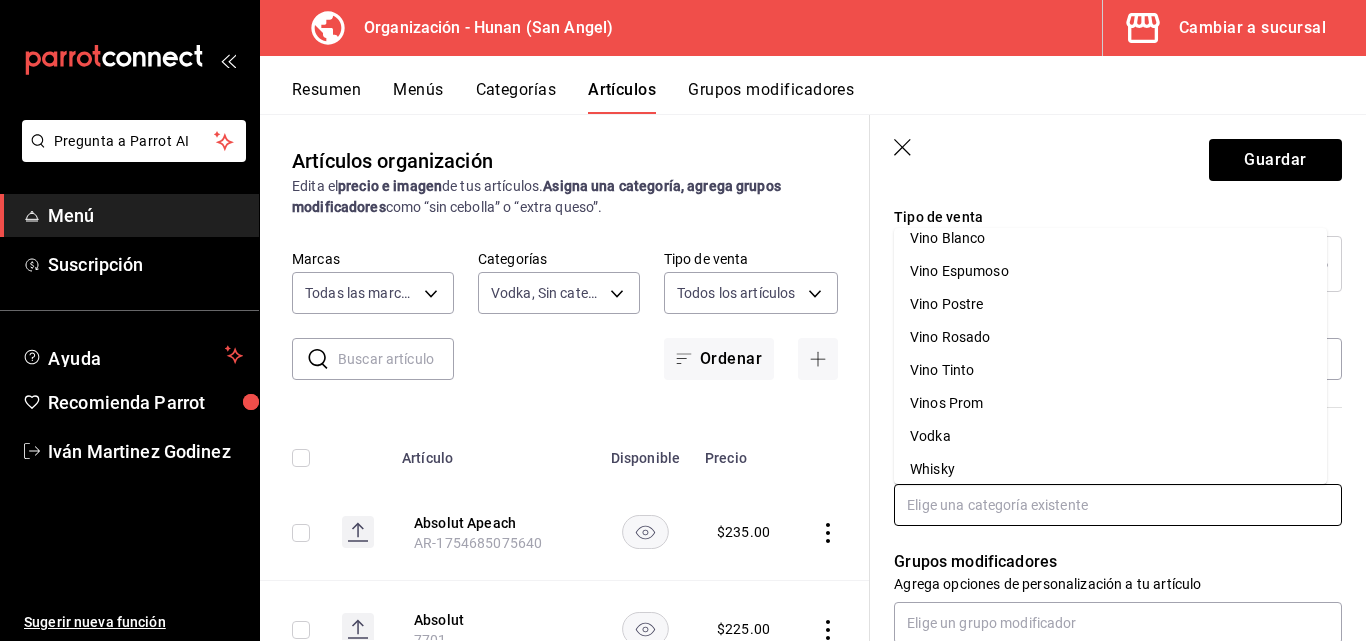 click on "Vodka" at bounding box center [1110, 436] 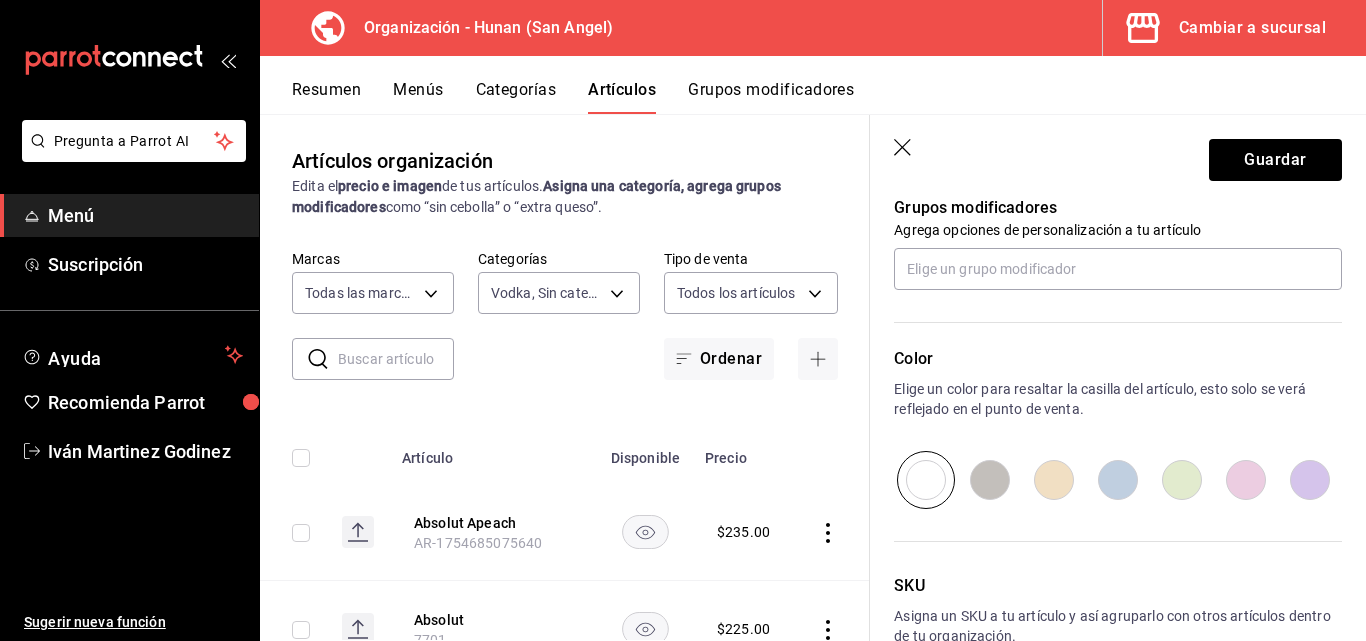 scroll, scrollTop: 1024, scrollLeft: 0, axis: vertical 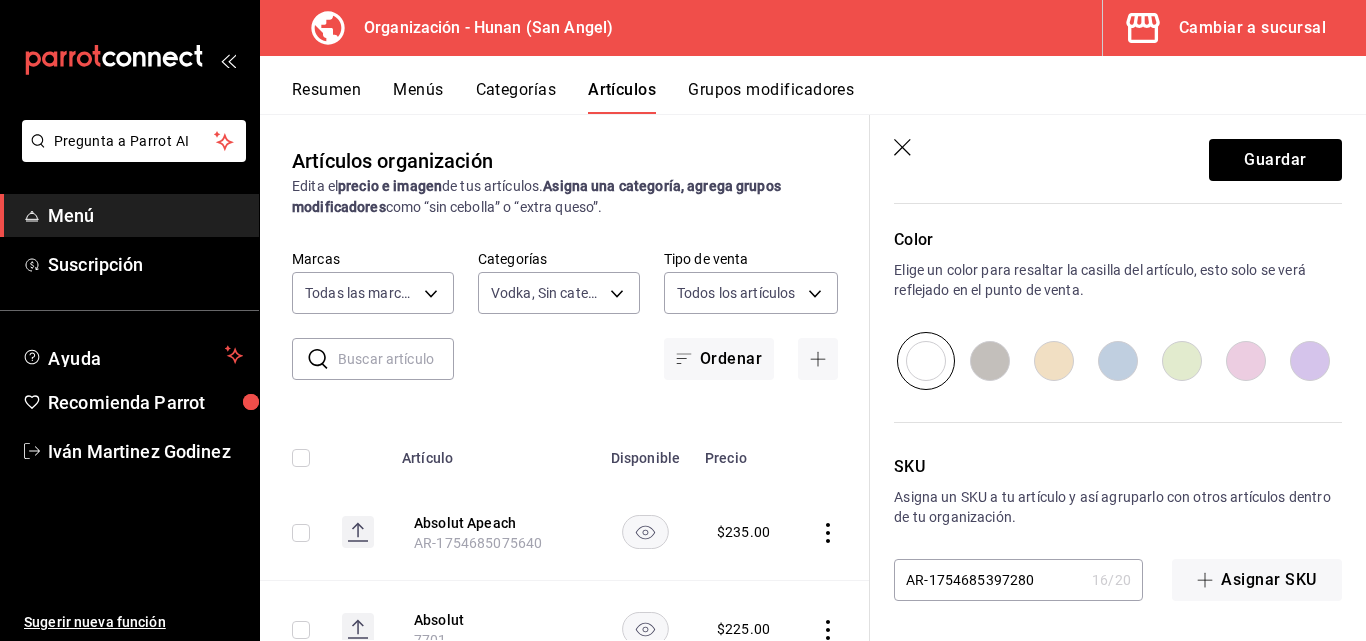 click at bounding box center (1310, 361) 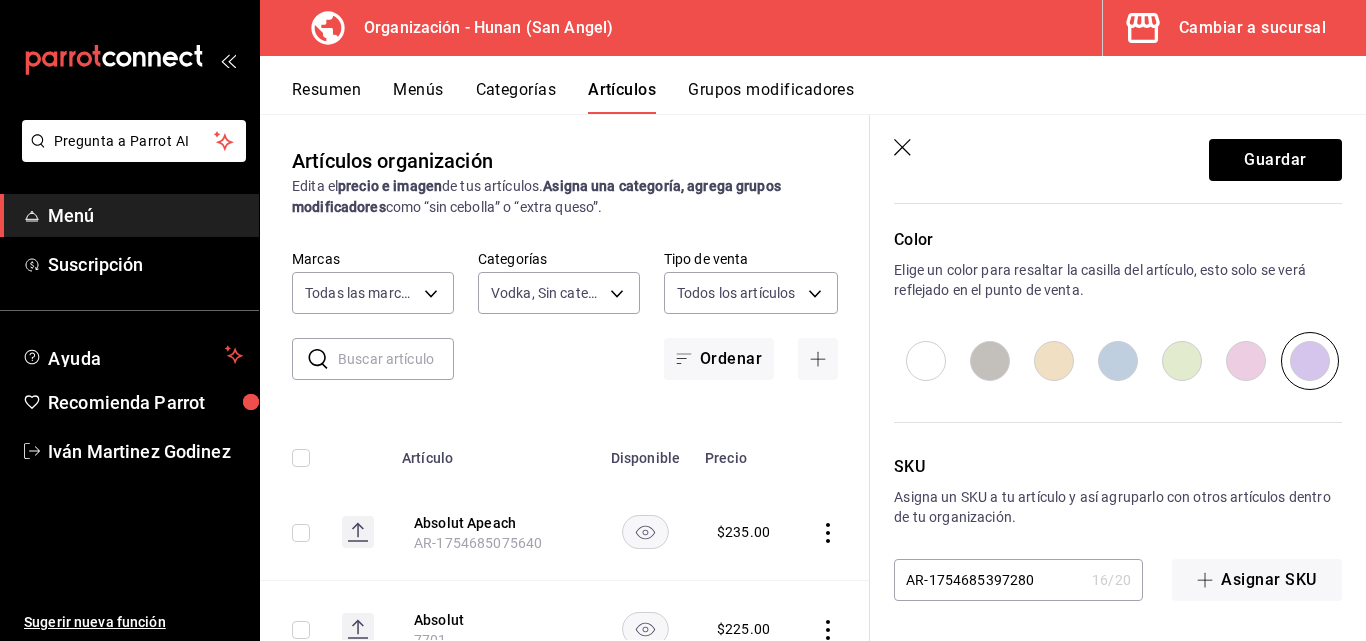click at bounding box center [1118, 361] 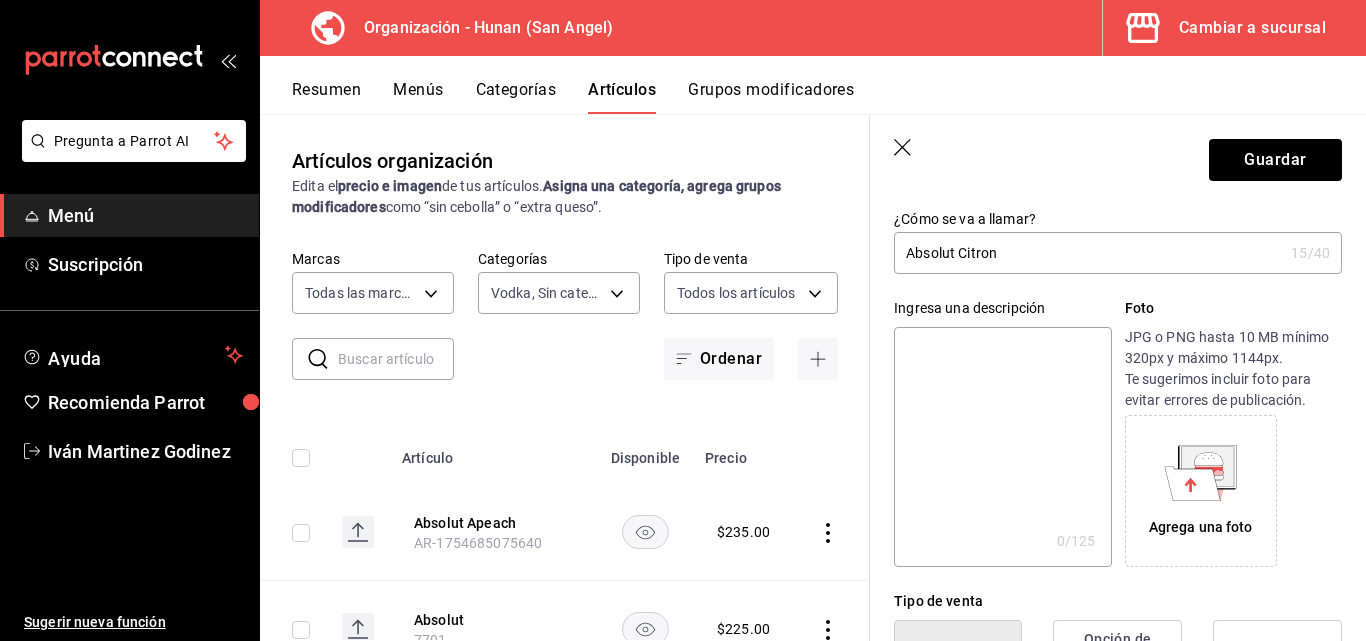 scroll, scrollTop: 98, scrollLeft: 0, axis: vertical 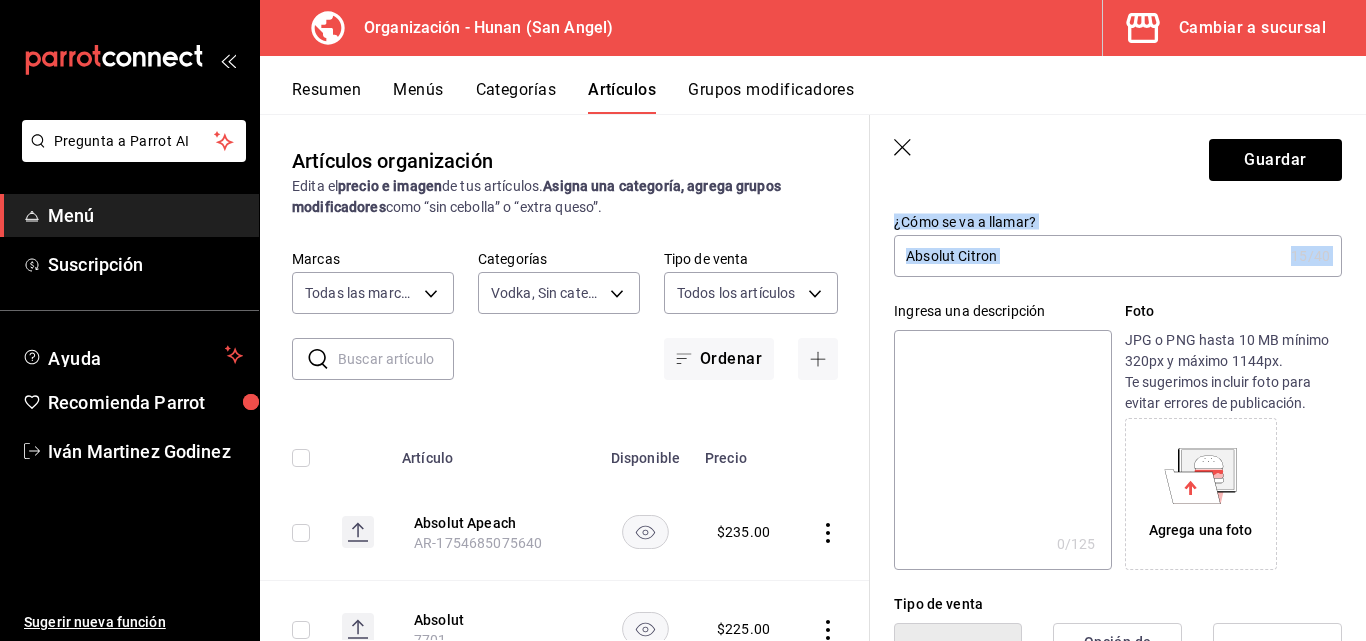 drag, startPoint x: 1335, startPoint y: 212, endPoint x: 1358, endPoint y: 148, distance: 68.007355 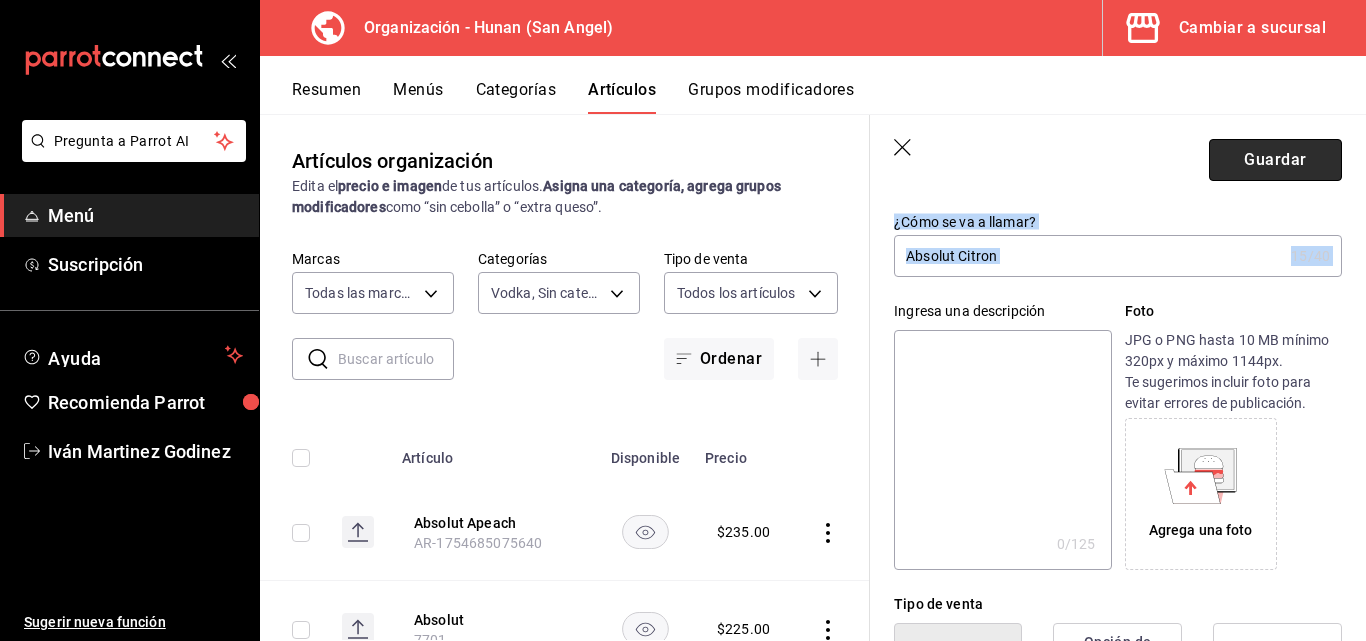 click on "Guardar" at bounding box center [1275, 160] 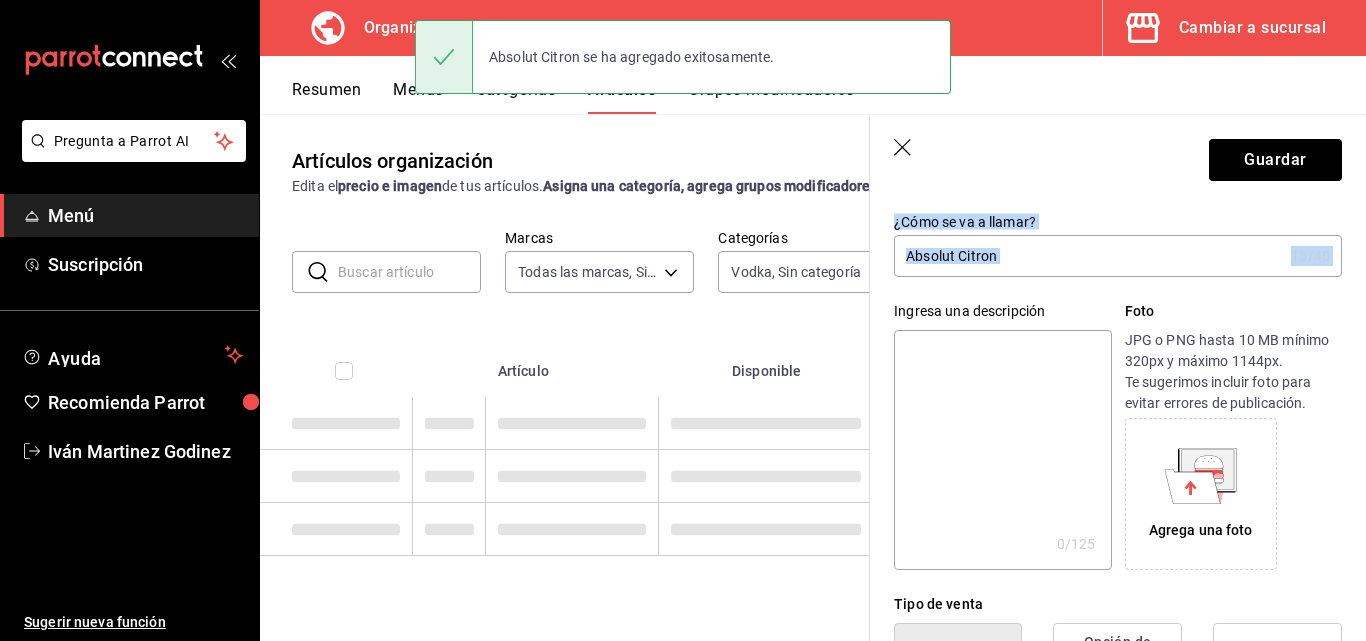 scroll, scrollTop: 0, scrollLeft: 0, axis: both 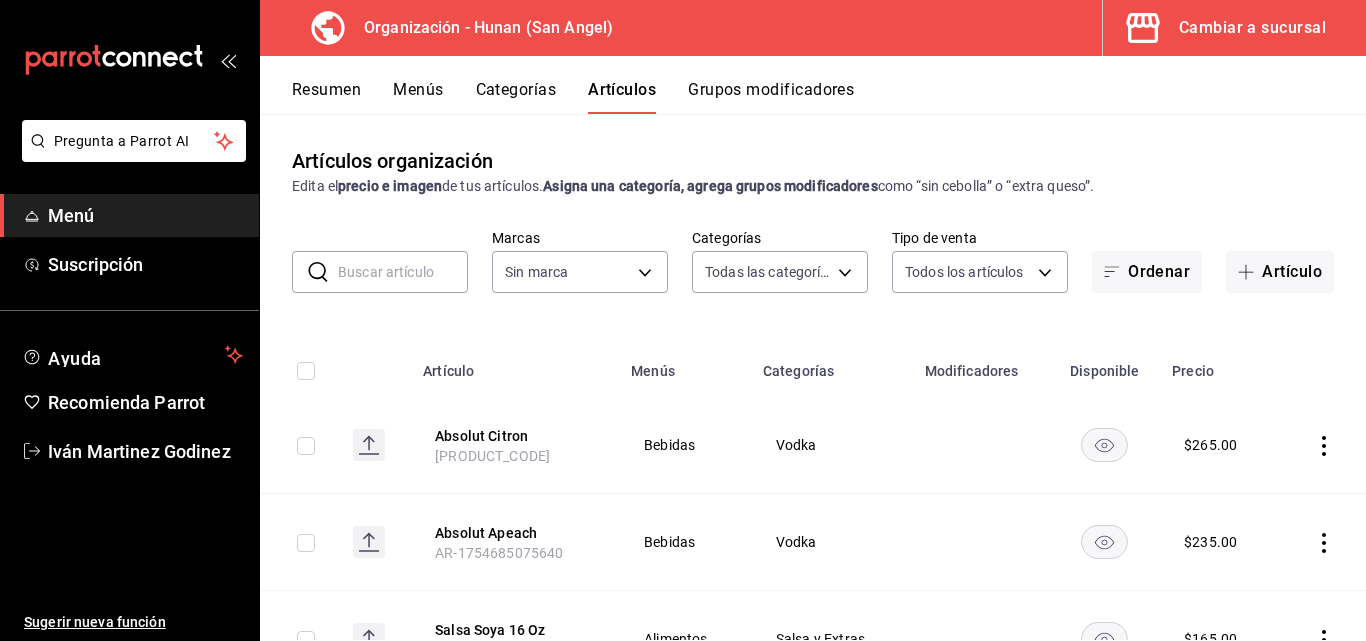 type on "5e6c8ed4-bdf8-42e8-816b-d39911e12aa6,1cac5387-84ff-42b0-b512-876f76fa8552,4df8252f-8381-4e4b-aa36-cbf6799b9b19,66c890f6-31da-4825-873c-06ad82b2a8d1,42138e37-9094-49a3-9b1d-d8bd571e538f,6c974f5b-64a1-4db4-9329-f8007736791e,8f9a5257-0753-41f6-908c-b25ff31d048a,d43900f8-5062-4f3a-931c-f4693d6acd48,0f03c763-f264-4281-b2e6-084ea7303955,7c1312d1-d61e-4024-9980-e59e50ff31fe,74f692cd-2d9d-4422-8d8b-c1d16f937b06,2abbedeb-6956-444c-8311-af12ab2f48cf,45acaf2d-1a5d-4869-8095-20515bade5f2,d2e1e135-9b60-490d-a190-91b5254c9e3f,6e7b6b96-f09b-429d-86c0-6dfadc554d16,1981e156-6f71-485c-aa99-da763a422a7e,7dd48d4e-9a72-4f43-975c-517530808e20,8235b652-b3e0-4365-9283-4a1a7ce3d654,542dcf18-e5bb-4dfd-811b-dde650df56d2,153b917f-3aae-4ded-87c3-ae1f0e41e87a,a83457d1-f450-41d8-829a-5c954141f3d6,119f2a60-242e-4e16-a87b-7d977e585b68,6a4bf5ff-1286-47ca-a9ed-be9c72c96a48,65c0dfef-038a-4f78-a7ec-44366e865eba,821c8703-2032-4a64-9509-4b99b9262e77,43aa3d75-9ced-4ca3-8a60-36cc8ae8679b,15ef8ebb-4127-47dc-8e29-c05443de52b5,a684563e-7796-44d5-b98..." 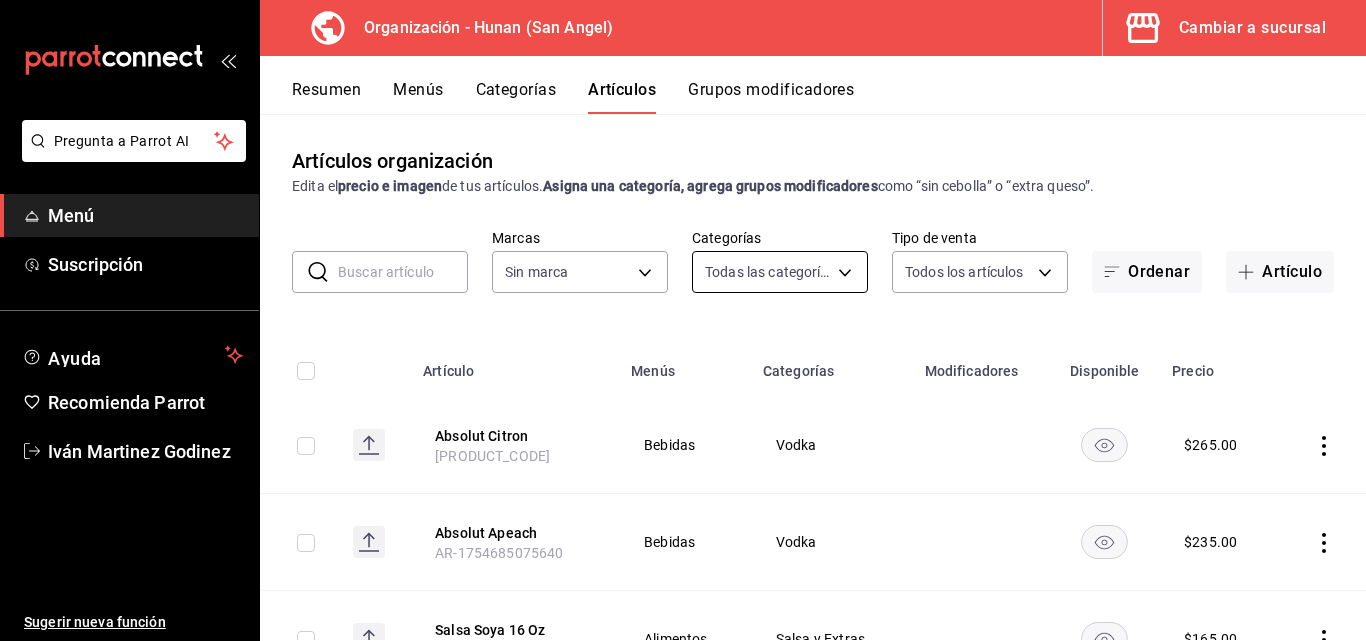 type on "d384c8d0-66a7-43b9-ac0d-3f995a6be0a8" 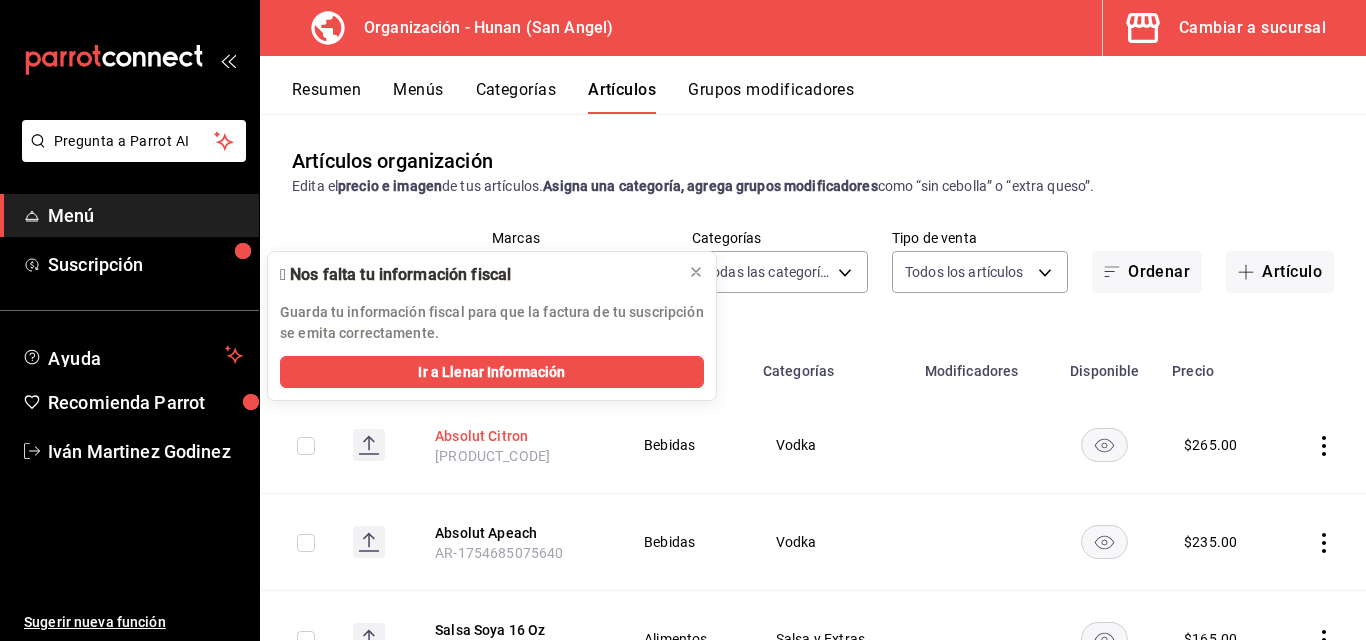 click on "Absolut Citron" at bounding box center [515, 436] 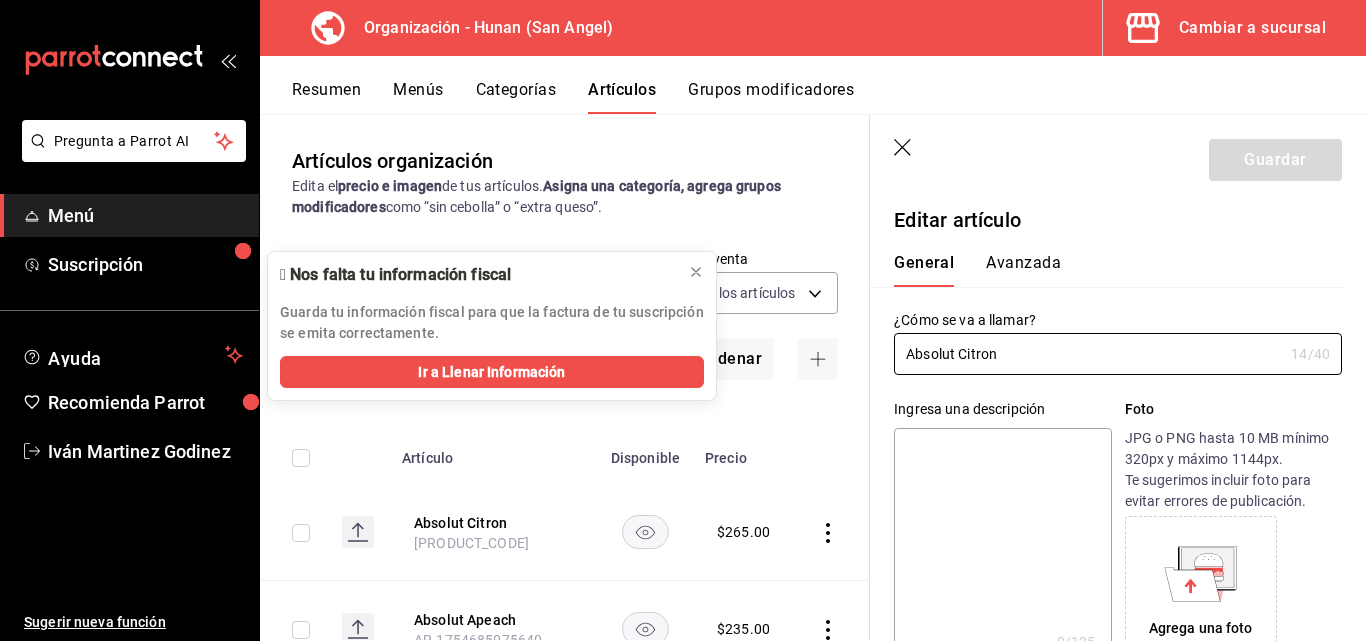 type on "$265.00" 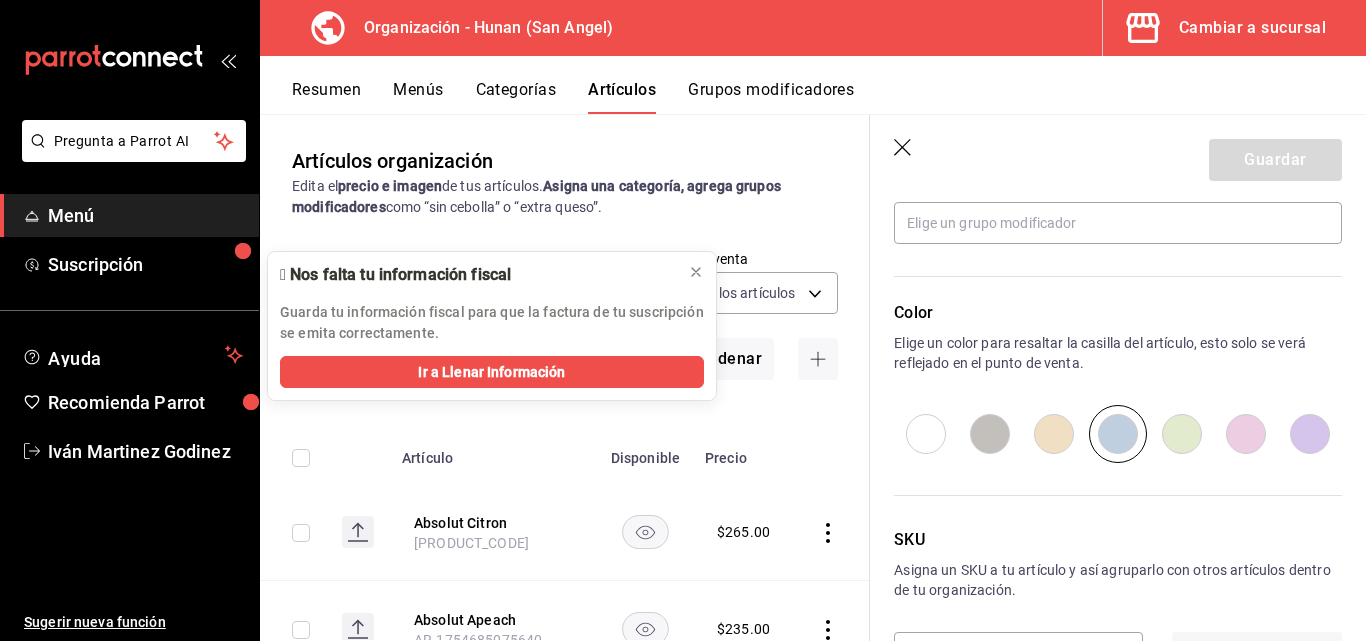 scroll, scrollTop: 0, scrollLeft: 0, axis: both 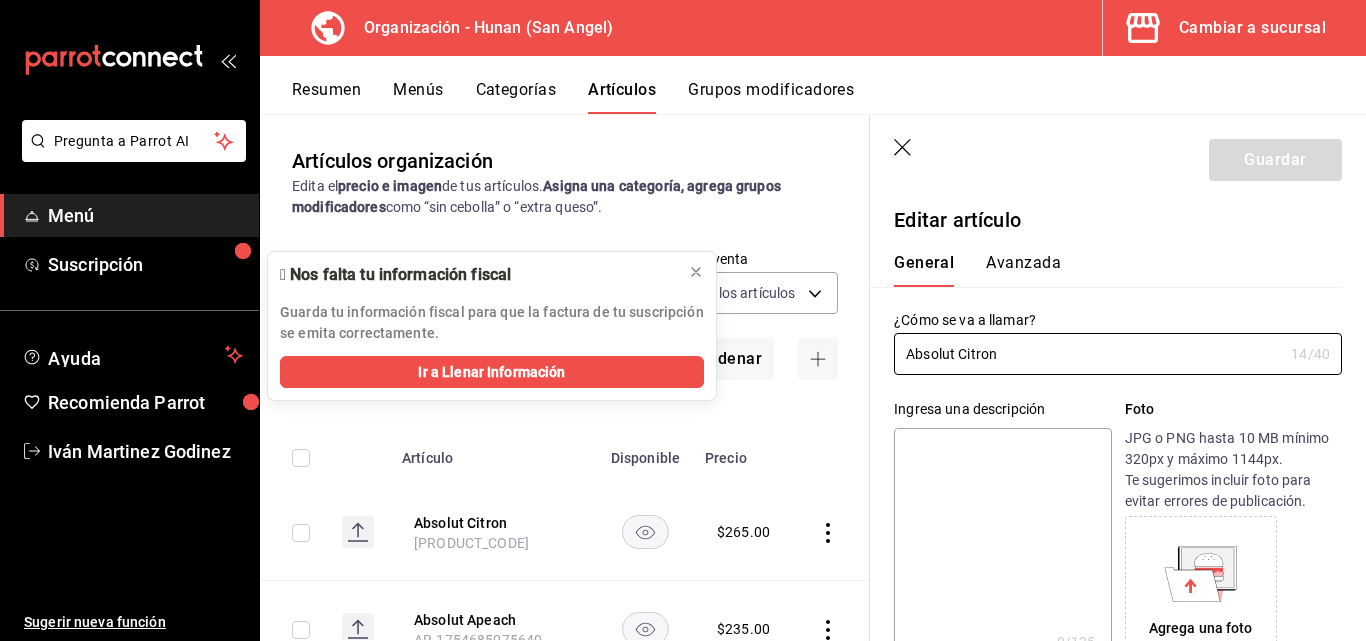 click 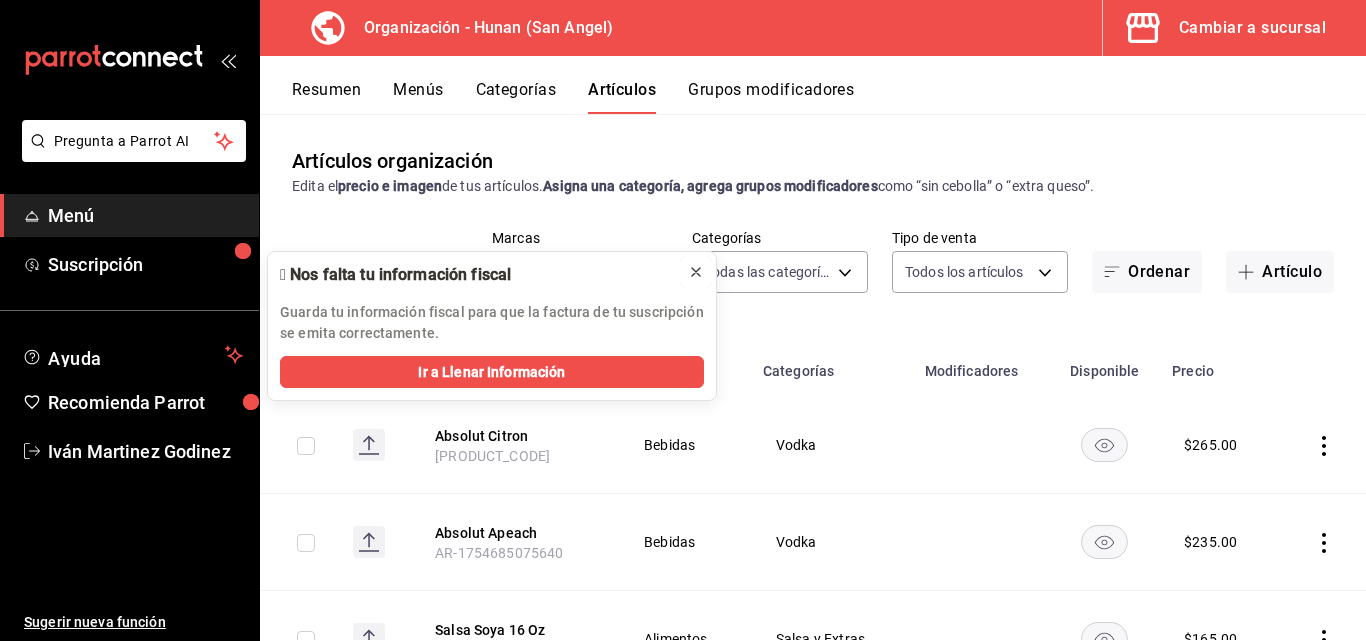 click 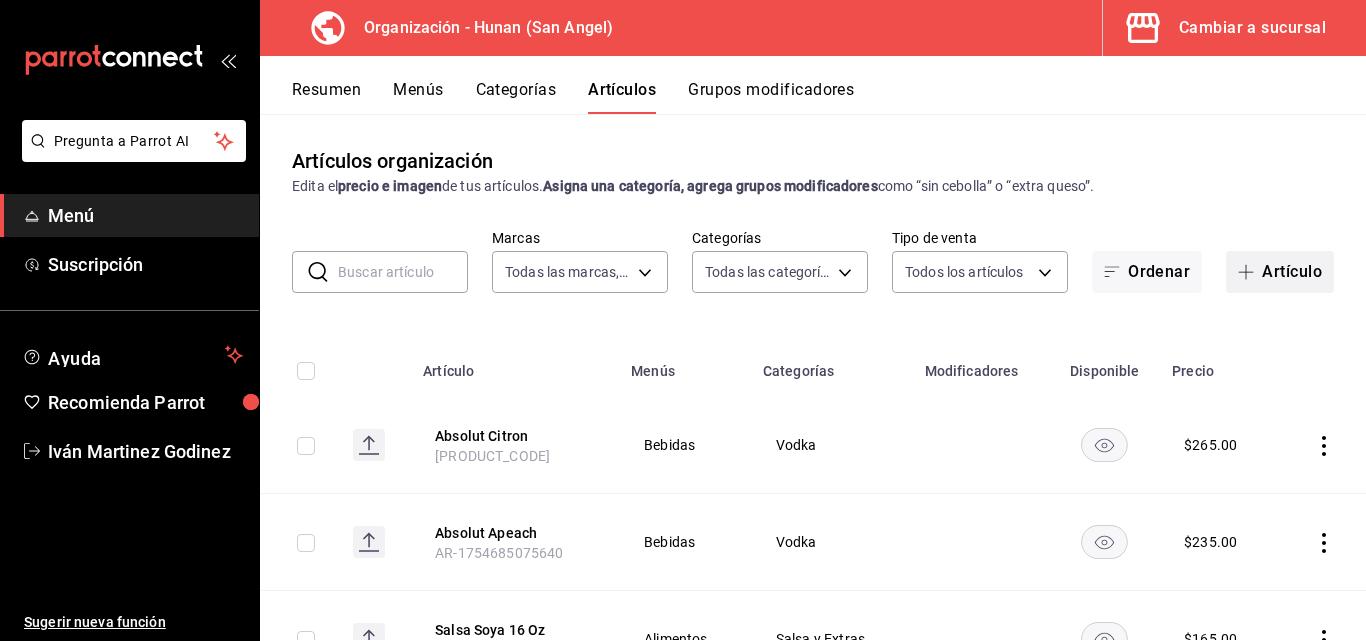 click on "Artículo" at bounding box center (1280, 272) 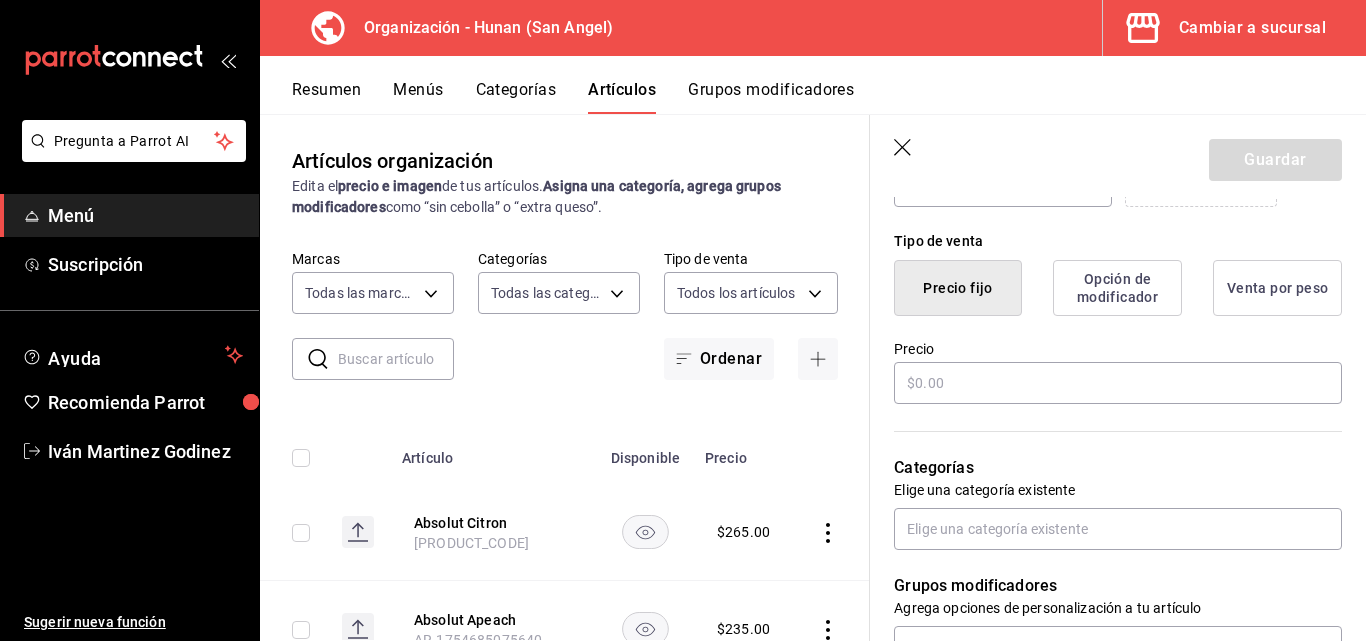 scroll, scrollTop: 479, scrollLeft: 0, axis: vertical 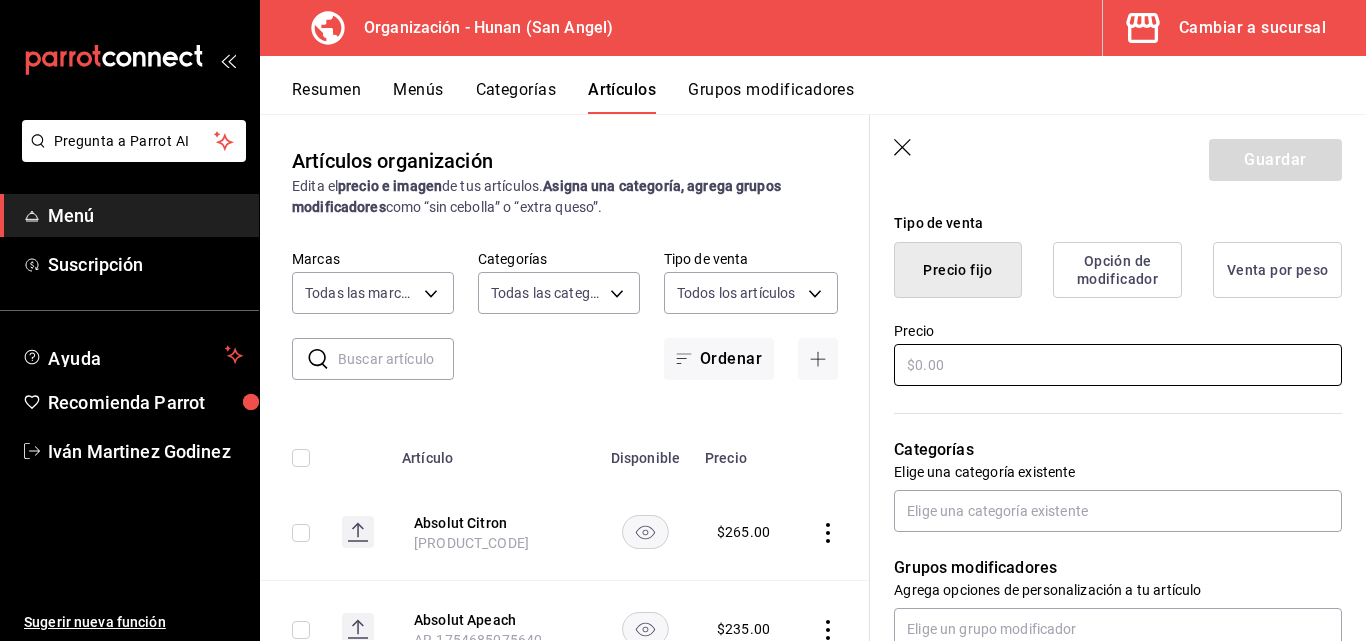 type on "Absolut Elyx" 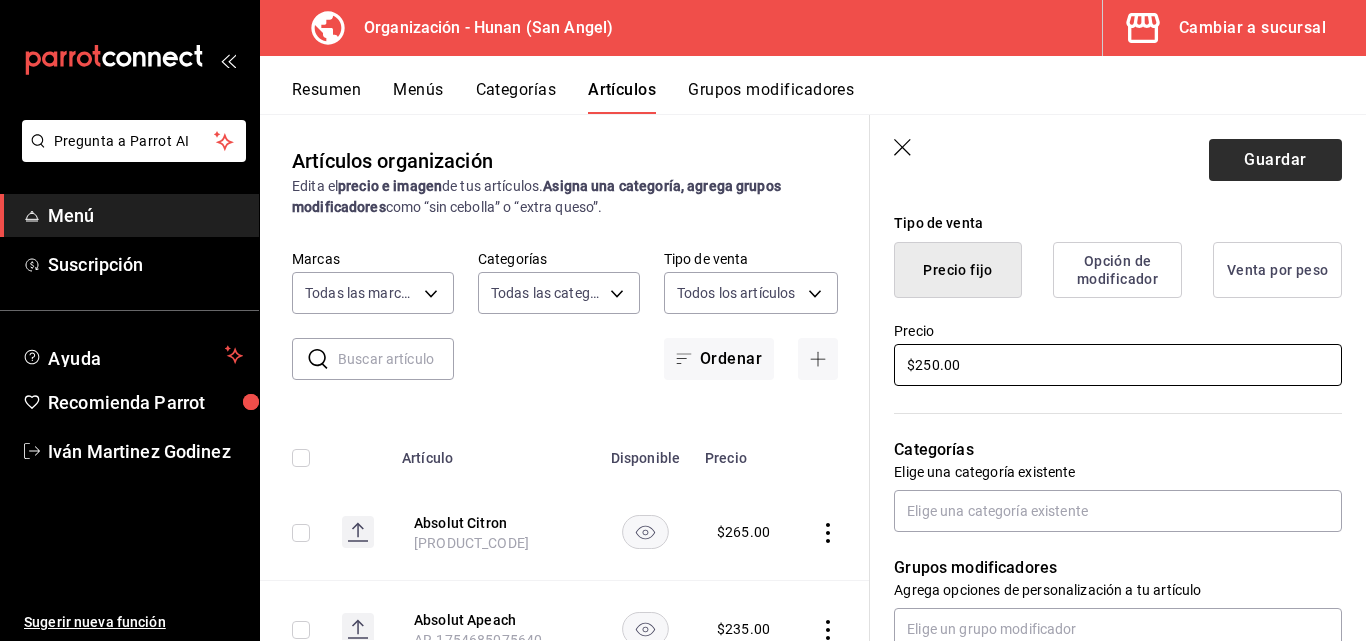 type on "$250.00" 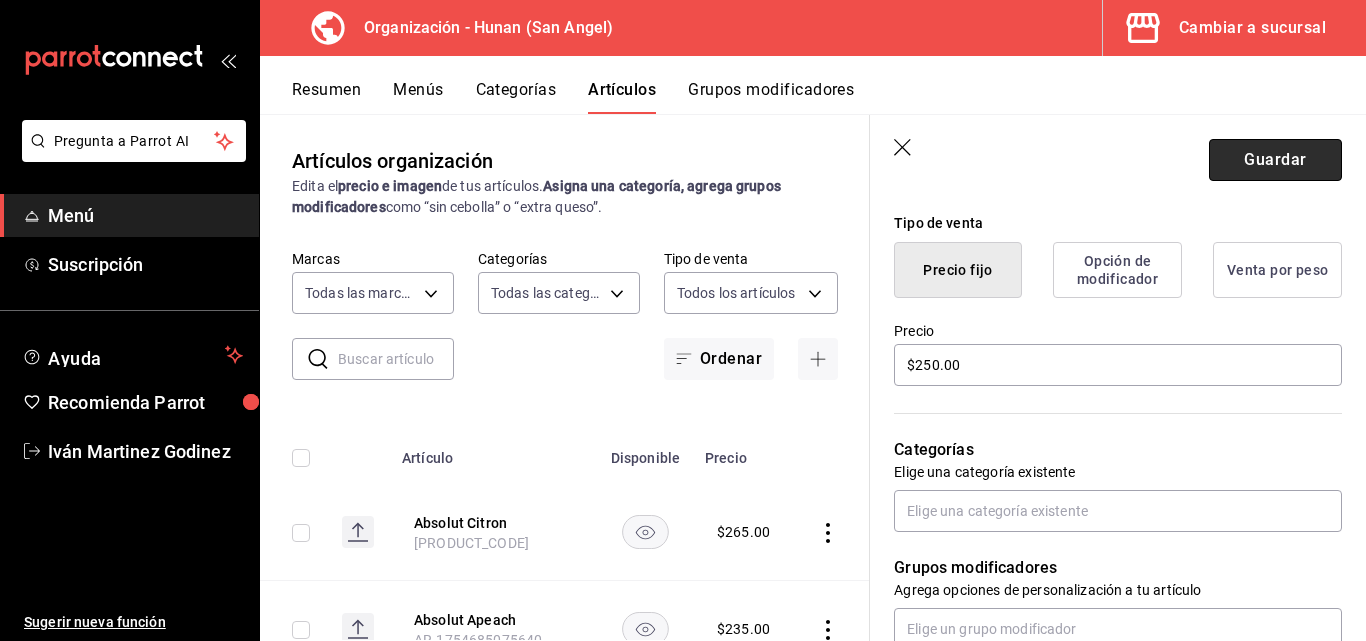 click on "Guardar" at bounding box center [1275, 160] 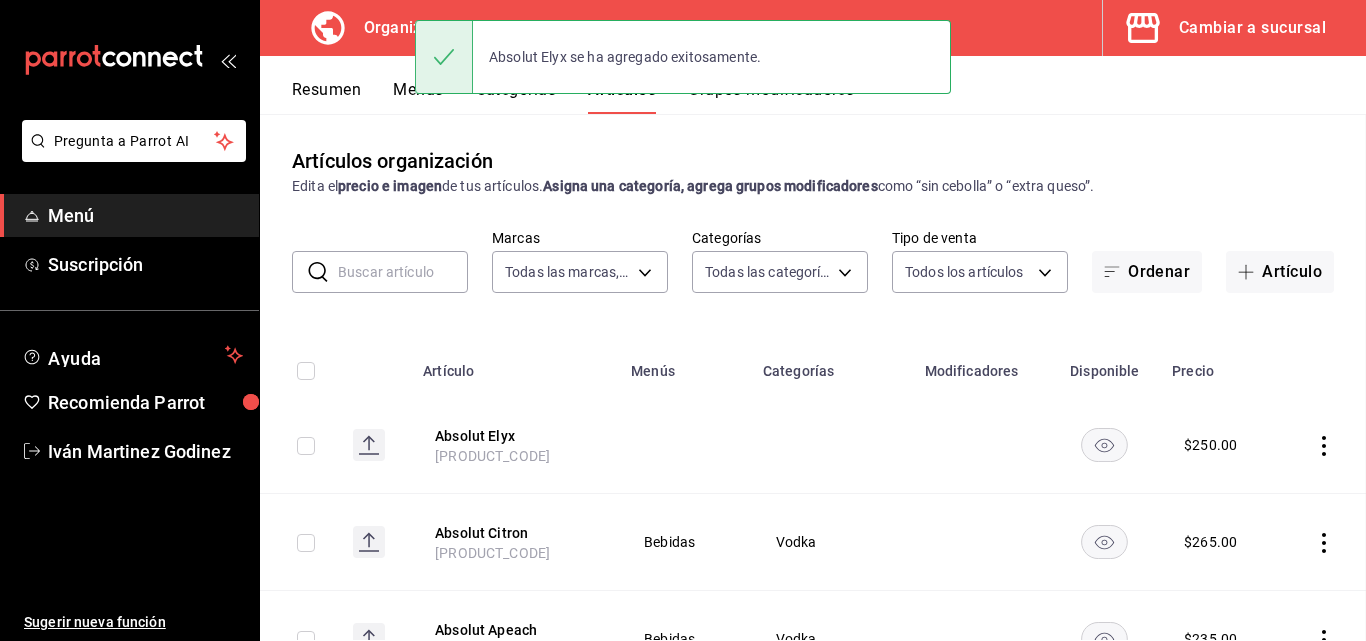 scroll, scrollTop: 0, scrollLeft: 0, axis: both 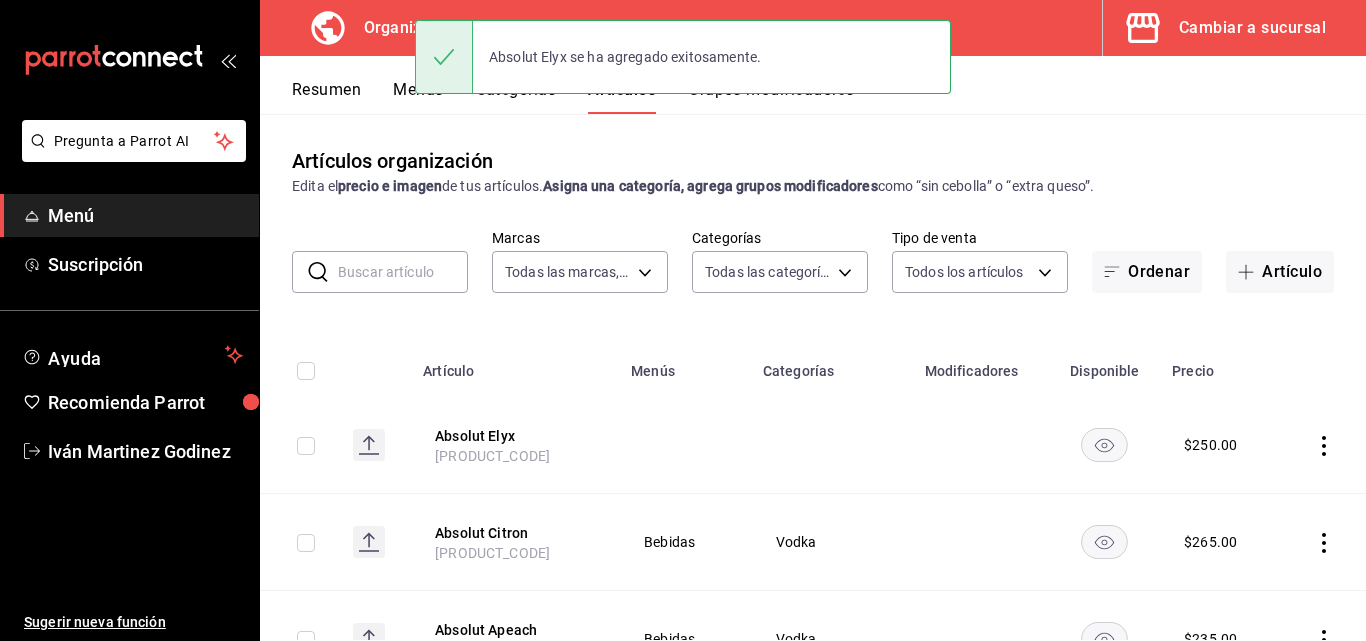 click on "Absolut Elyx [PRODUCT_CODE]" at bounding box center (515, 445) 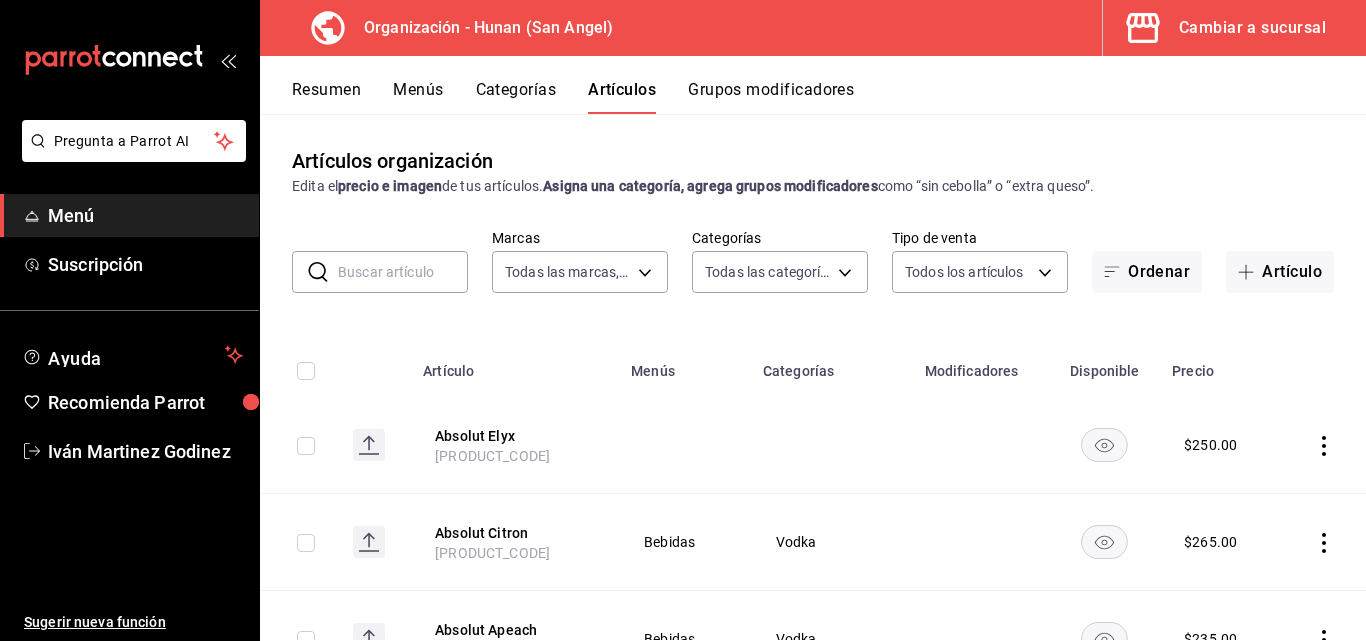click on "Absolut Elyx" at bounding box center (515, 436) 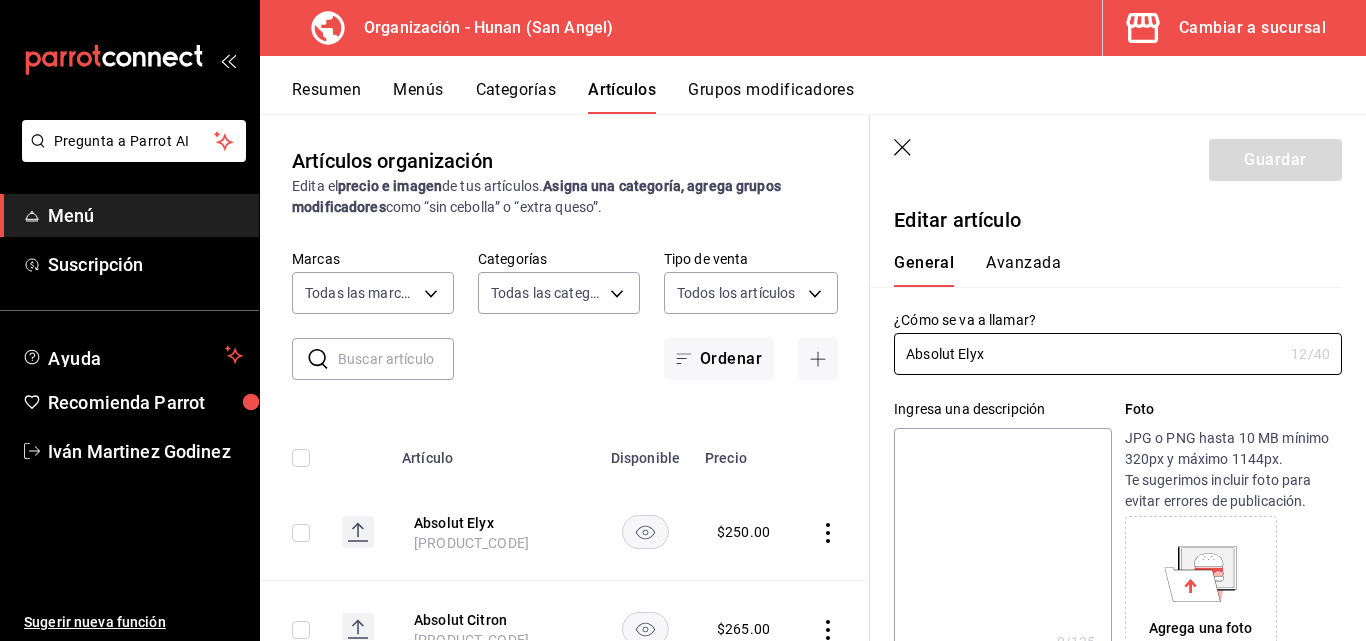type on "$250.00" 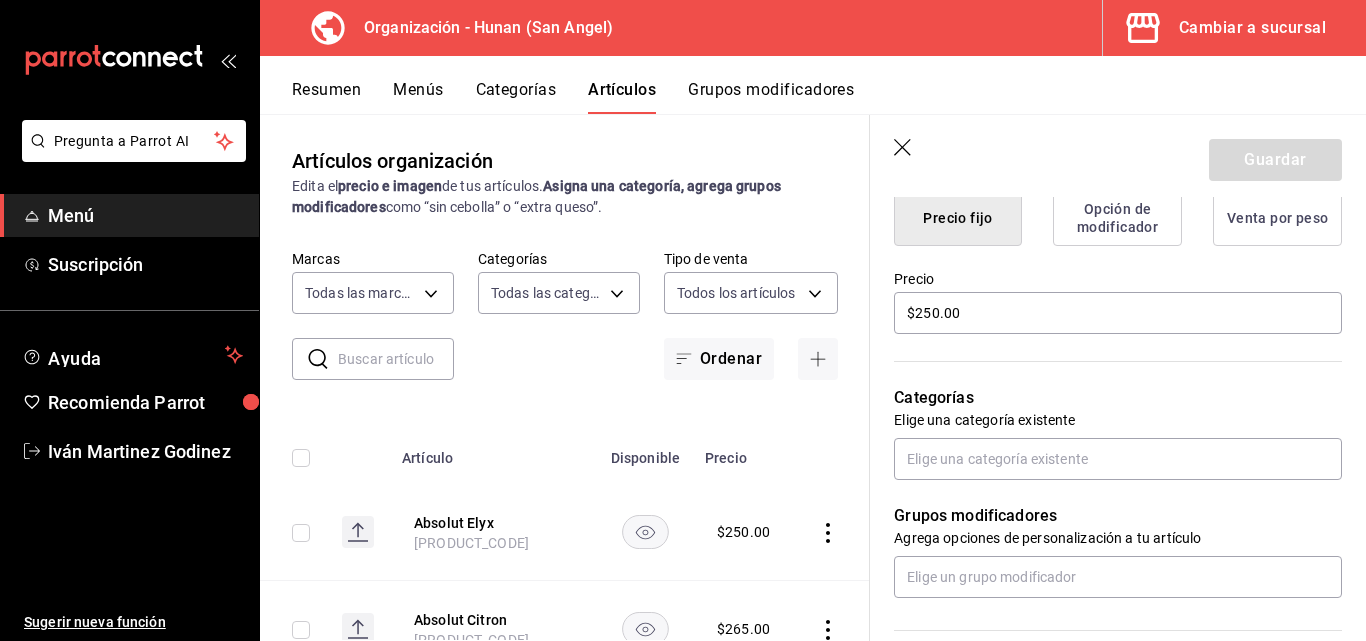 scroll, scrollTop: 555, scrollLeft: 0, axis: vertical 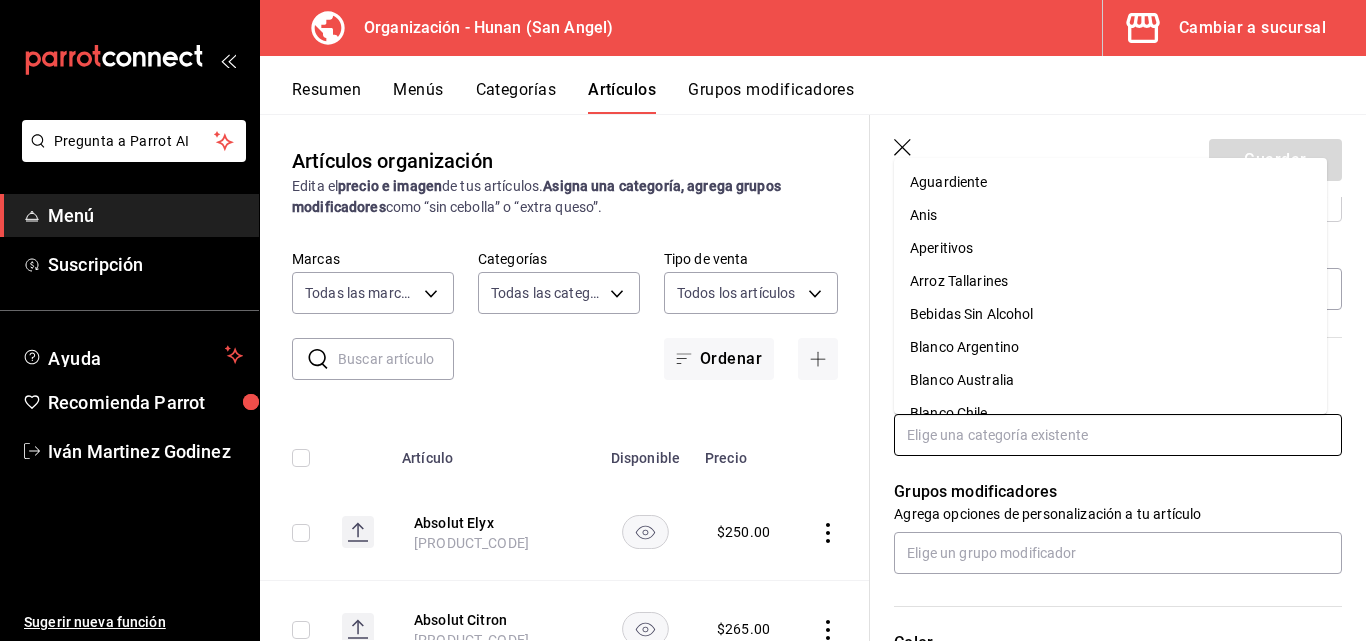 click at bounding box center [1118, 435] 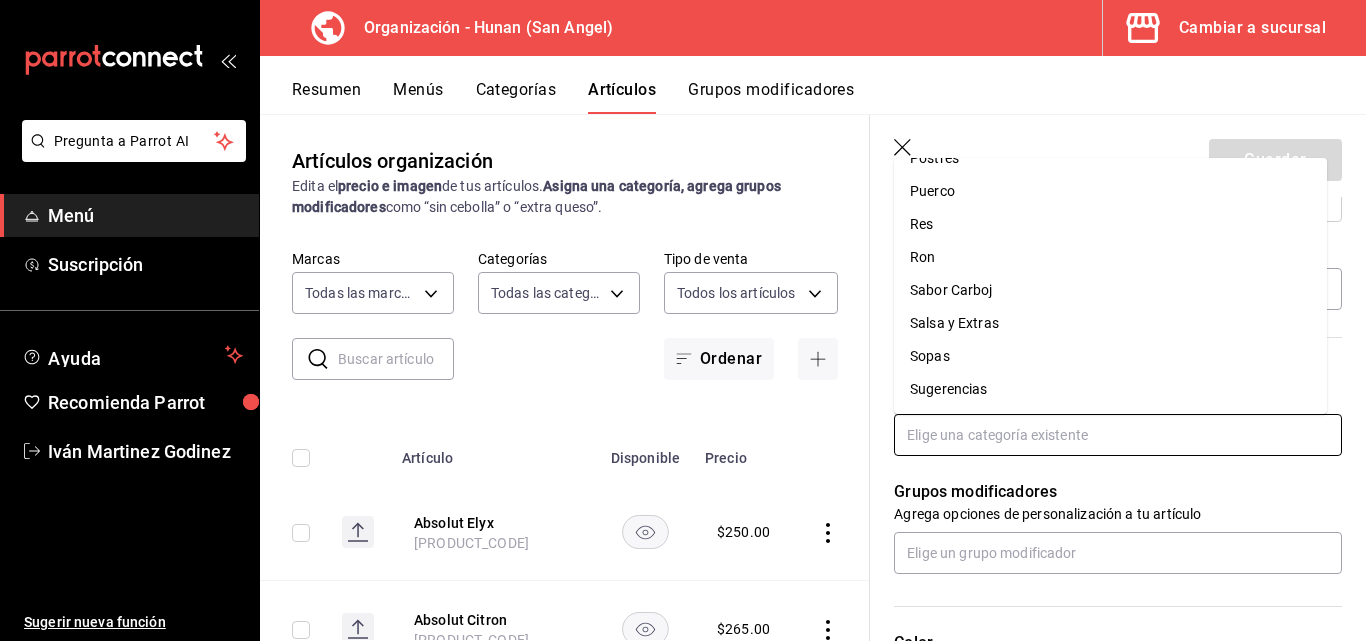 scroll, scrollTop: 1568, scrollLeft: 0, axis: vertical 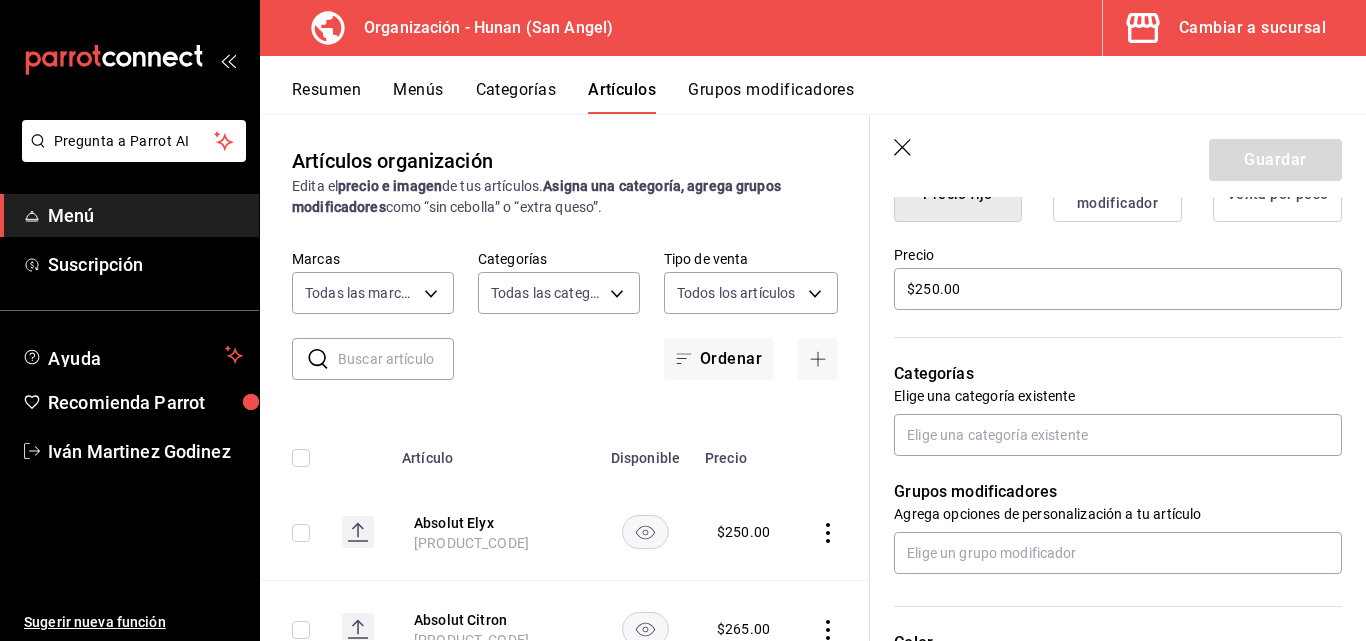 click on "Editar artículo General Avanzada ¿Cómo se va a llamar? Absolut Elyx 12 /40 ¿Cómo se va a llamar? Ingresa una descripción x 0 /125 ​ Foto JPG o PNG hasta 10 MB mínimo 320px y máximo 1144px. Te sugerimos incluir foto para evitar errores de publicación. Agrega una foto Tipo de venta Precio fijo Opción de modificador Venta por peso Precio $250.00 Categorías Elige una categoría existente Grupos modificadores Agrega opciones de personalización a tu artículo Color Elige un color para resaltar la casilla del artículo, esto solo se verá reflejado en el punto de venta. SKU Asigna un SKU a tu artículo y así agruparlo con otros artículos dentro de tu organización. [PRODUCT_CODE] 16 / 20 ​ Asignar SKU Nombre en el Punto de venta 0 /70 Nombre en el Punto de venta Código de barras 0 /30 Código de barras SAT  (Opcional) Unidad de medida E48 - Unidad de servicio E48 Catálogo de producto 90101500 - Establecimientos para comer y beber 90101500 Impuestos Exento IVA IVA - 16% IVA - 0% IVA - 8%" at bounding box center (1118, 343) 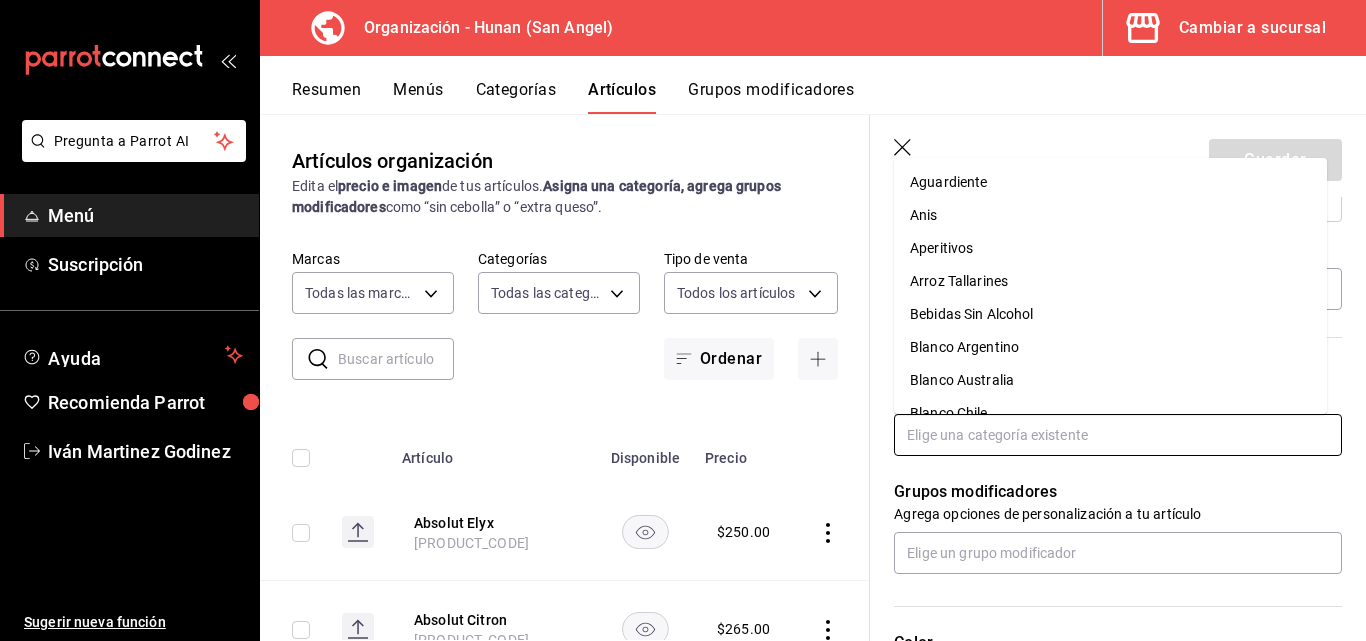 click at bounding box center (1118, 435) 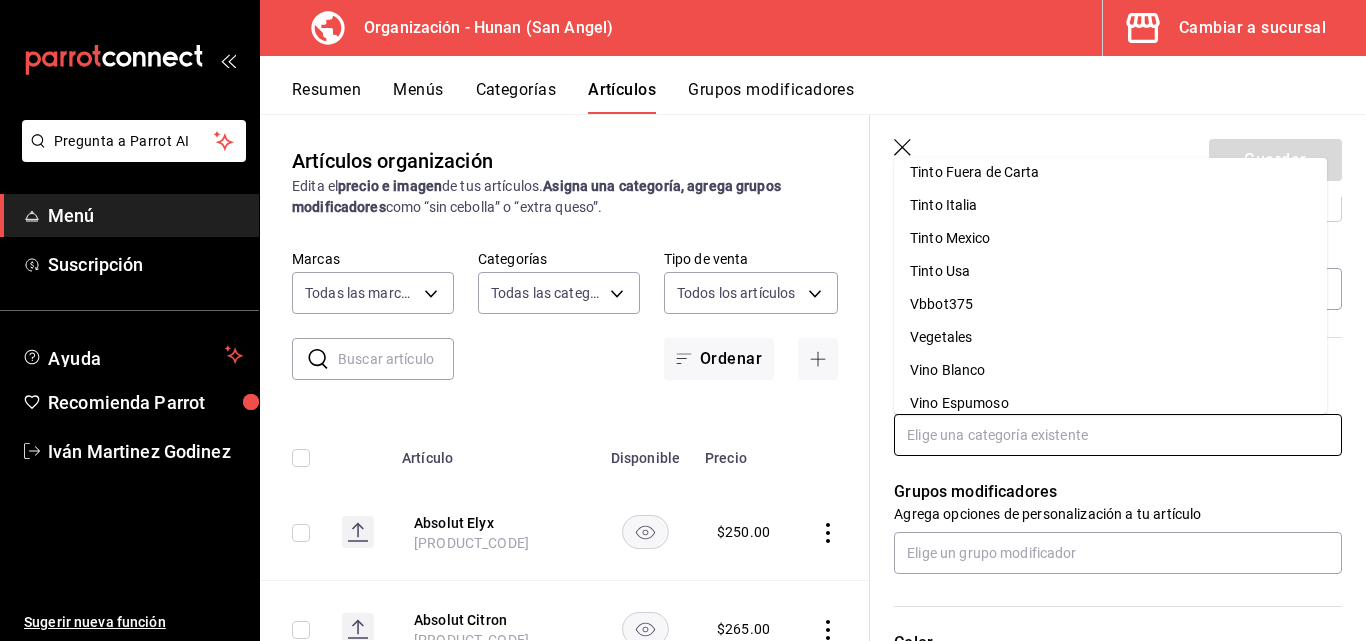 scroll, scrollTop: 2004, scrollLeft: 0, axis: vertical 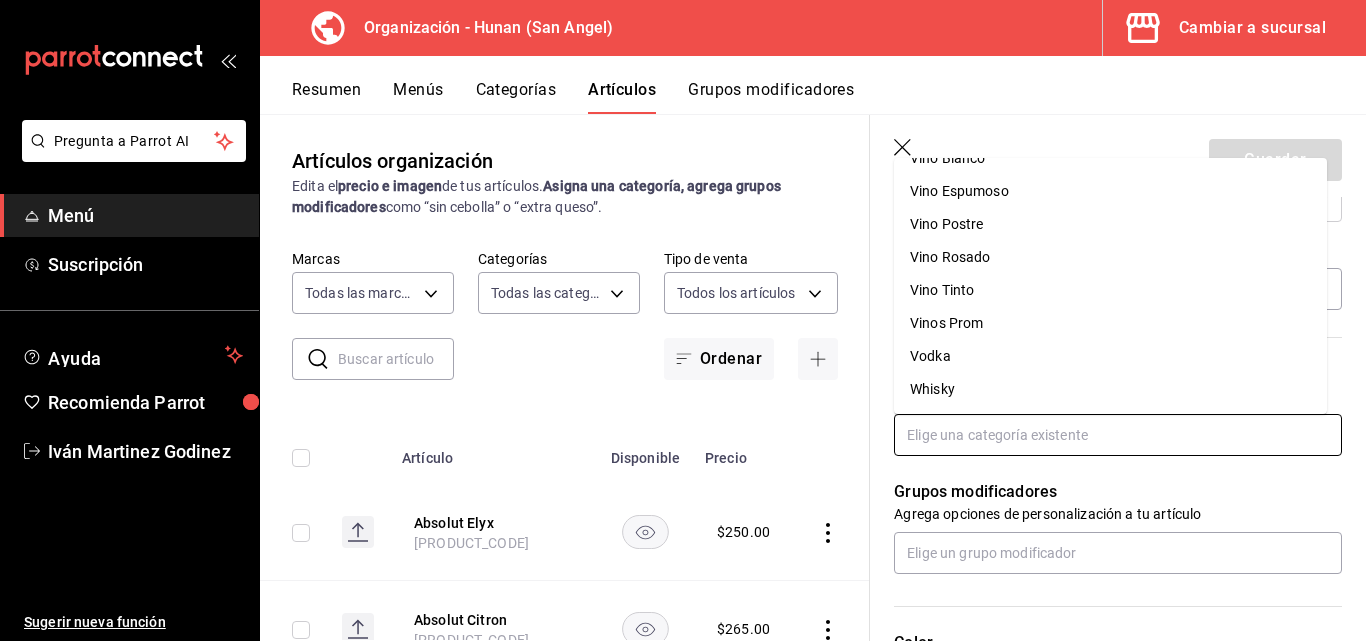 click on "Vodka" at bounding box center [1110, 356] 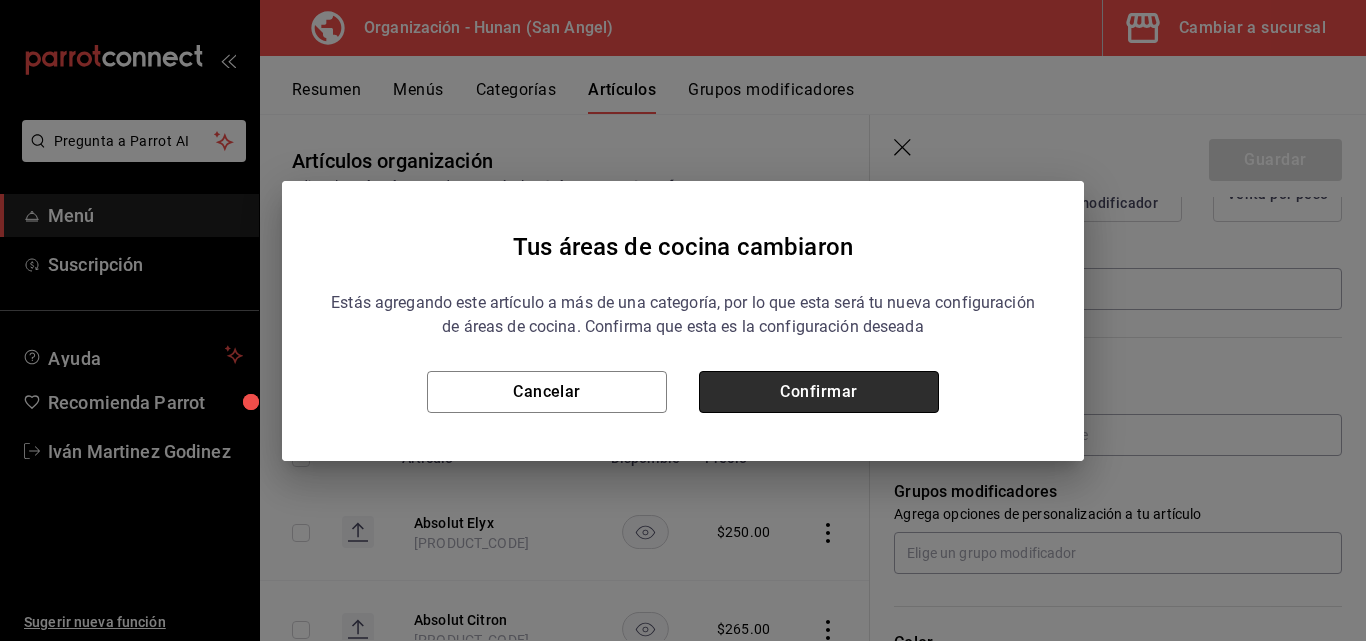 click on "Confirmar" at bounding box center [819, 392] 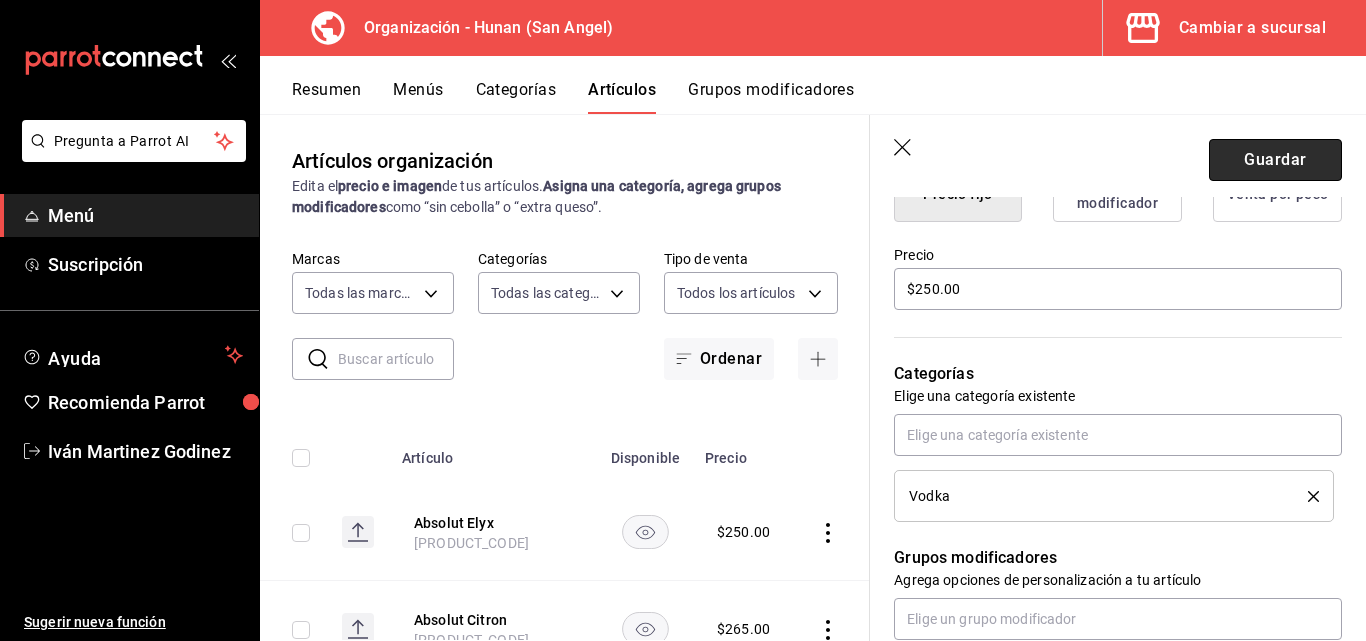 click on "Guardar" at bounding box center (1275, 160) 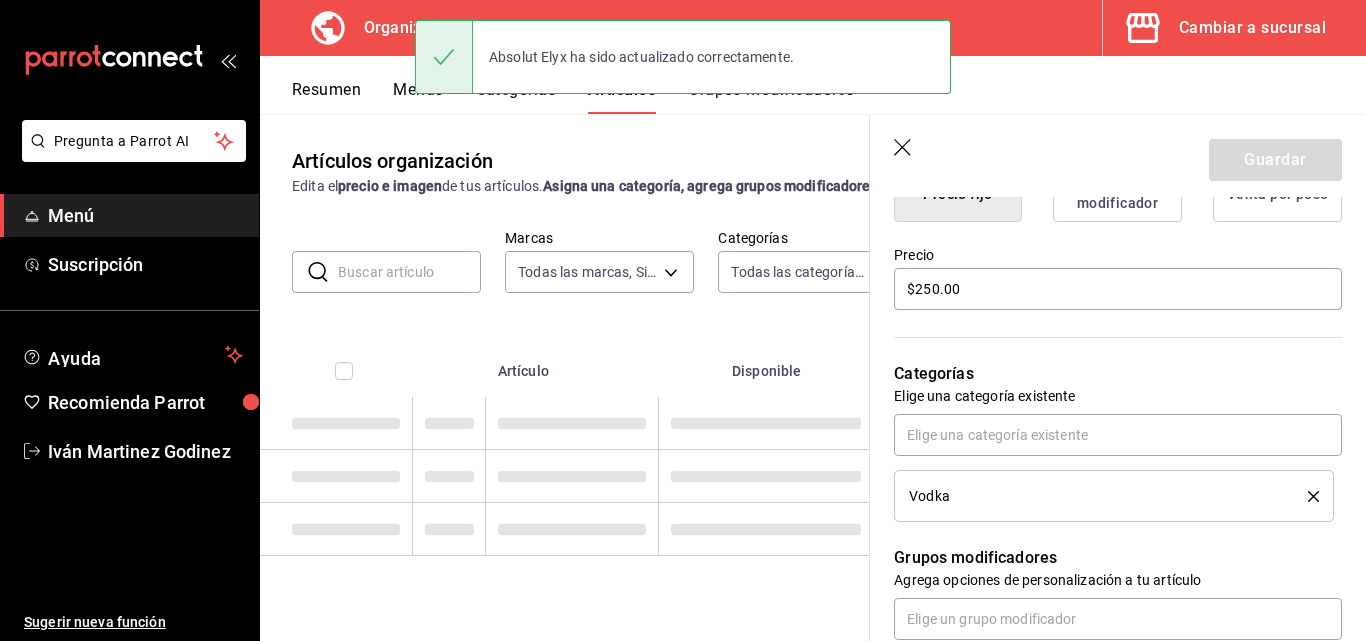scroll, scrollTop: 0, scrollLeft: 0, axis: both 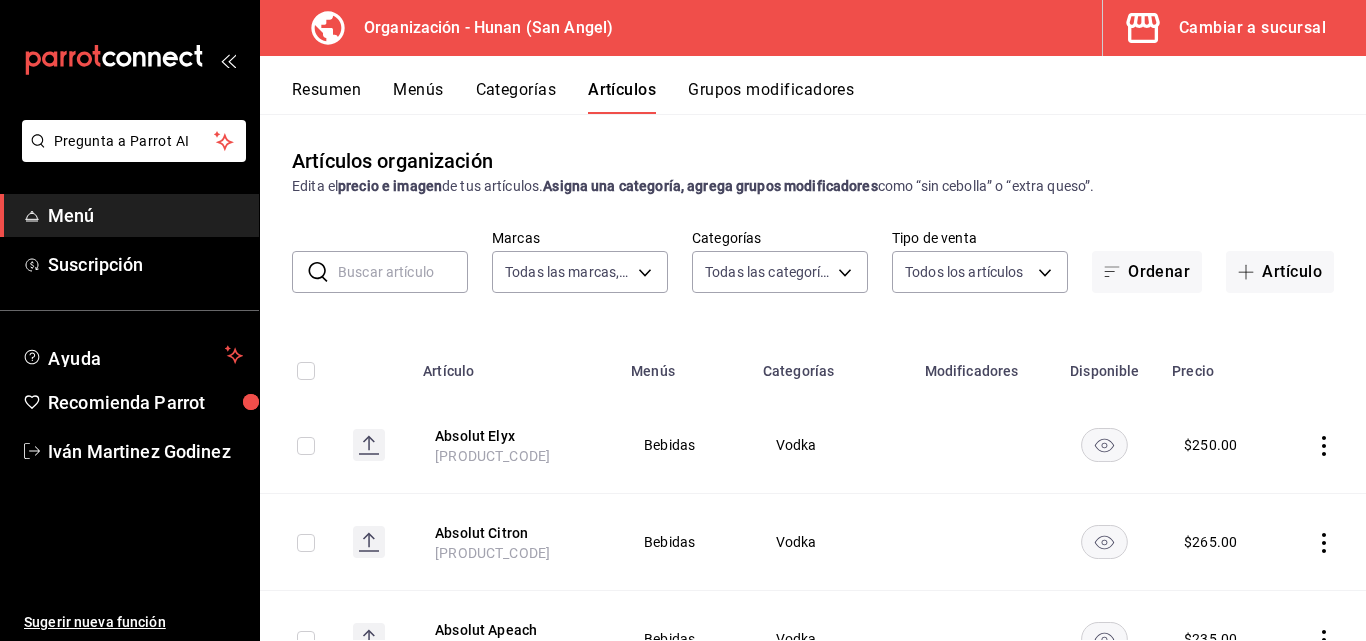 click on "Artículos organización Edita el  precio e imagen  de tus artículos.  Asigna una categoría, agrega grupos modificadores  como “sin cebolla” o “extra queso”. ​ ​ Marcas Todas las marcas, Sin marca [UUID] Categorías Todas las categorías, Sin categoría Tipo de venta Todos los artículos ALL Ordenar Artículo Artículo Menús Categorías Modificadores Disponible Precio Absolut Elyx [PRODUCT_CODE] Bebidas Vodka $ 250.00 Absolut Citron [PRODUCT_CODE] Bebidas Vodka $ 265.00 Absolut Apeach [PRODUCT_CODE] Bebidas Vodka $ 235.00 Salsa Soya 16 Oz 105209 Alimentos Salsa y Extras $ 165.00 Salsa Chabacano 16Oz 105208 Alimentos Salsa y Extras $ 165.00 Salsa Chabacano 8Oz 105207 Alimentos Salsa y Extras $ 95.00 Salsa Soya 8 Oz 105206 Alimentos Salsa y Extras $ 95.00 Salsa Sambal 16 Oz 105205 Alimentos Salsa y Extras $ 195.00 Salsa Sambal 8 Oz 105204 Alimentos Salsa y Extras $ 115.00 Salsa Dragon 16 Oz 105203 Alimentos Salsa y Extras $ 165.00 Salsa Dragon 8 Oz 105202 $ $ $" at bounding box center (813, 377) 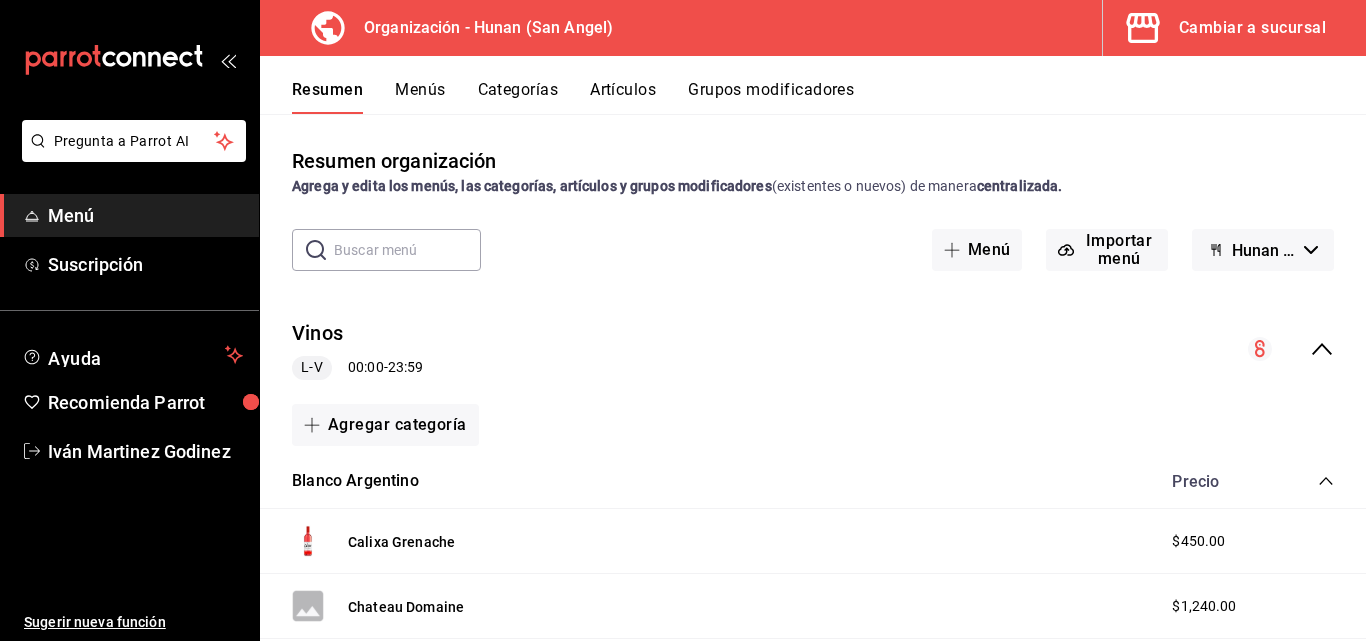click at bounding box center [129, 60] 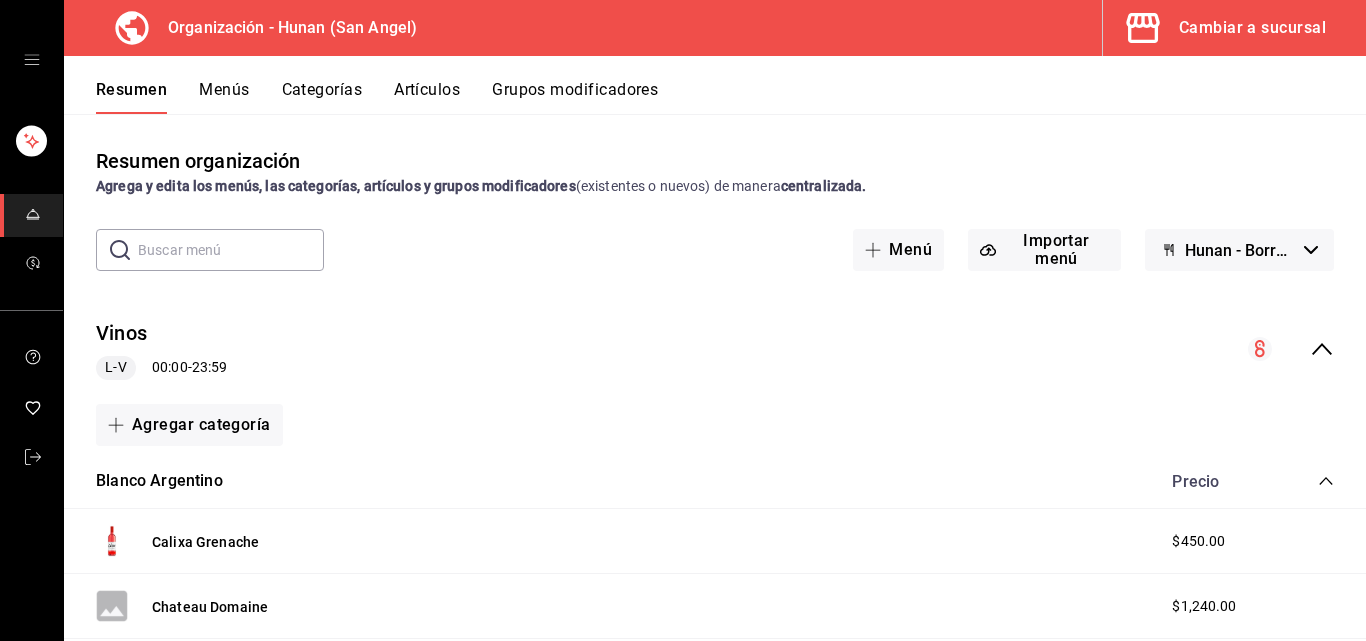 click 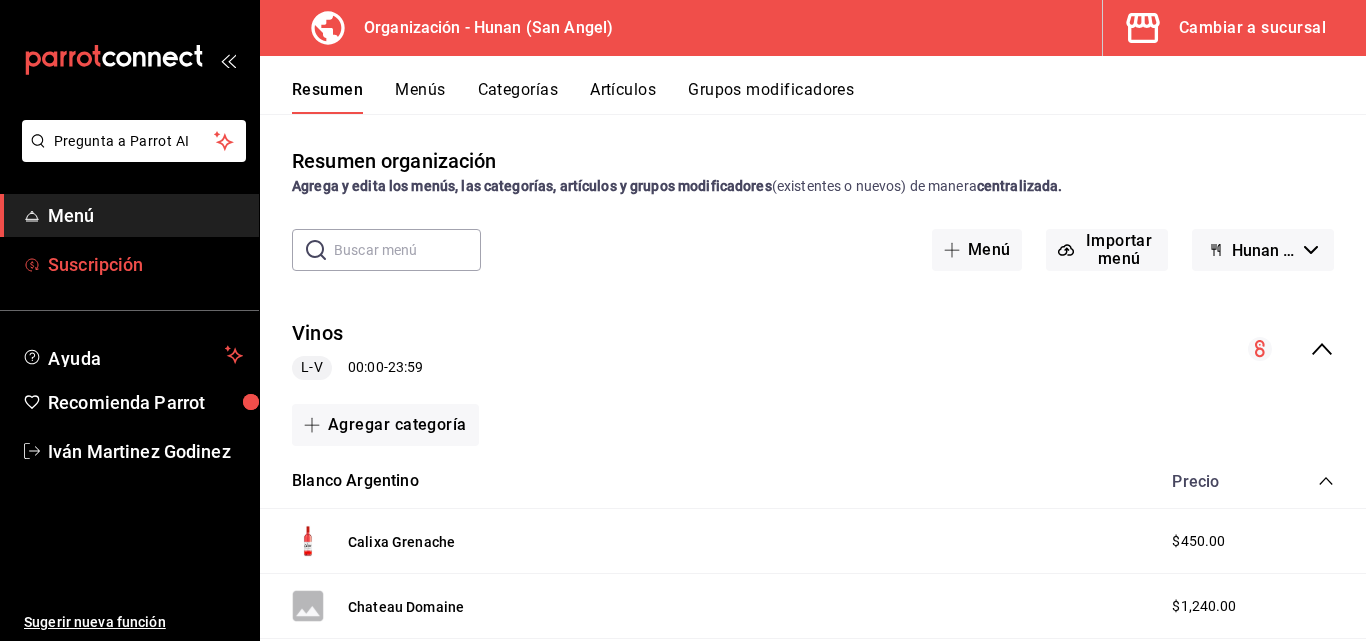 click on "Suscripción" at bounding box center (145, 264) 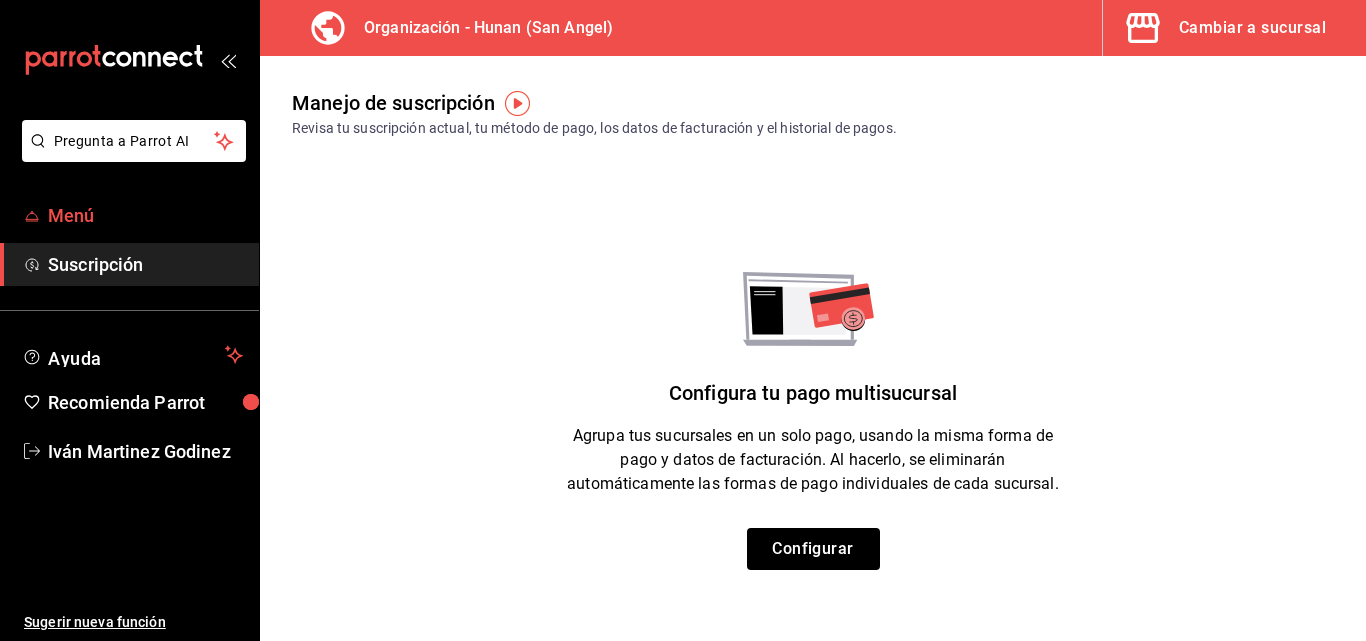 click on "Menú" at bounding box center [145, 215] 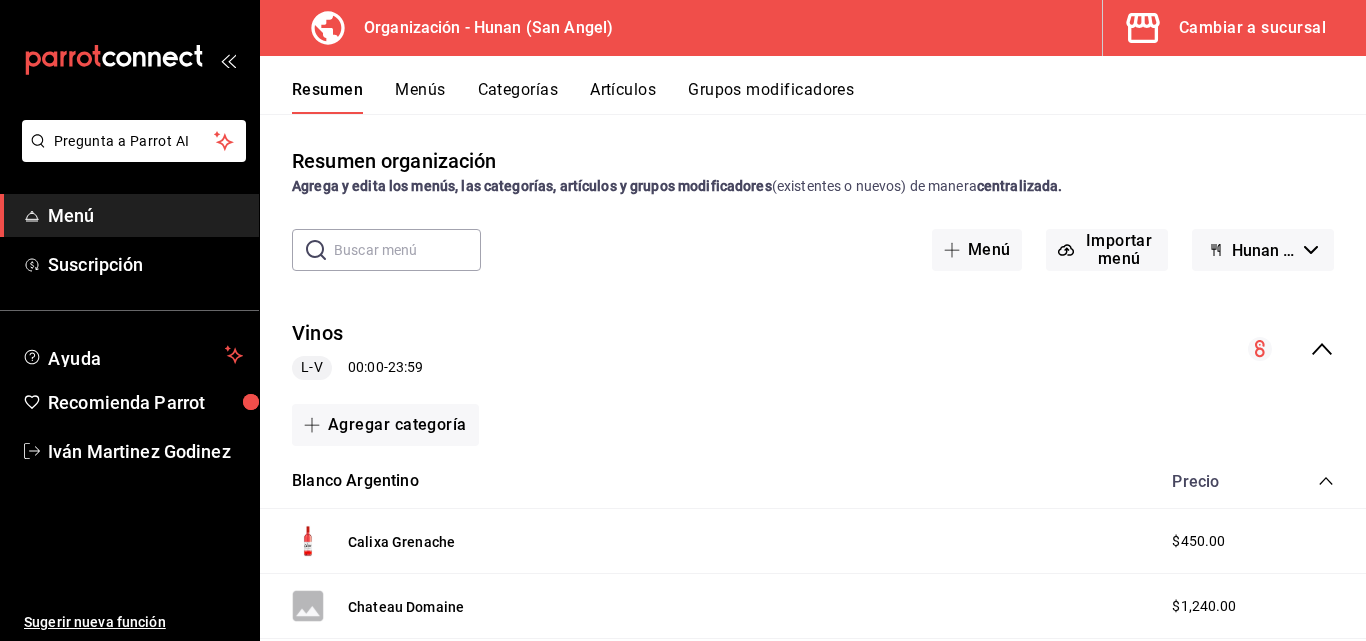 click 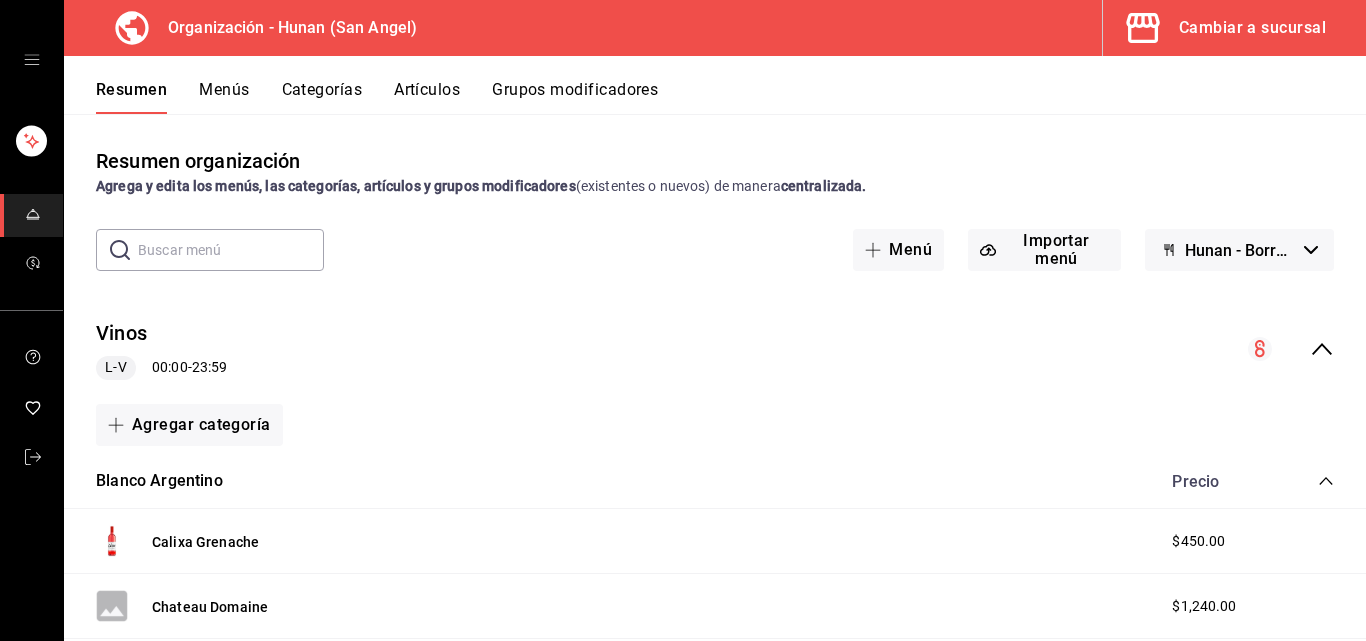 click 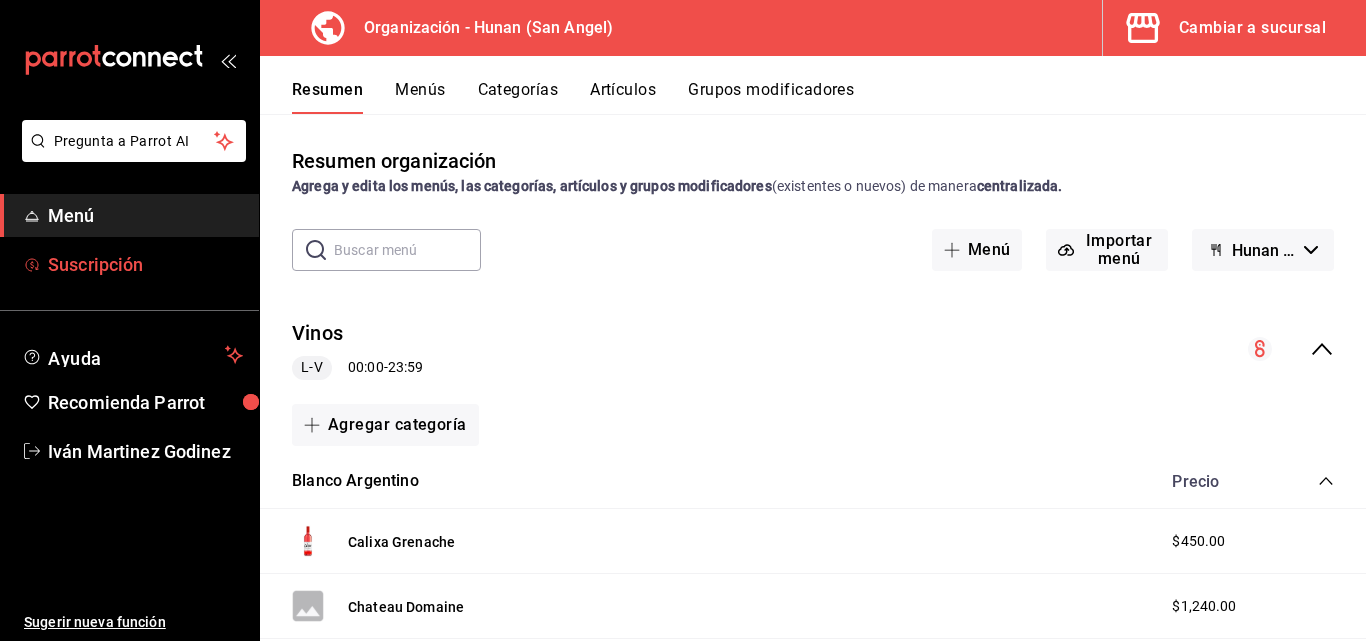 type 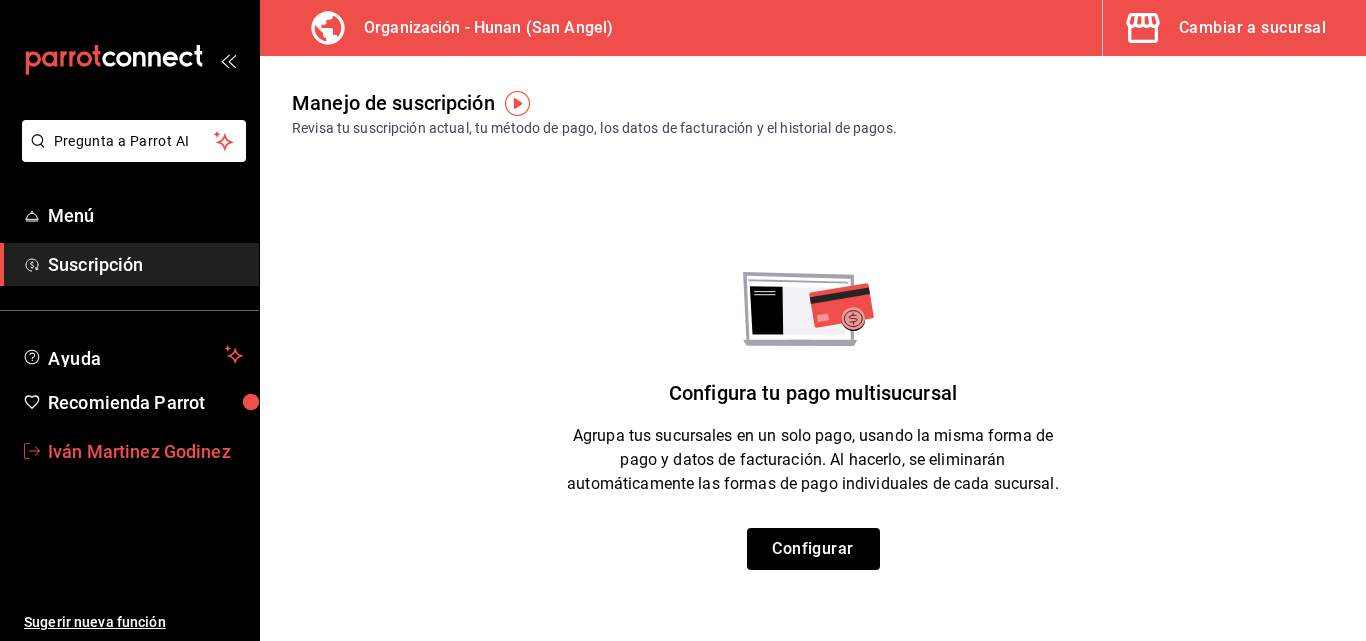 click on "Iván Martinez Godinez" at bounding box center [145, 451] 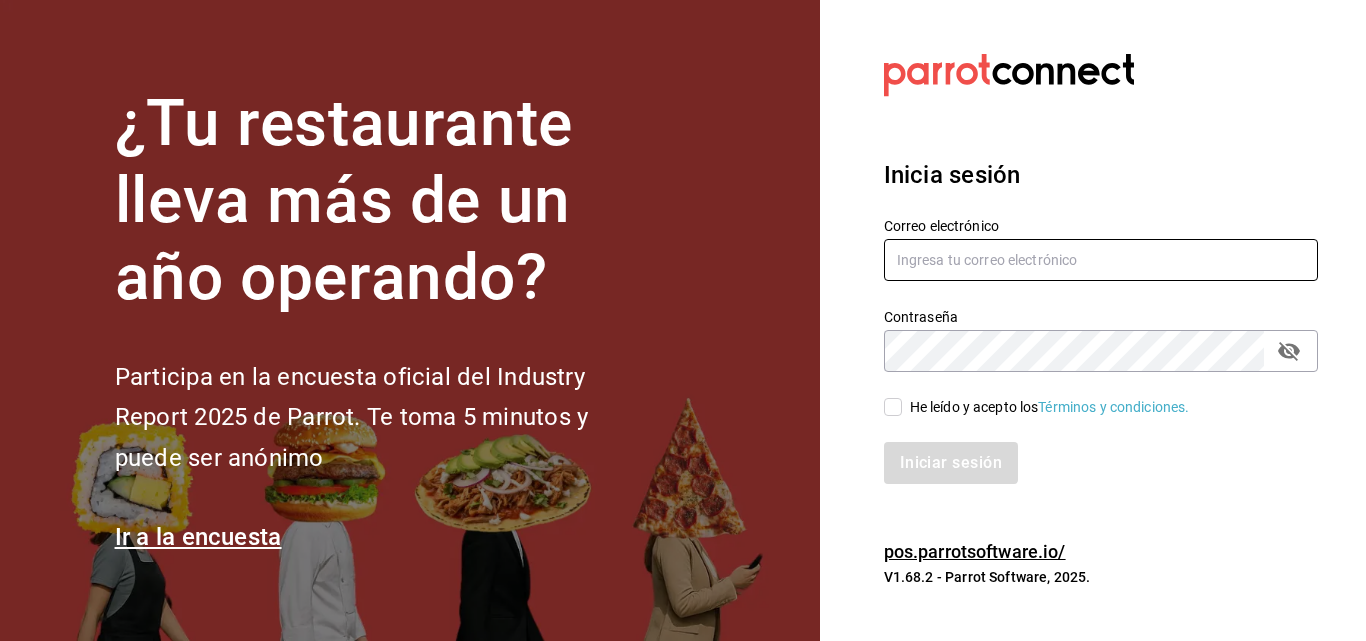 click at bounding box center (1101, 260) 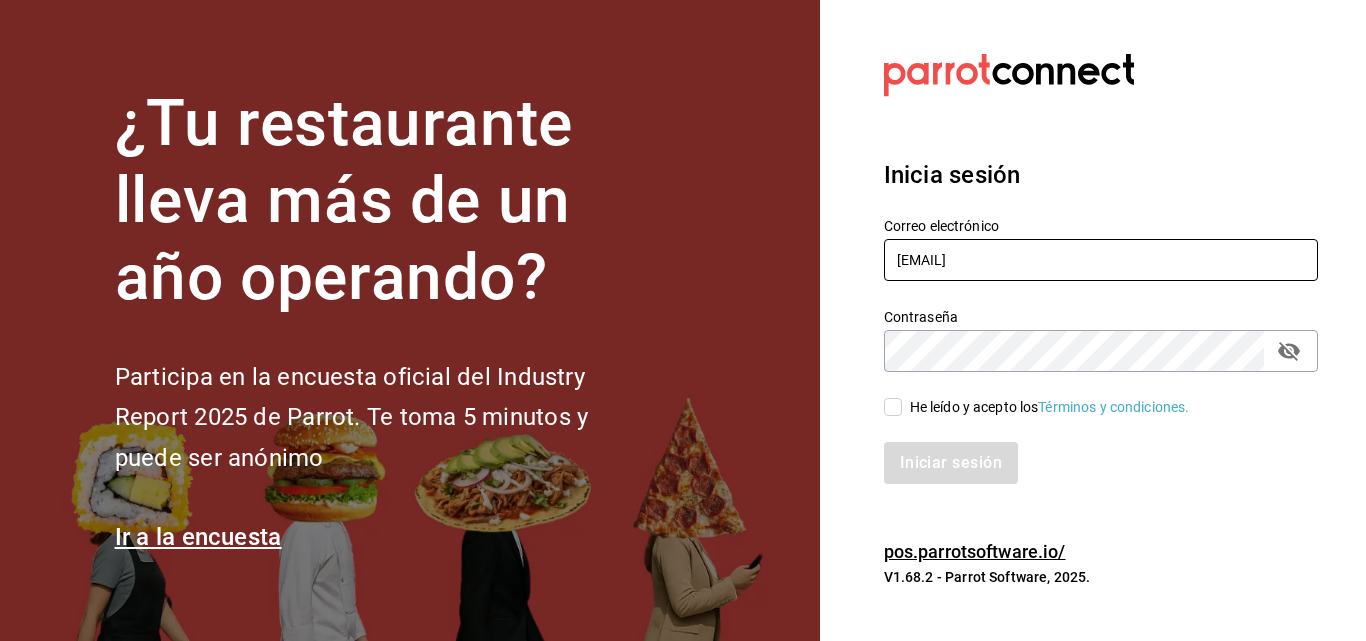 type on "[EMAIL]" 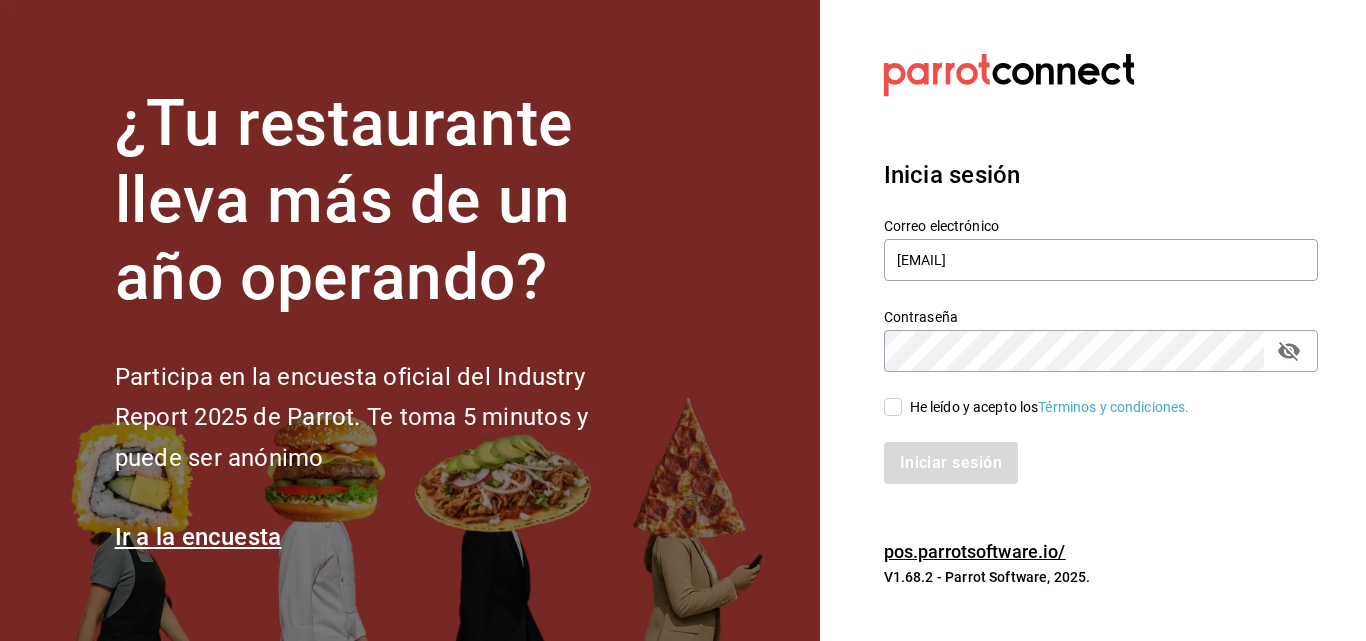 click on "He leído y acepto los  Términos y condiciones." at bounding box center (1050, 407) 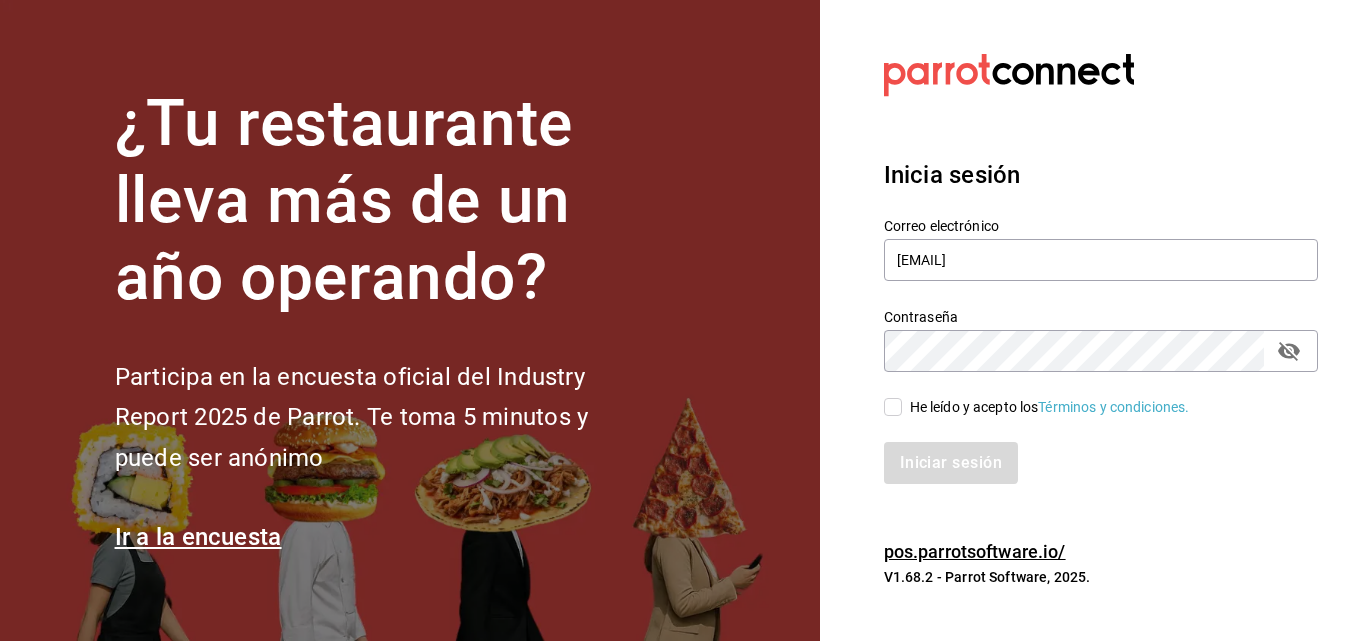 checkbox on "true" 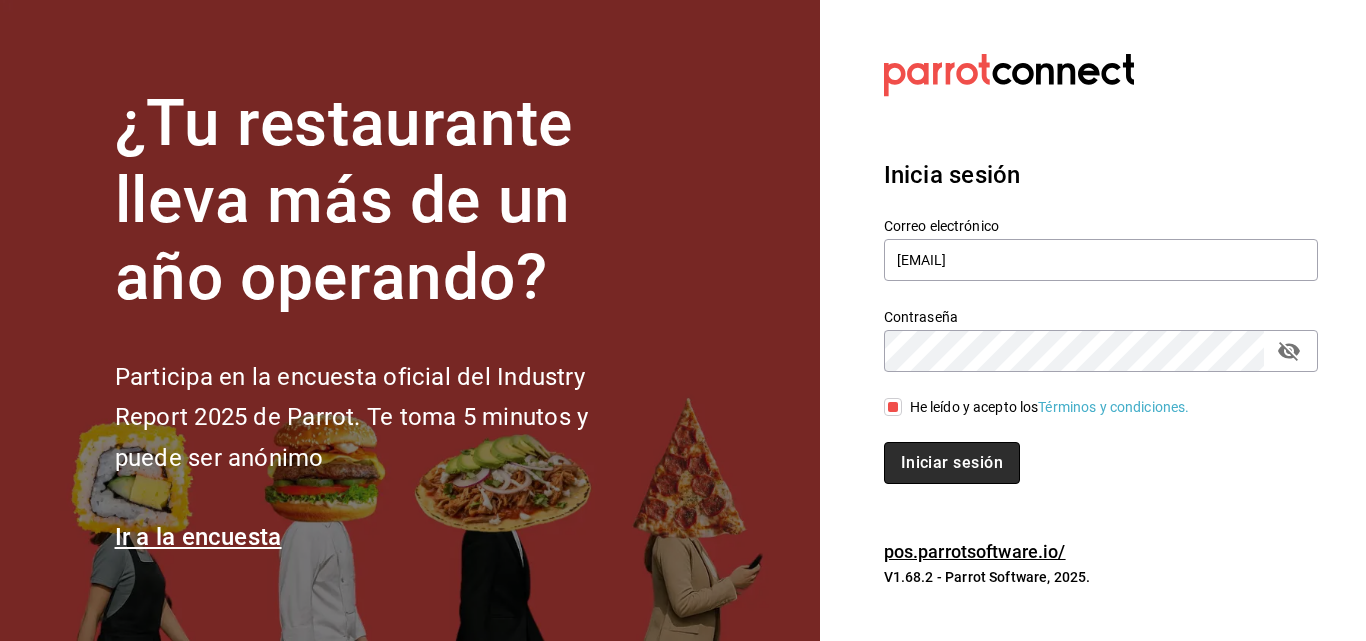 click on "Iniciar sesión" at bounding box center [952, 463] 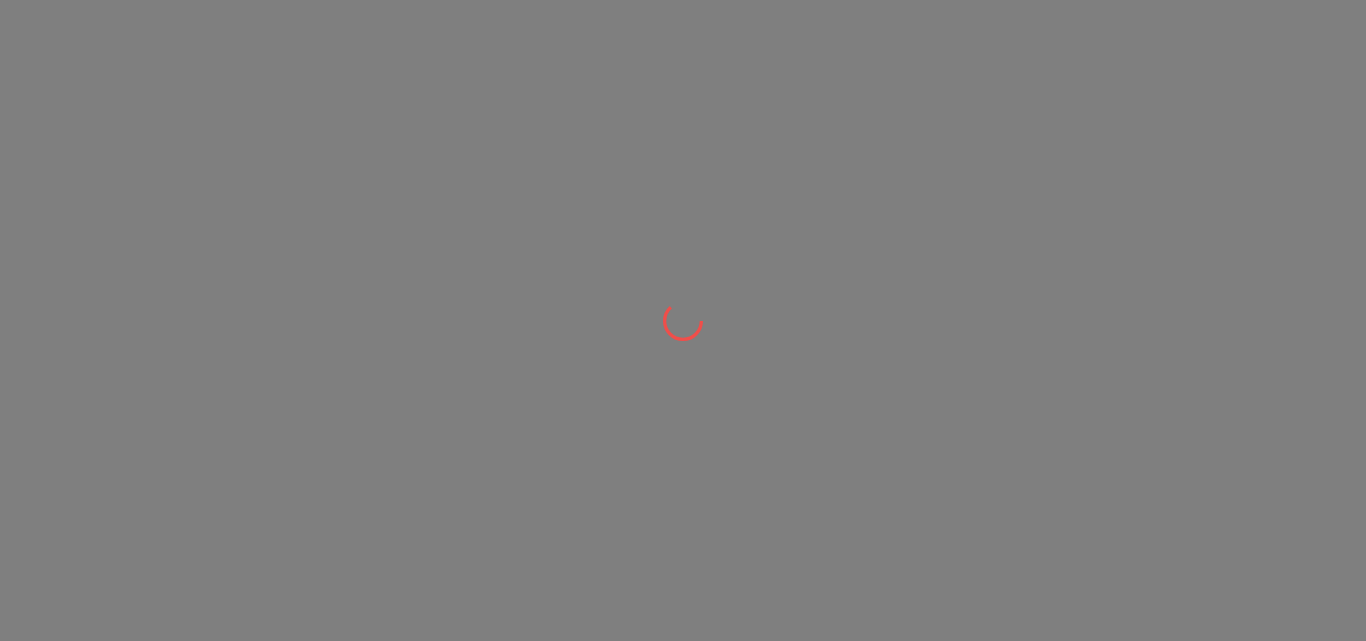 scroll, scrollTop: 0, scrollLeft: 0, axis: both 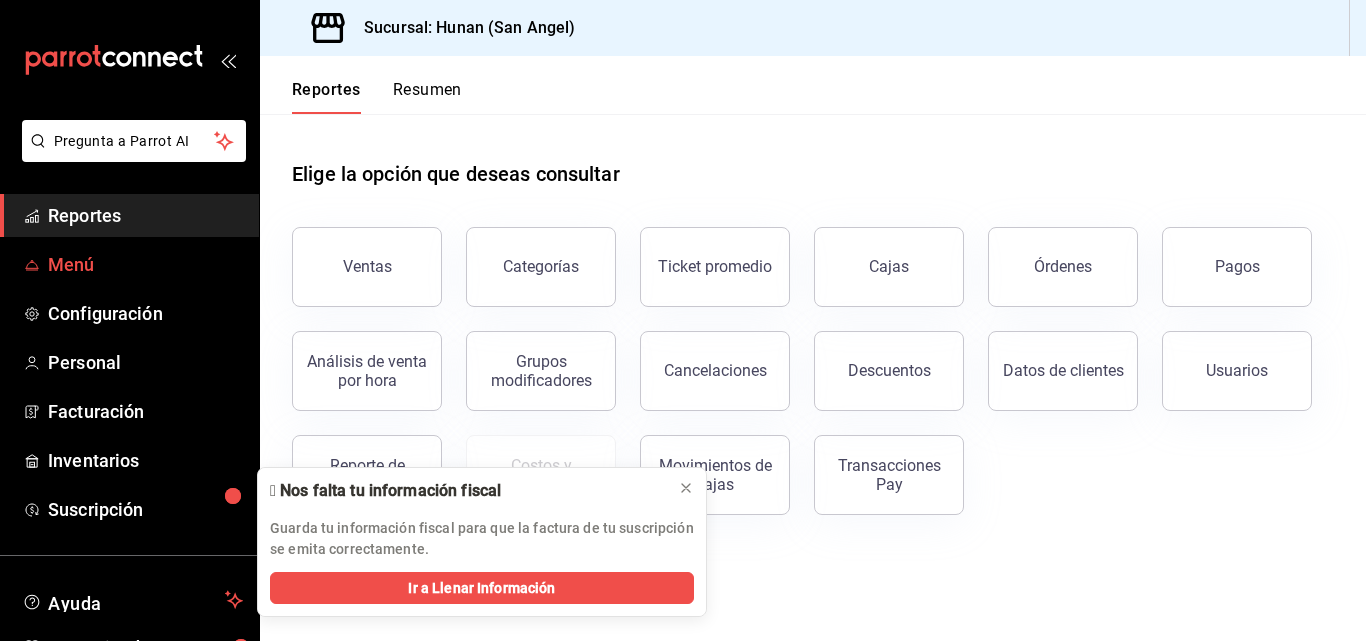 click on "Menú" at bounding box center (145, 264) 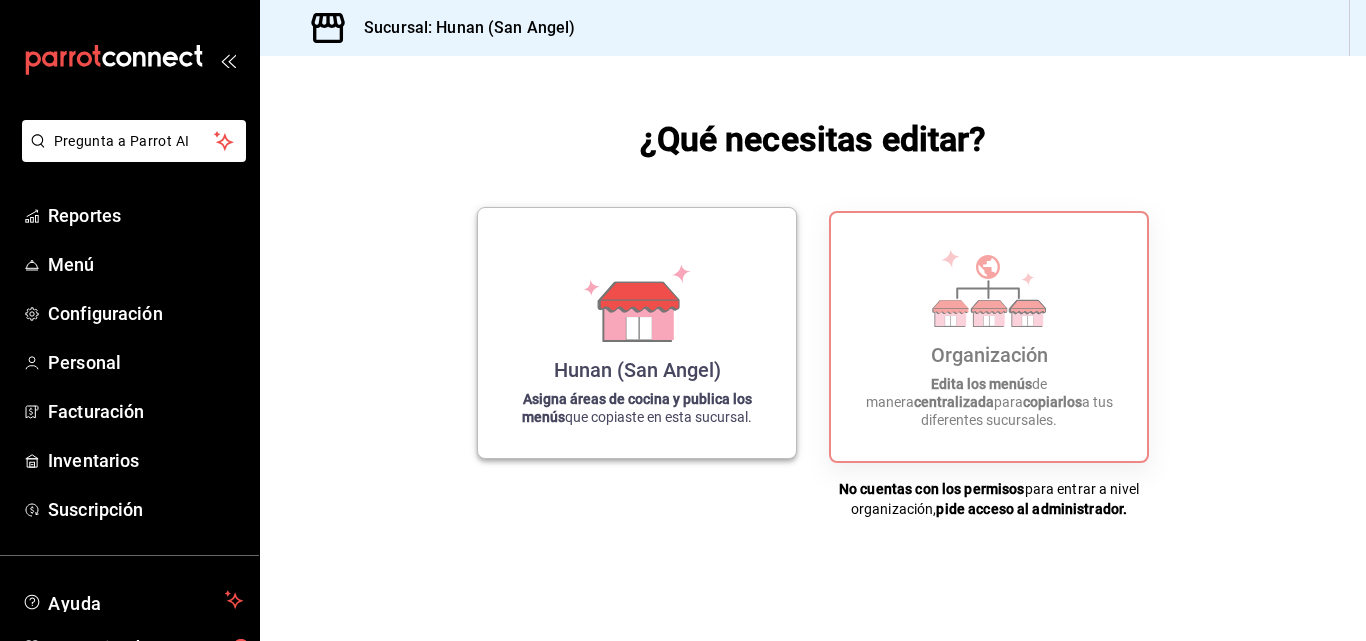 click on "Hunan (San Angel)" at bounding box center (637, 370) 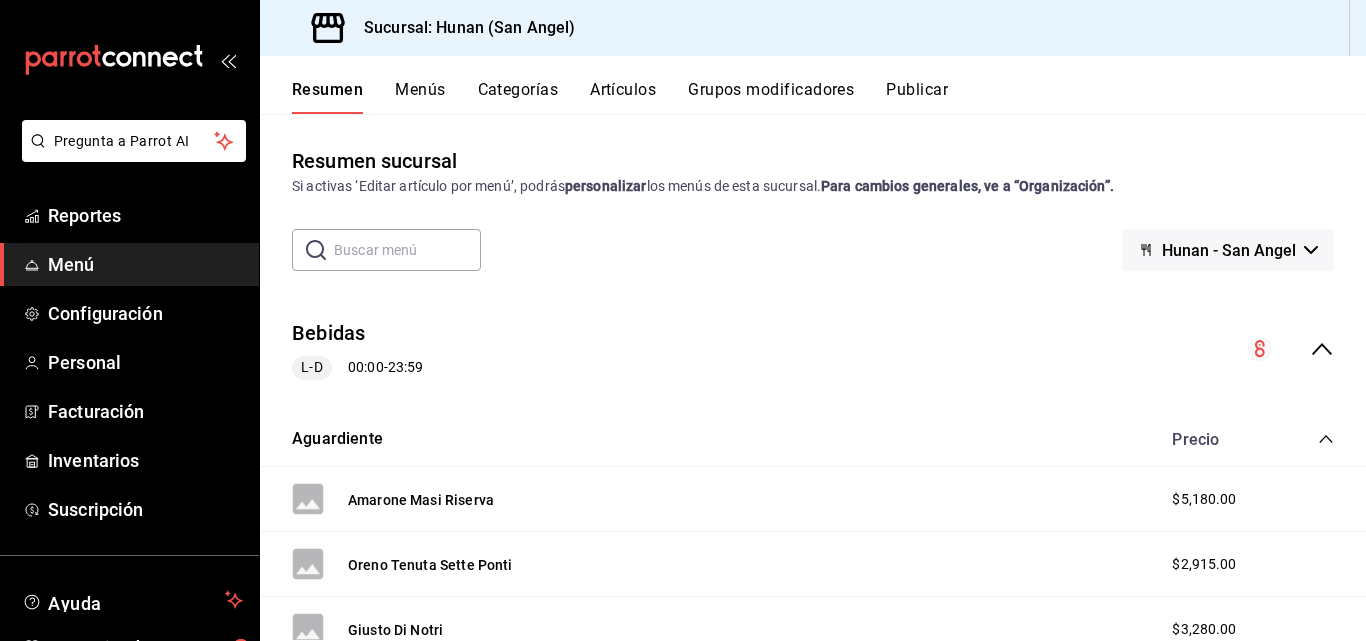 click on "Artículos" at bounding box center (623, 97) 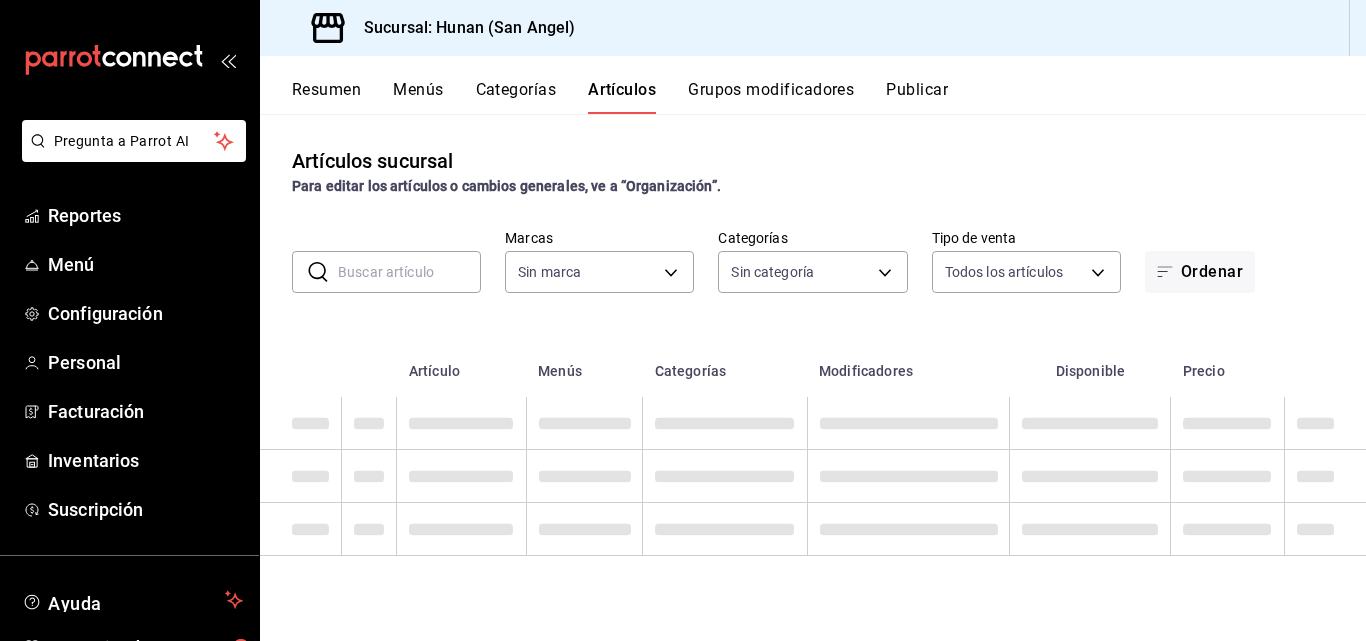 type on "221d1ac3-5f89-4b0a-8357-f175ebc5620f" 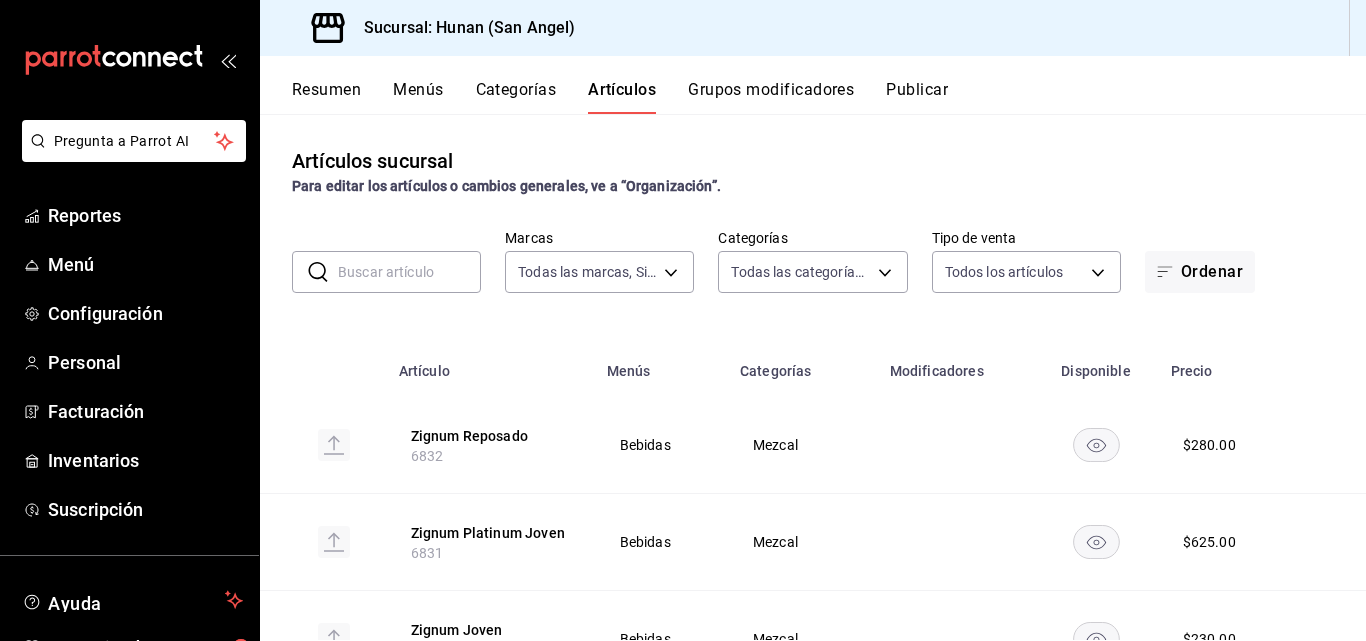 type on "952b2619-b519-44d3-9734-324e1edee954,510d9ef6-4390-4af9-b75a-0b3fdb2abe20,97f29652-7801-4ab8-b346-c38a4d7163b1,9ac0487c-b952-44f2-81e2-3751bc24dd13,2aab9266-13cd-41d1-bc6e-0d1731393c96,90528f13-28d9-44cb-a2ef-cfc96b38b3ac,745531bd-4654-413d-b8bb-cbe669b9a891,ed2c167f-786b-496d-9bbb-634b5b9f073c,deafe4f2-ded1-406c-b28f-8afbe6189c42,da72c679-68af-46ba-aace-4f7e43d137ec,85d42525-3309-4fba-9d07-a3e1d5f9c76a,79d35707-3a14-4bb2-966d-a08c1e5771c9,a6bc99fa-f109-49ad-aead-2a052d4e3643,ec08e3df-b425-4bd7-8db8-32e7861de737,45011b90-2c00-4de6-9101-659257d2f63a,8ff6415d-9cab-4732-87f8-ec51898c78da,111e3122-9b3b-4e08-97bd-f800023bda2a,593bd791-7dff-41c0-b5f7-1b1a3da908cc,fb3af466-c255-4d01-a71c-427cb8a927f9,f8ee9aa6-d962-44c7-87b6-28dd4d8bfe01,ad8f287b-1d5f-4f34-adbf-363e17c94018,e25ebdc5-6989-4894-b109-997a12423eaa,845423ec-e046-476a-9ef5-d7d50ee9aef6,f797a778-491b-403f-aac5-85809342b71c,59269cd6-f3a7-4f28-b777-6e19aa124c55,c7856684-6a59-4f33-bdff-5235b6799db0,41f586b9-49b6-42ba-a69a-98747a666769,4e18aa29-8ae0-49d3-b65..." 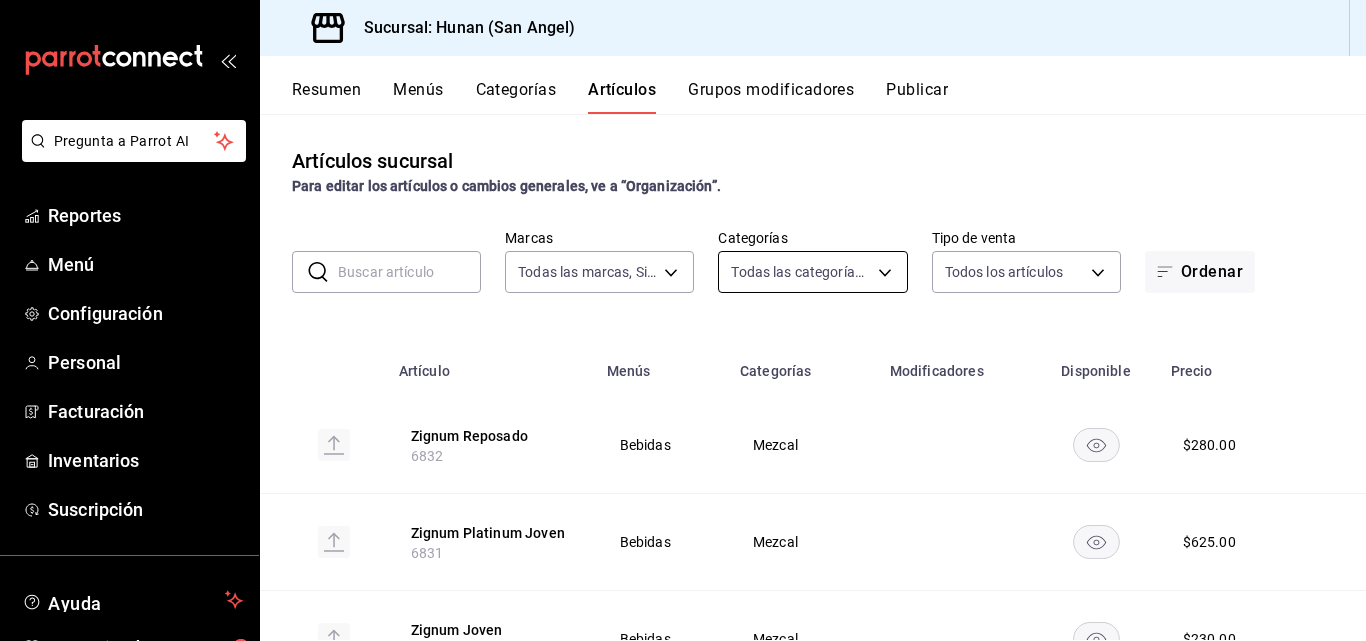 click on "Pregunta a Parrot AI Reportes   Menú   Configuración   Personal   Facturación   Inventarios   Suscripción   Ayuda Recomienda Parrot   José Torres Martínez   Sugerir nueva función   Sucursal: Hunan (San Angel) Resumen Menús Categorías Artículos Grupos modificadores Publicar Artículos sucursal Para editar los artículos o cambios generales, ve a “Organización”. ​ ​ Marcas Todas las marcas, Sin marca 221d1ac3-5f89-4b0a-8357-f175ebc5620f Categorías Todas las categorías, Sin categoría Tipo de venta Todos los artículos ALL Ordenar Artículo Menús Categorías Modificadores Disponible Precio Zignum Reposado 6832 Bebidas Mezcal $ 280.00 Zignum Platinum Joven 6831 Bebidas Mezcal $ 625.00 Zignum Joven 6834 Bebidas Mezcal $ 230.00 Zignum Añejo Cristalino 6833 Bebidas Mezcal $ 510.00 Zignum Añejo 6830 Bebidas Mezcal $ 385.00 Zacapa Centenario Xo 7327 Bebidas Tequila $ 645.00 Zacapa Centenario 23 7326 Bebidas Tequila $ 445.00 Zacapa Ambar 7345 Bebidas Tequila $ 305.00 Zacapa 15 7325 Bebidas $ $ $" at bounding box center (683, 320) 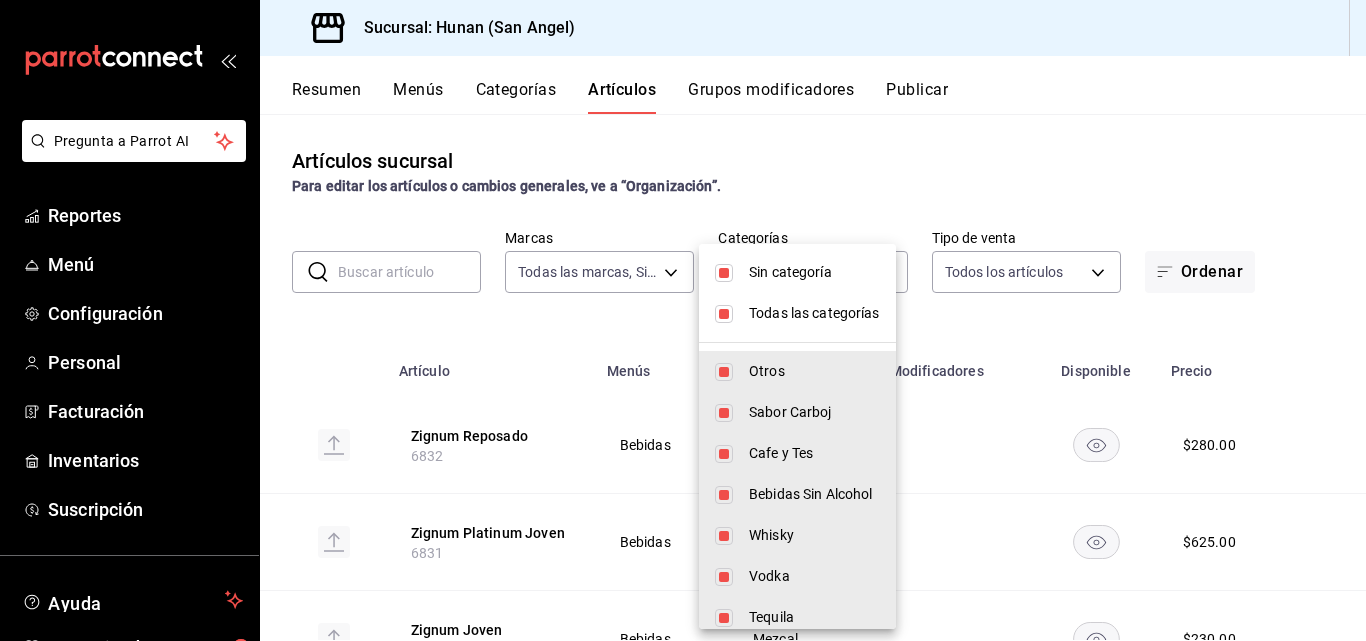 click on "Todas las categorías" at bounding box center (814, 313) 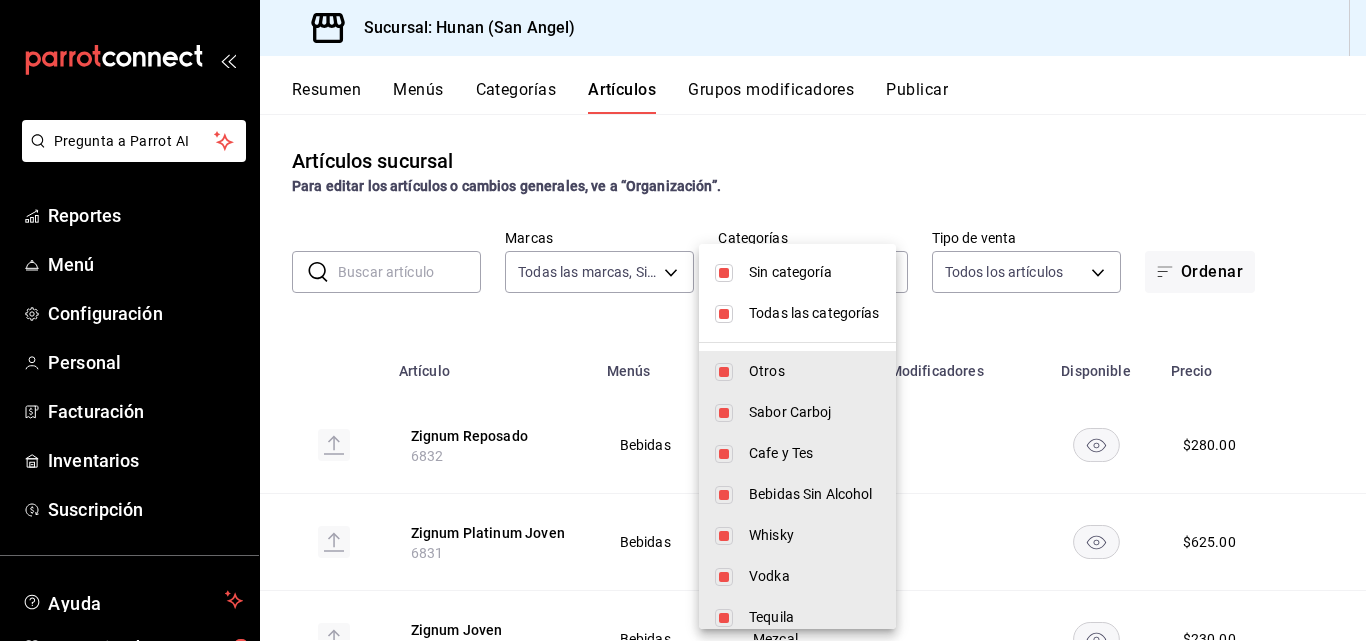 checkbox on "false" 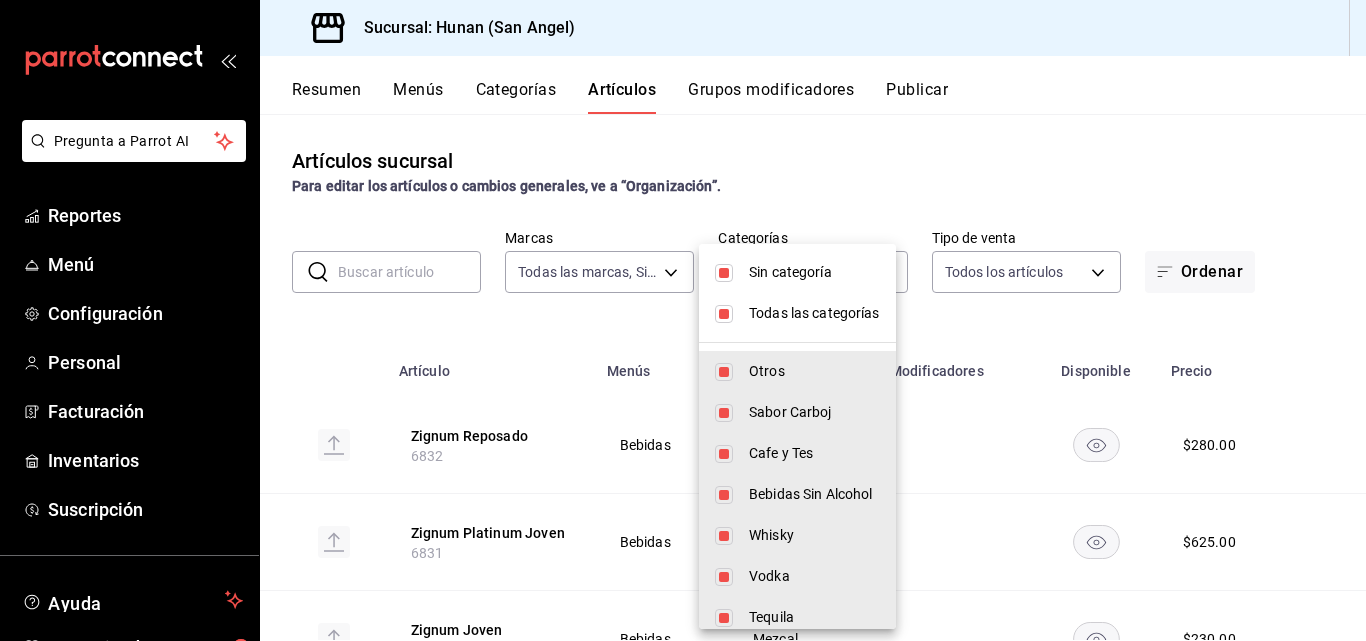 checkbox on "false" 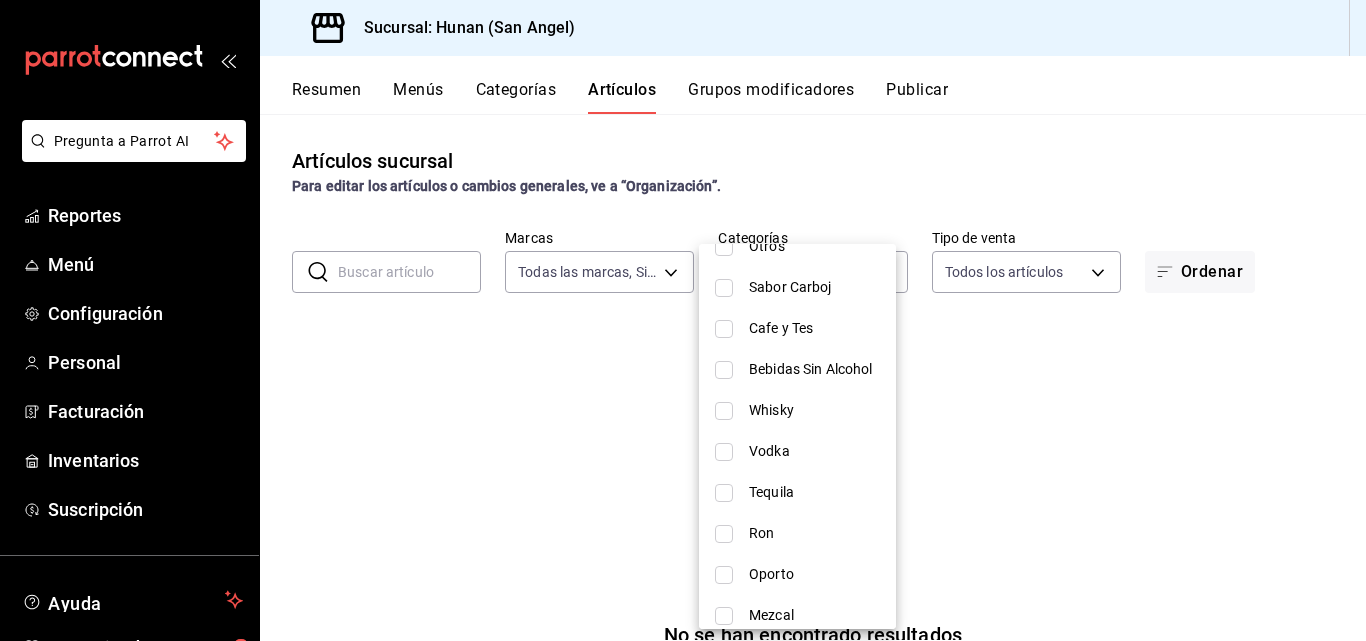 scroll, scrollTop: 133, scrollLeft: 0, axis: vertical 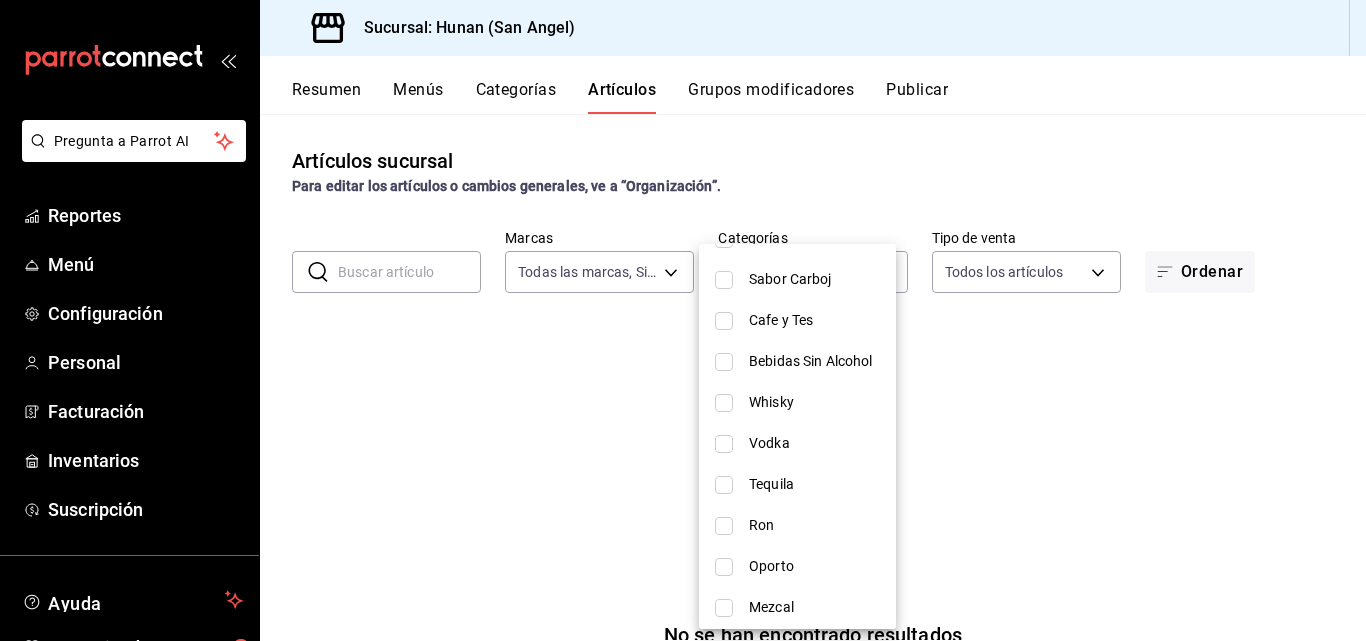 click on "Vodka" at bounding box center (797, 443) 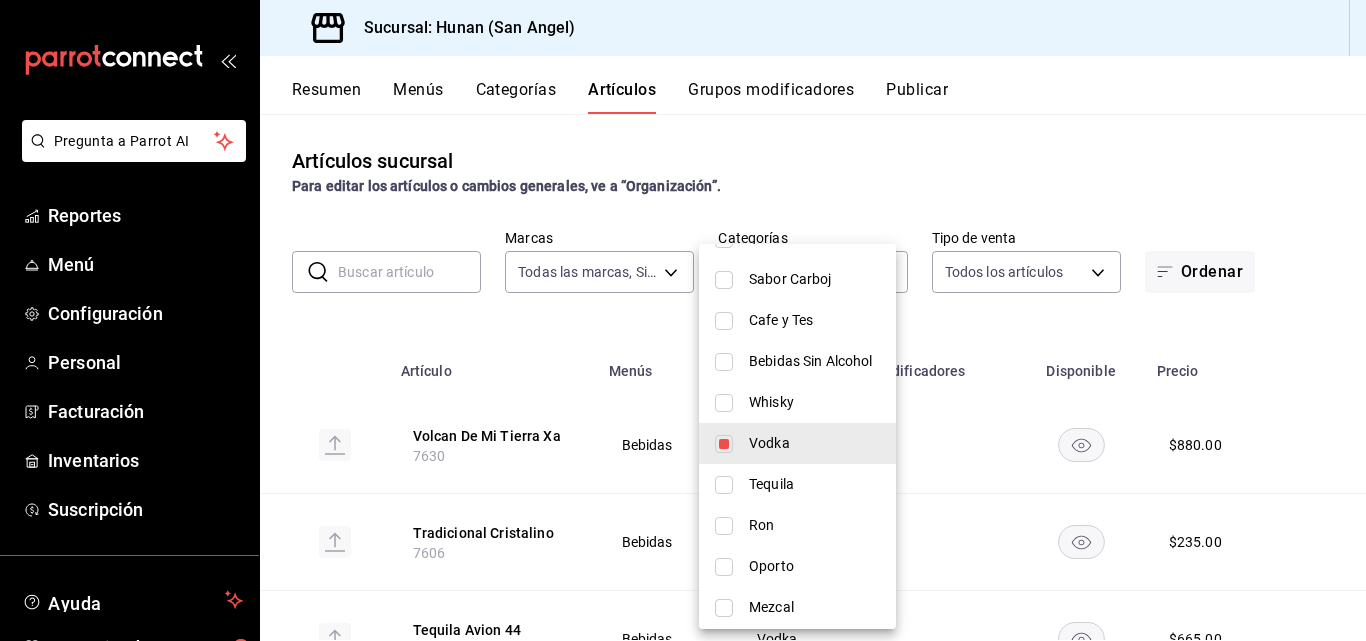 click at bounding box center [683, 320] 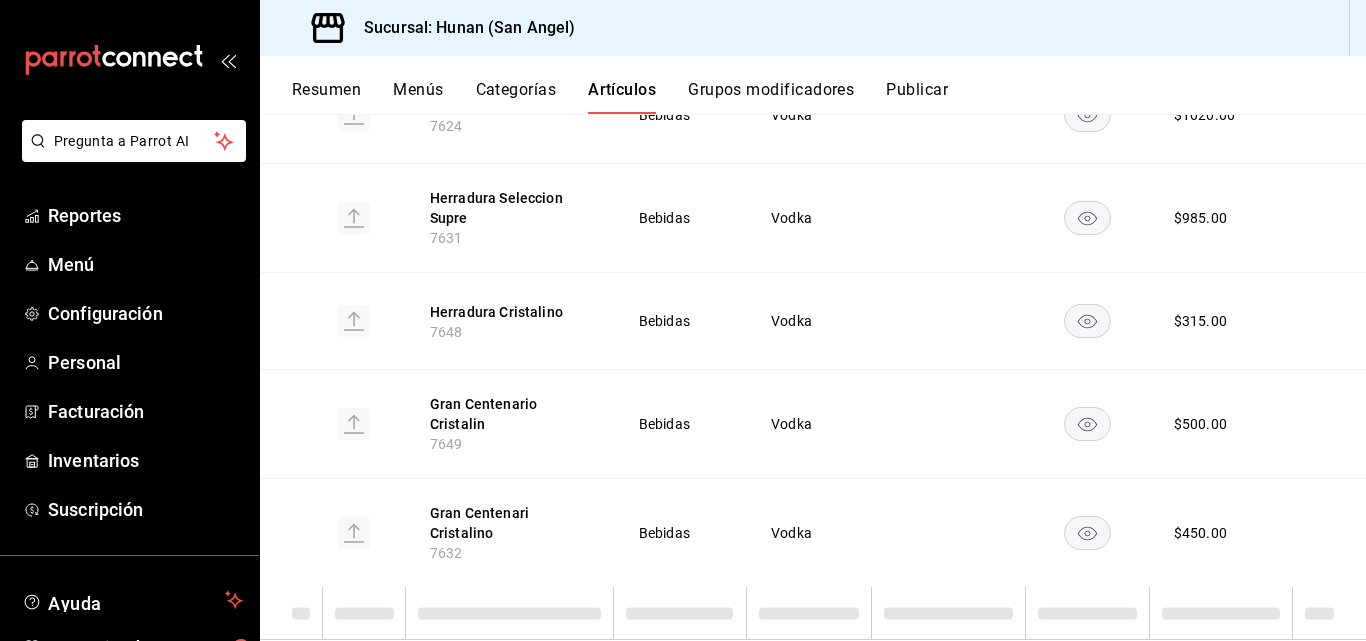 scroll, scrollTop: 1804, scrollLeft: 0, axis: vertical 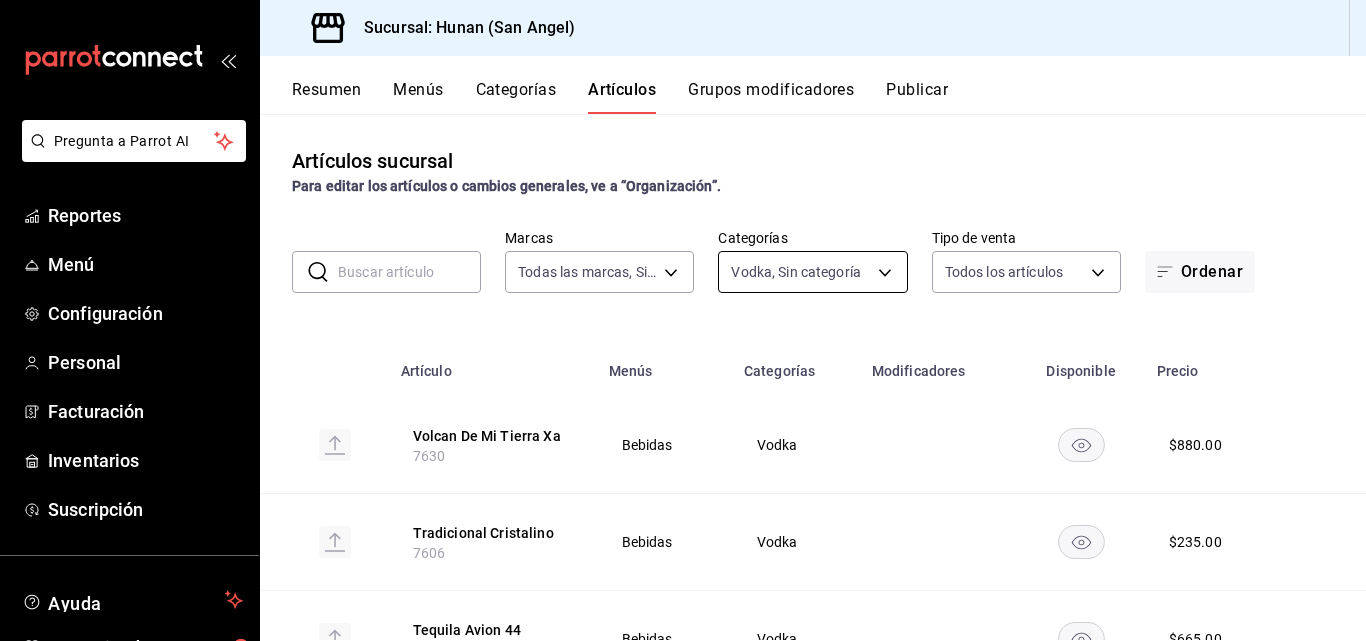 click on "Pregunta a Parrot AI Reportes   Menú   Configuración   Personal   Facturación   Inventarios   Suscripción   Ayuda Recomienda Parrot   José Torres Martínez   Sugerir nueva función   Sucursal: Hunan (San Angel) Resumen Menús Categorías Artículos Grupos modificadores Publicar Artículos sucursal Para editar los artículos o cambios generales, ve a “Organización”. ​ ​ Marcas Todas las marcas, Sin marca 221d1ac3-5f89-4b0a-8357-f175ebc5620f Categorías Vodka, Sin categoría 90528f13-28d9-44cb-a2ef-cfc96b38b3ac Tipo de venta Todos los artículos ALL Ordenar Artículo Menús Categorías Modificadores Disponible Precio Volcan De Mi Tierra Xa 7630 Bebidas Vodka $ 880.00 Tradicional Cristalino 7606 Bebidas Vodka $ 235.00 Tequila Avion 44 7617 Bebidas Vodka $ 665.00 Rva Familia Cristalino 7639 Bebidas Vodka $ 540.00 Ramon Plata Platinum 7619 Bebidas Vodka $ 210.00 Ramonárepos Cristal Plati 7635 Bebidas Vodka $ 245.00 Ramonáanejo Cristal Plati 7634 Bebidas Vodka $ 280.00 Patron Cristalino 7640 Bebidas" at bounding box center [683, 320] 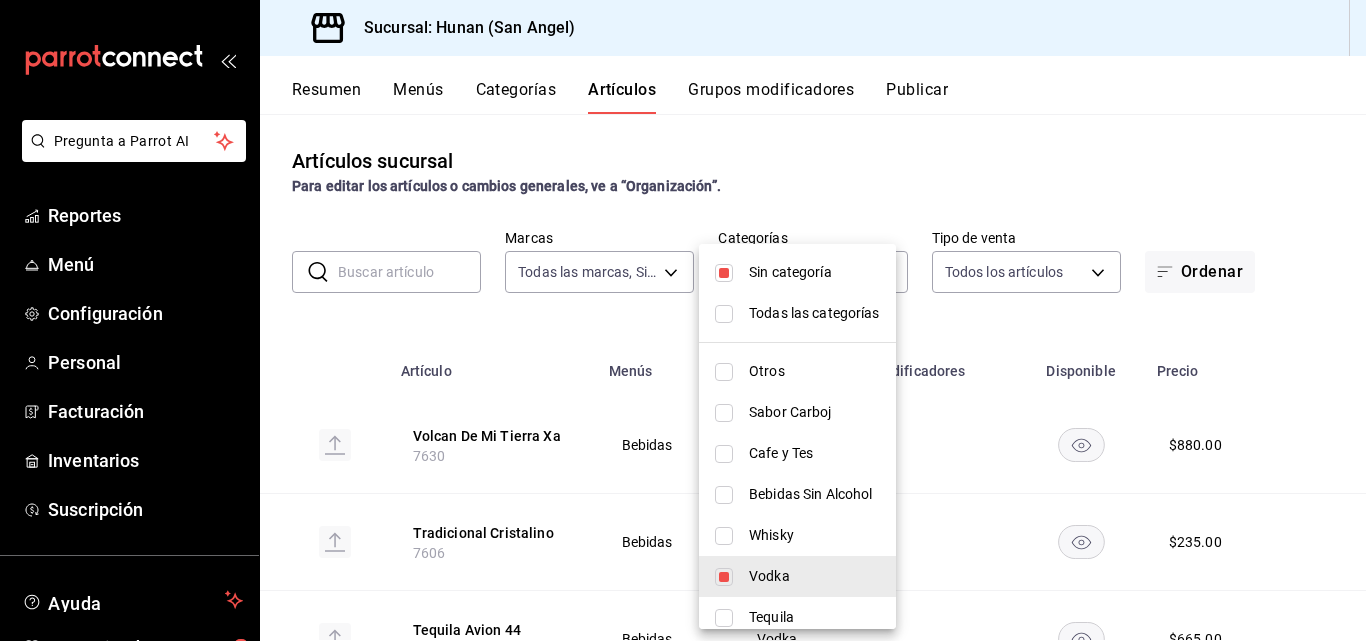 click on "Sin categoría" at bounding box center [814, 272] 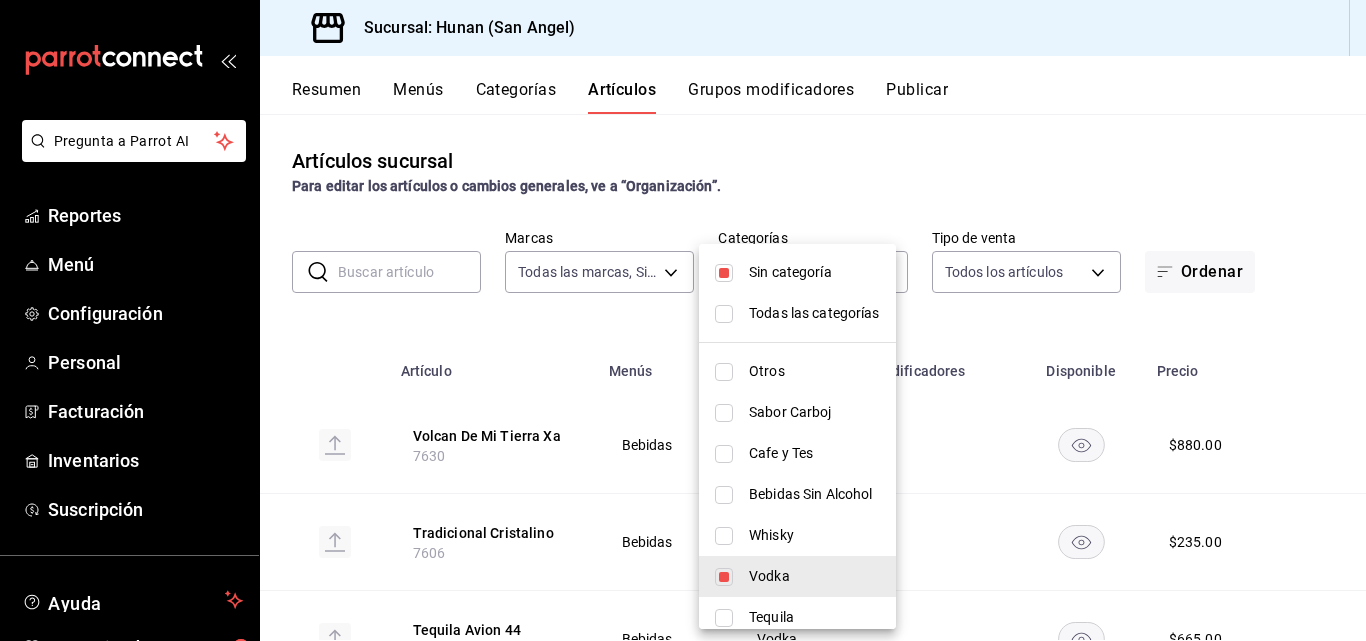 checkbox on "false" 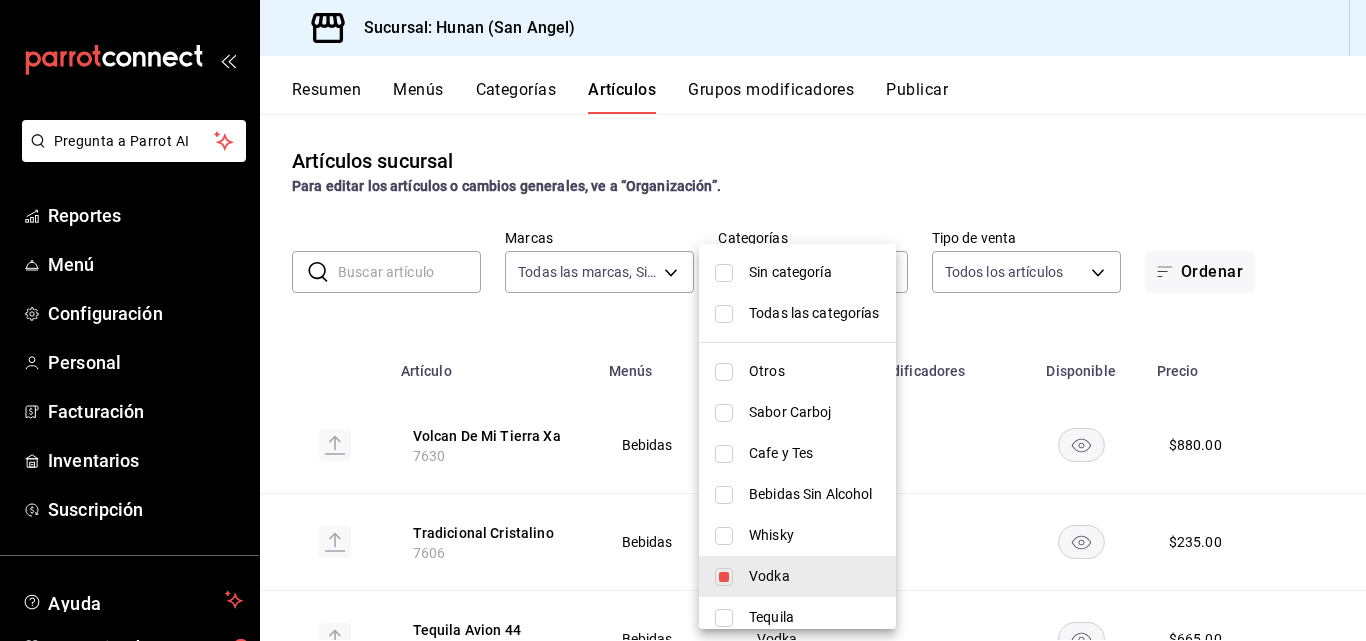 click at bounding box center [683, 320] 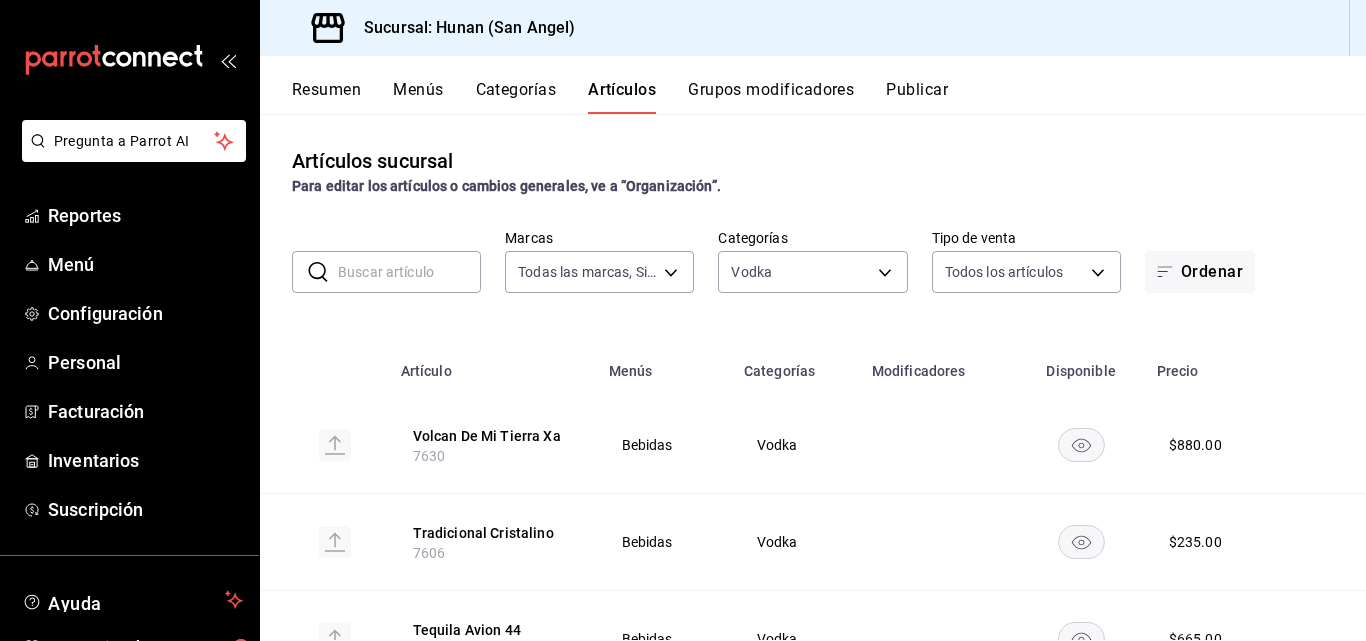 click on "Publicar" at bounding box center [917, 97] 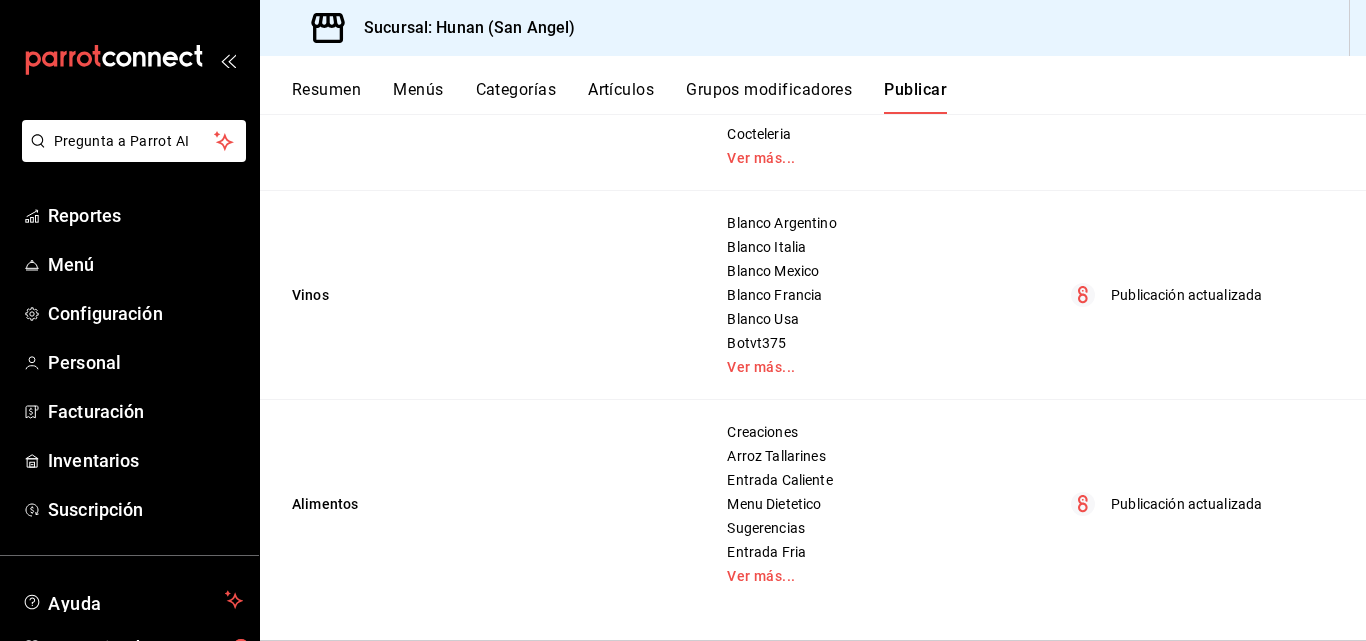 scroll, scrollTop: 0, scrollLeft: 0, axis: both 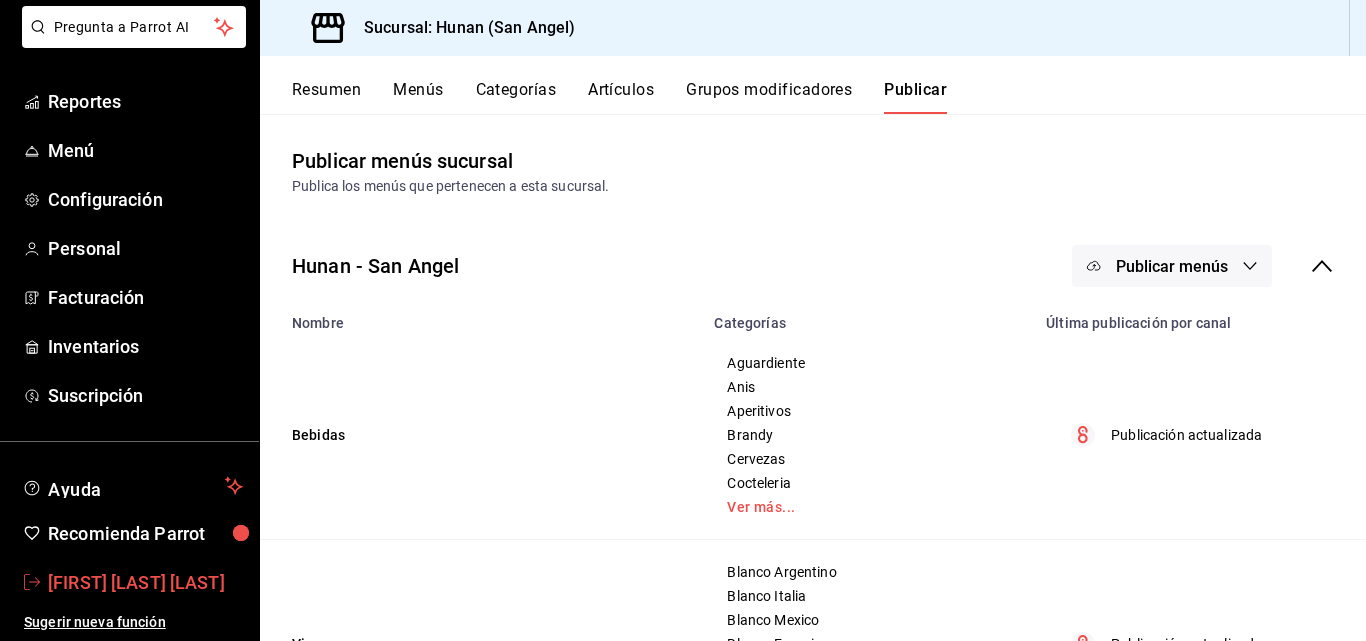 click on "José Torres Martínez" at bounding box center [145, 582] 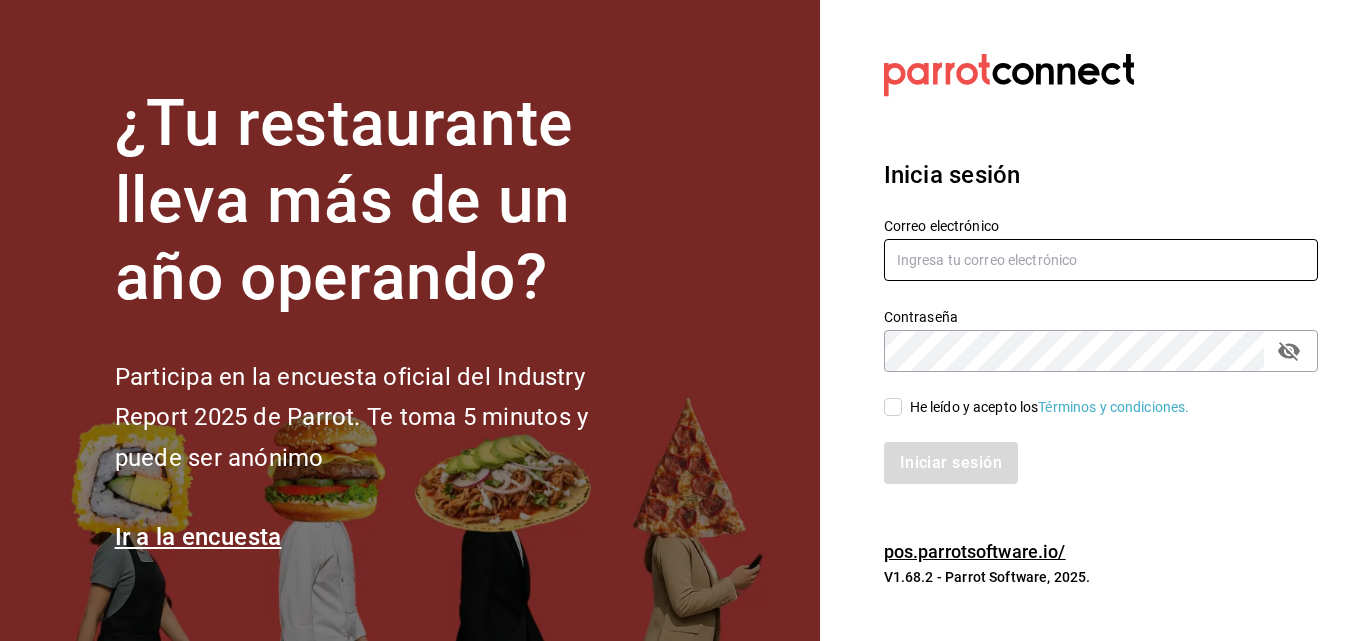 click at bounding box center (1101, 260) 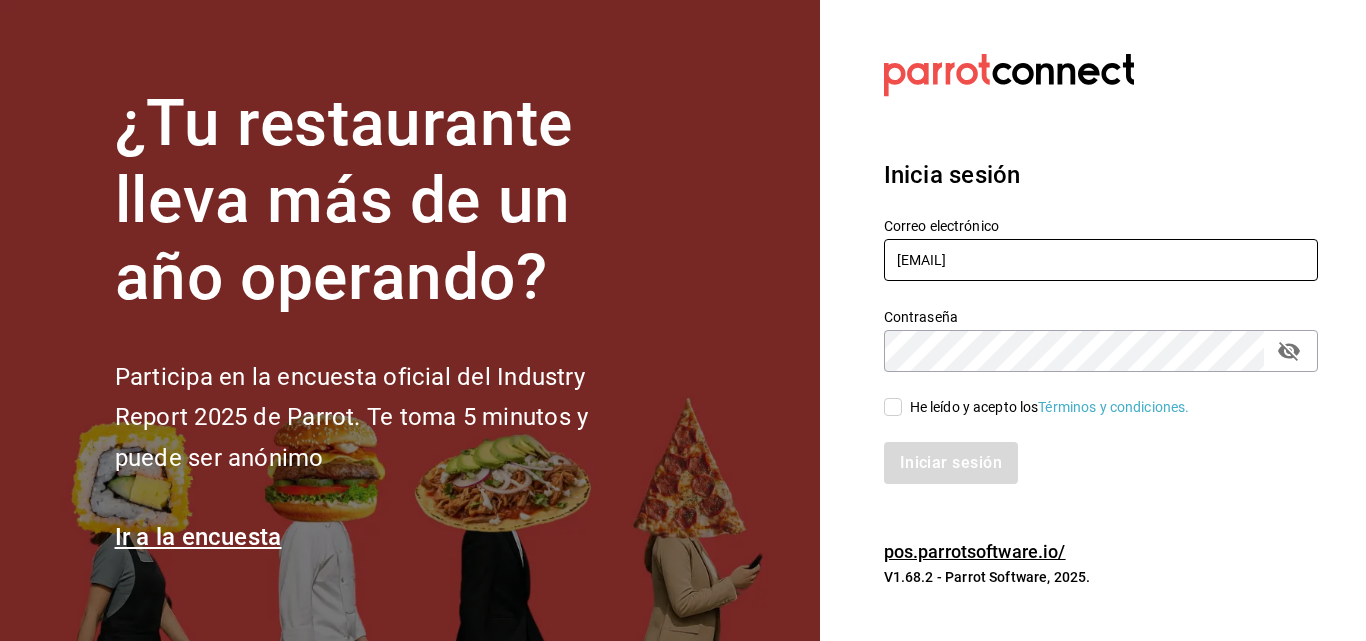 type on "imartinez@agrupohunan.com" 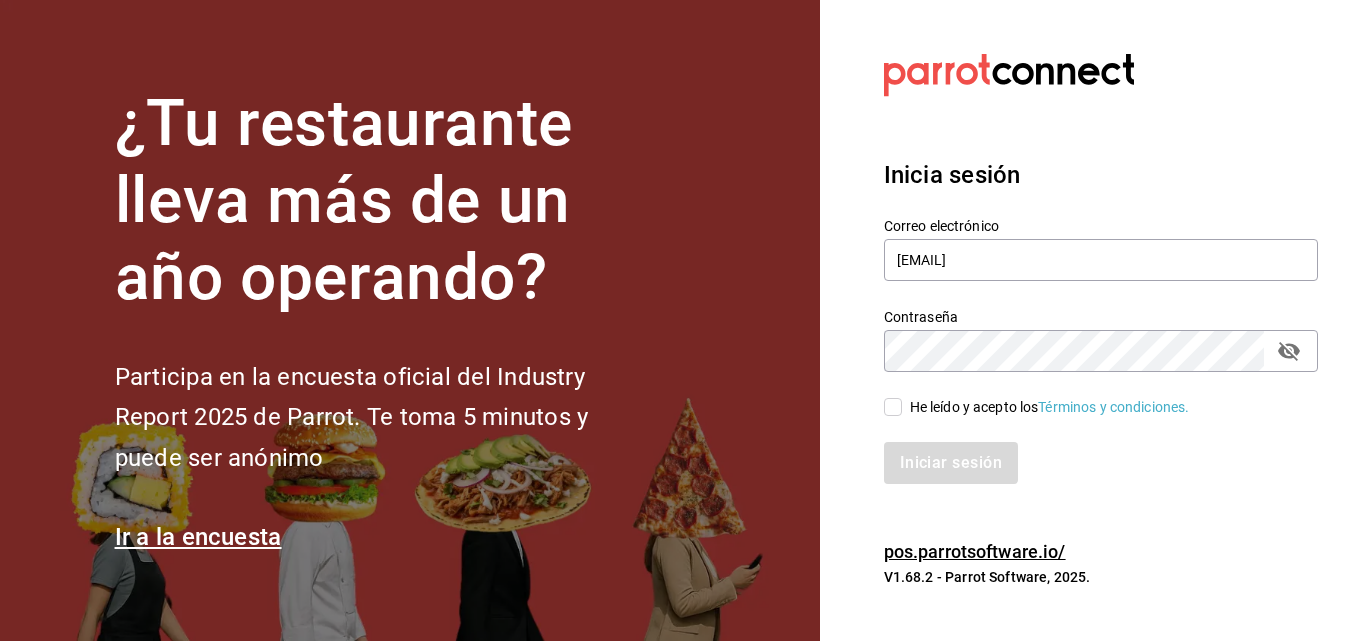 click on "He leído y acepto los  Términos y condiciones." at bounding box center (1050, 407) 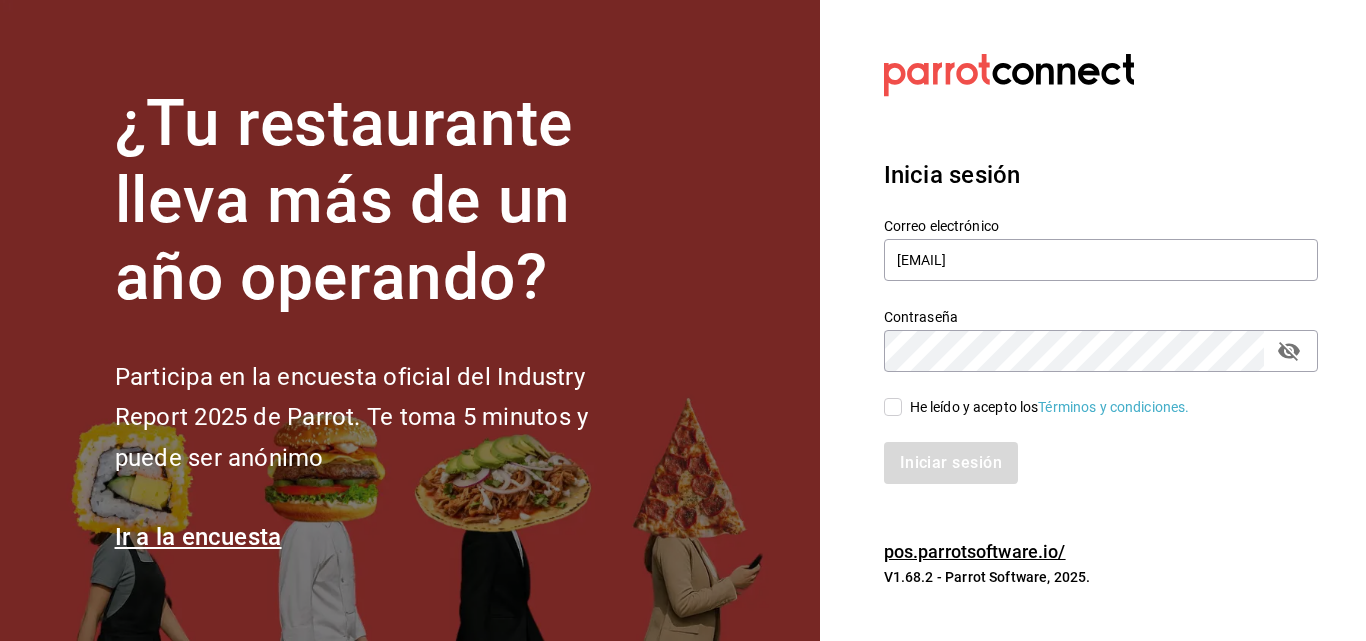 checkbox on "true" 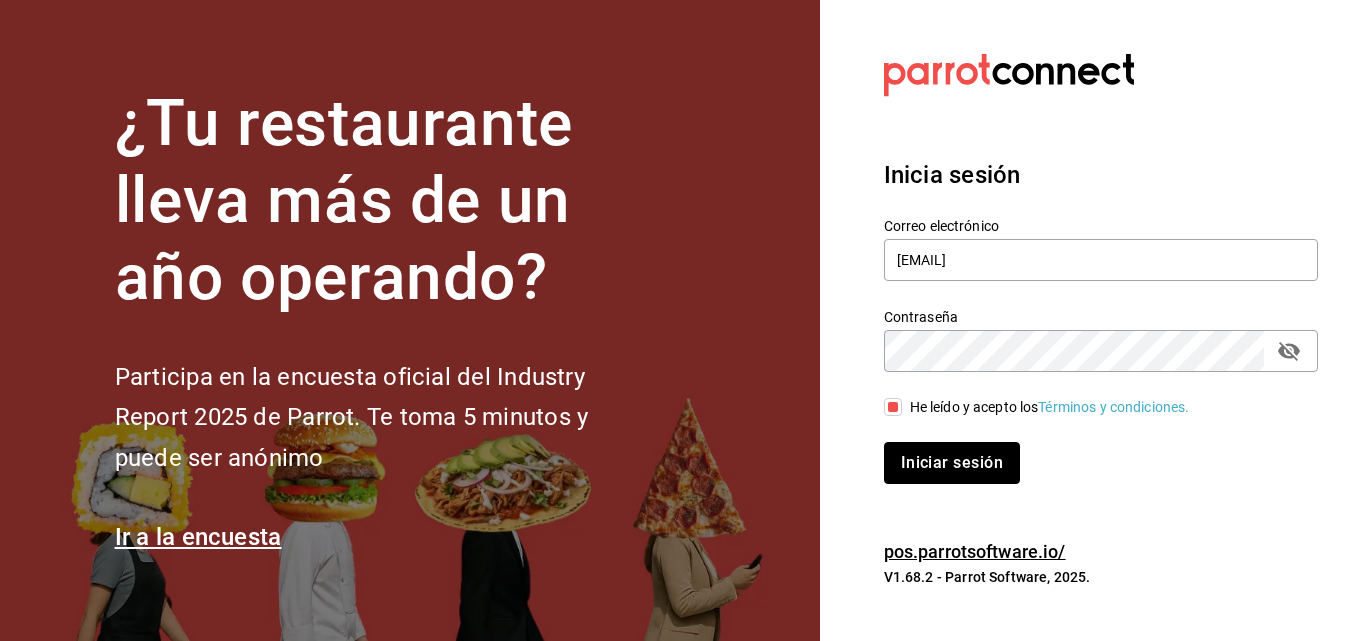 click on "Iniciar sesión" at bounding box center (952, 463) 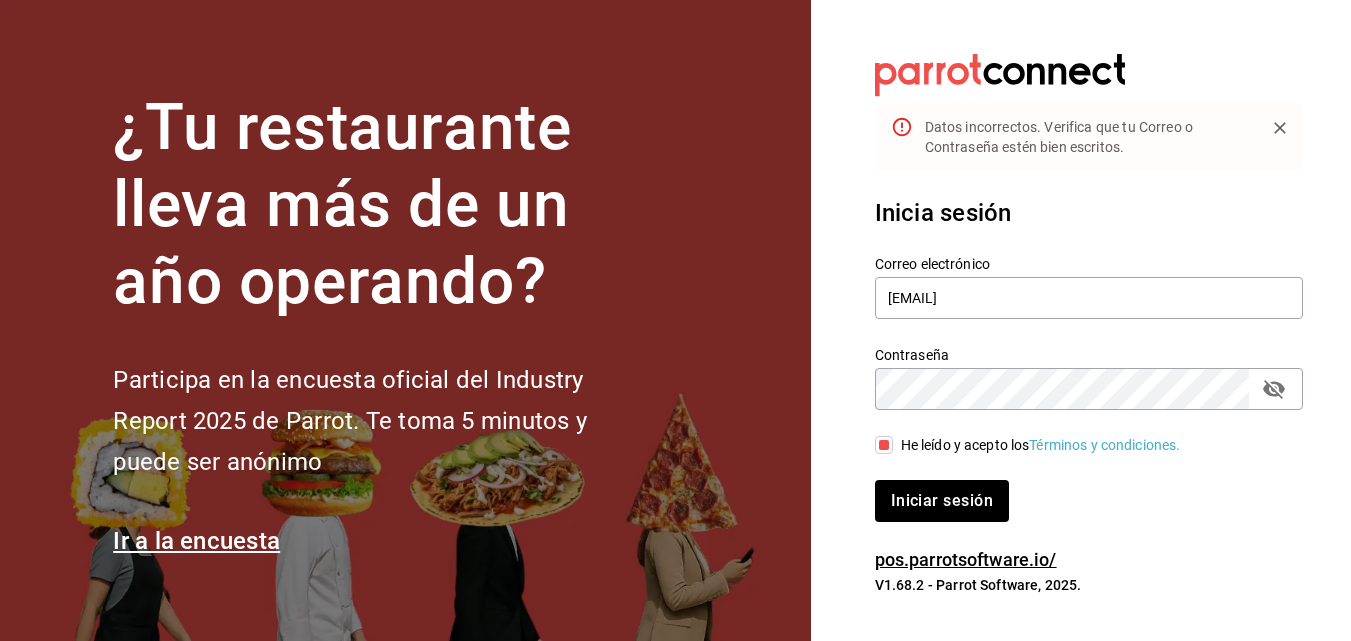 click 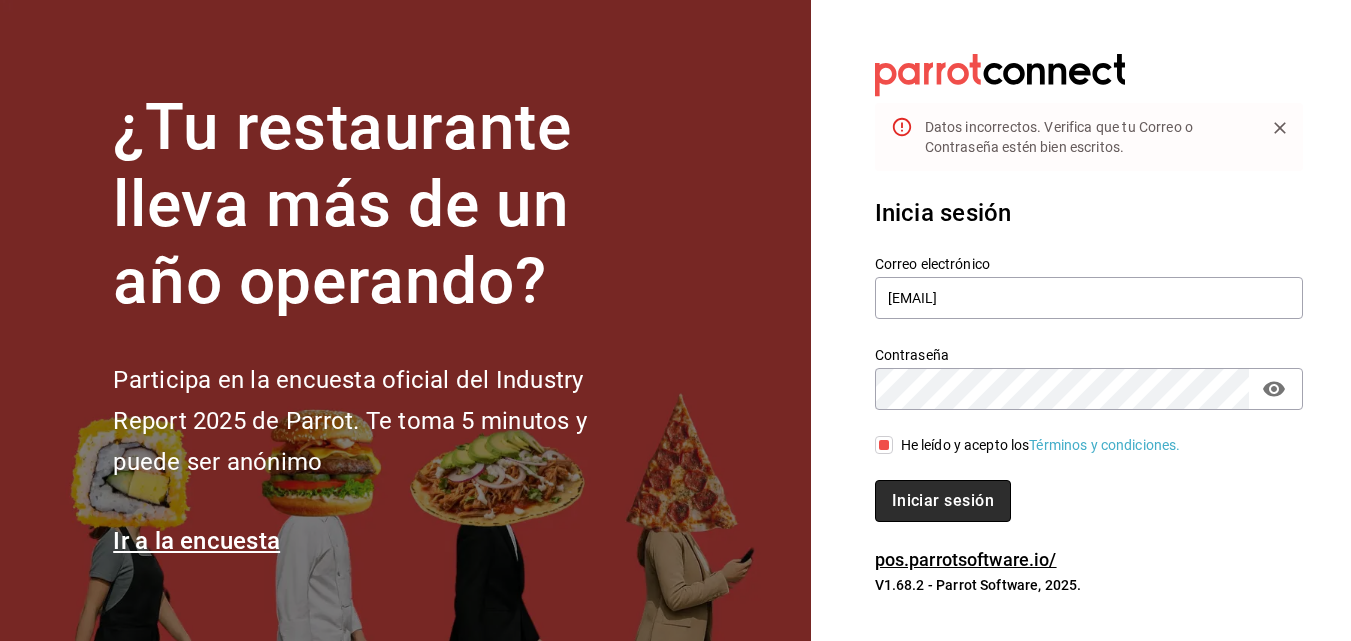 click on "Iniciar sesión" at bounding box center [943, 501] 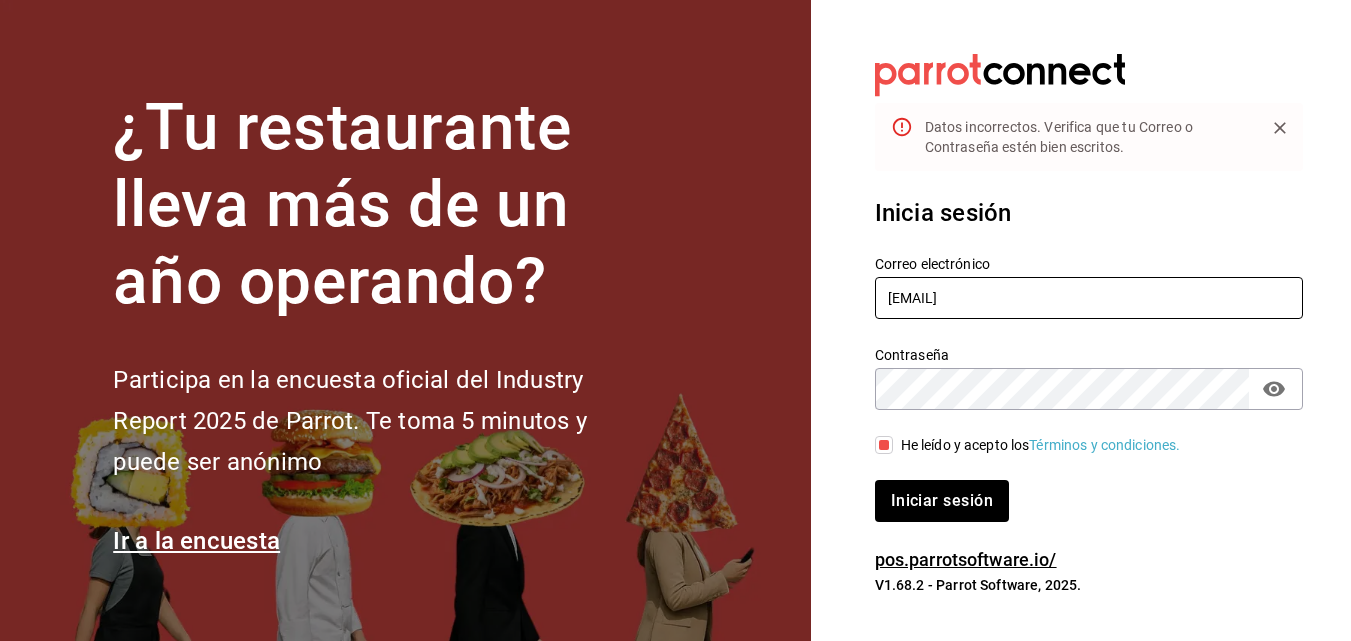 click on "imartinez@agrupohunan.com" at bounding box center (1089, 298) 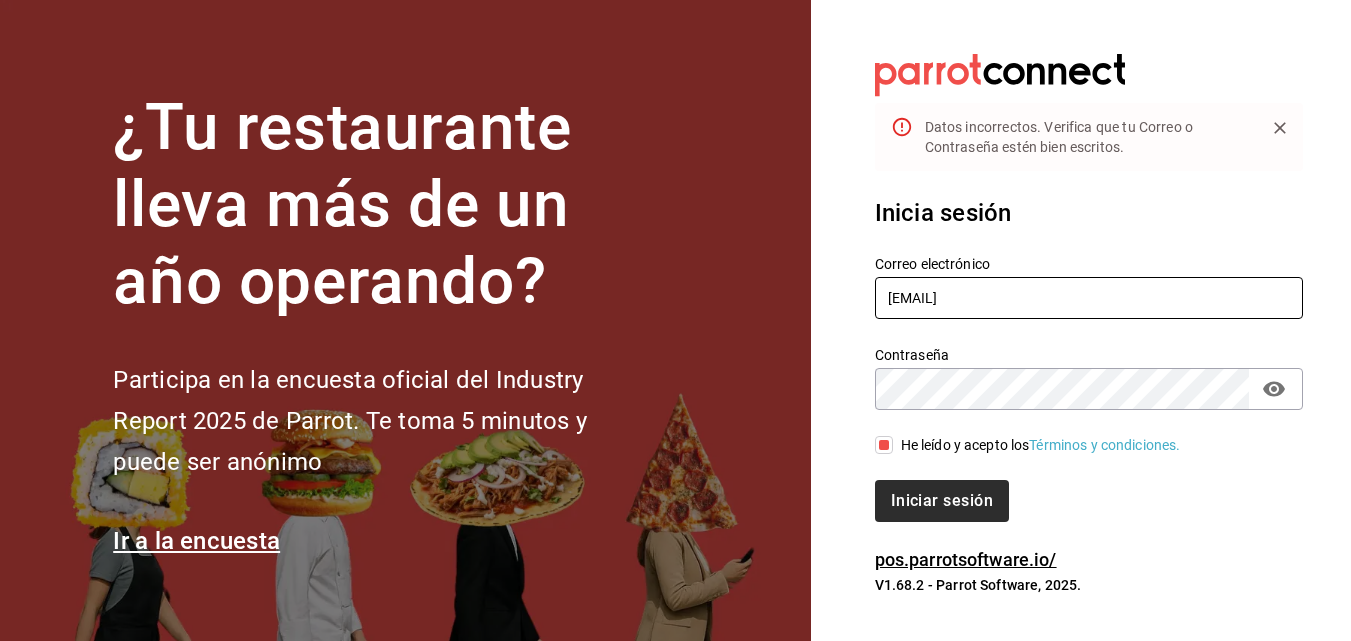 type on "imartinez@grupohunan.com" 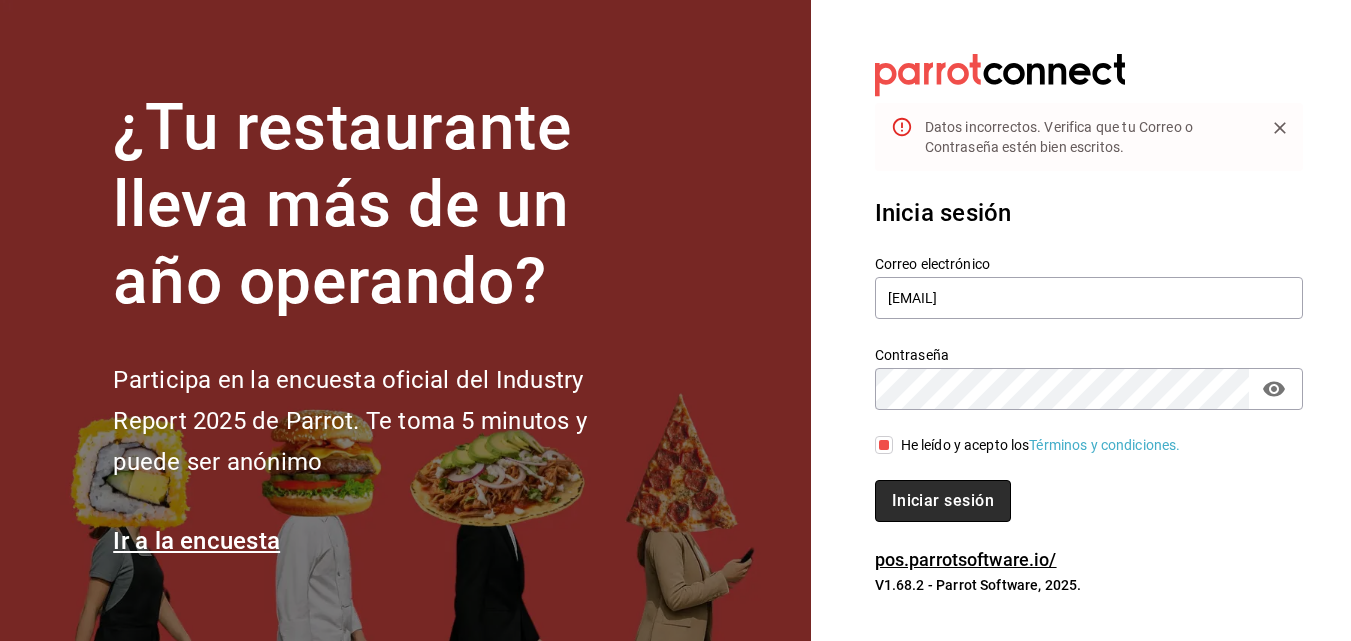 click on "Iniciar sesión" at bounding box center [943, 501] 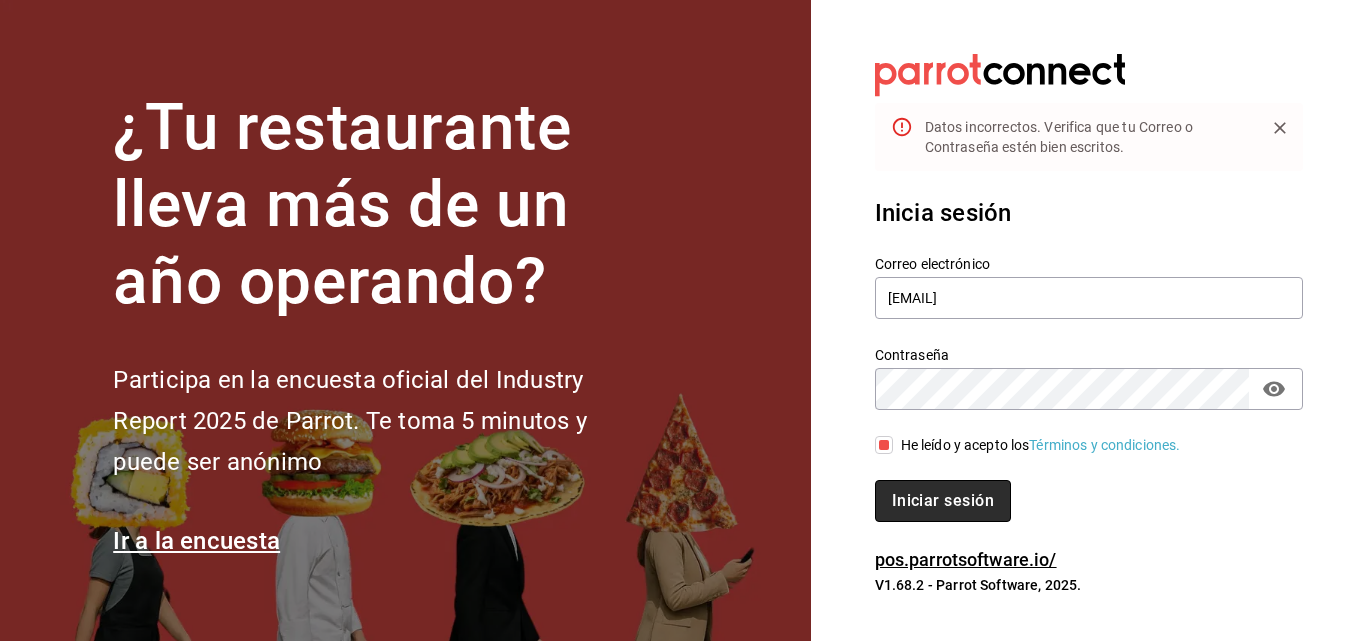 click on "Iniciar sesión" at bounding box center (943, 501) 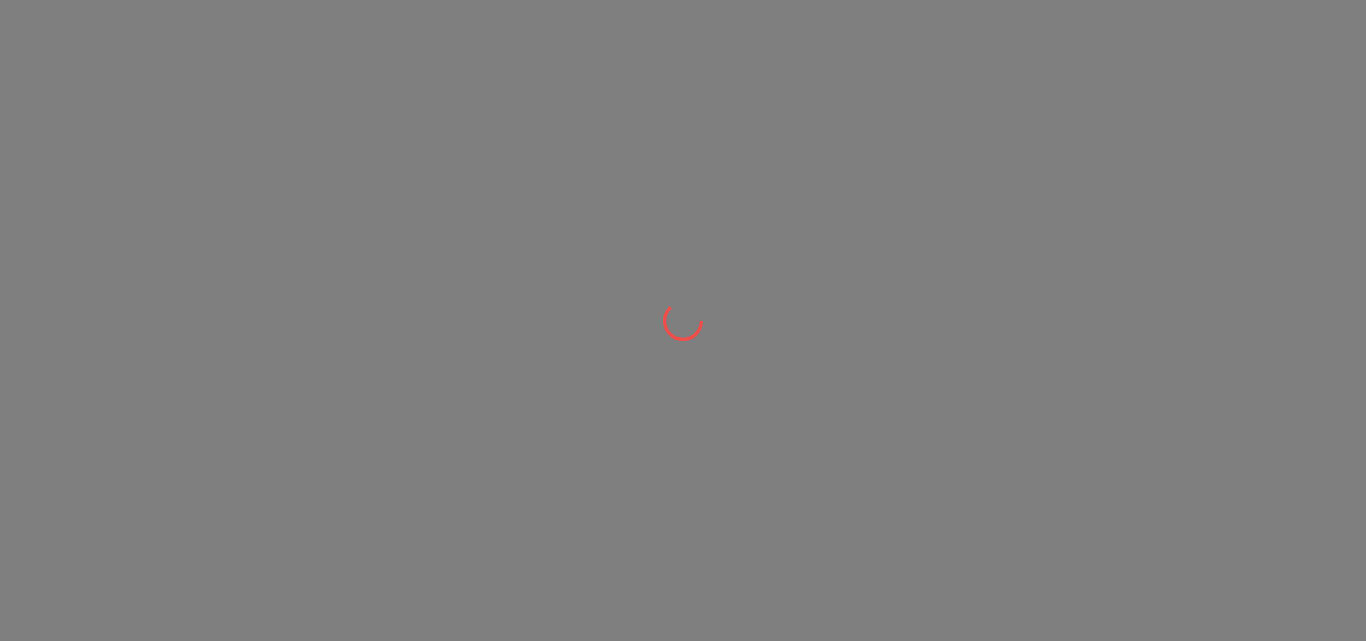 scroll, scrollTop: 0, scrollLeft: 0, axis: both 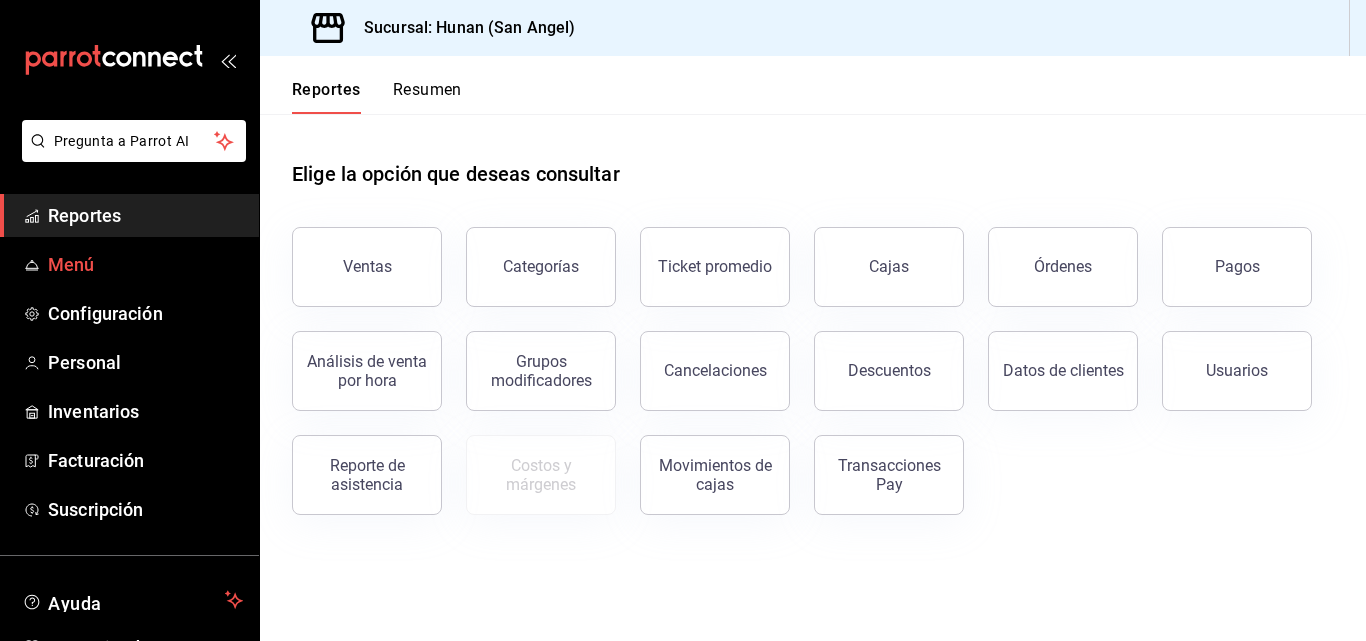 click on "Menú" at bounding box center [145, 264] 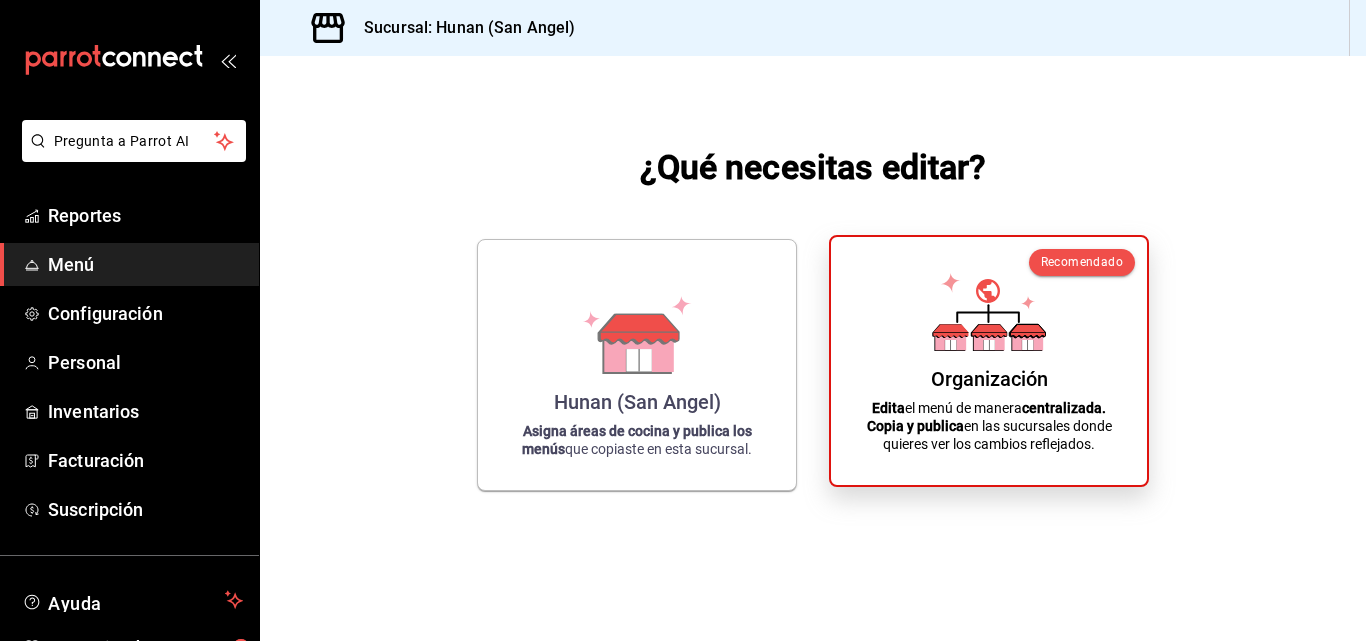 click on "Organización" at bounding box center [989, 379] 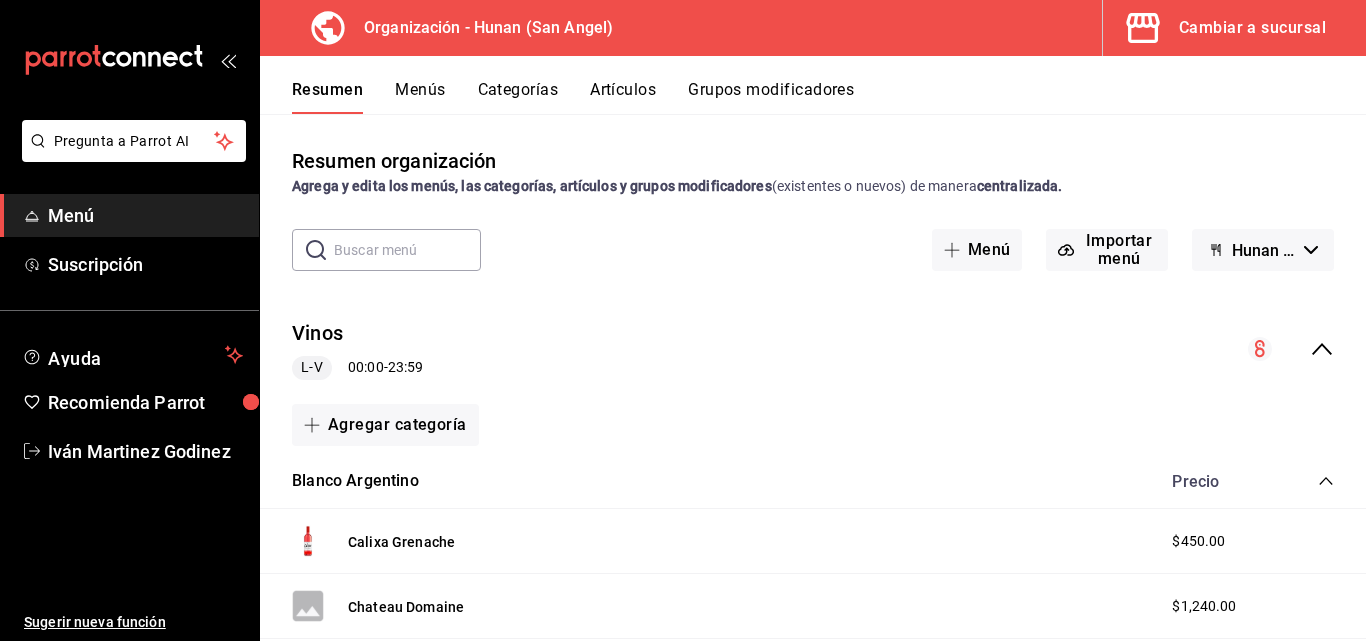 click at bounding box center [407, 250] 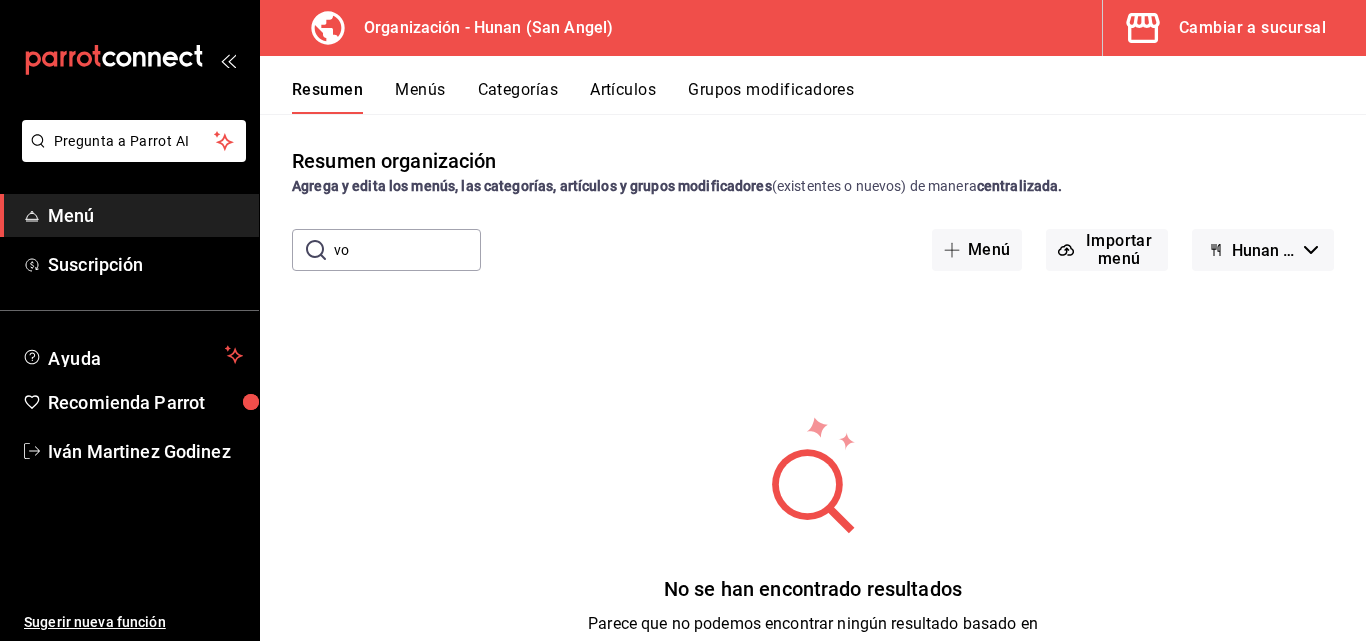 type on "v" 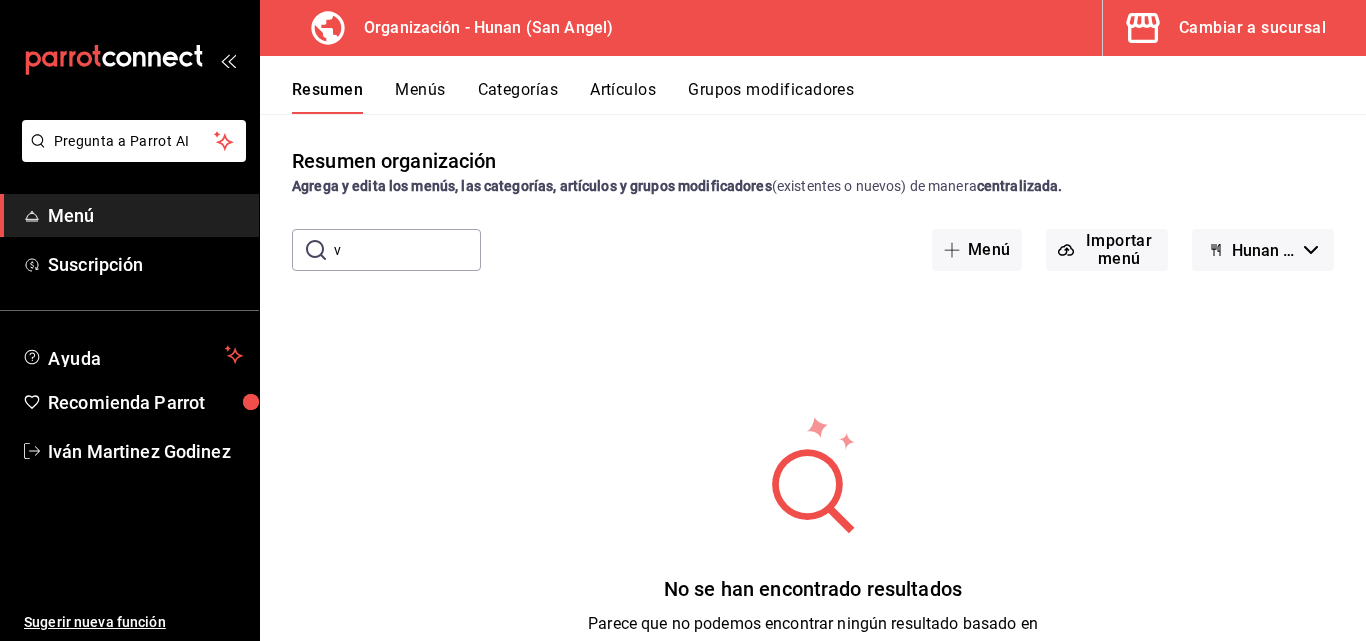 type 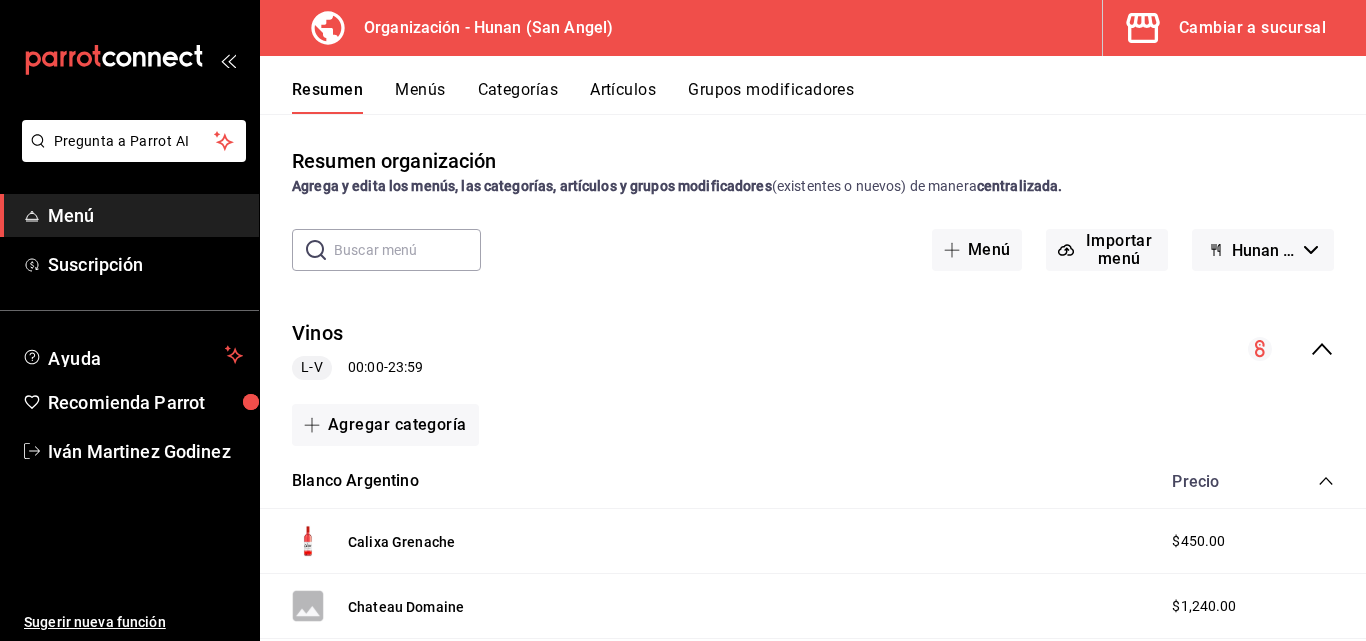 click on "Artículos" at bounding box center (623, 97) 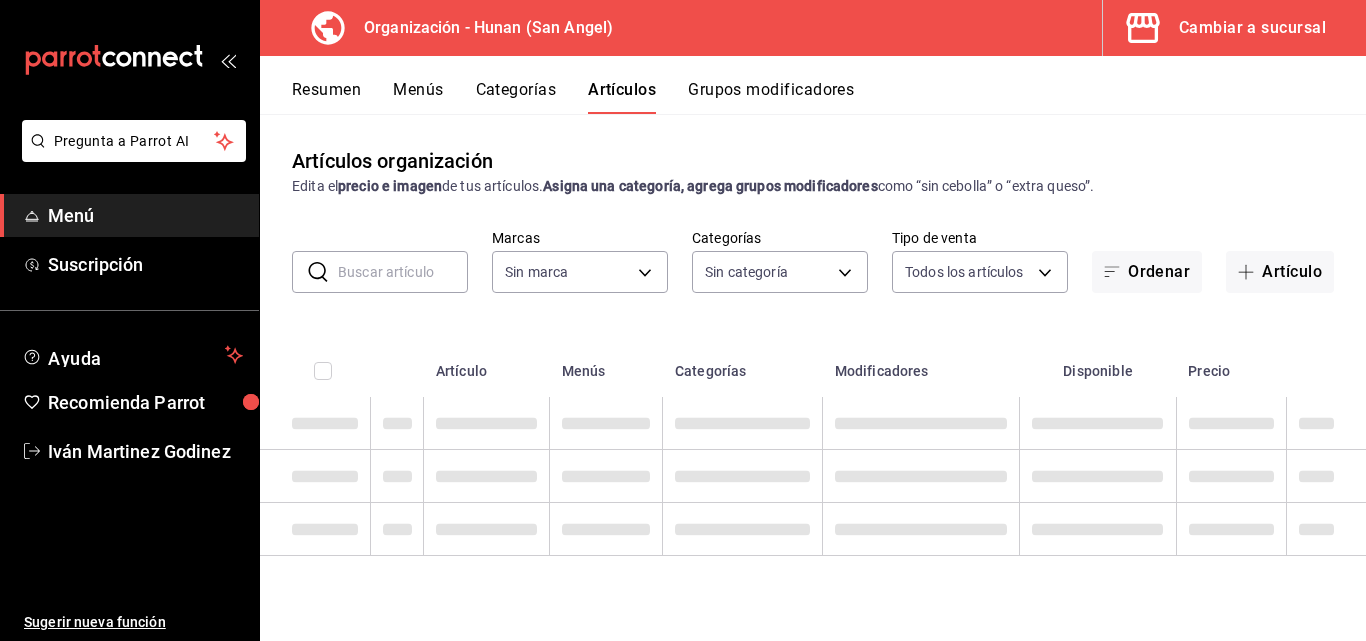 type on "d384c8d0-66a7-43b9-ac0d-3f995a6be0a8" 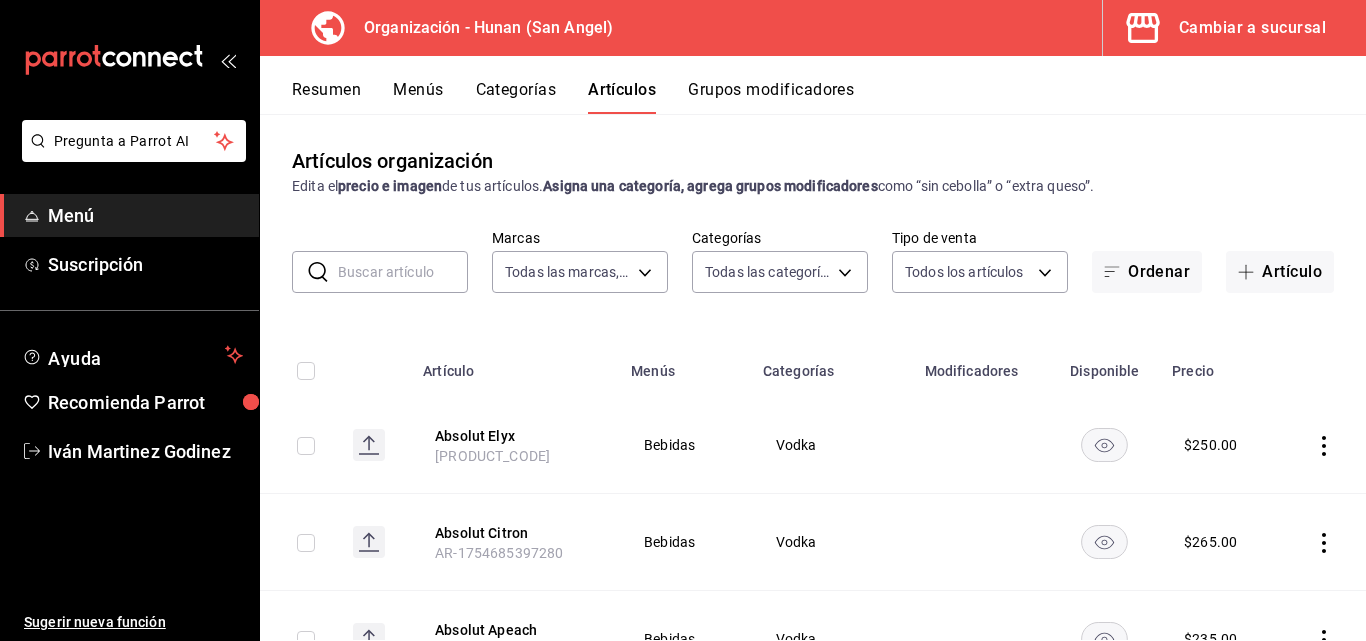 type on "5e6c8ed4-bdf8-42e8-816b-d39911e12aa6,1cac5387-84ff-42b0-b512-876f76fa8552,4df8252f-8381-4e4b-aa36-cbf6799b9b19,66c890f6-31da-4825-873c-06ad82b2a8d1,42138e37-9094-49a3-9b1d-d8bd571e538f,6c974f5b-64a1-4db4-9329-f8007736791e,8f9a5257-0753-41f6-908c-b25ff31d048a,d43900f8-5062-4f3a-931c-f4693d6acd48,0f03c763-f264-4281-b2e6-084ea7303955,7c1312d1-d61e-4024-9980-e59e50ff31fe,74f692cd-2d9d-4422-8d8b-c1d16f937b06,2abbedeb-6956-444c-8311-af12ab2f48cf,45acaf2d-1a5d-4869-8095-20515bade5f2,d2e1e135-9b60-490d-a190-91b5254c9e3f,6e7b6b96-f09b-429d-86c0-6dfadc554d16,1981e156-6f71-485c-aa99-da763a422a7e,7dd48d4e-9a72-4f43-975c-517530808e20,8235b652-b3e0-4365-9283-4a1a7ce3d654,542dcf18-e5bb-4dfd-811b-dde650df56d2,153b917f-3aae-4ded-87c3-ae1f0e41e87a,a83457d1-f450-41d8-829a-5c954141f3d6,119f2a60-242e-4e16-a87b-7d977e585b68,6a4bf5ff-1286-47ca-a9ed-be9c72c96a48,65c0dfef-038a-4f78-a7ec-44366e865eba,821c8703-2032-4a64-9509-4b99b9262e77,43aa3d75-9ced-4ca3-8a60-36cc8ae8679b,15ef8ebb-4127-47dc-8e29-c05443de52b5,a684563e-7796-44d5-b98..." 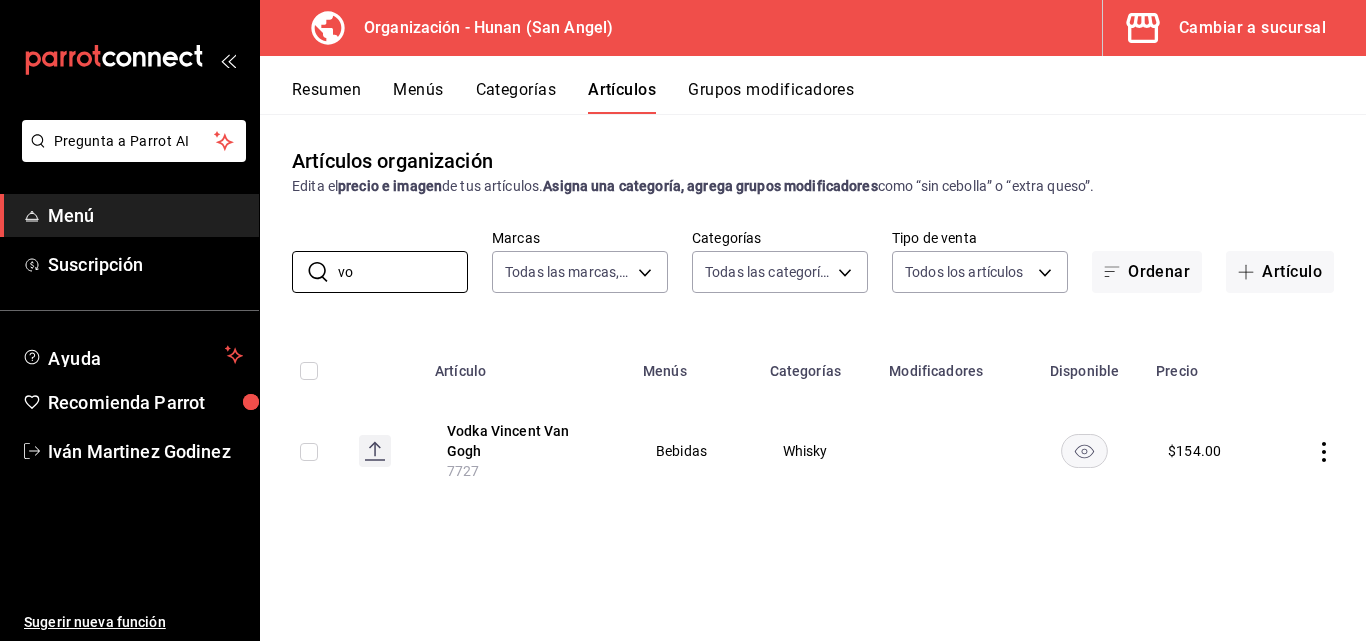 type on "v" 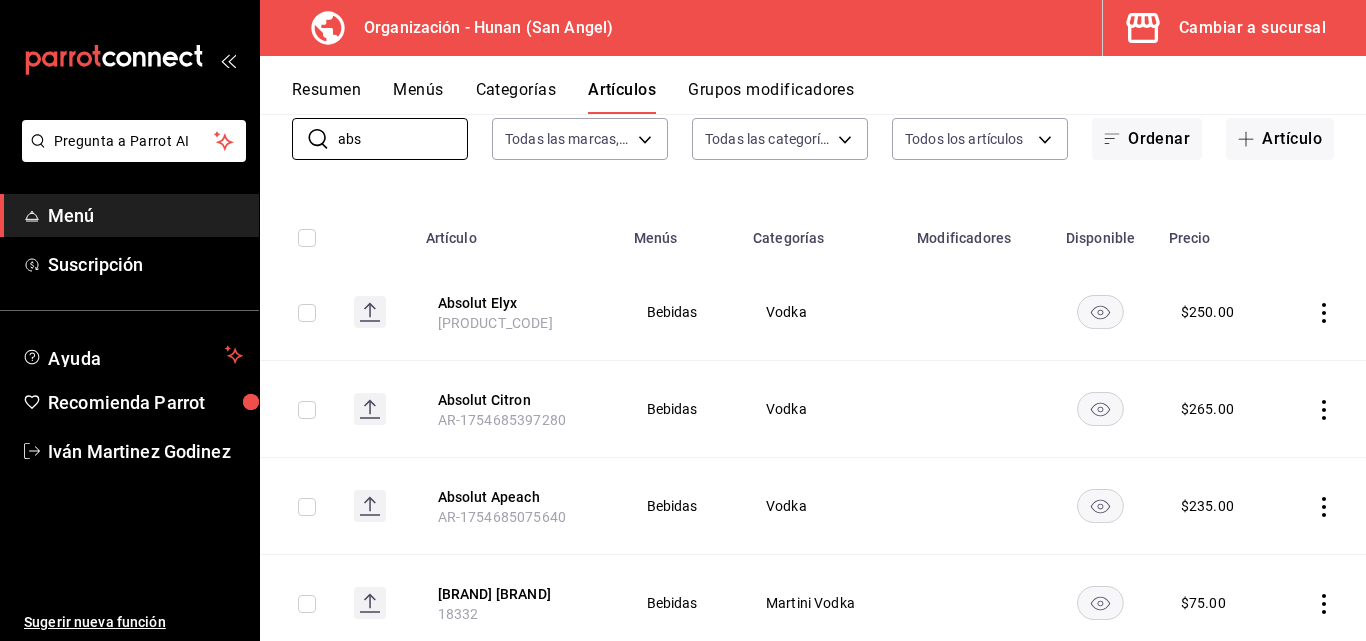 scroll, scrollTop: 133, scrollLeft: 0, axis: vertical 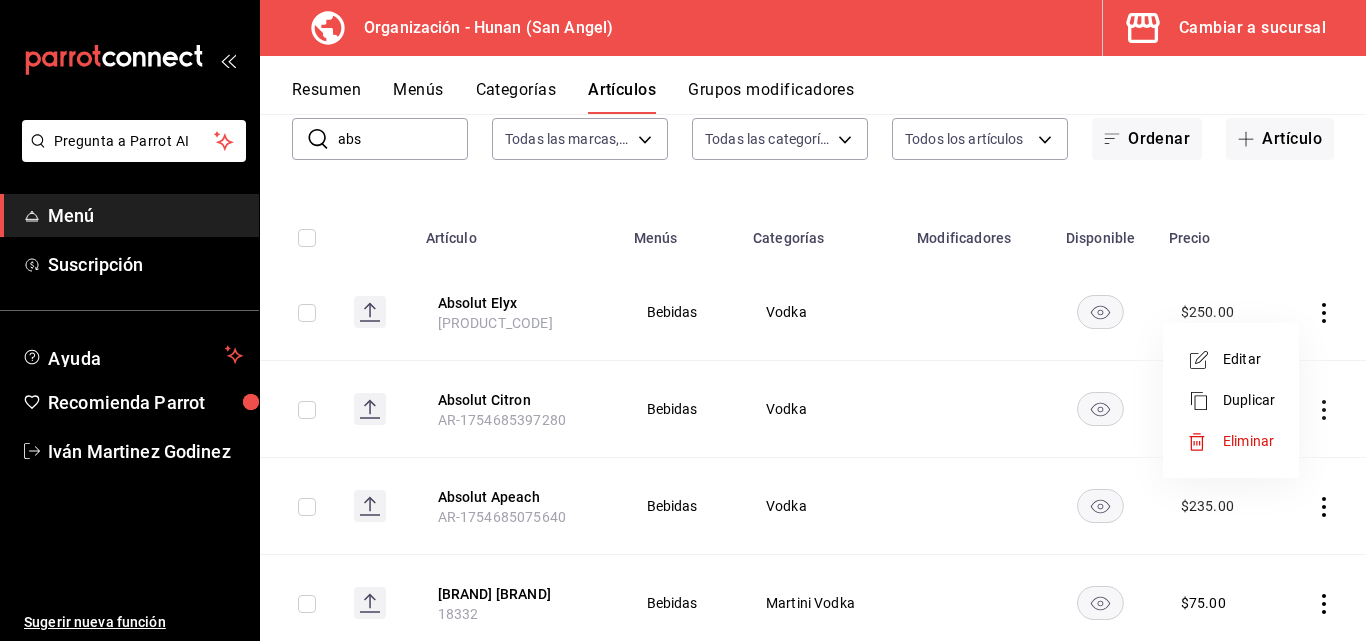 click at bounding box center (683, 320) 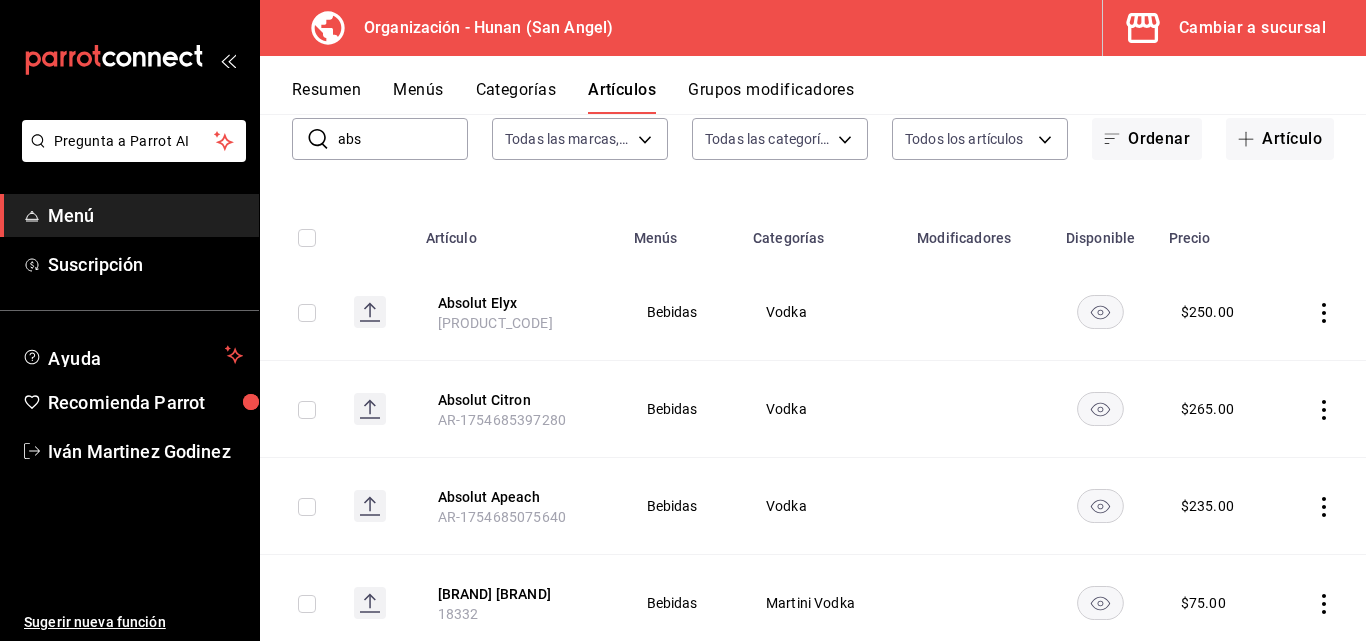 scroll, scrollTop: 0, scrollLeft: 0, axis: both 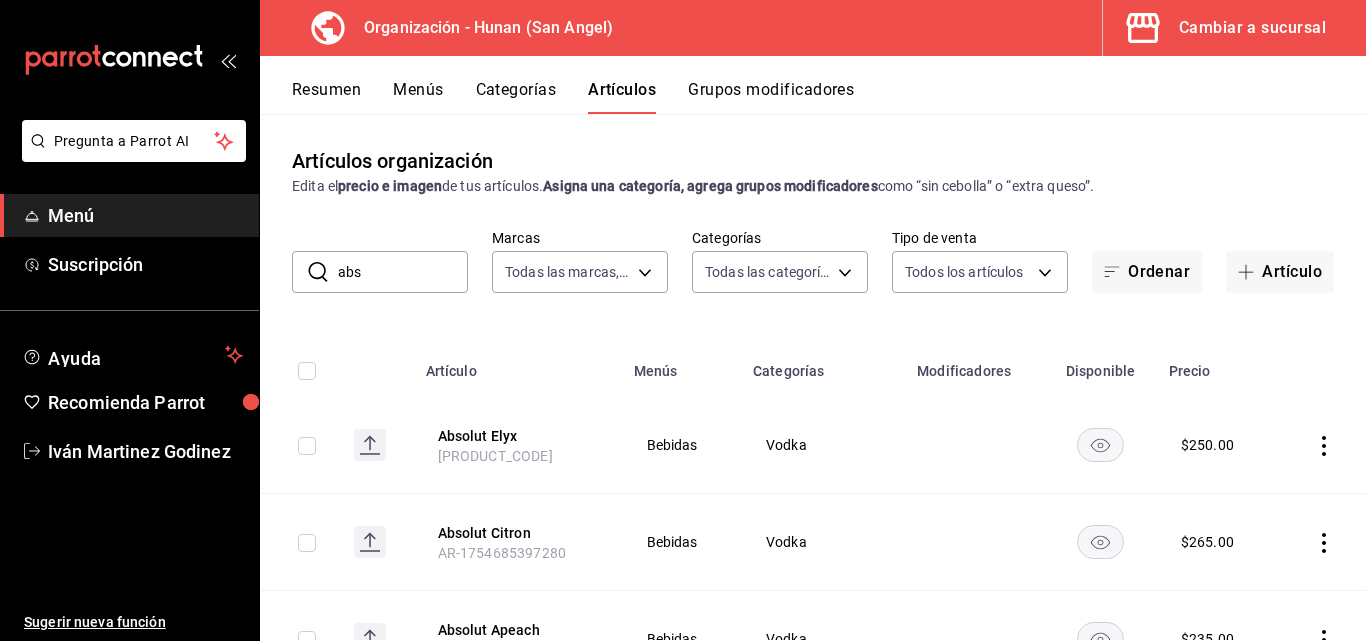 click on "Grupos modificadores" at bounding box center (771, 97) 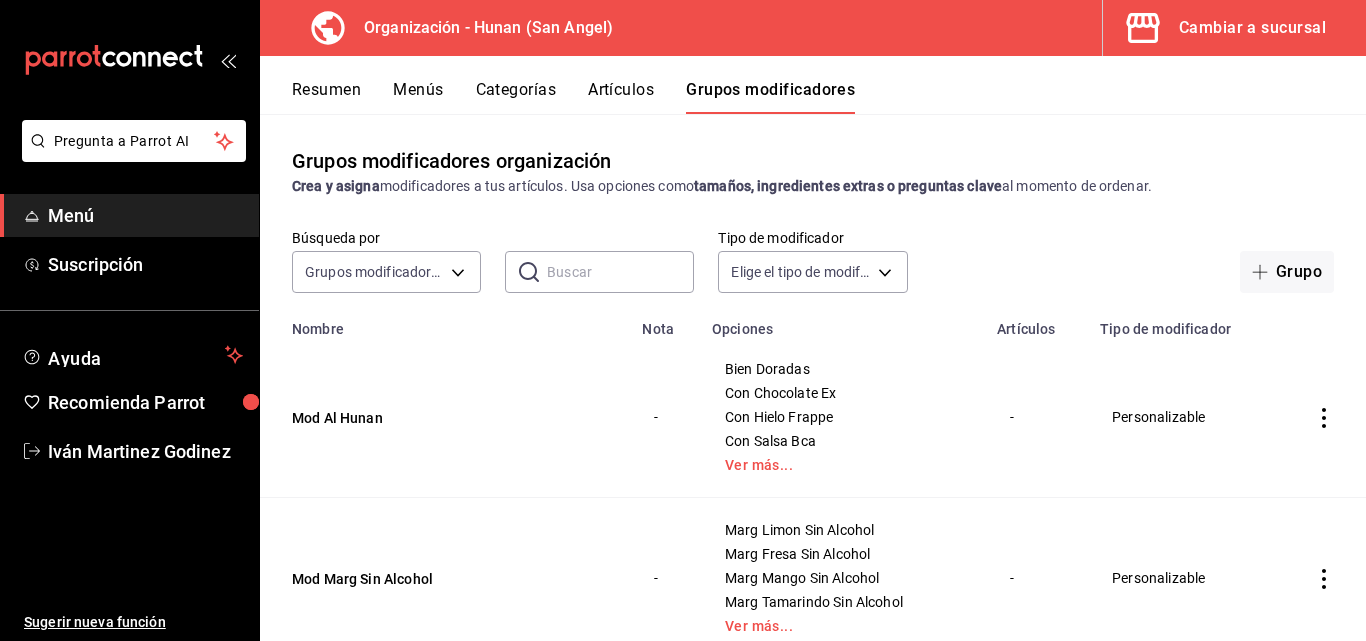 drag, startPoint x: 1365, startPoint y: 105, endPoint x: 1311, endPoint y: 191, distance: 101.54802 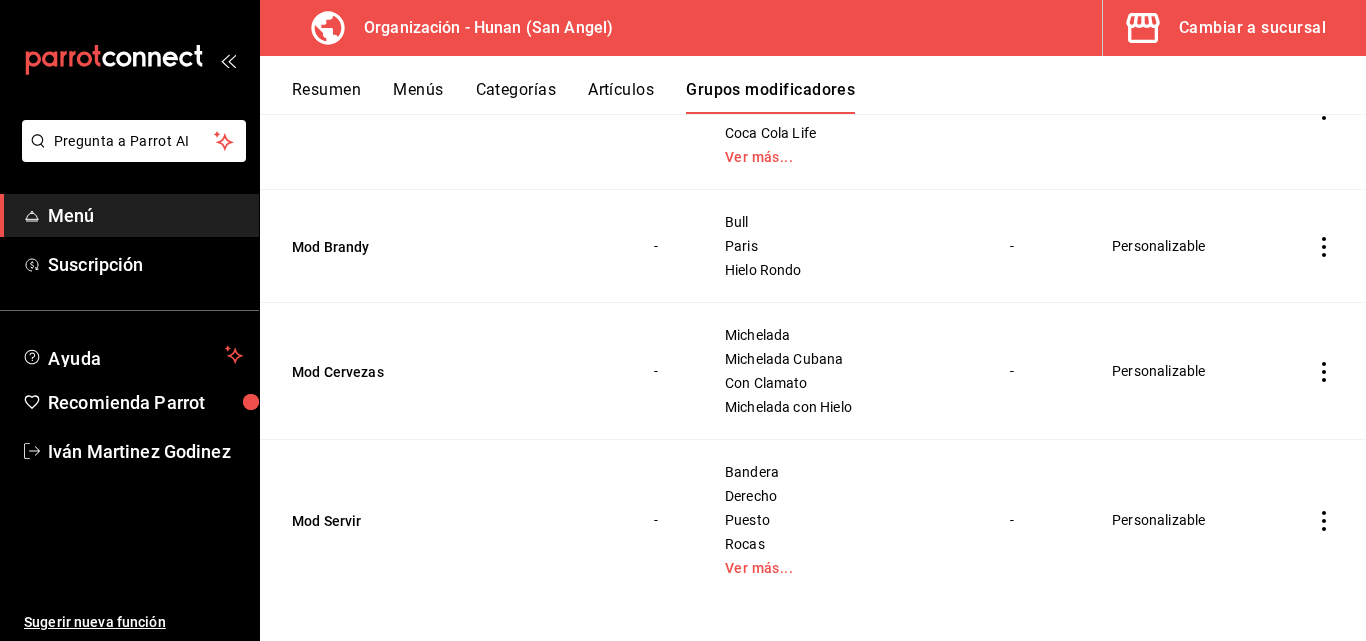 scroll, scrollTop: 0, scrollLeft: 0, axis: both 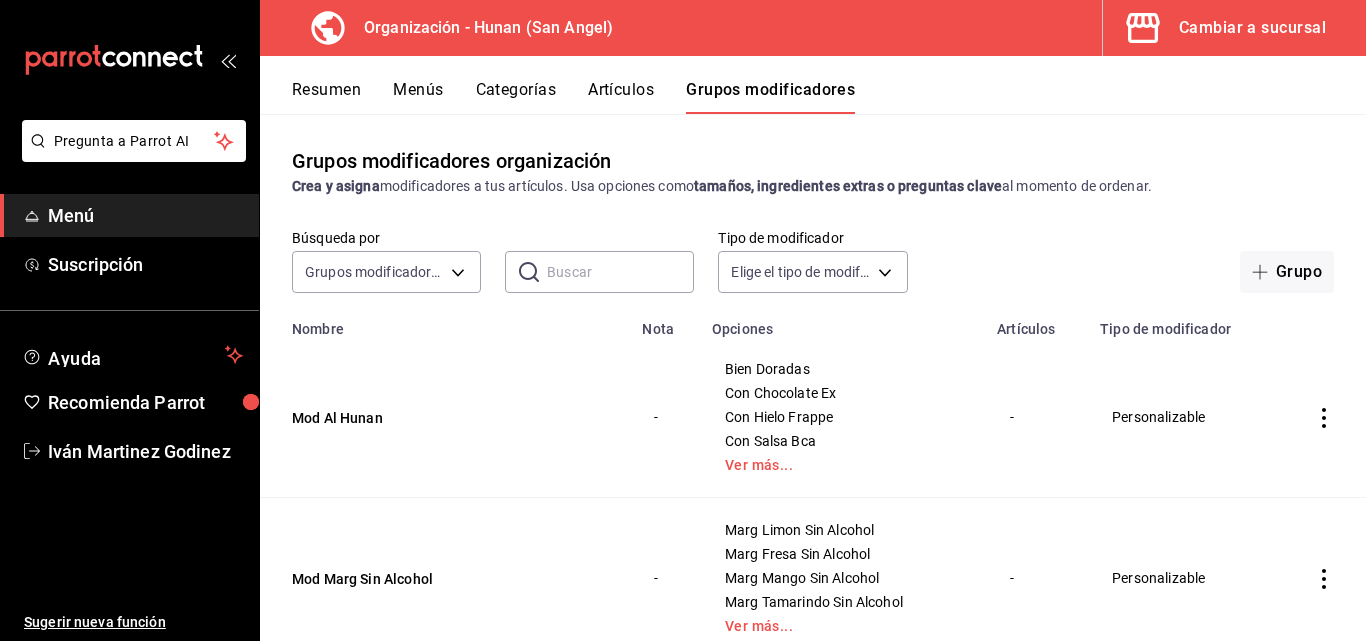 click on "Resumen" at bounding box center [326, 97] 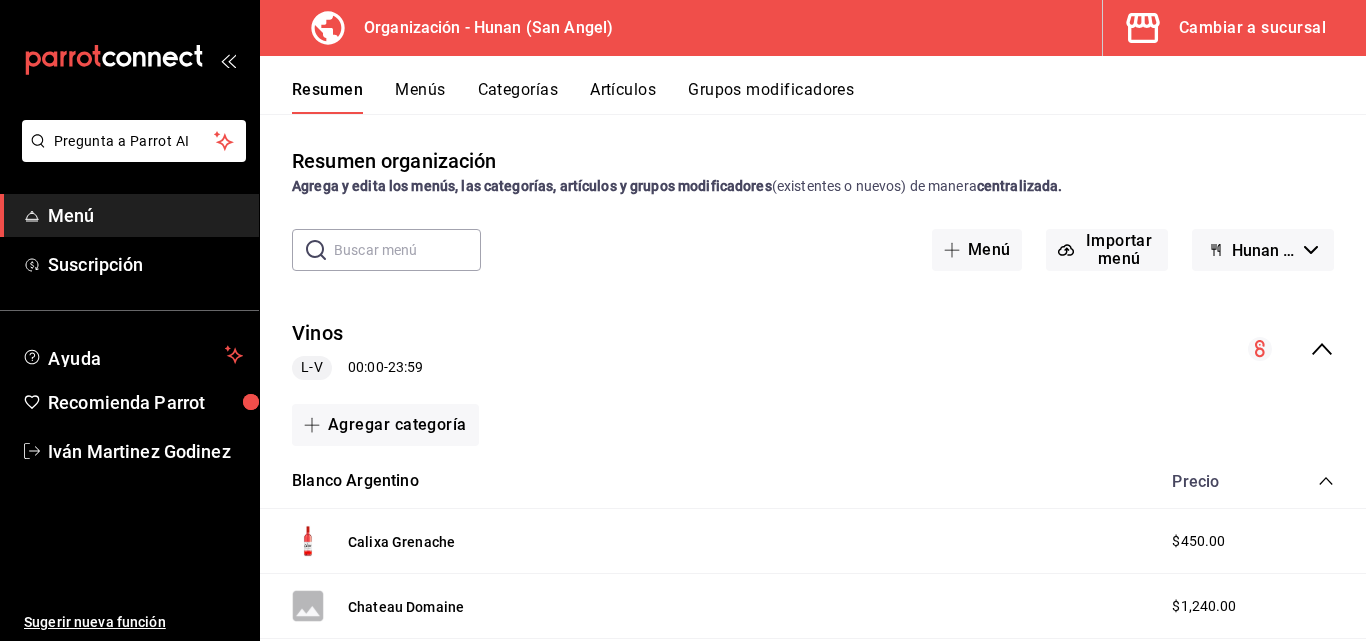 click on "​ ​ Menú Importar menú Hunan - Borrador" at bounding box center [813, 250] 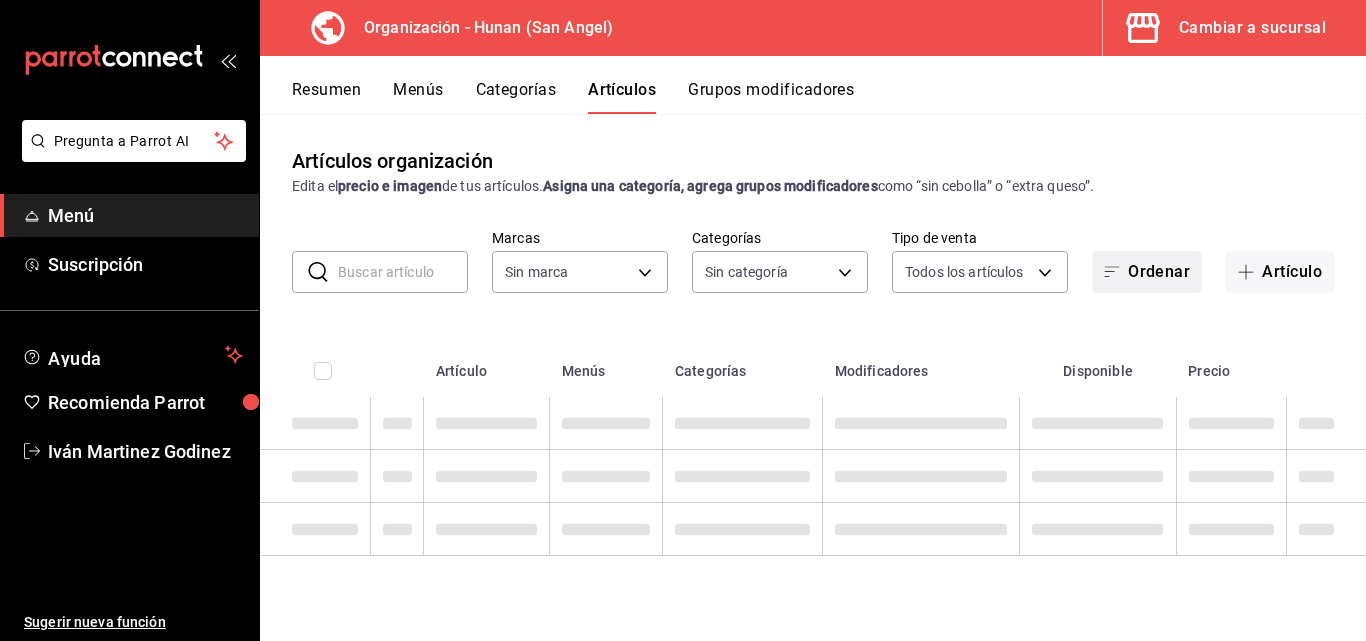 type on "d384c8d0-66a7-43b9-ac0d-3f995a6be0a8" 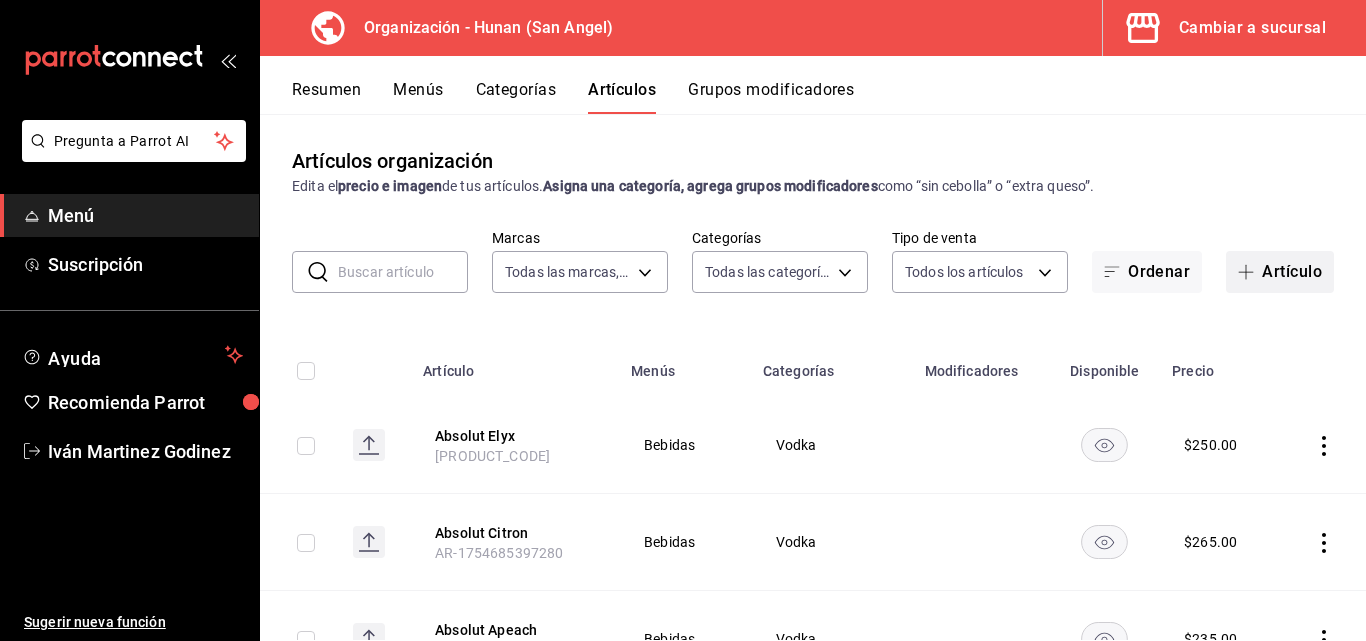 type on "5e6c8ed4-bdf8-42e8-816b-d39911e12aa6,1cac5387-84ff-42b0-b512-876f76fa8552,4df8252f-8381-4e4b-aa36-cbf6799b9b19,66c890f6-31da-4825-873c-06ad82b2a8d1,42138e37-9094-49a3-9b1d-d8bd571e538f,6c974f5b-64a1-4db4-9329-f8007736791e,8f9a5257-0753-41f6-908c-b25ff31d048a,d43900f8-5062-4f3a-931c-f4693d6acd48,0f03c763-f264-4281-b2e6-084ea7303955,7c1312d1-d61e-4024-9980-e59e50ff31fe,74f692cd-2d9d-4422-8d8b-c1d16f937b06,2abbedeb-6956-444c-8311-af12ab2f48cf,45acaf2d-1a5d-4869-8095-20515bade5f2,d2e1e135-9b60-490d-a190-91b5254c9e3f,6e7b6b96-f09b-429d-86c0-6dfadc554d16,1981e156-6f71-485c-aa99-da763a422a7e,7dd48d4e-9a72-4f43-975c-517530808e20,8235b652-b3e0-4365-9283-4a1a7ce3d654,542dcf18-e5bb-4dfd-811b-dde650df56d2,153b917f-3aae-4ded-87c3-ae1f0e41e87a,a83457d1-f450-41d8-829a-5c954141f3d6,119f2a60-242e-4e16-a87b-7d977e585b68,6a4bf5ff-1286-47ca-a9ed-be9c72c96a48,65c0dfef-038a-4f78-a7ec-44366e865eba,821c8703-2032-4a64-9509-4b99b9262e77,43aa3d75-9ced-4ca3-8a60-36cc8ae8679b,15ef8ebb-4127-47dc-8e29-c05443de52b5,a684563e-7796-44d5-b98..." 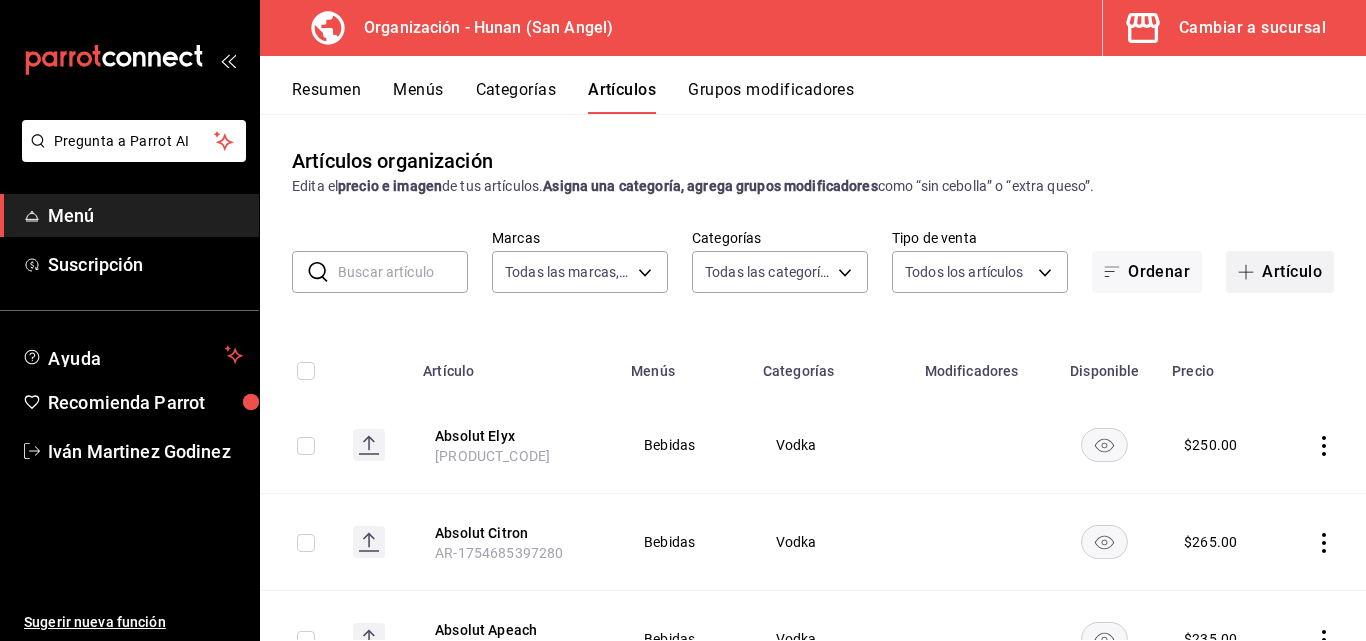 click on "Artículo" at bounding box center (1280, 272) 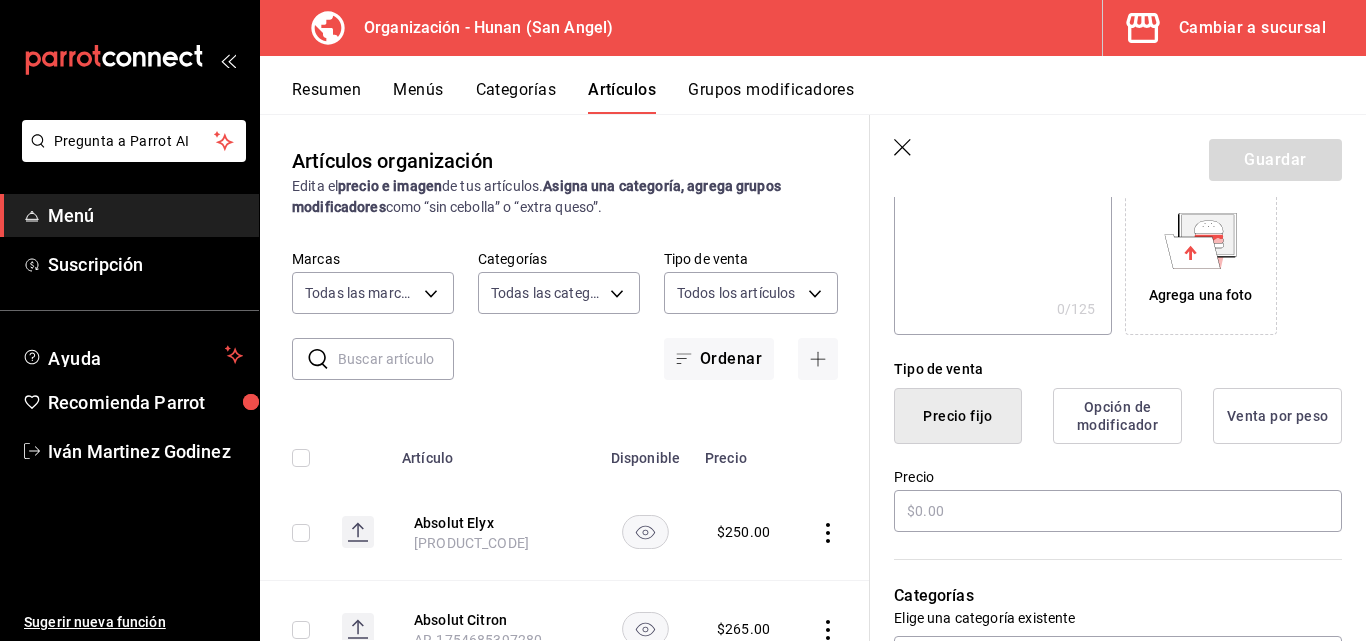 scroll, scrollTop: 391, scrollLeft: 0, axis: vertical 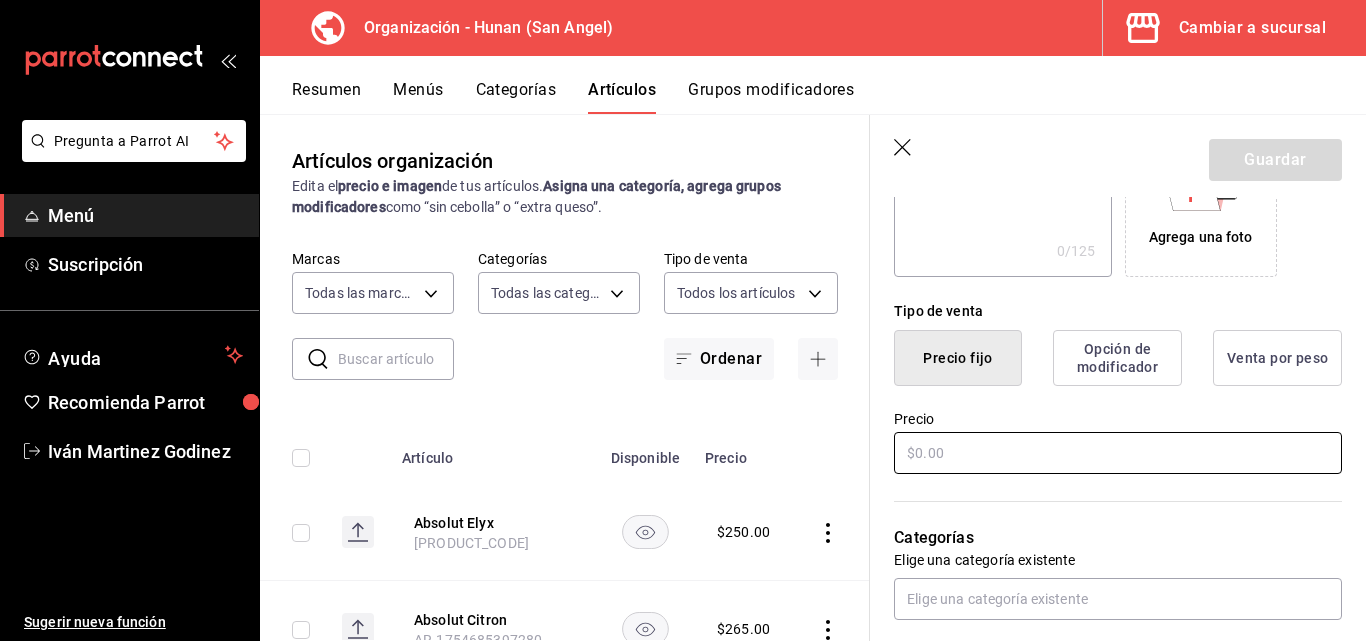 type on "Absolut Level" 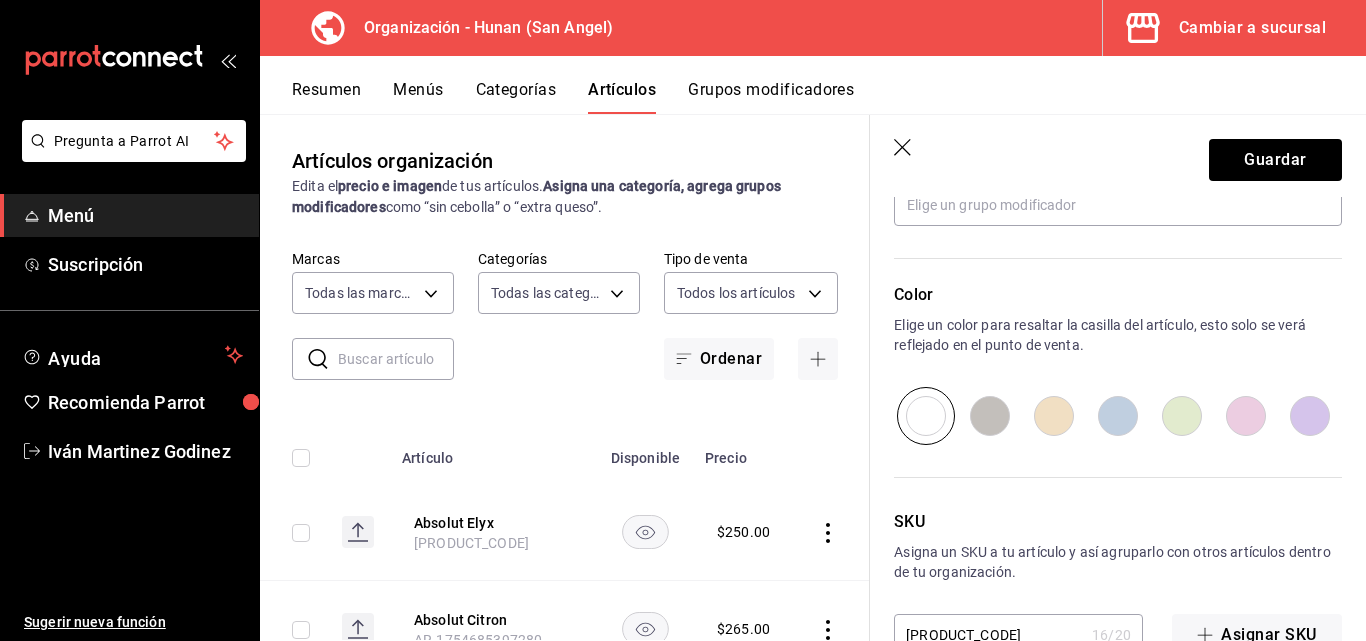 scroll, scrollTop: 958, scrollLeft: 0, axis: vertical 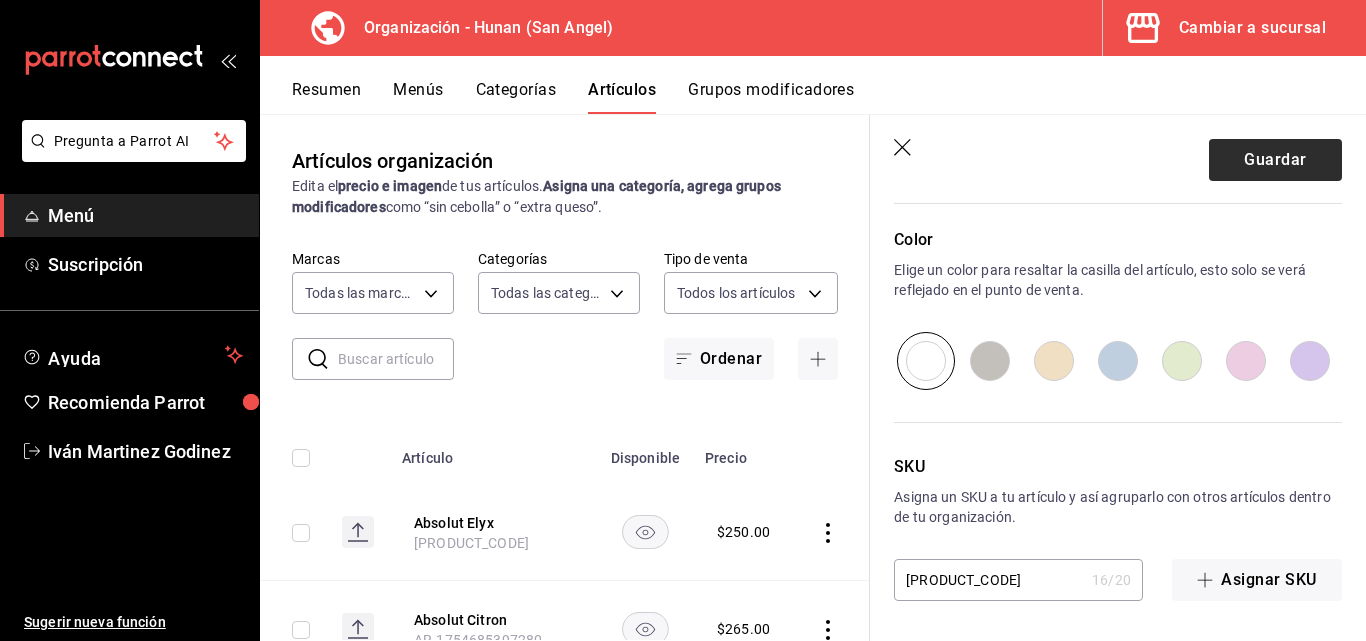type on "$280.00" 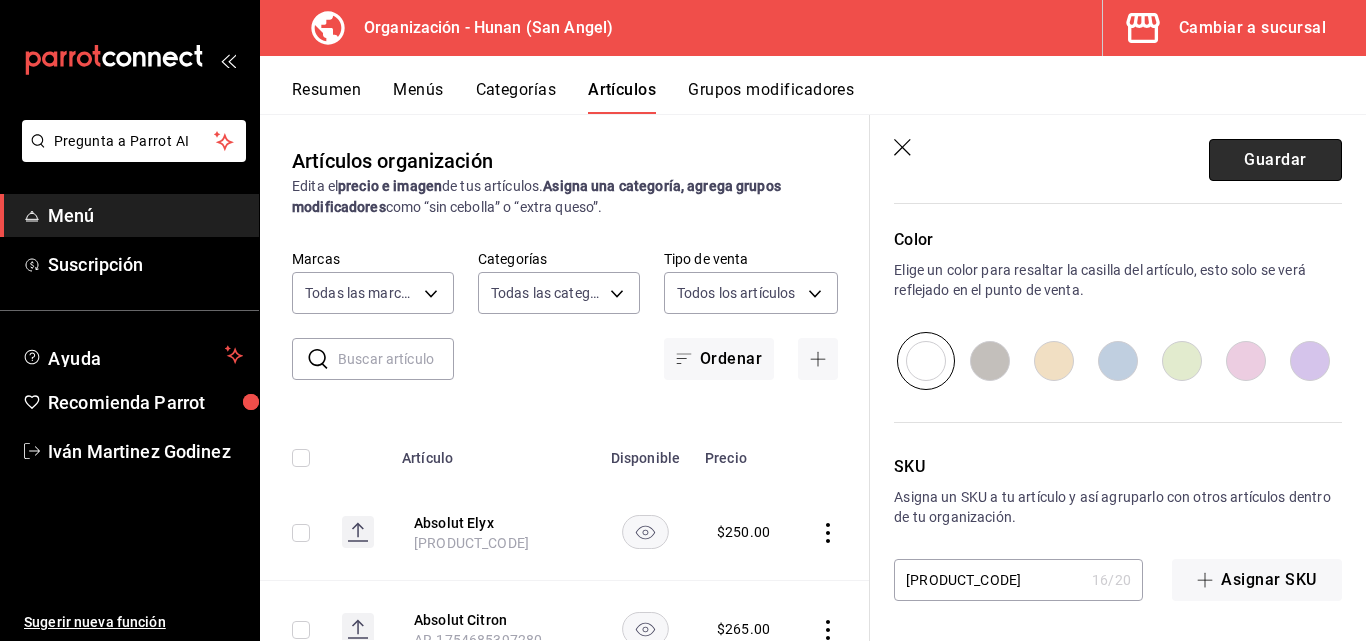click on "Guardar" at bounding box center [1275, 160] 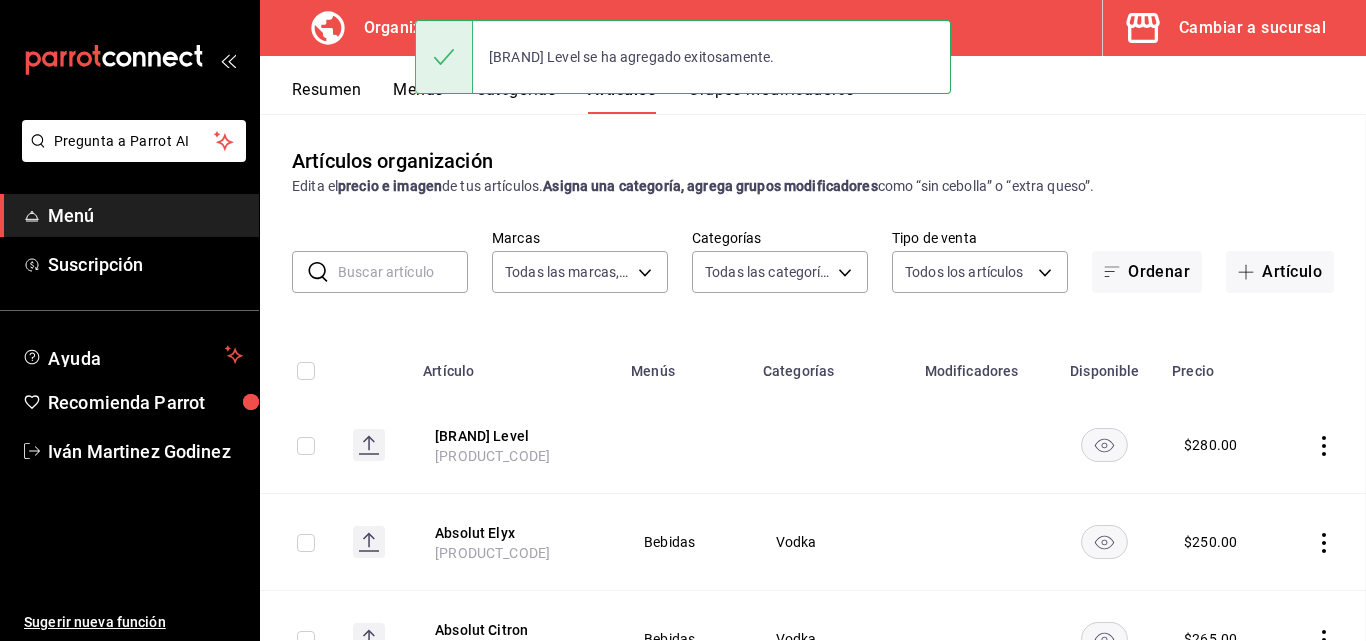 scroll, scrollTop: 0, scrollLeft: 0, axis: both 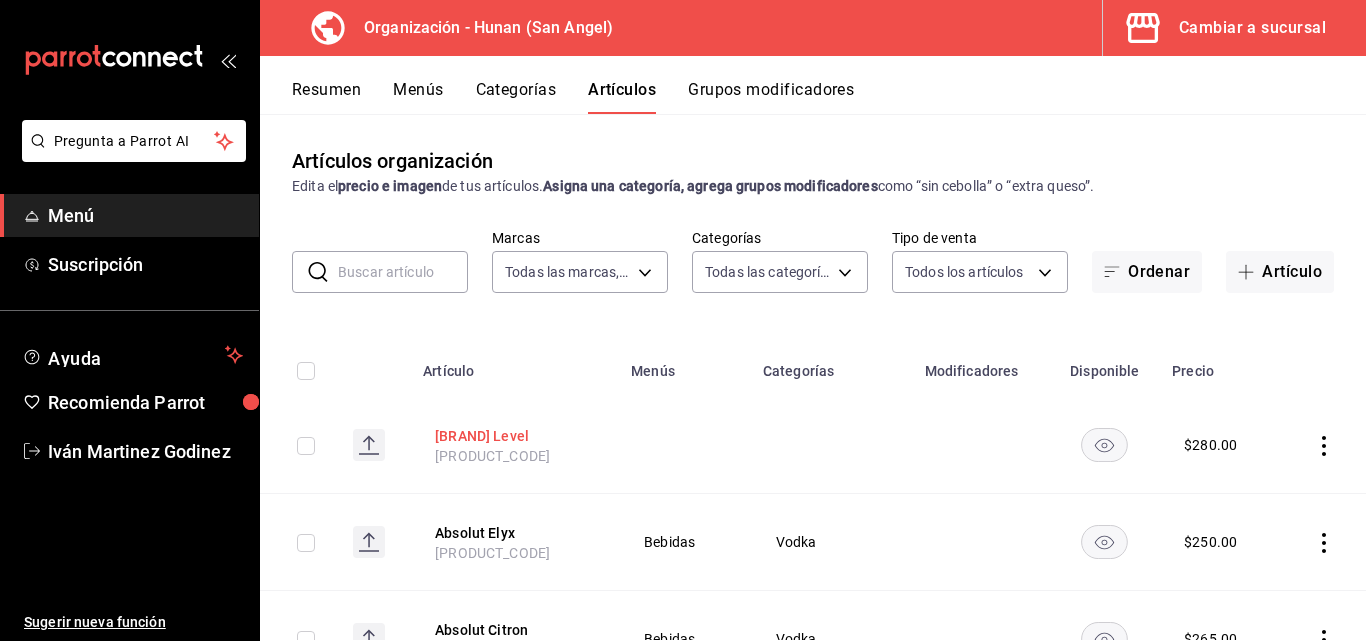 click on "Absolut Level" at bounding box center (515, 436) 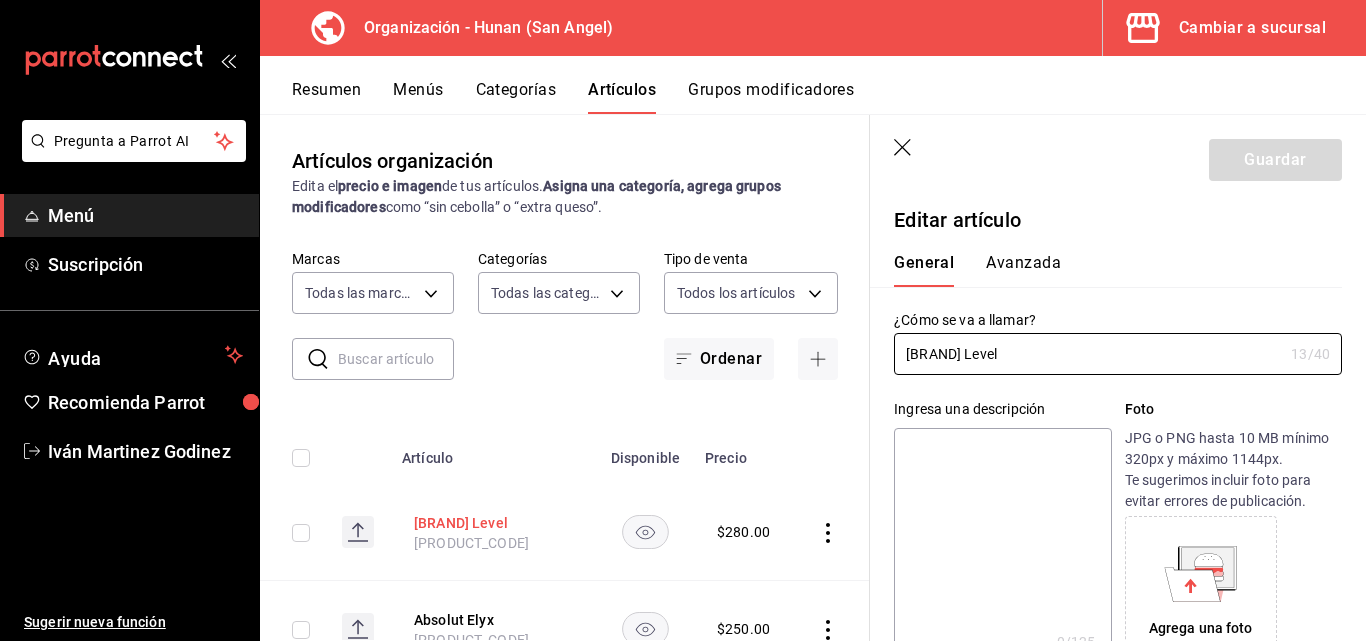 type on "$280.00" 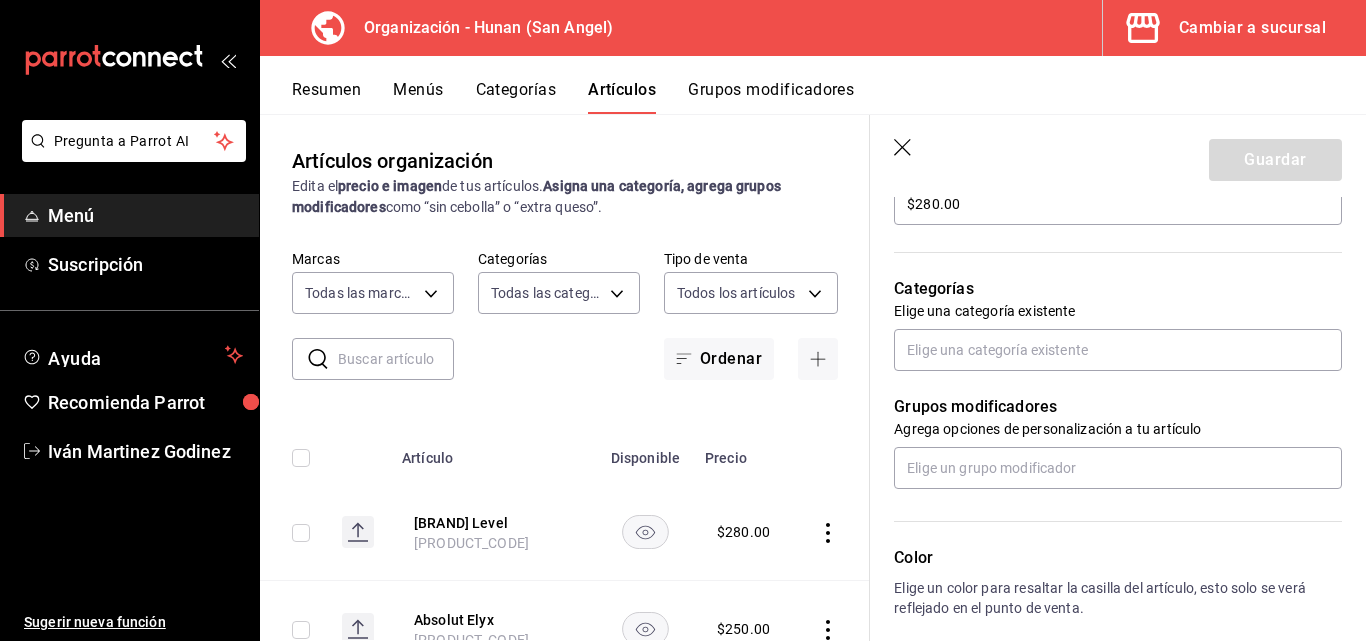 scroll, scrollTop: 643, scrollLeft: 0, axis: vertical 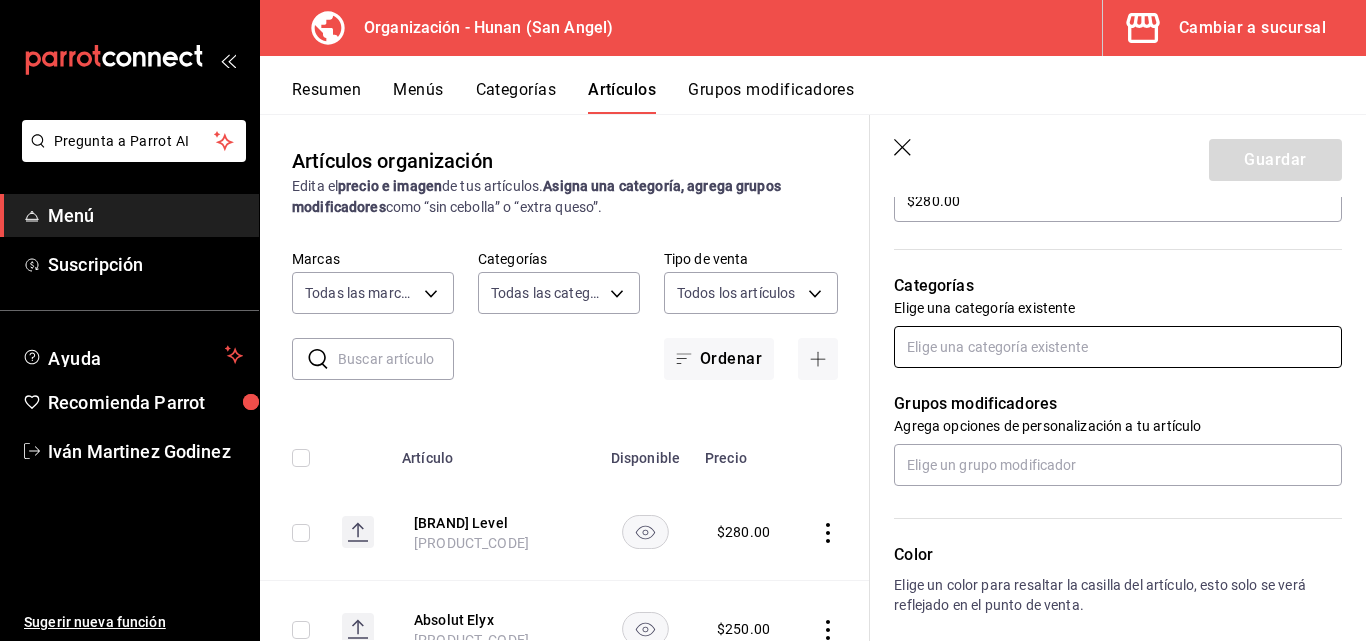 click at bounding box center [1118, 347] 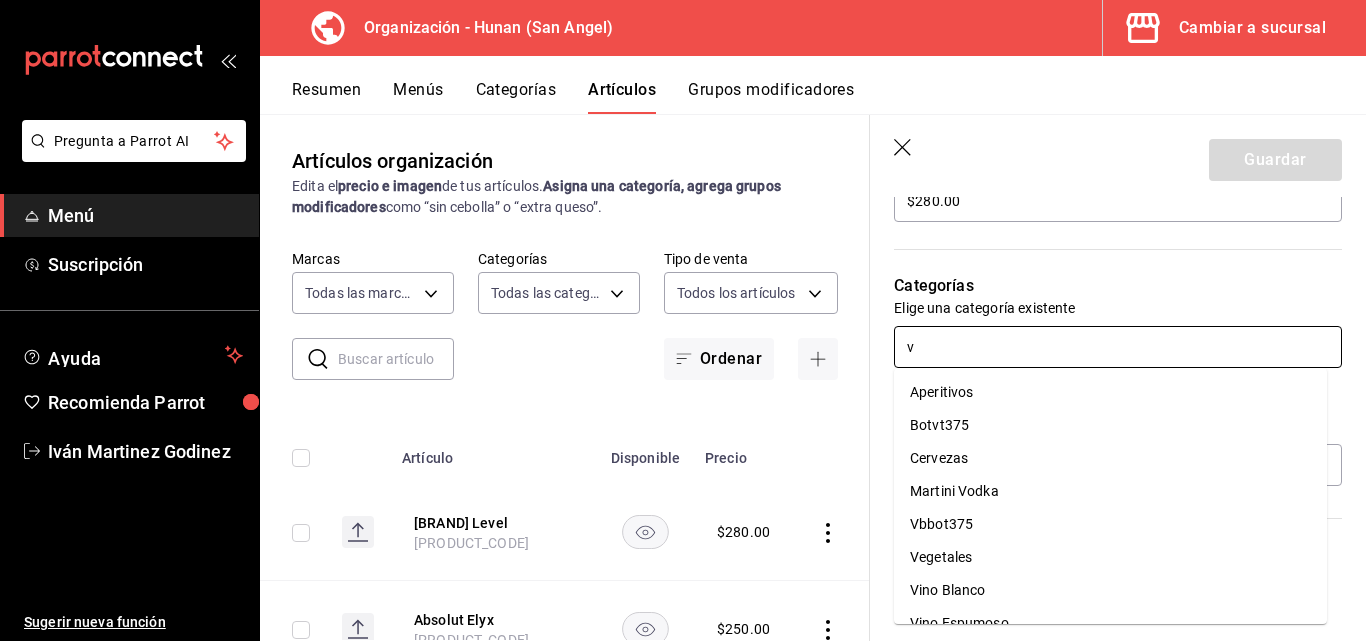 type on "vo" 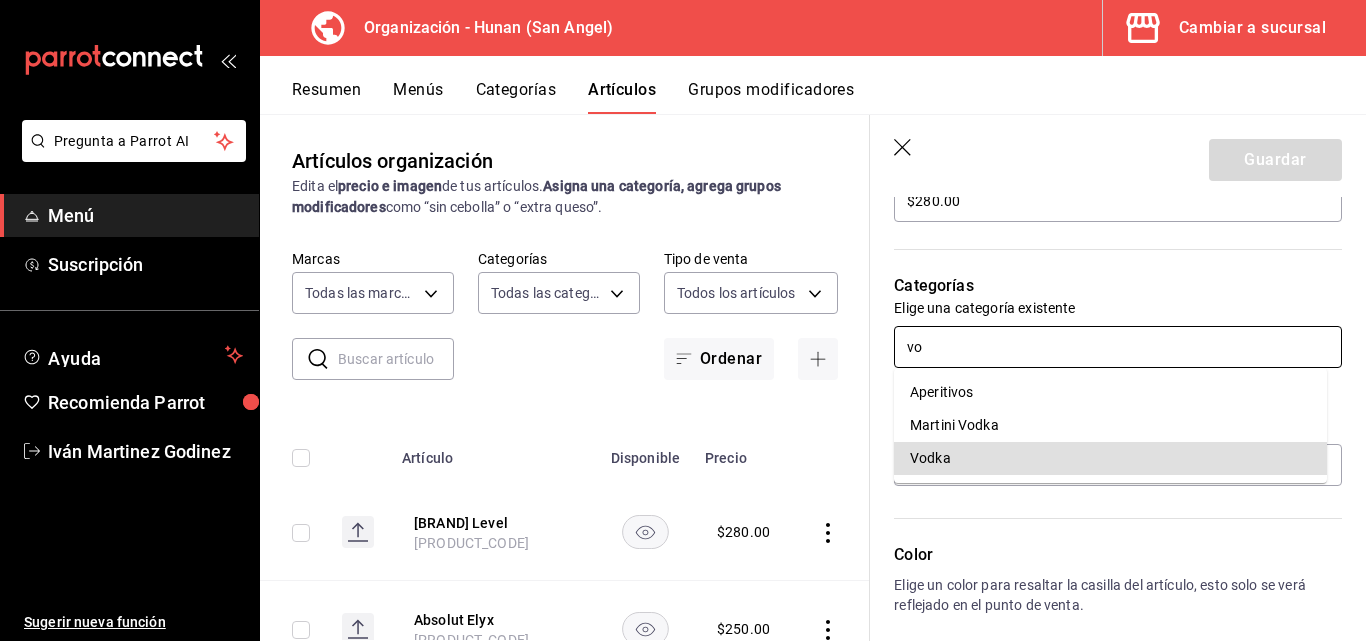 type 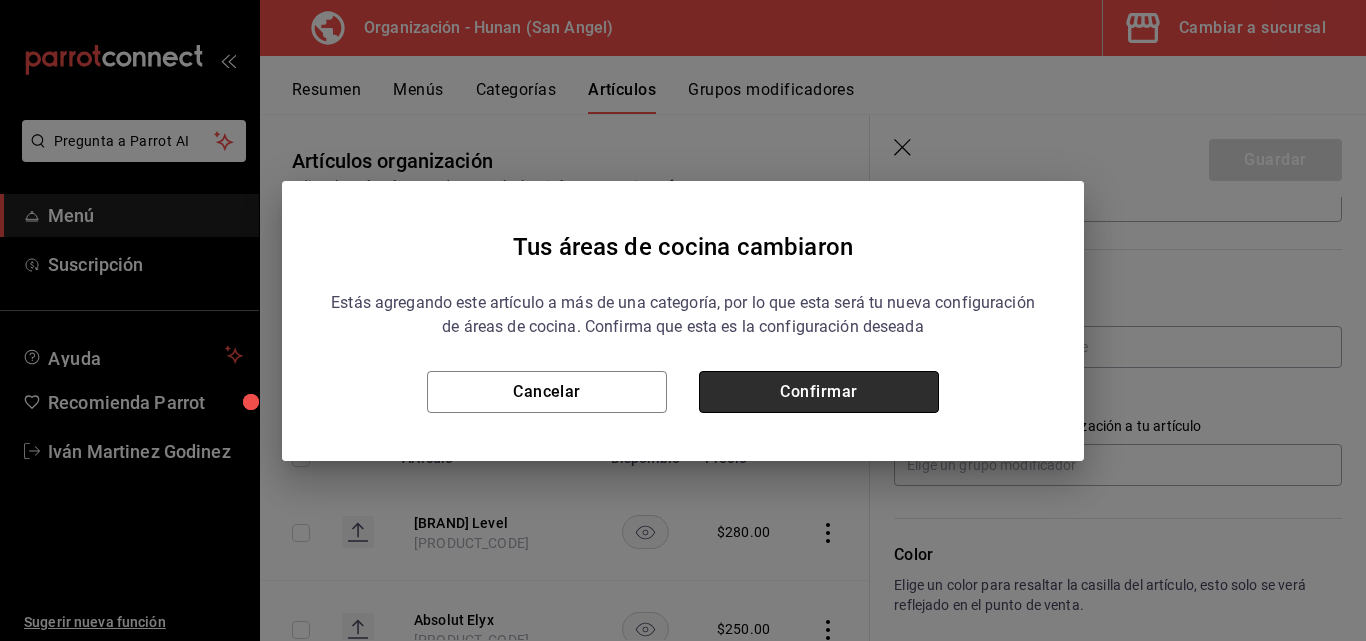 click on "Confirmar" at bounding box center (819, 392) 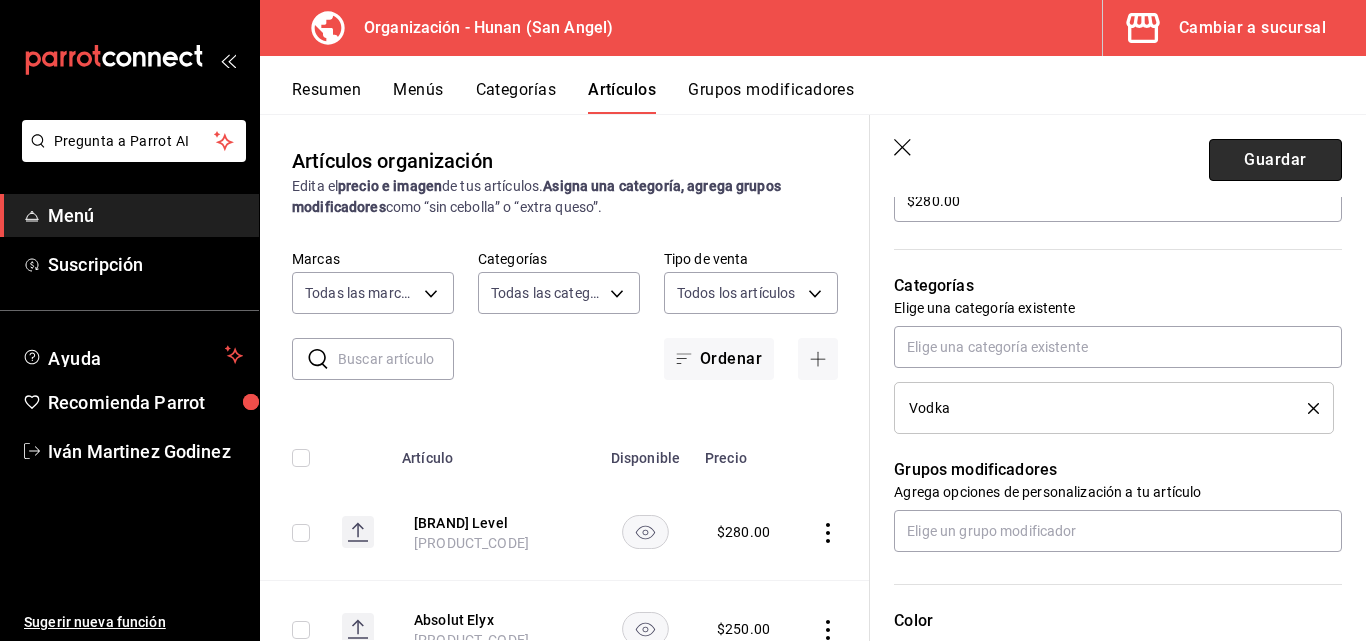 click on "Guardar" at bounding box center [1275, 160] 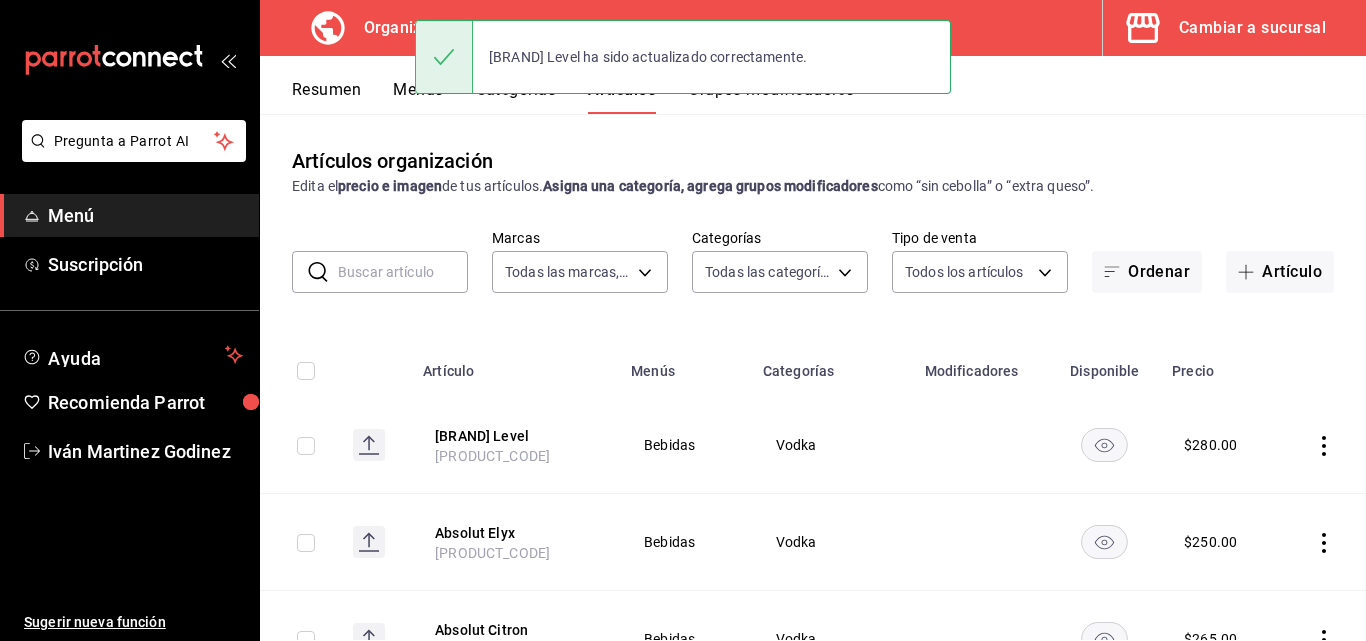 scroll, scrollTop: 0, scrollLeft: 0, axis: both 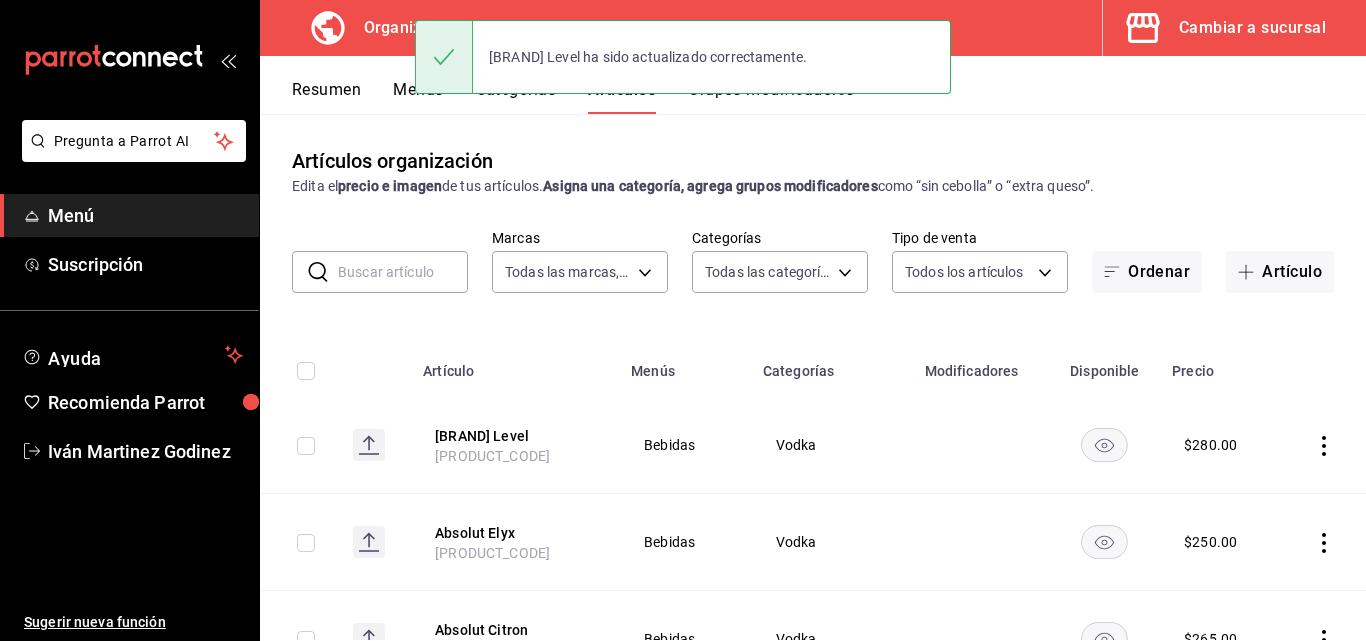 click on "Modificadores" at bounding box center [981, 365] 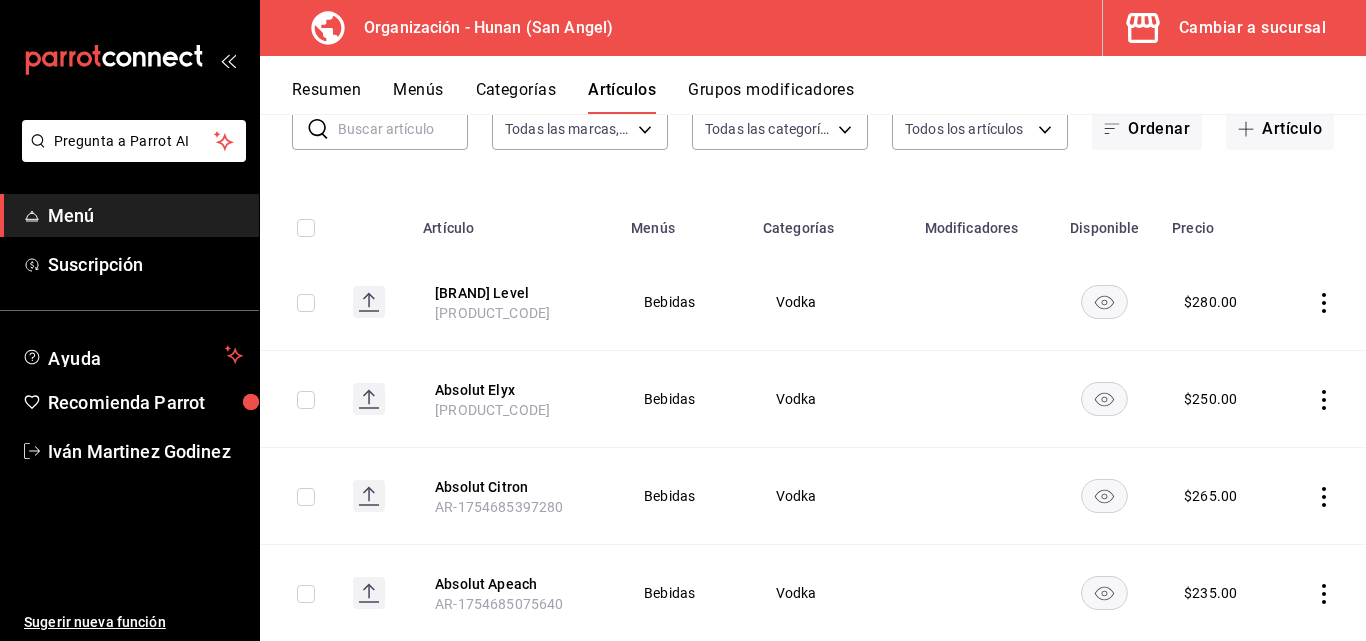 scroll, scrollTop: 171, scrollLeft: 0, axis: vertical 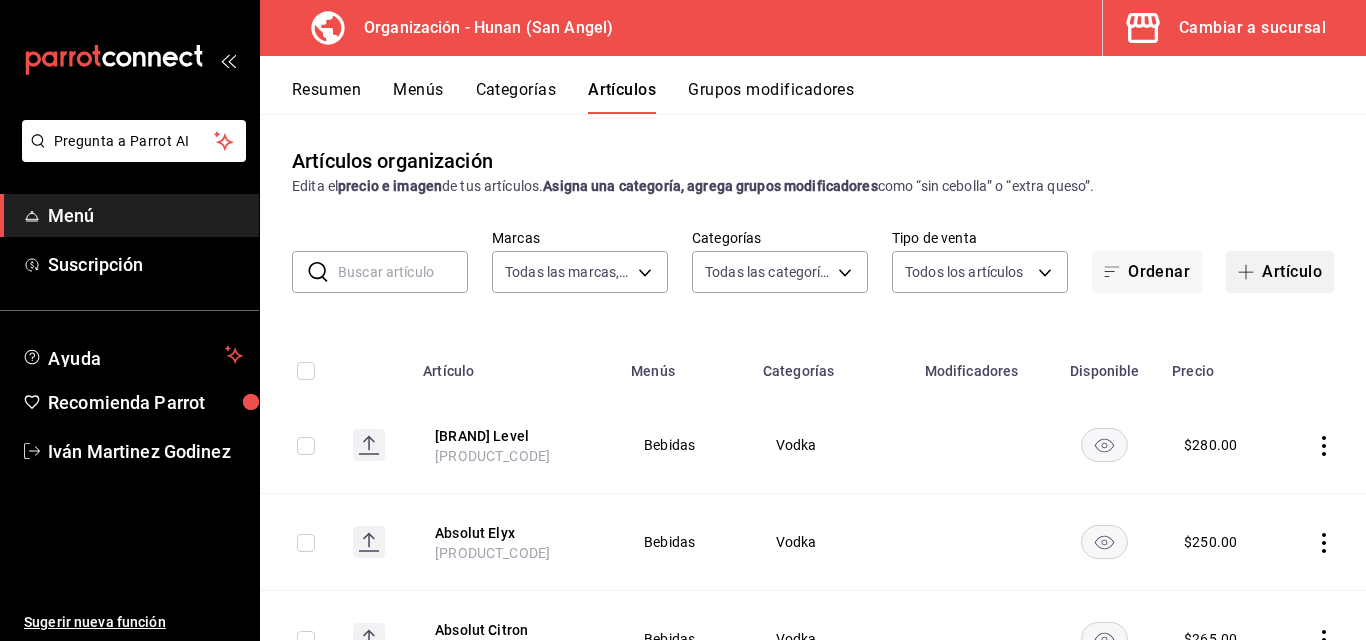 click on "Artículo" at bounding box center [1280, 272] 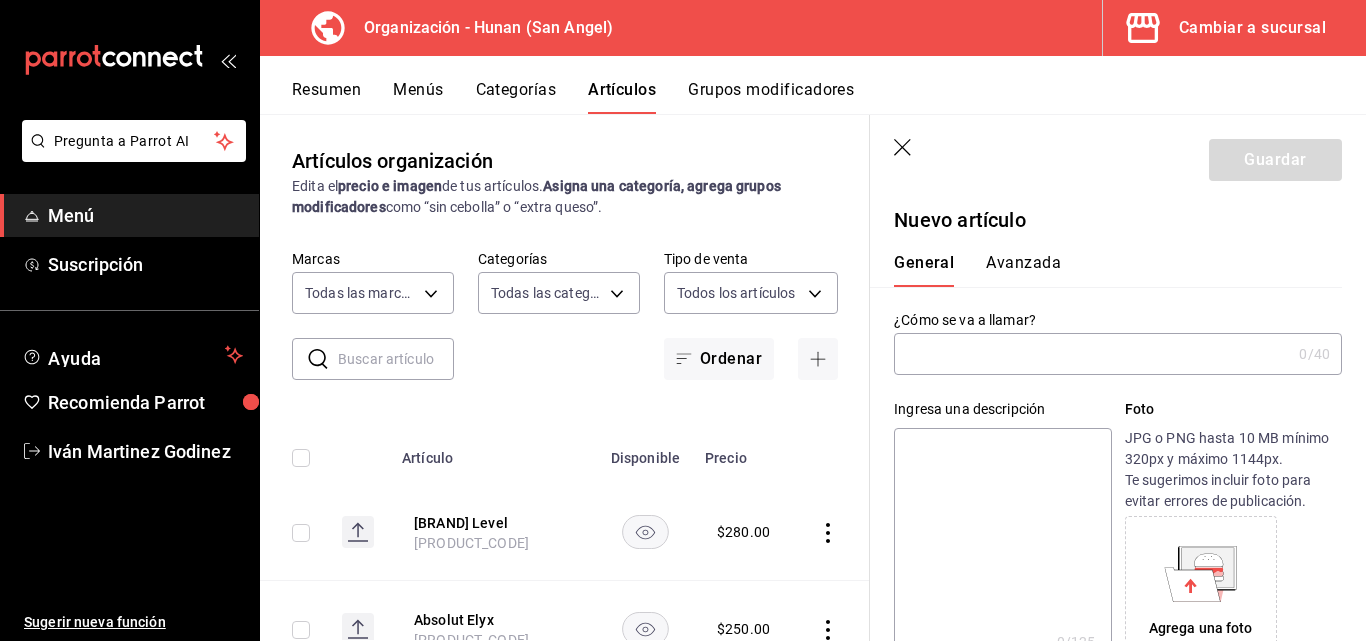 click at bounding box center (1092, 354) 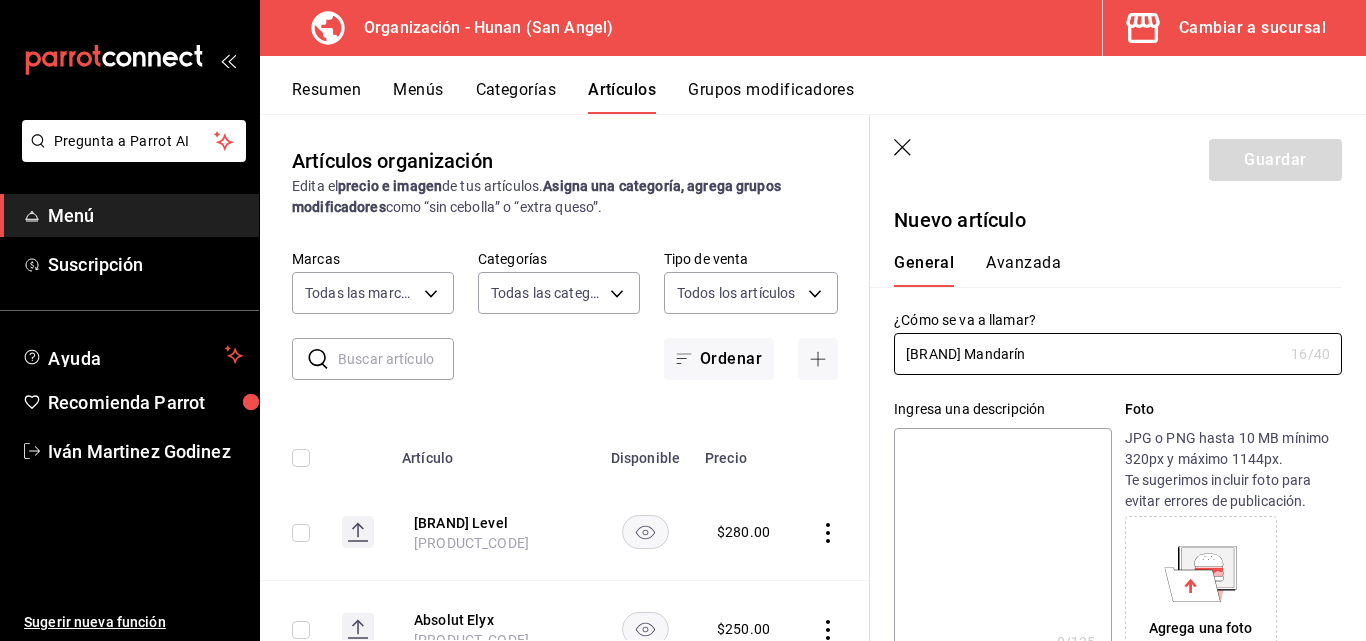 type on "Absolut Mandarín" 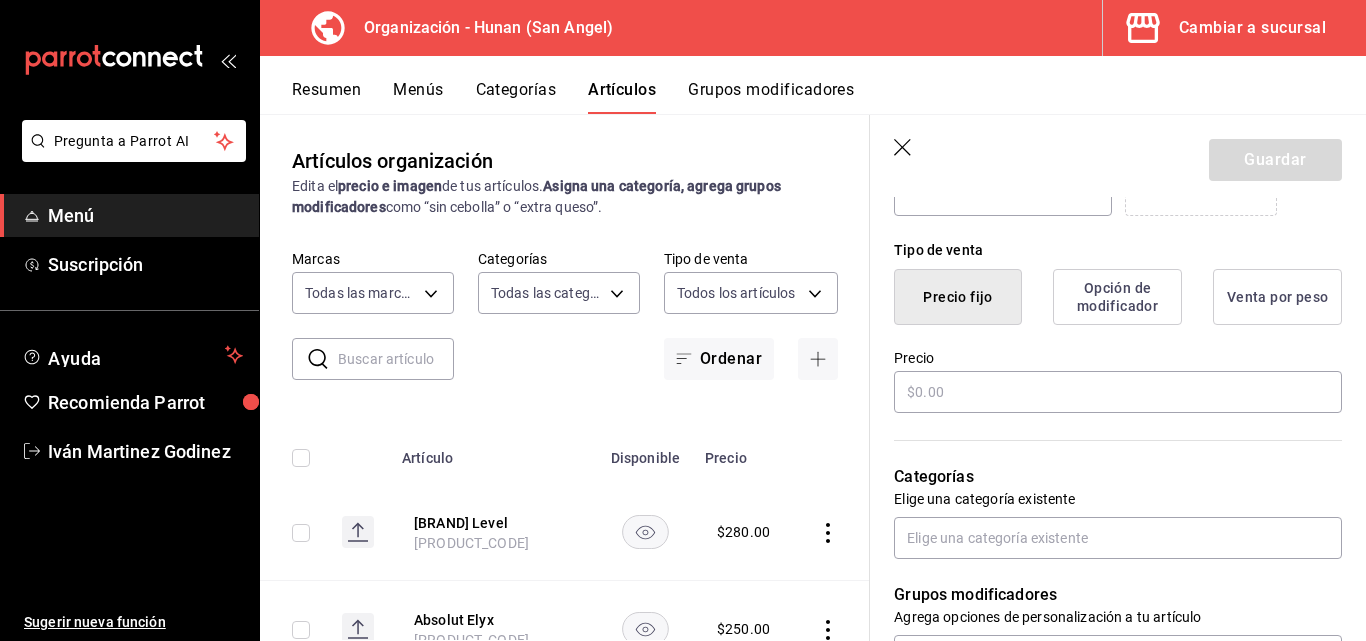 scroll, scrollTop: 488, scrollLeft: 0, axis: vertical 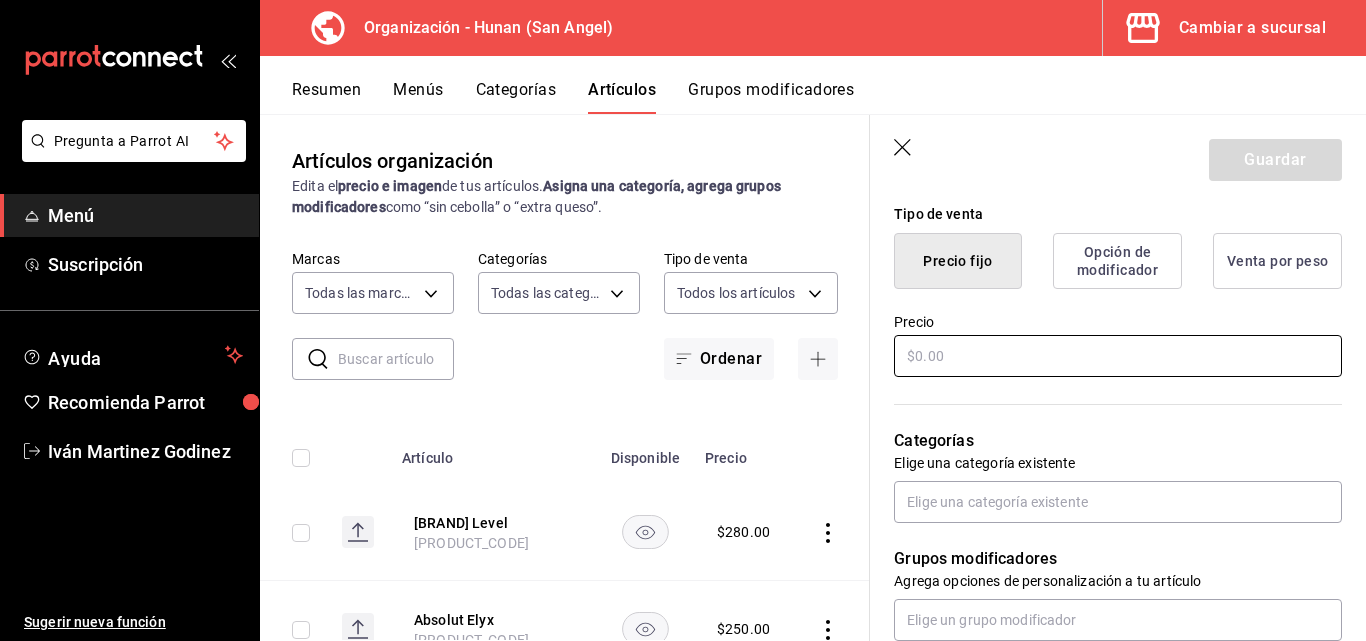 click at bounding box center (1118, 356) 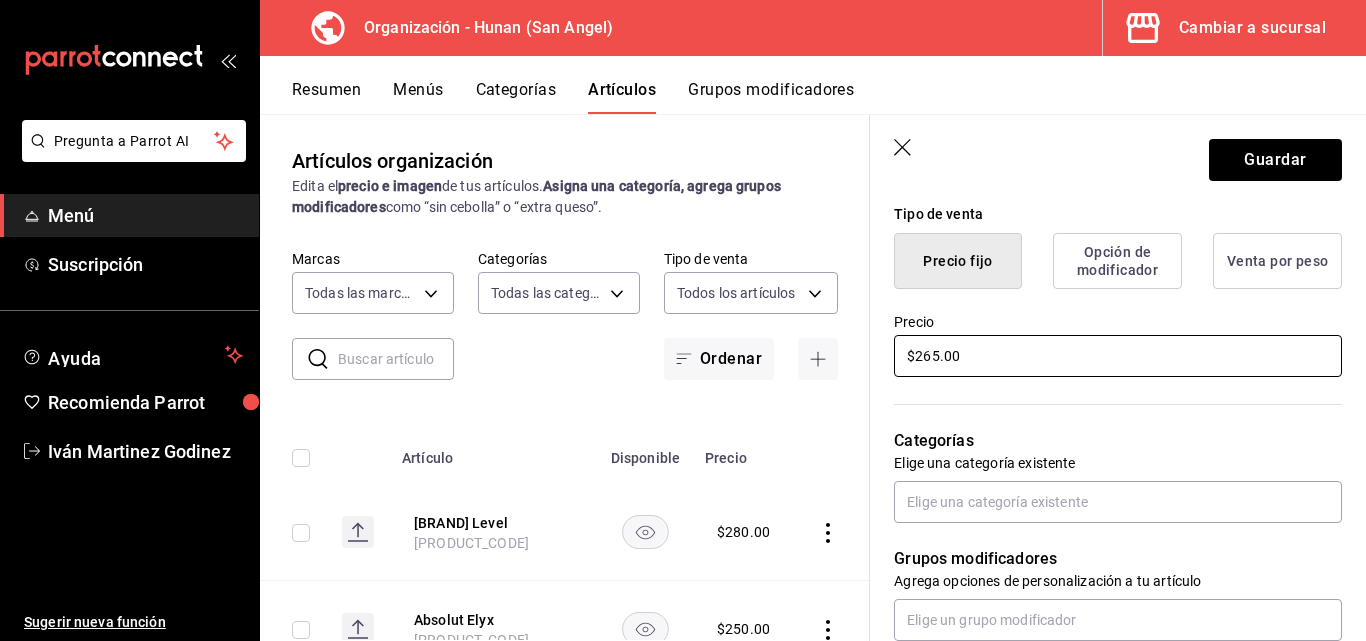scroll, scrollTop: 540, scrollLeft: 0, axis: vertical 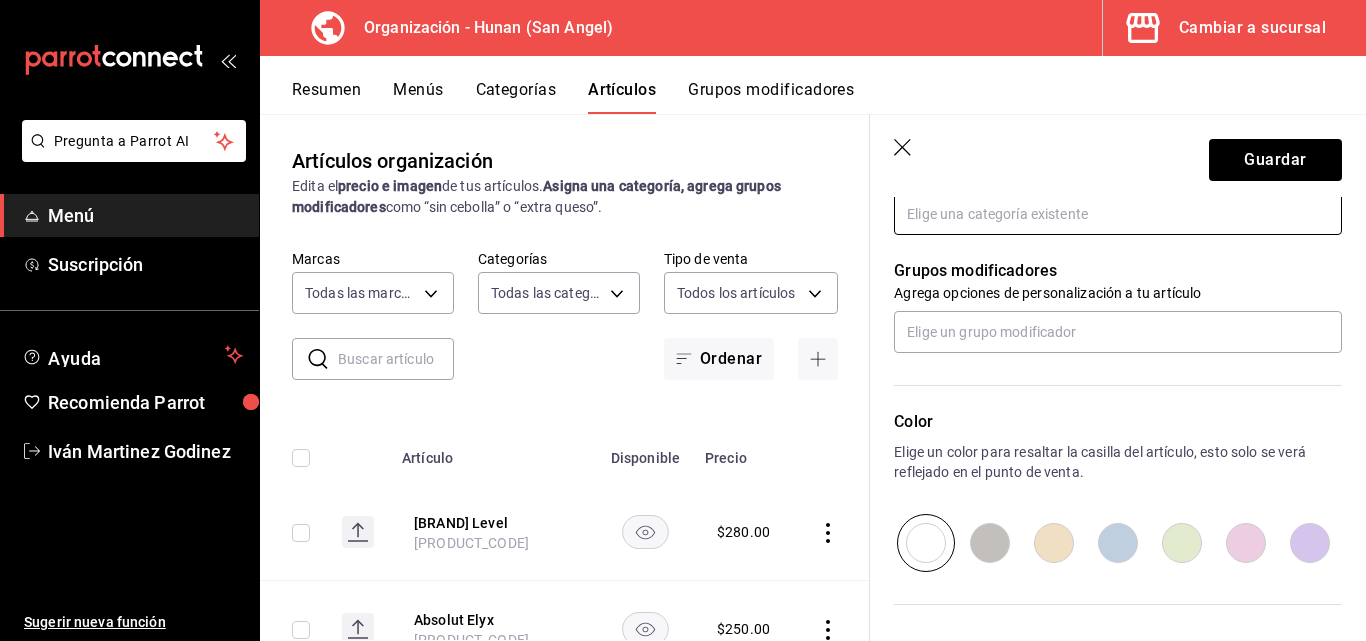 type on "$265.00" 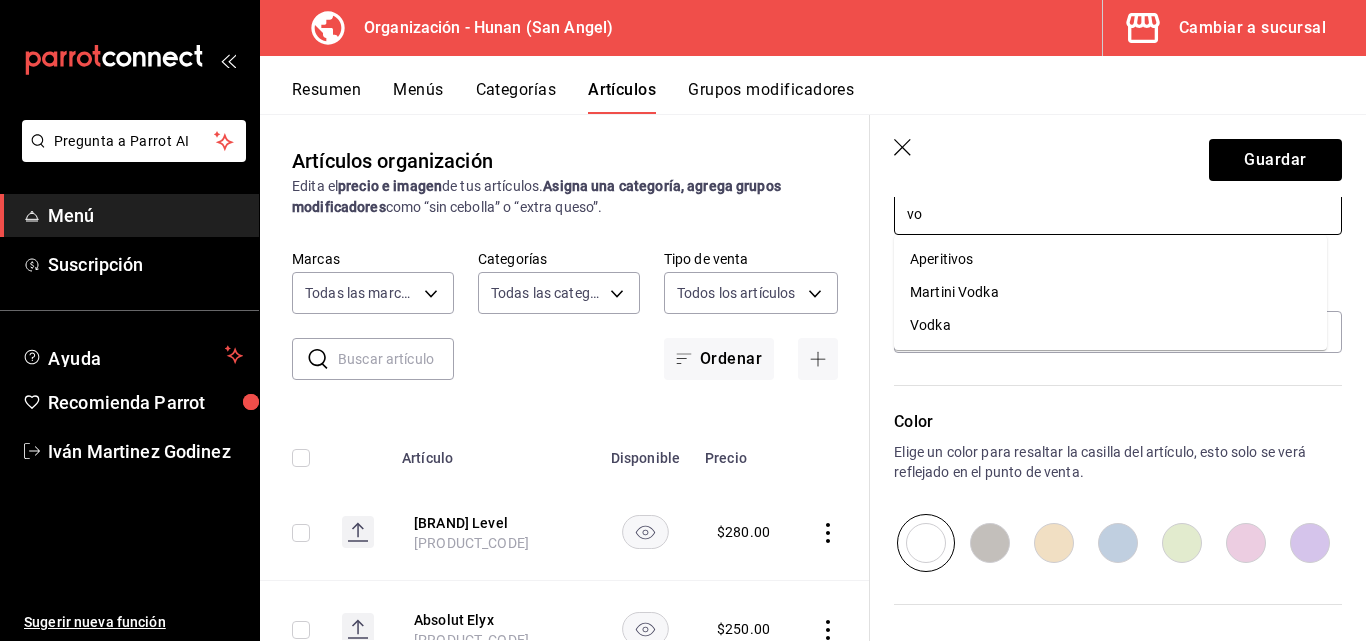 type on "vod" 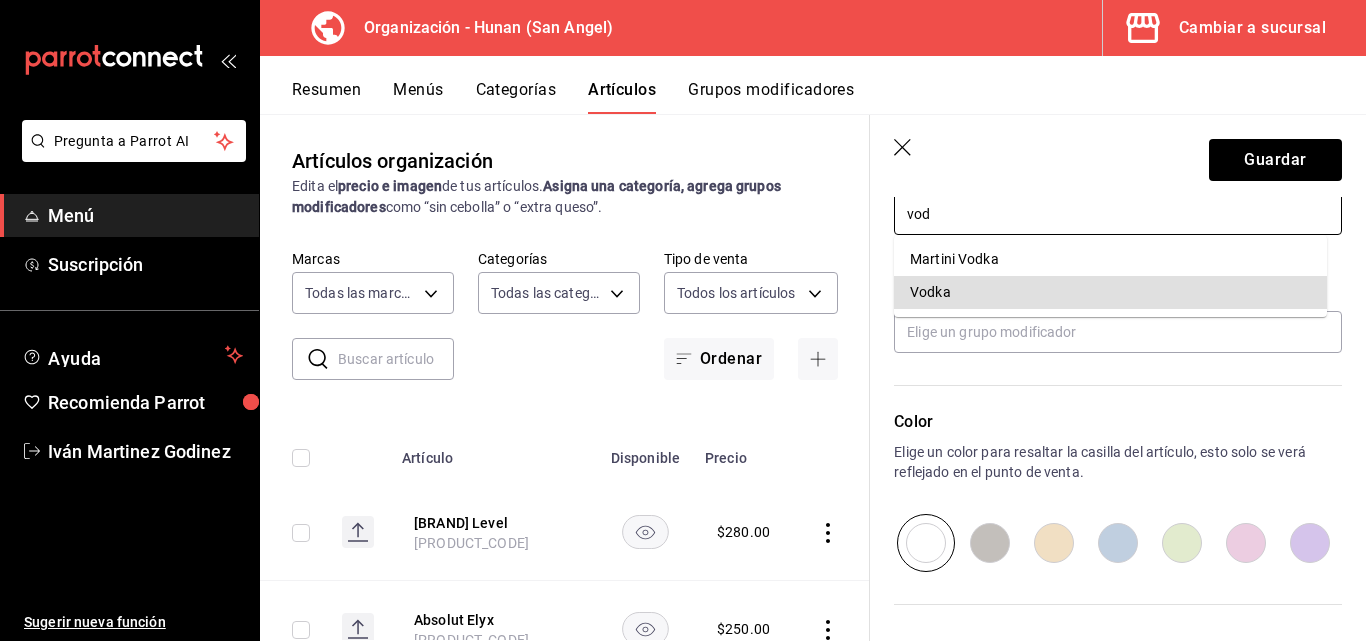 type 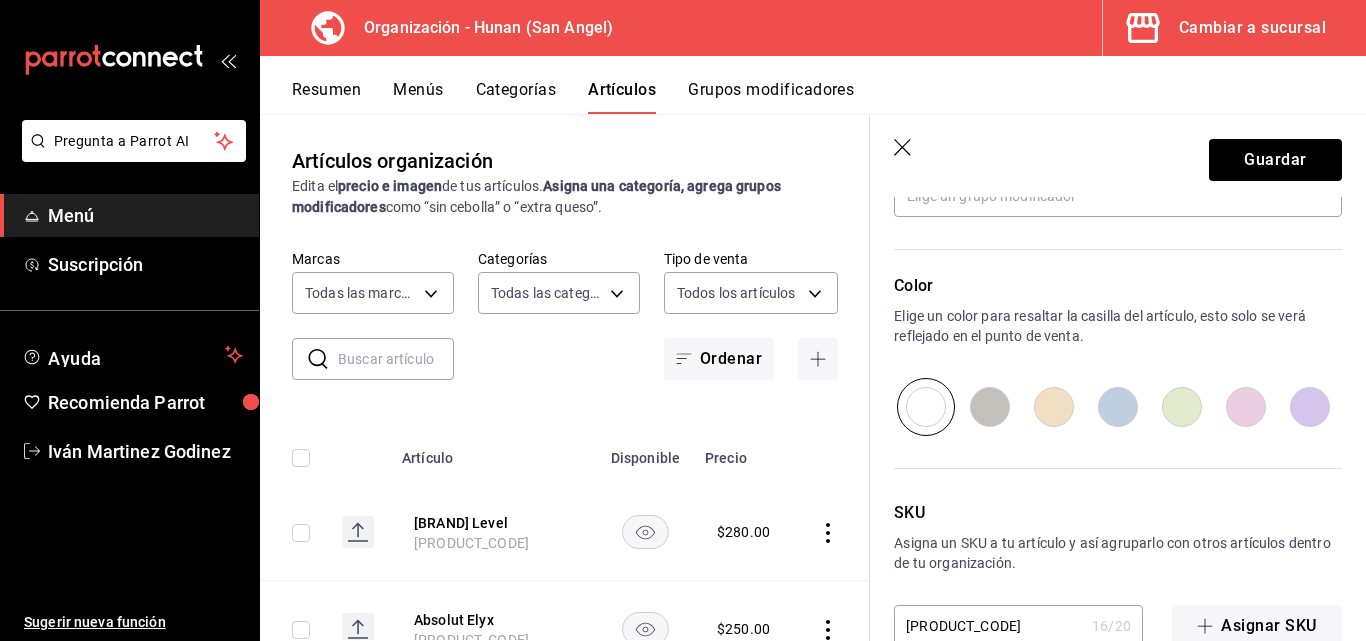 scroll, scrollTop: 985, scrollLeft: 0, axis: vertical 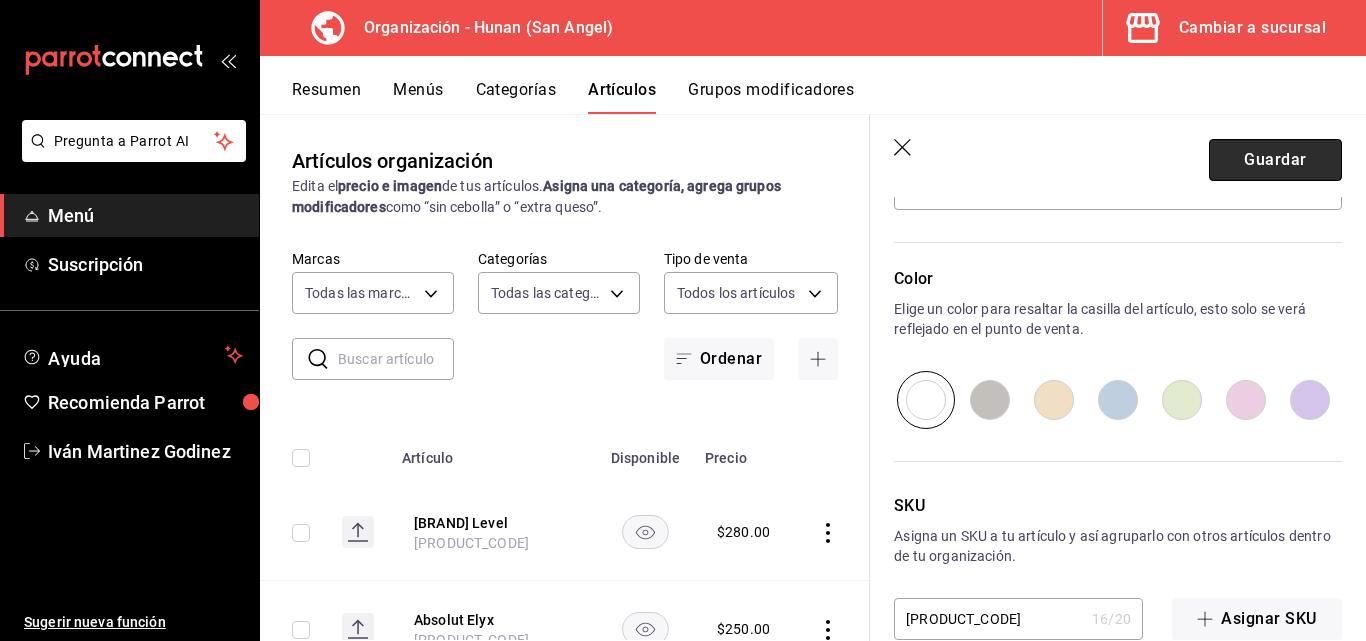 click on "Guardar" at bounding box center (1275, 160) 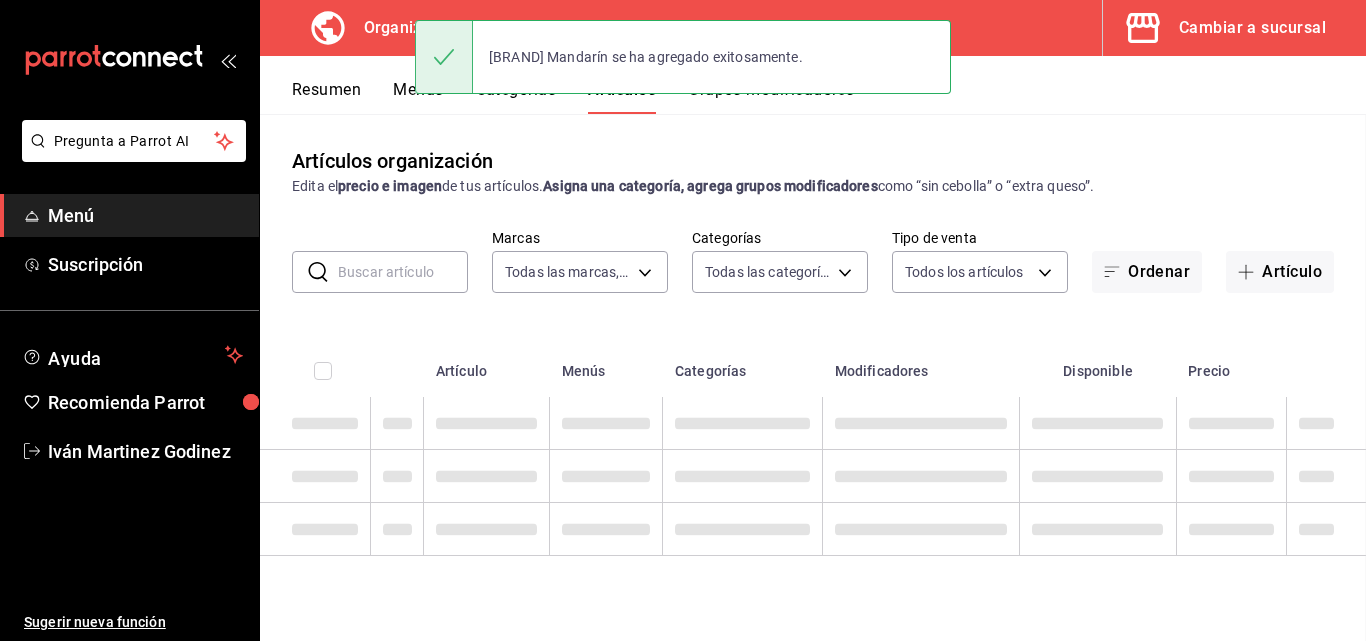 scroll, scrollTop: 0, scrollLeft: 0, axis: both 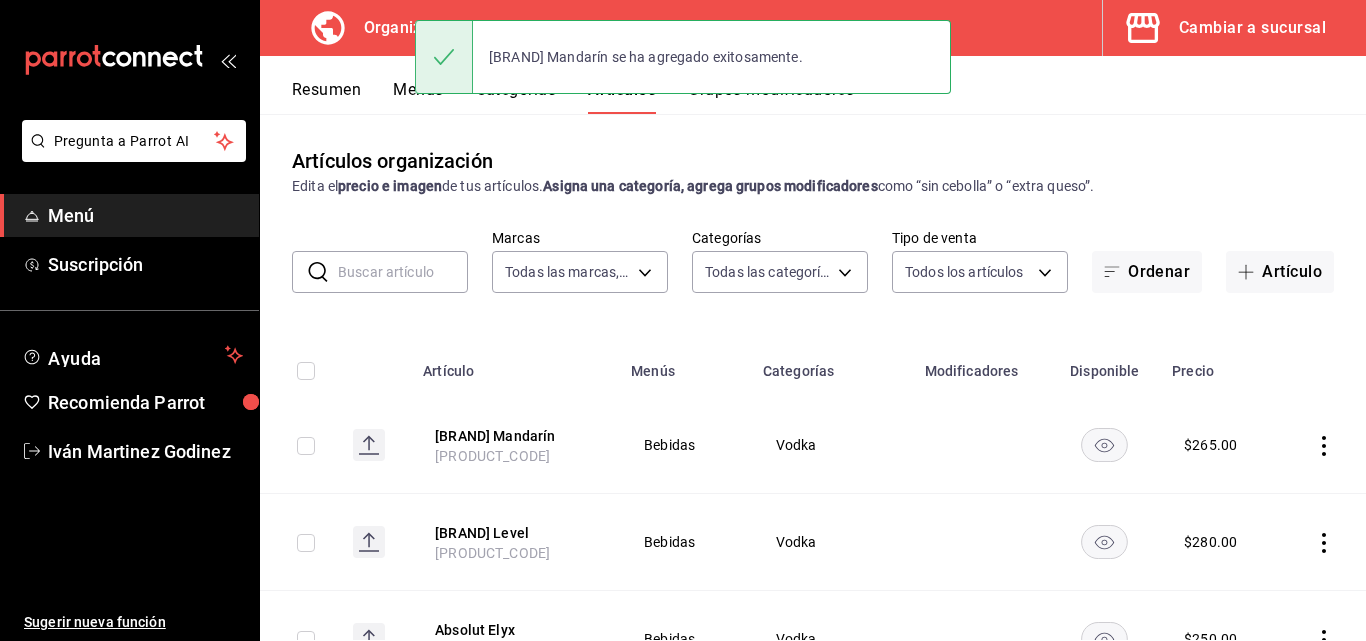 click on "Artículos organización Edita el  precio e imagen  de tus artículos.  Asigna una categoría, agrega grupos modificadores  como “sin cebolla” o “extra queso”. ​ ​ Marcas Todas las marcas, Sin marca d384c8d0-66a7-43b9-ac0d-3f995a6be0a8 Categorías Todas las categorías, Sin categoría Tipo de venta Todos los artículos ALL Ordenar Artículo Artículo Menús Categorías Modificadores Disponible Precio Absolut Mandarín AR-1754686012221 Bebidas Vodka $ 265.00 Absolut Level AR-1754685924671 Bebidas Vodka $ 280.00 Absolut Elyx AR-1754685478351 Bebidas Vodka $ 250.00 Absolut Citron AR-1754685397280 Bebidas Vodka $ 265.00 Absolut Apeach AR-1754685075640 Bebidas Vodka $ 235.00 Salsa Soya 16 Oz 105209 Alimentos Salsa y Extras $ 165.00 Salsa Chabacano 16Oz 105208 Alimentos Salsa y Extras $ 165.00 Salsa Chabacano 8Oz 105207 Alimentos Salsa y Extras $ 95.00 Salsa Soya 8 Oz 105206 Alimentos Salsa y Extras $ 95.00 Salsa Sambal 16 Oz 105205 Alimentos Salsa y Extras $ 195.00 Salsa Sambal 8 Oz 105204 Alimentos $" at bounding box center [813, 377] 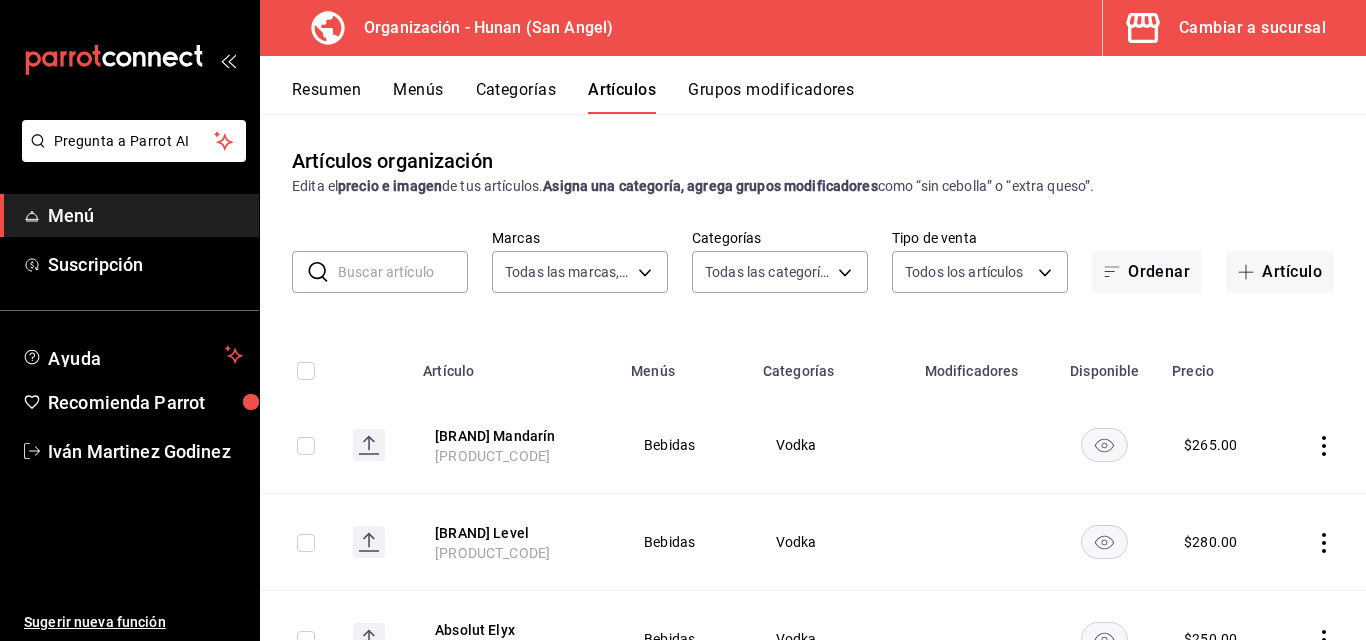 click on "Artículos organización Edita el  precio e imagen  de tus artículos.  Asigna una categoría, agrega grupos modificadores  como “sin cebolla” o “extra queso”. ​ ​ Marcas Todas las marcas, Sin marca d384c8d0-66a7-43b9-ac0d-3f995a6be0a8 Categorías Todas las categorías, Sin categoría Tipo de venta Todos los artículos ALL Ordenar Artículo Artículo Menús Categorías Modificadores Disponible Precio Absolut Mandarín AR-1754686012221 Bebidas Vodka $ 265.00 Absolut Level AR-1754685924671 Bebidas Vodka $ 280.00 Absolut Elyx AR-1754685478351 Bebidas Vodka $ 250.00 Absolut Citron AR-1754685397280 Bebidas Vodka $ 265.00 Absolut Apeach AR-1754685075640 Bebidas Vodka $ 235.00 Salsa Soya 16 Oz 105209 Alimentos Salsa y Extras $ 165.00 Salsa Chabacano 16Oz 105208 Alimentos Salsa y Extras $ 165.00 Salsa Chabacano 8Oz 105207 Alimentos Salsa y Extras $ 95.00 Salsa Soya 8 Oz 105206 Alimentos Salsa y Extras $ 95.00 Salsa Sambal 16 Oz 105205 Alimentos Salsa y Extras $ 195.00 Salsa Sambal 8 Oz 105204 Alimentos $" at bounding box center [813, 377] 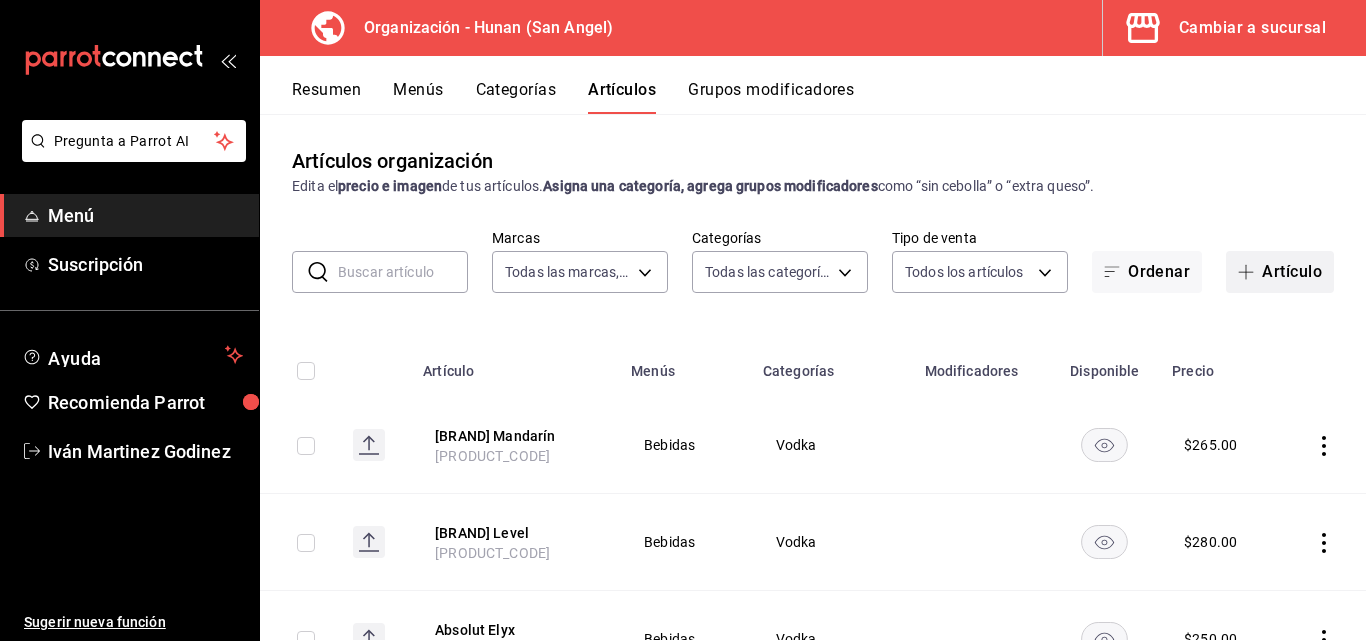 click on "Artículo" at bounding box center [1280, 272] 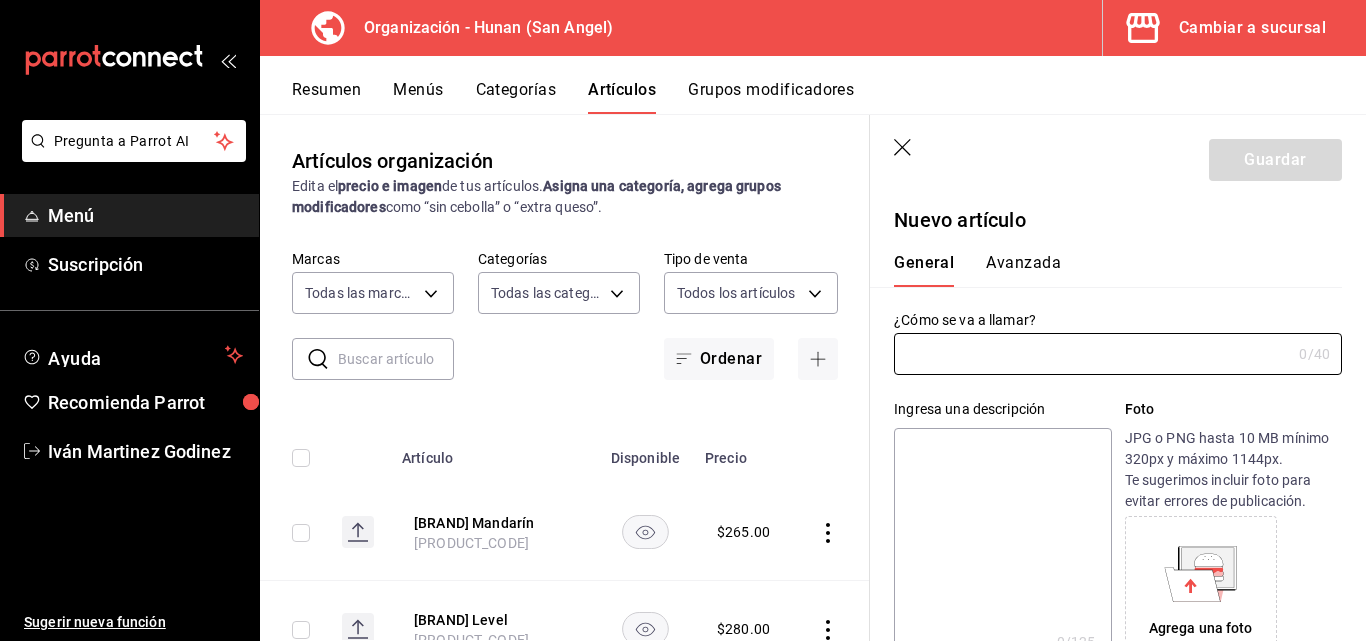 type on "[ALPHANUMERIC]" 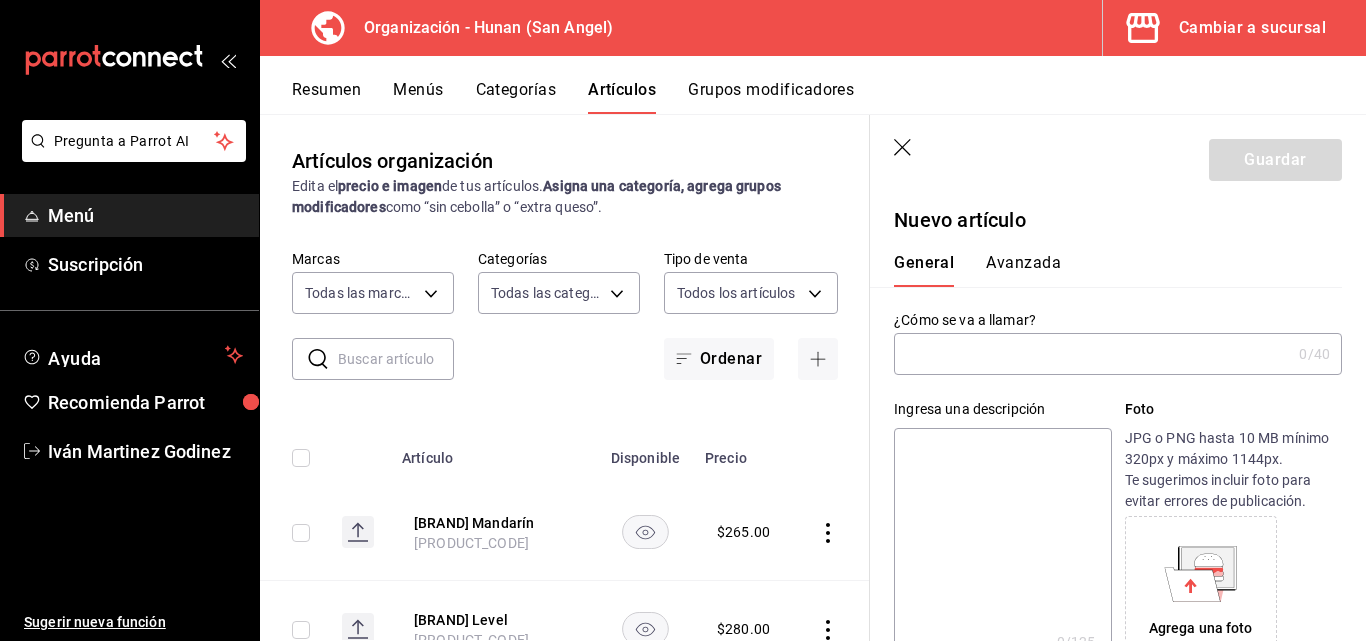 click at bounding box center (1092, 354) 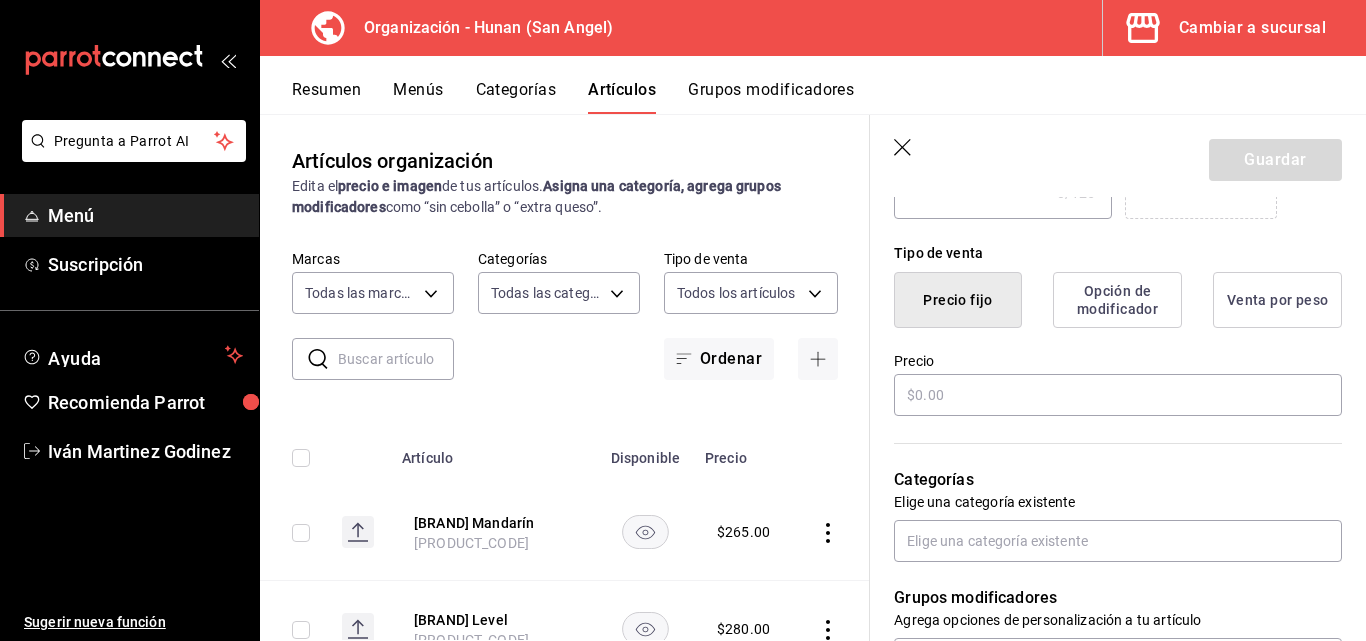 scroll, scrollTop: 579, scrollLeft: 0, axis: vertical 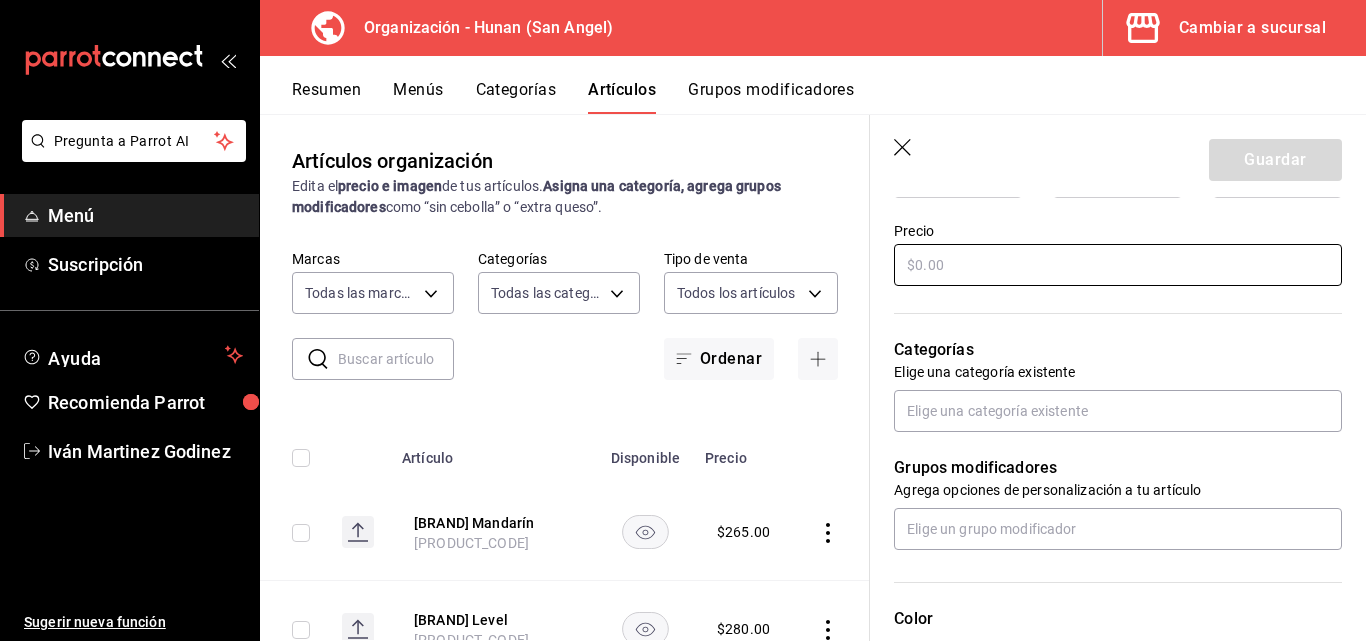 type on "Absolut Mango" 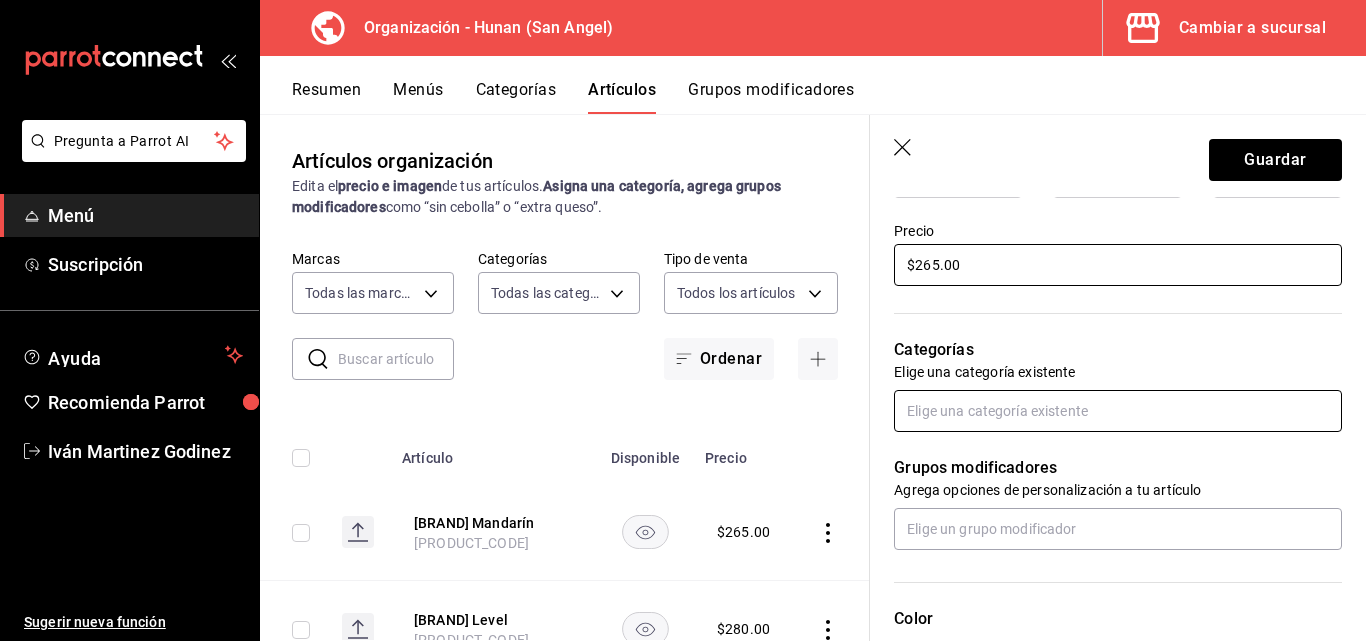 type on "$265.00" 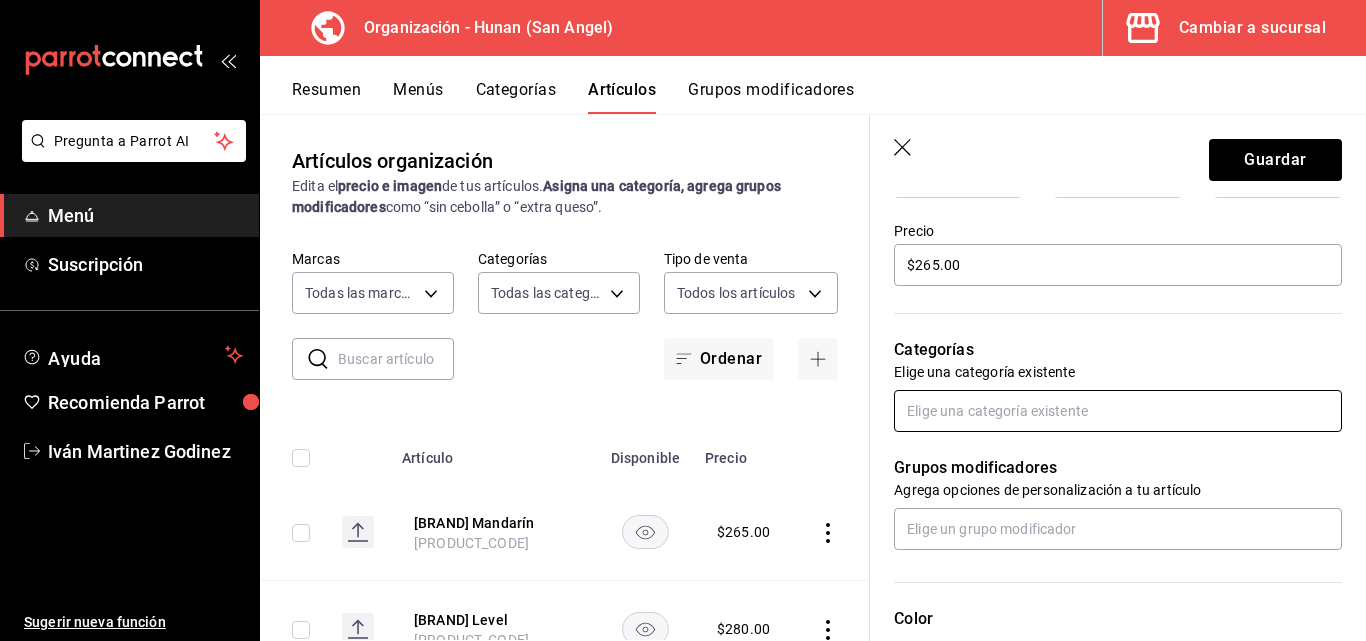 click at bounding box center (1118, 411) 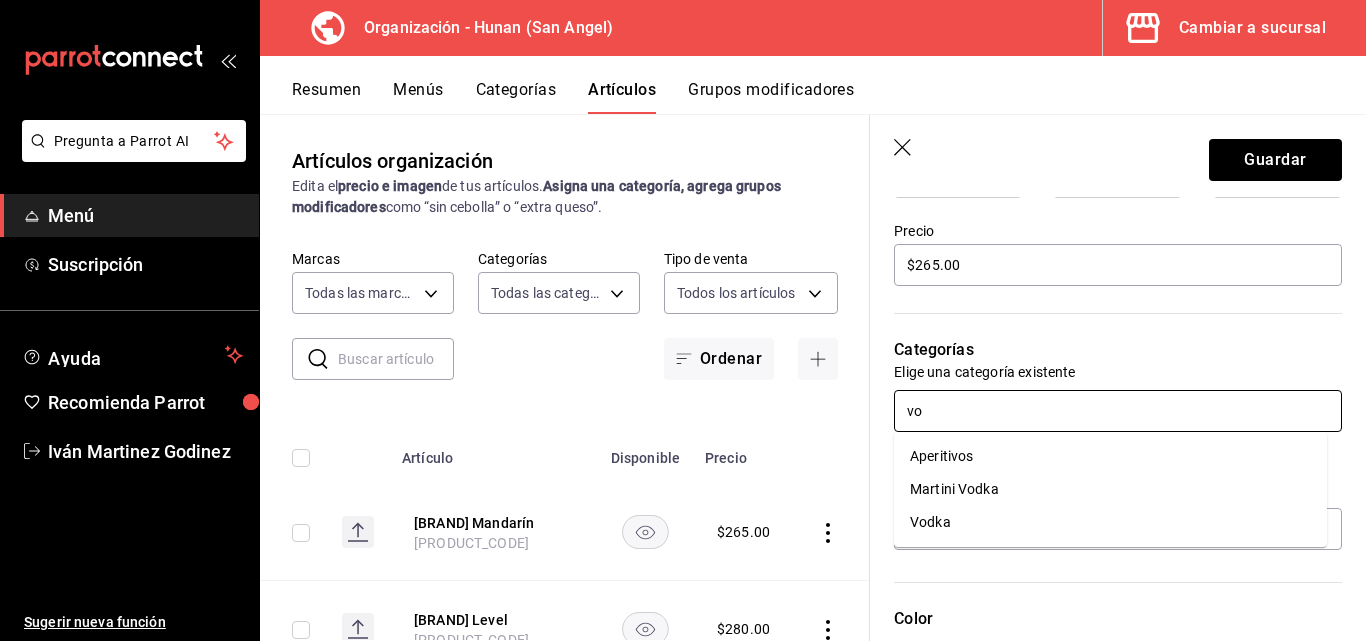 type on "vod" 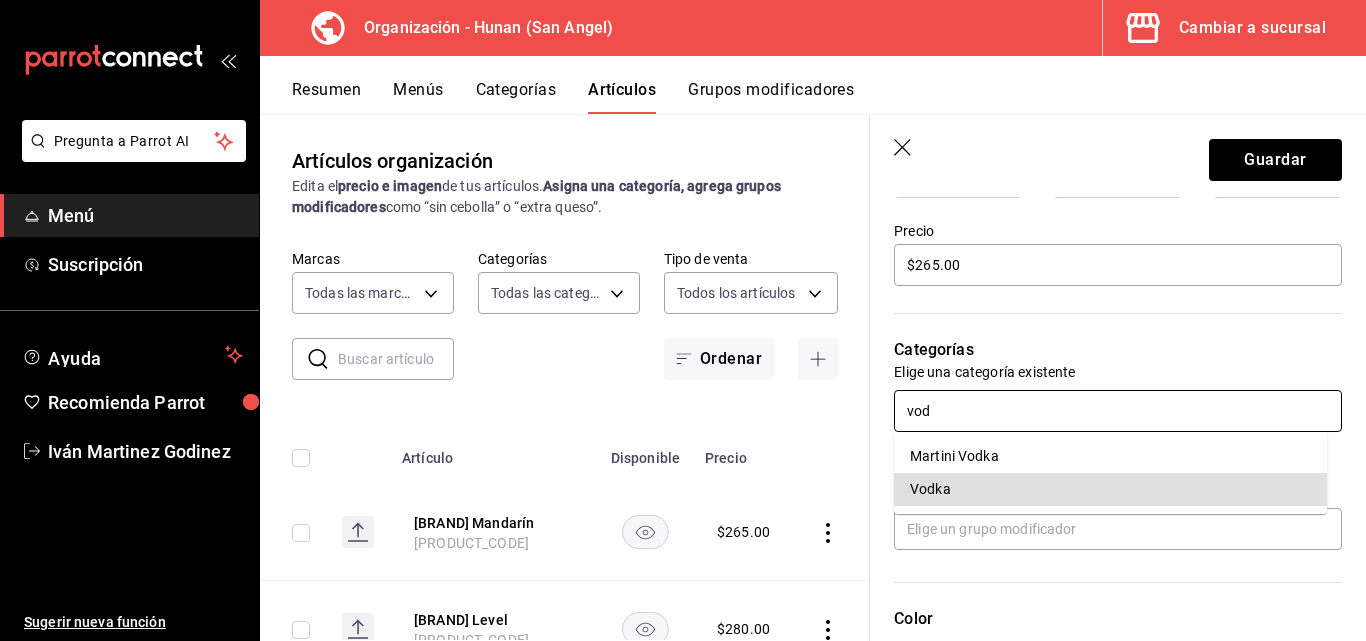 type 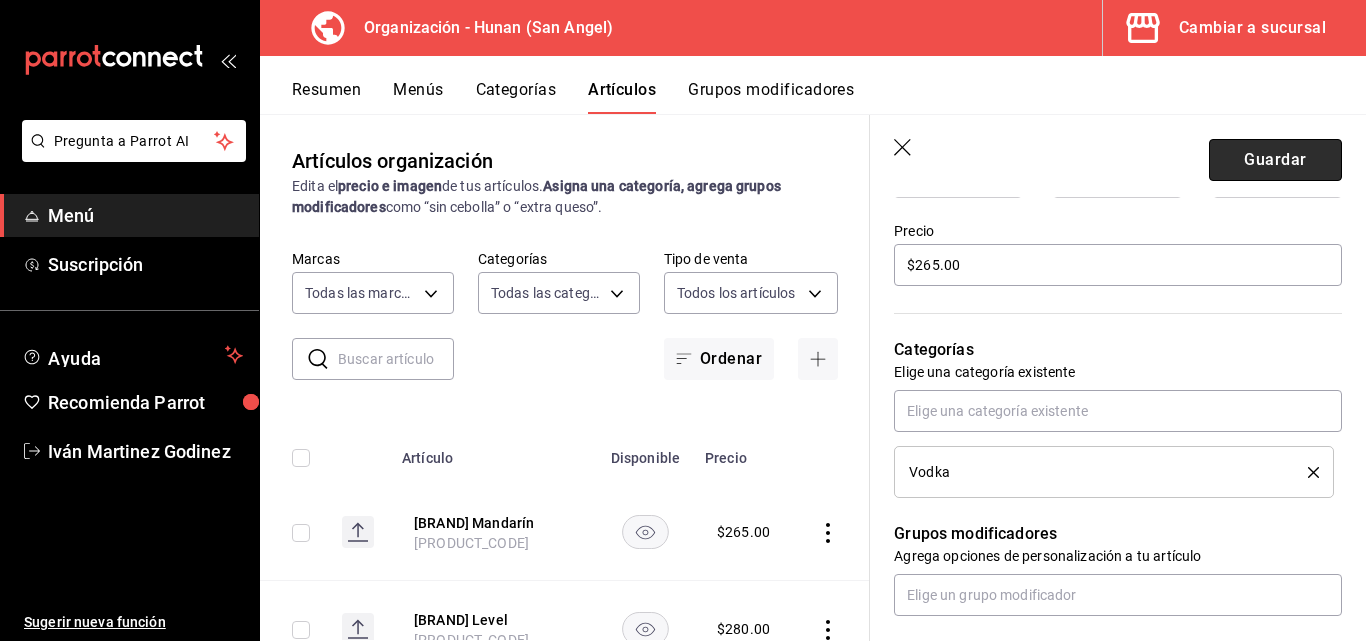click on "Guardar" at bounding box center [1275, 160] 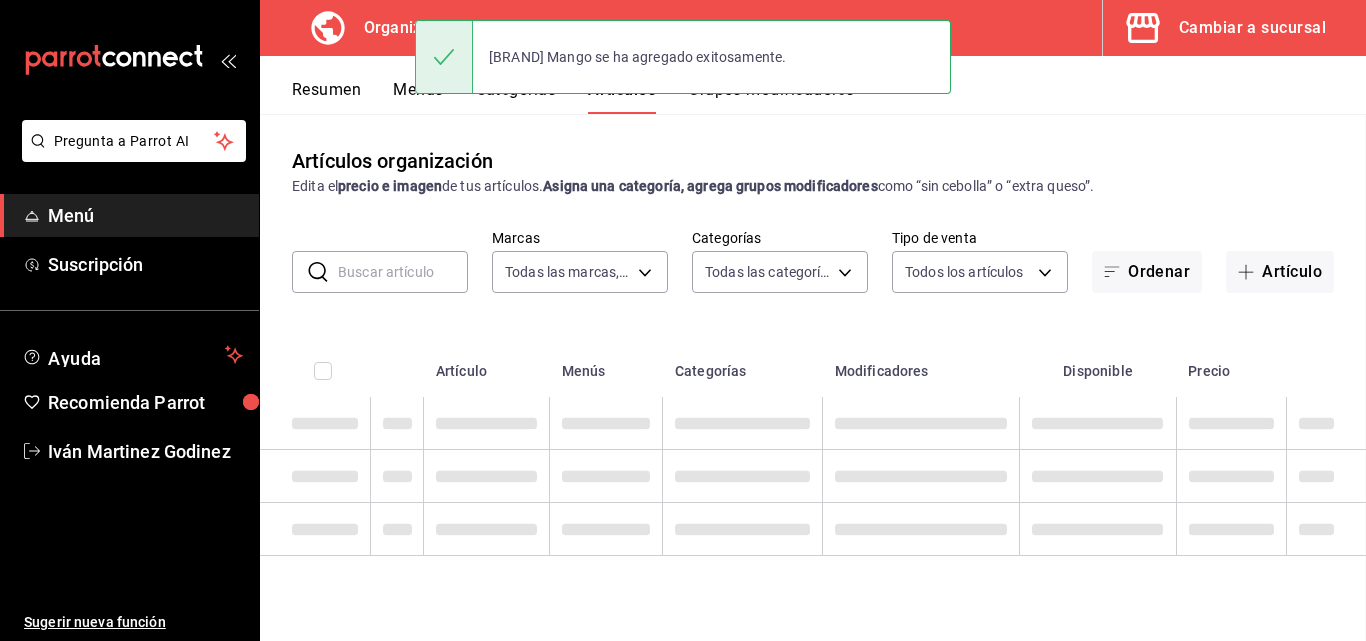 scroll, scrollTop: 0, scrollLeft: 0, axis: both 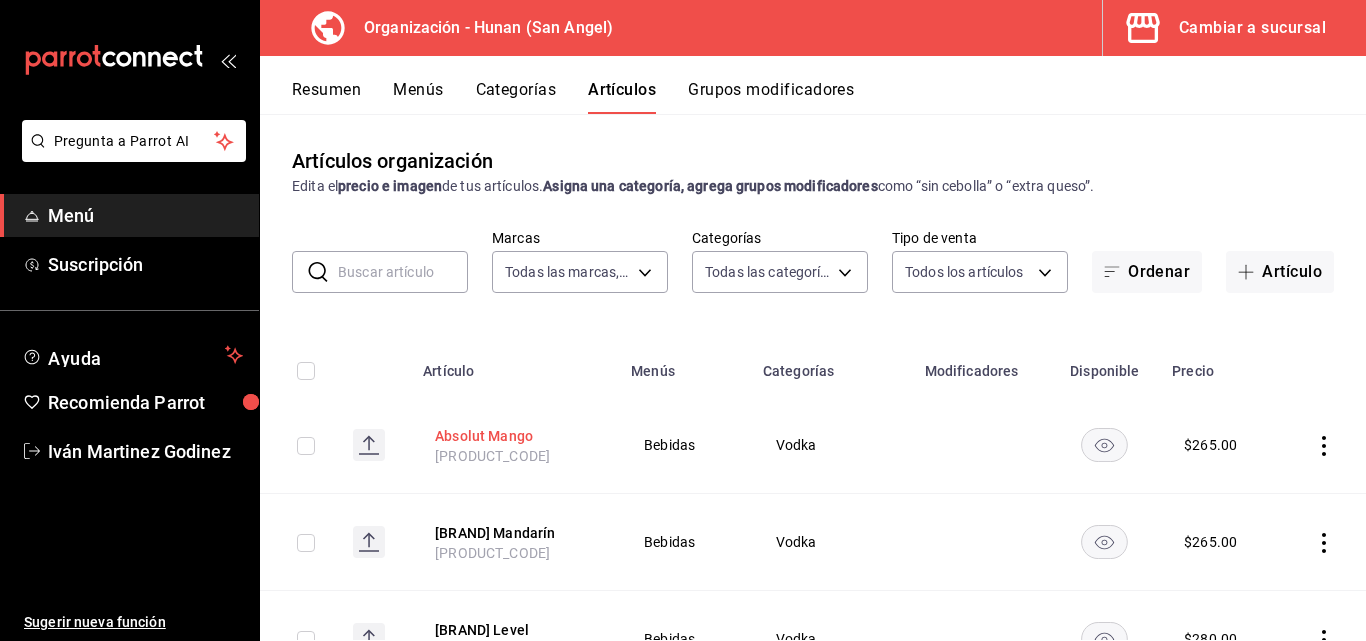 click on "Absolut Mango" at bounding box center (515, 436) 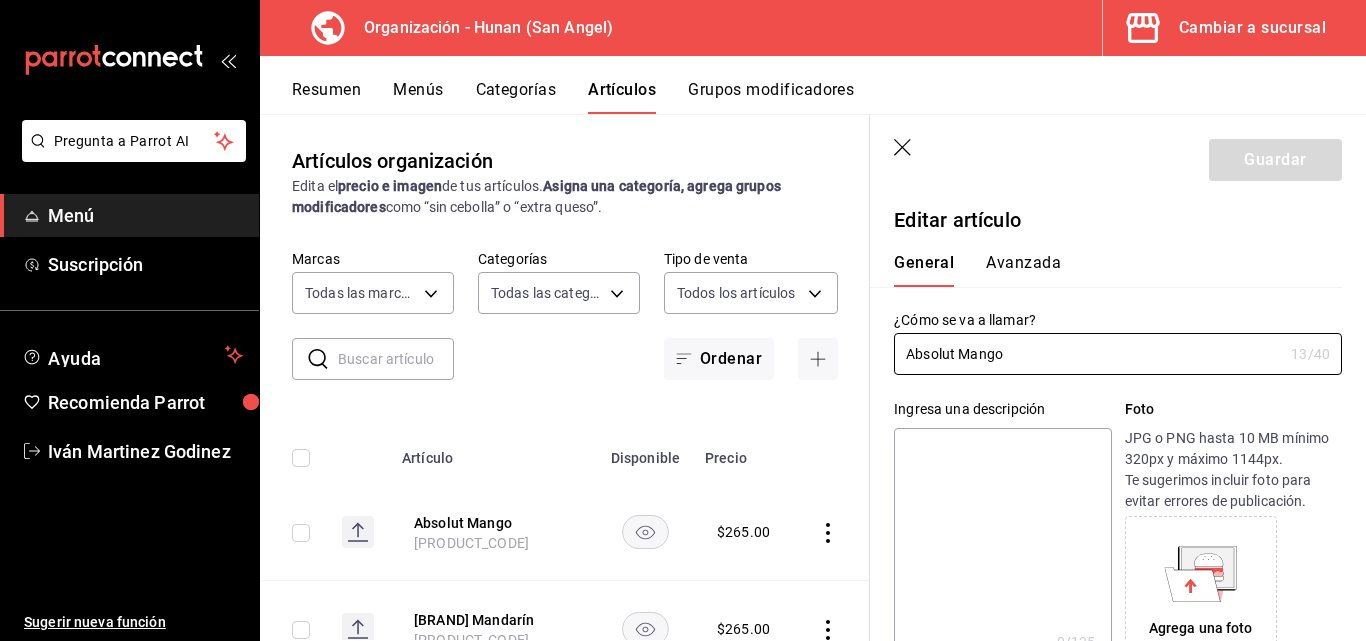 scroll, scrollTop: 360, scrollLeft: 0, axis: vertical 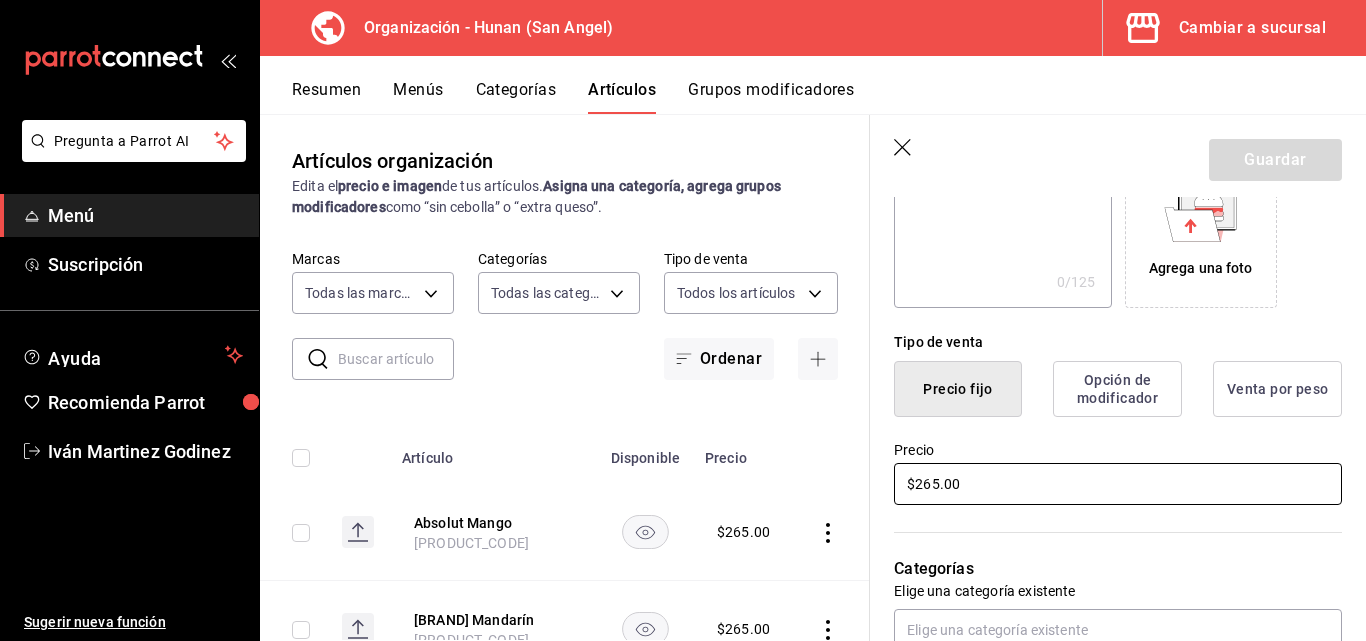 click on "$265.00" at bounding box center (1118, 484) 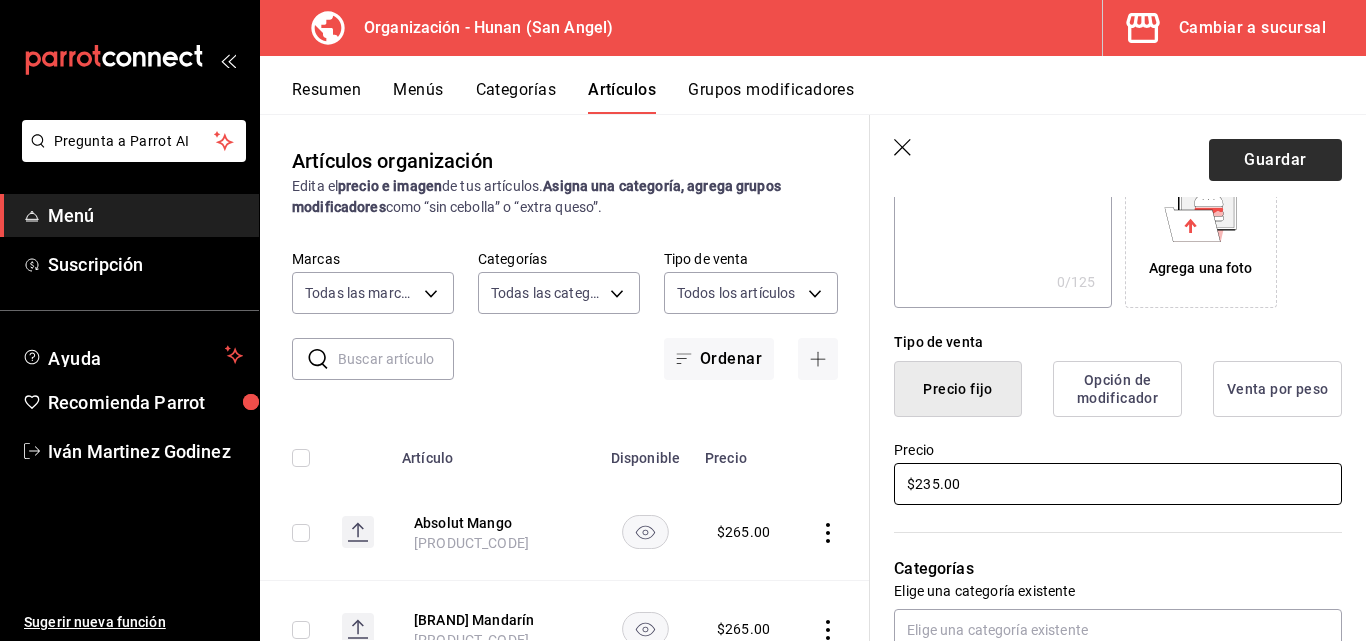 type on "$235.00" 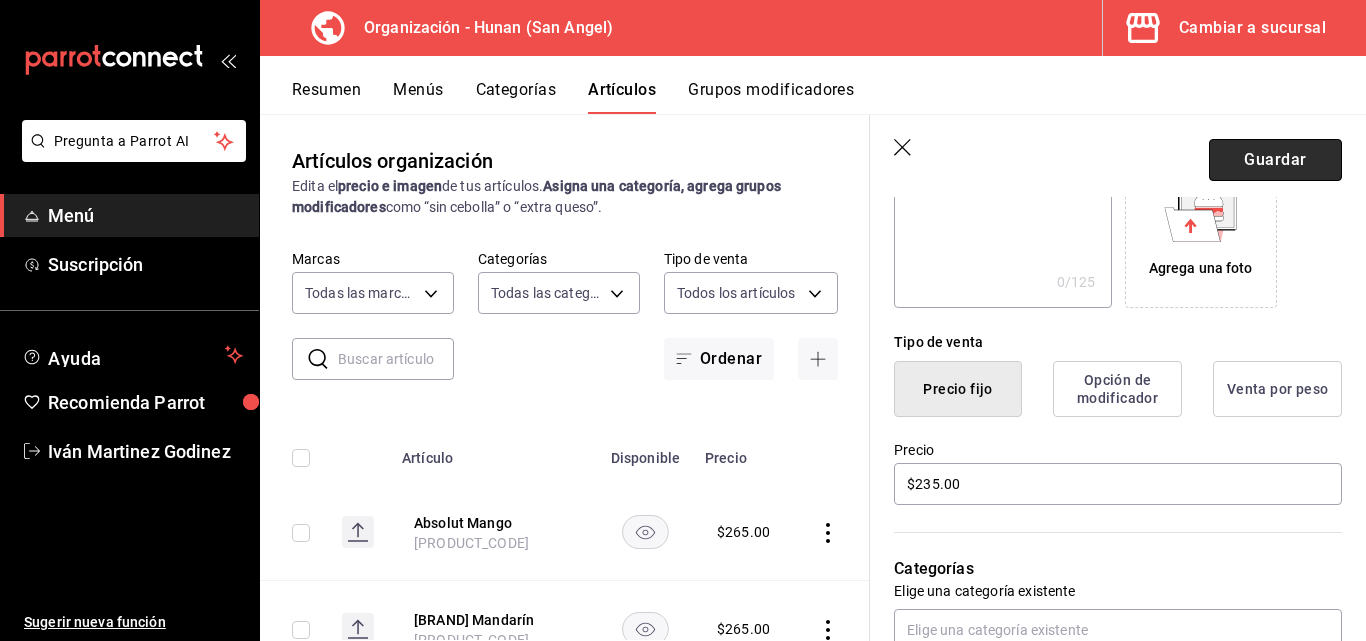 click on "Guardar" at bounding box center [1275, 160] 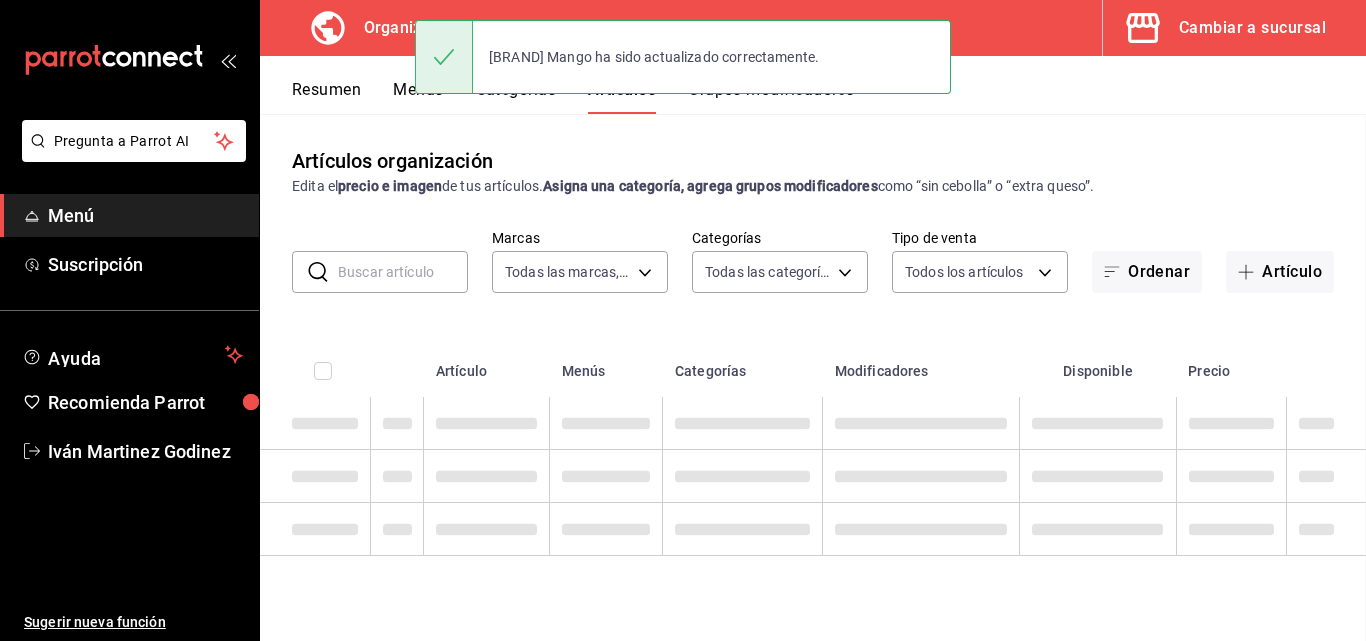 scroll, scrollTop: 0, scrollLeft: 0, axis: both 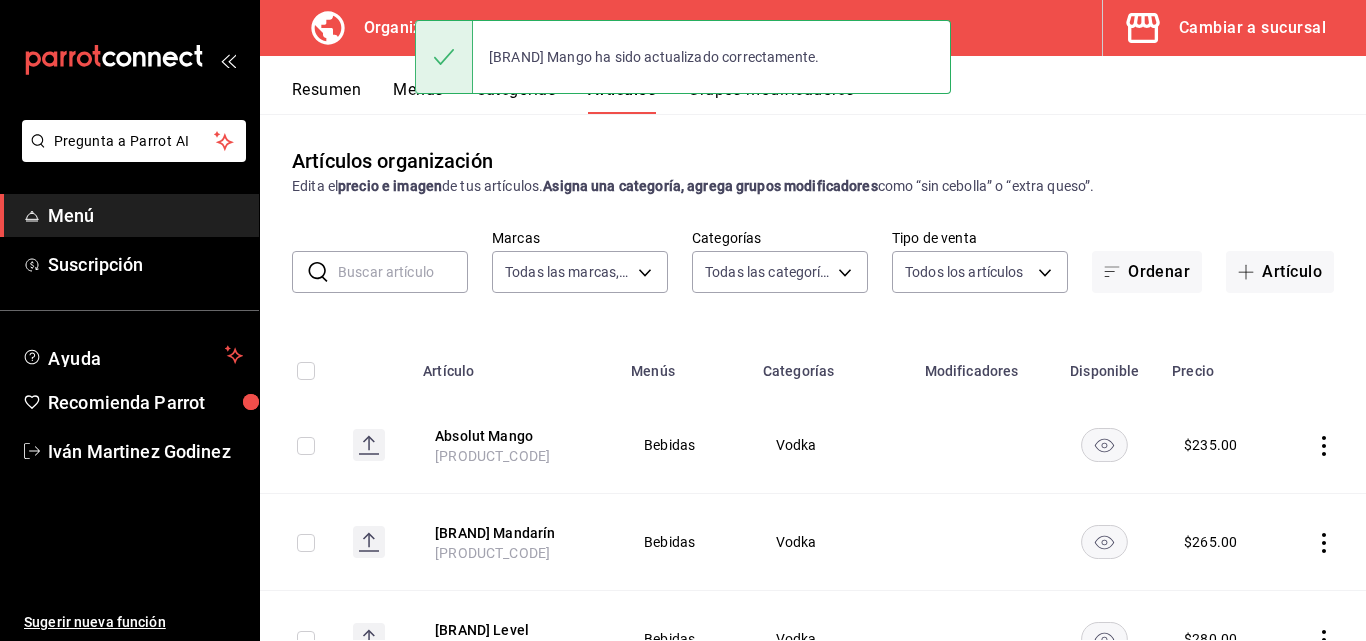 click on "Artículos organización Edita el  precio e imagen  de tus artículos.  Asigna una categoría, agrega grupos modificadores  como “sin cebolla” o “extra queso”. ​ ​ Marcas Todas las marcas, Sin marca d384c8d0-66a7-43b9-ac0d-3f995a6be0a8 Categorías Todas las categorías, Sin categoría Tipo de venta Todos los artículos ALL Ordenar Artículo Artículo Menús Categorías Modificadores Disponible Precio Absolut Mango AR-1754686091112 Bebidas Vodka $ 235.00 Absolut Mandarín AR-1754686012221 Bebidas Vodka $ 265.00 Absolut Level AR-1754685924671 Bebidas Vodka $ 280.00 Absolut Elyx AR-1754685478351 Bebidas Vodka $ 250.00 Absolut Citron AR-1754685397280 Bebidas Vodka $ 265.00 Absolut Apeach AR-1754685075640 Bebidas Vodka $ 235.00 Salsa Soya 16 Oz 105209 Alimentos Salsa y Extras $ 165.00 Salsa Chabacano 16Oz 105208 Alimentos Salsa y Extras $ 165.00 Salsa Chabacano 8Oz 105207 Alimentos Salsa y Extras $ 95.00 Salsa Soya 8 Oz 105206 Alimentos Salsa y Extras $ 95.00 Salsa Sambal 16 Oz 105205 Alimentos $ $ $ $" at bounding box center (813, 377) 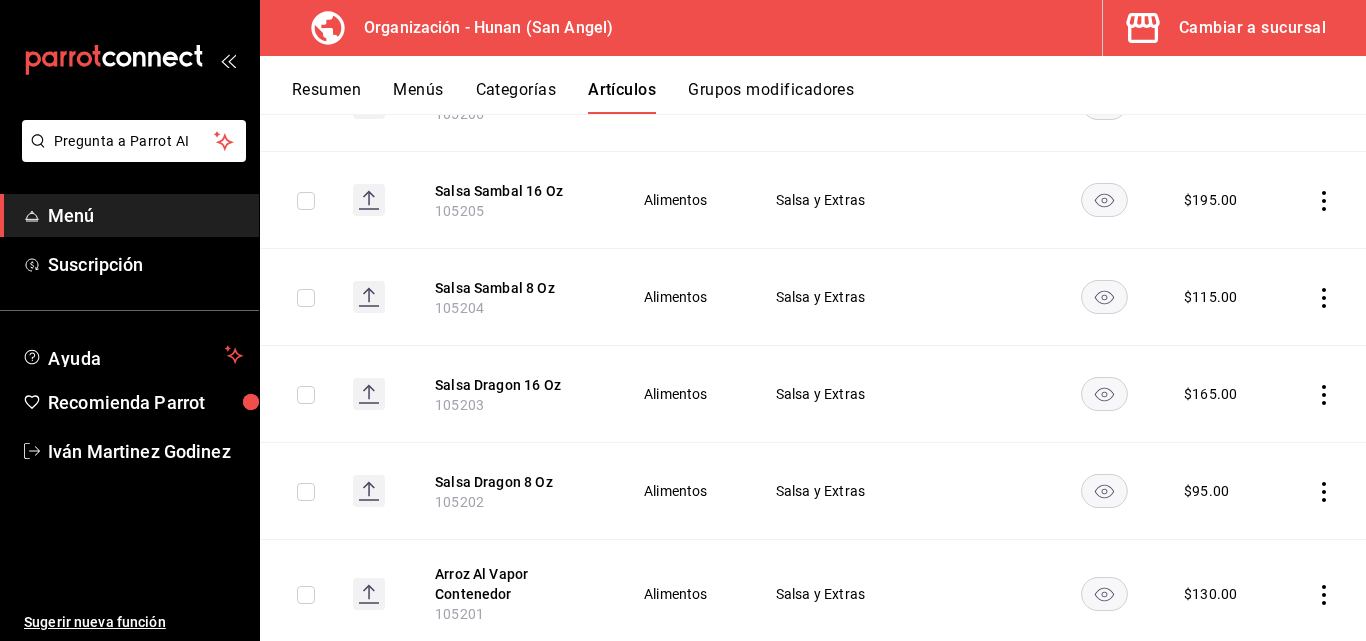 scroll, scrollTop: 1546, scrollLeft: 0, axis: vertical 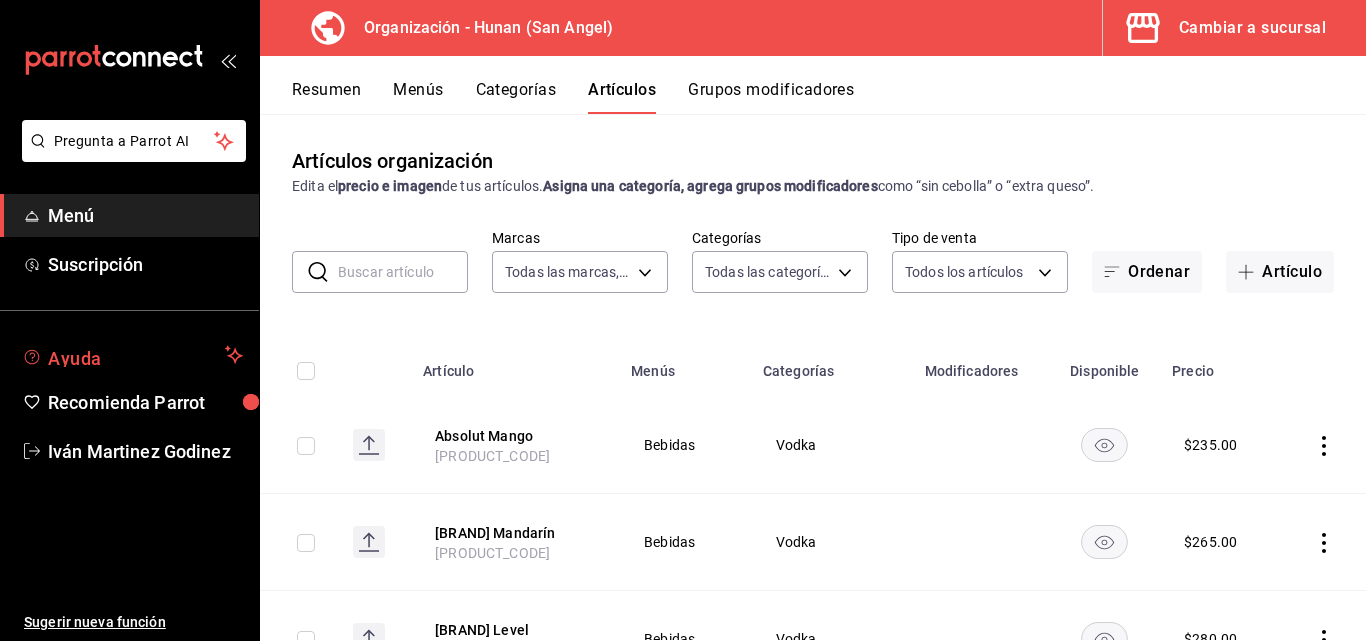 click on "Ayuda" at bounding box center (132, 355) 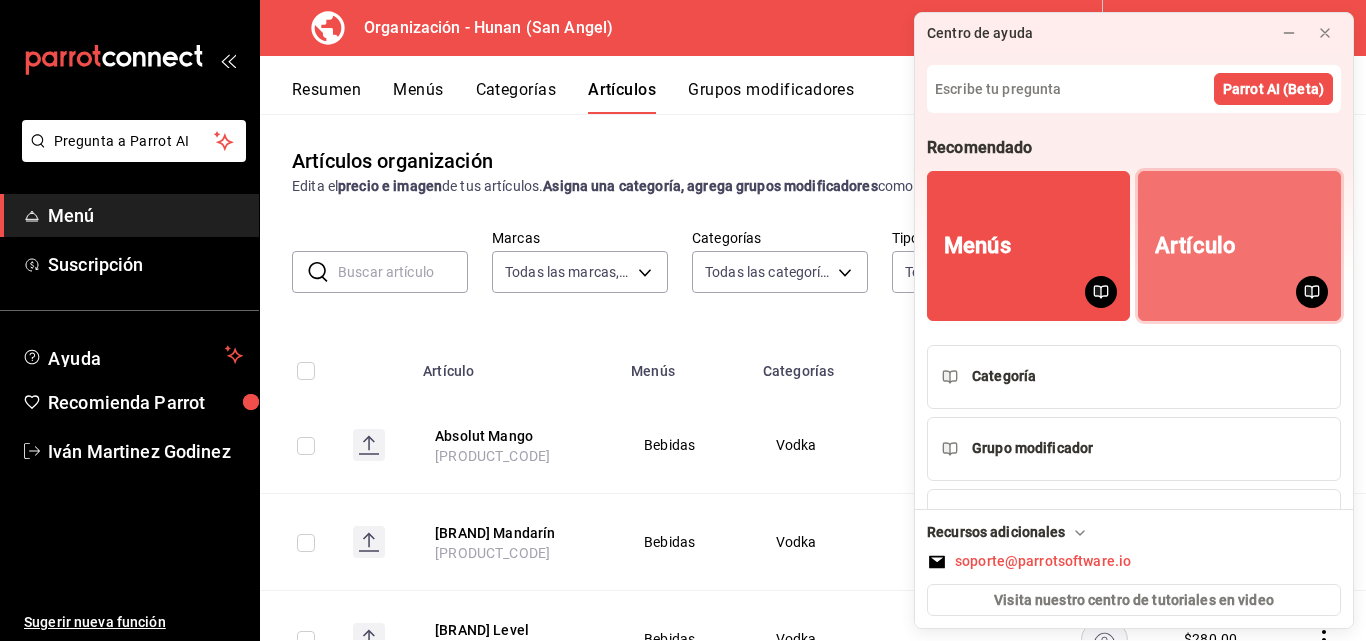 click on "Artículo" at bounding box center (1239, 246) 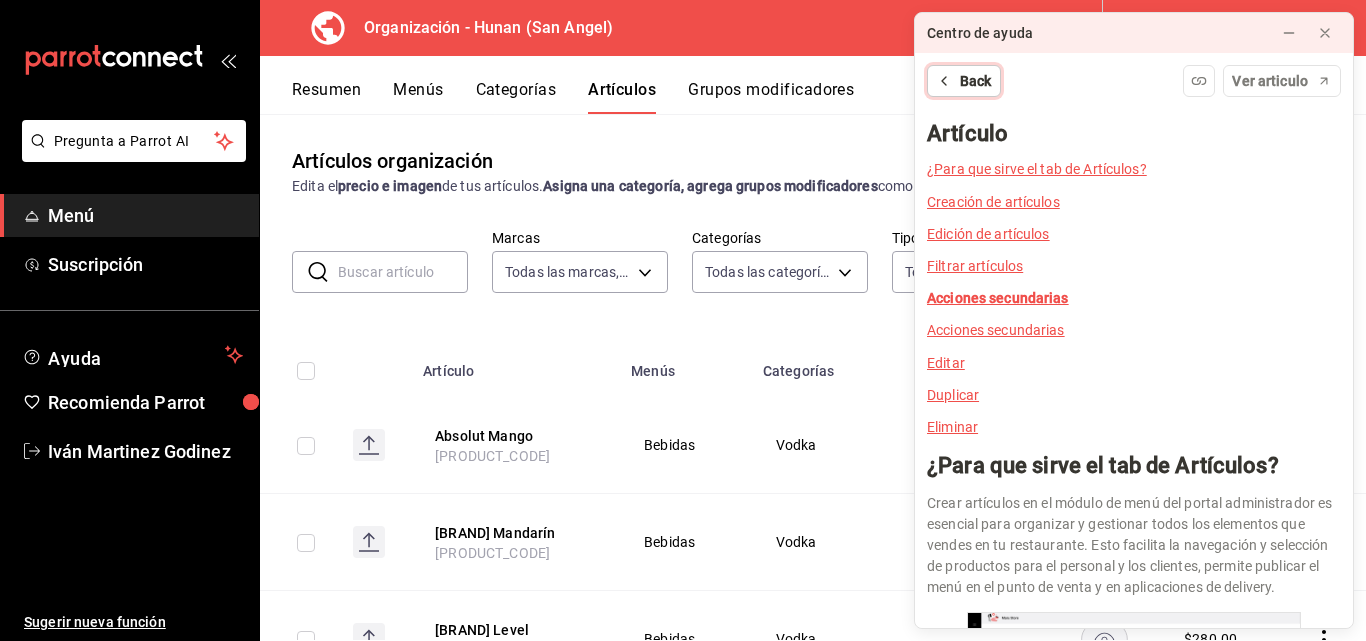click 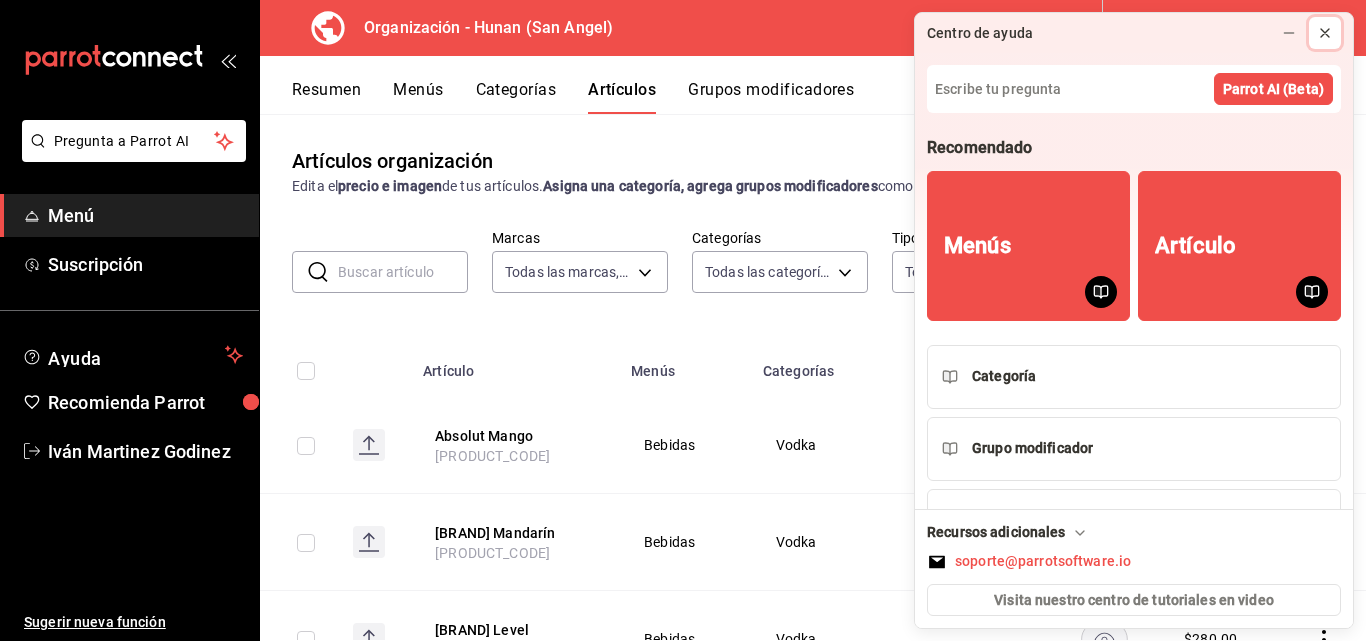 click at bounding box center (1325, 33) 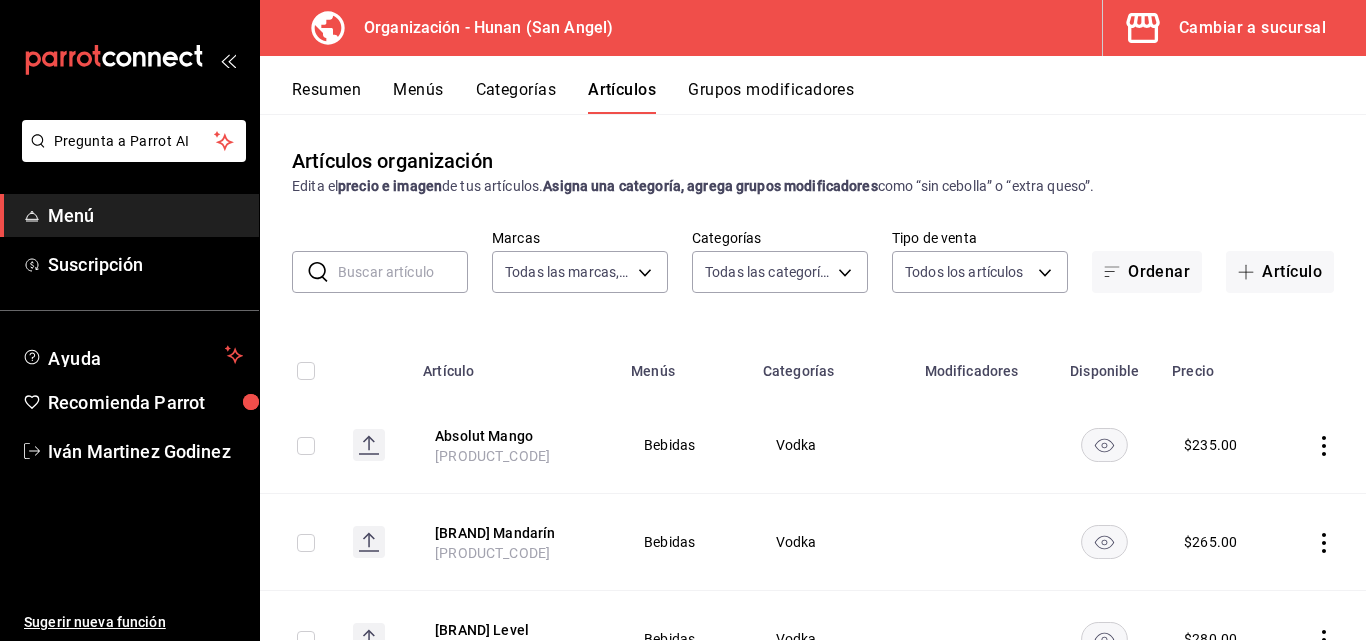 click on "Menús" at bounding box center (418, 97) 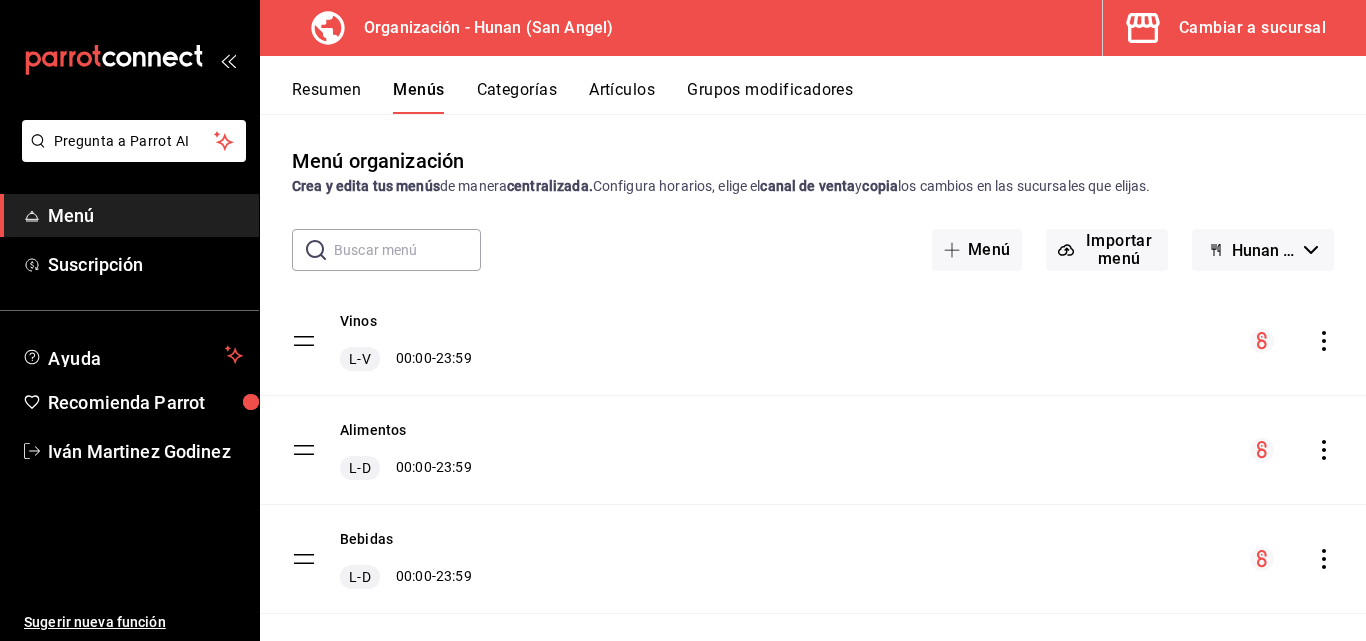 click on "Categorías" at bounding box center [517, 97] 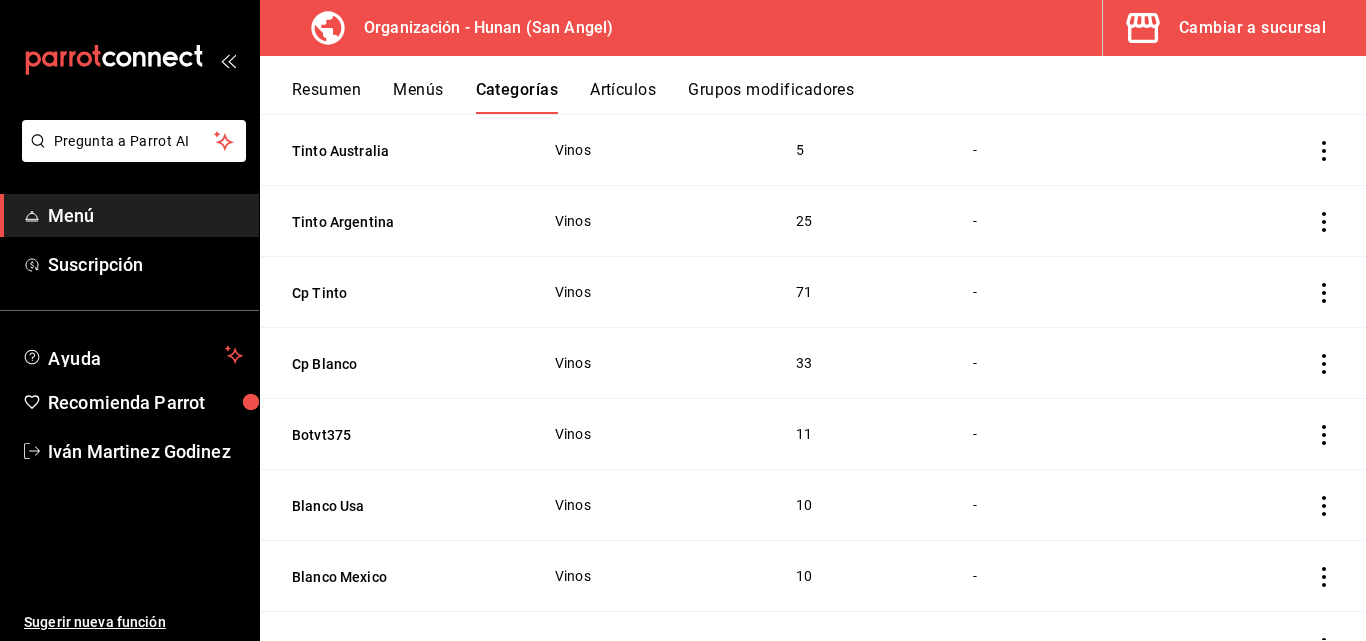 scroll, scrollTop: 1239, scrollLeft: 0, axis: vertical 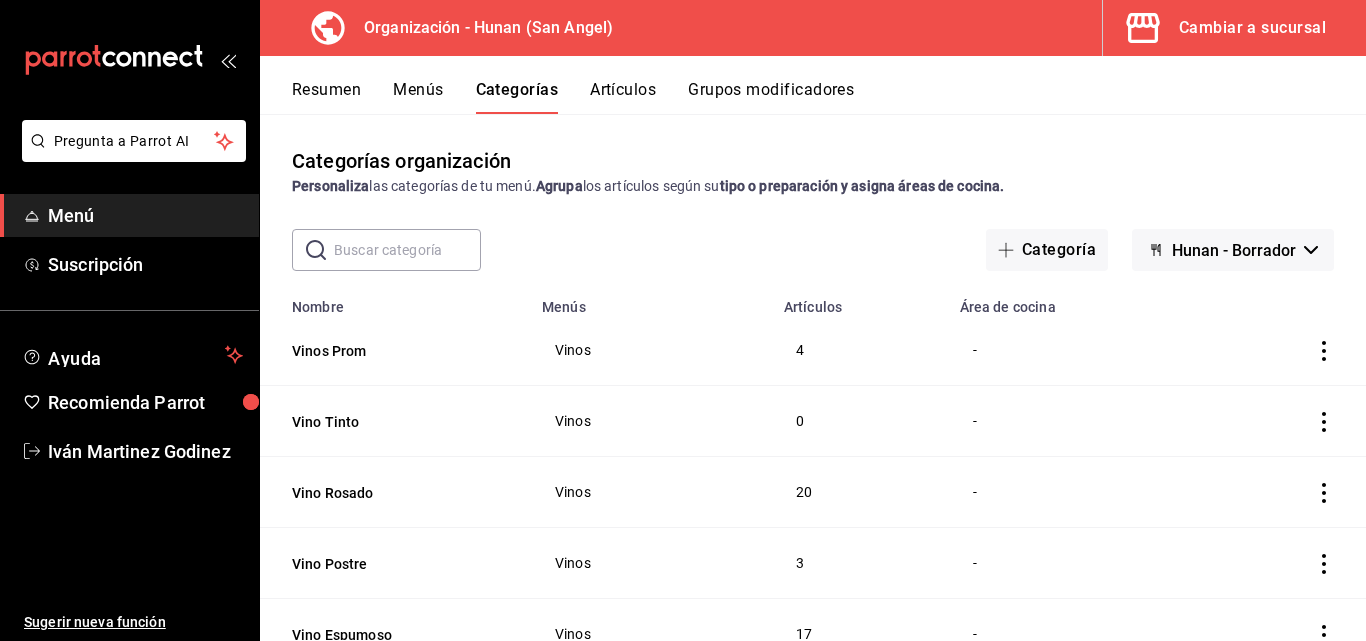 click at bounding box center (407, 250) 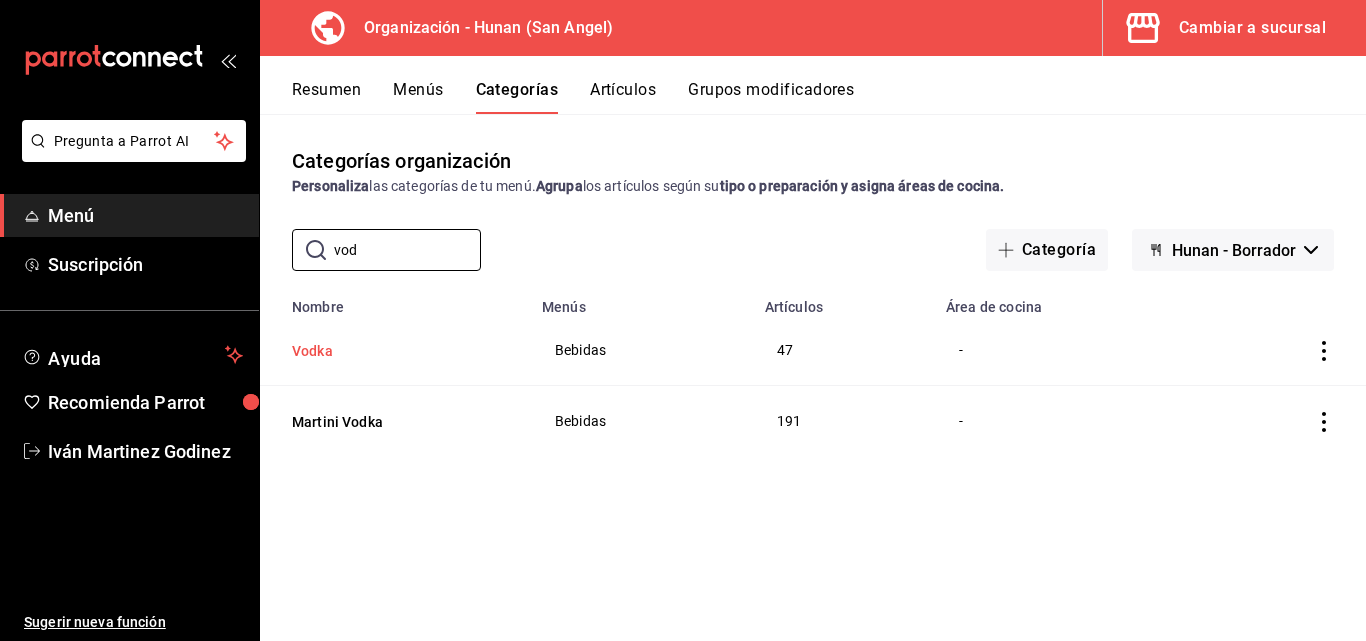 type on "vod" 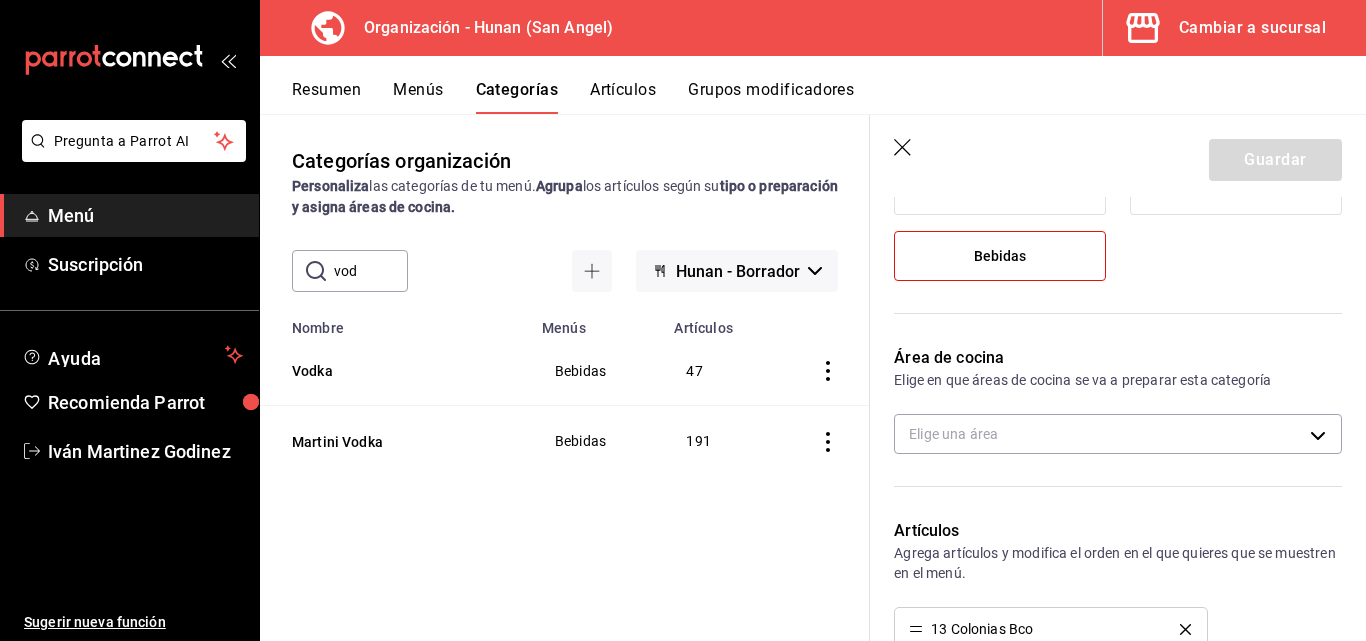 scroll, scrollTop: 189, scrollLeft: 0, axis: vertical 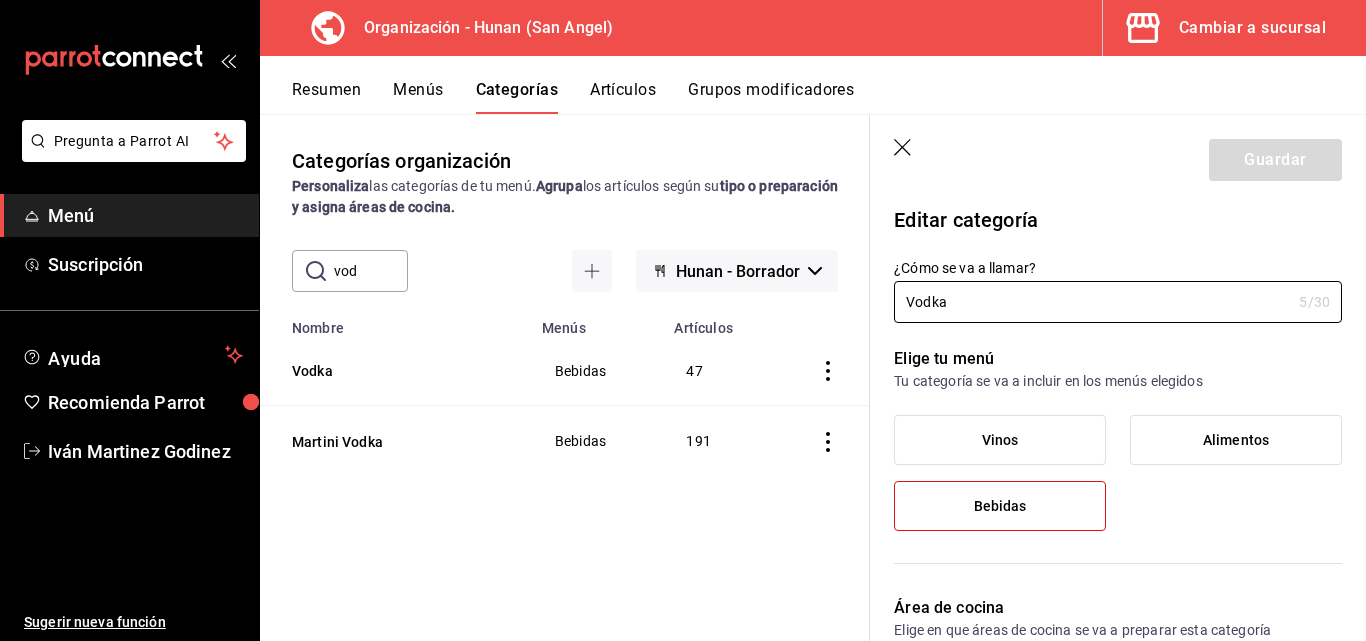 click 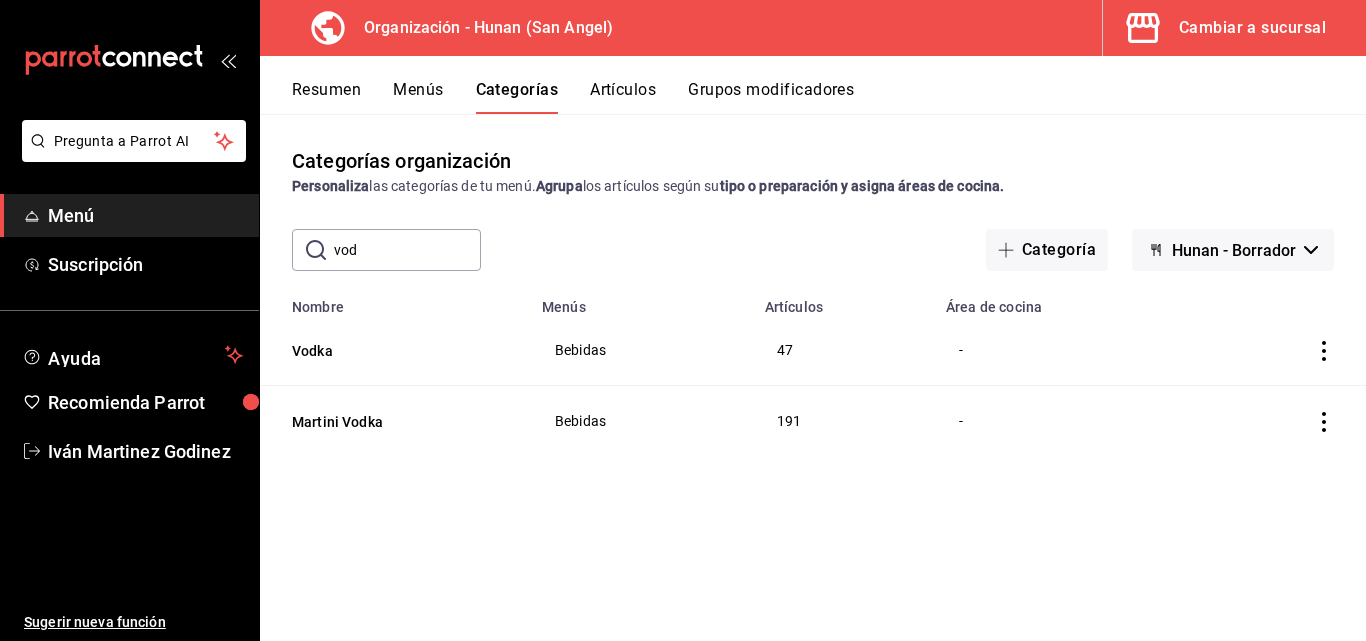 click on "Hunan - Borrador" at bounding box center [1234, 250] 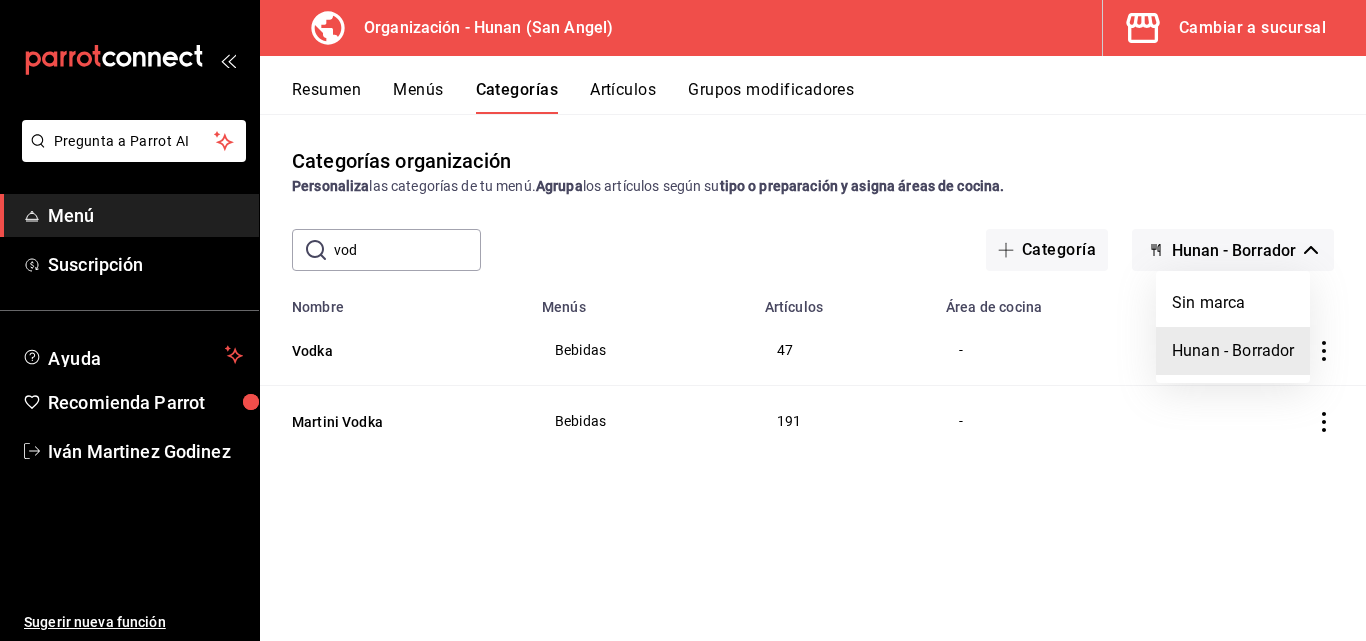 click at bounding box center [683, 320] 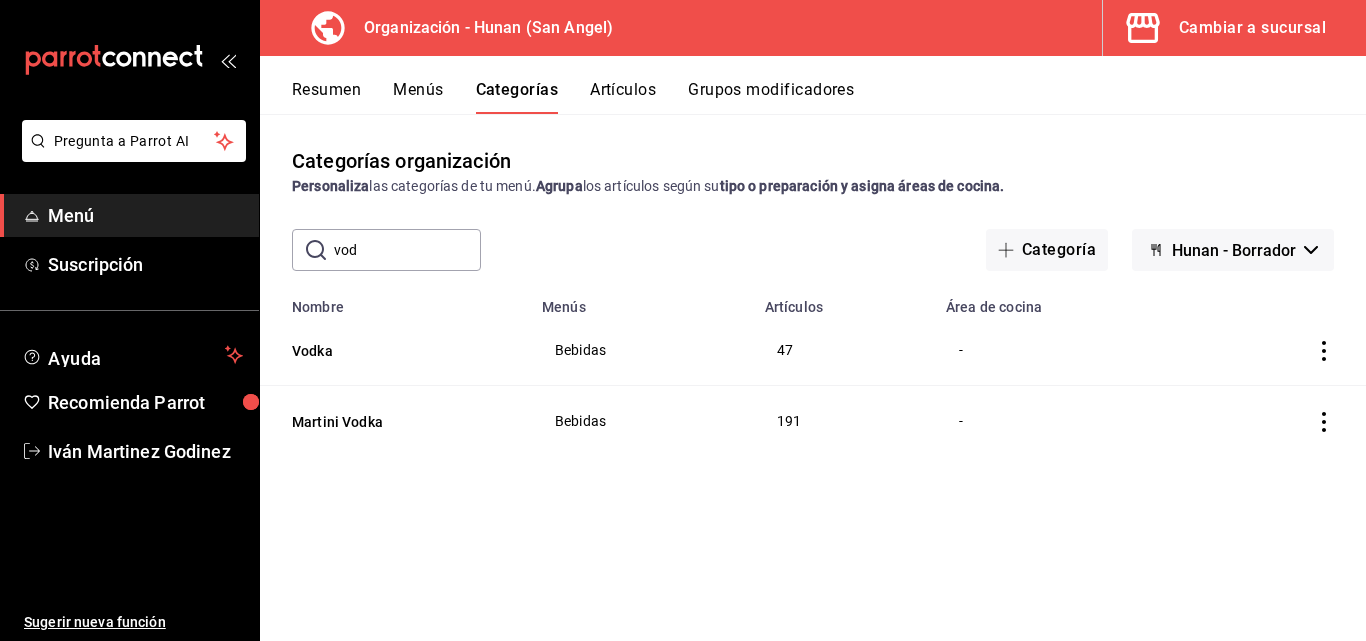 click on "Menú" at bounding box center (145, 215) 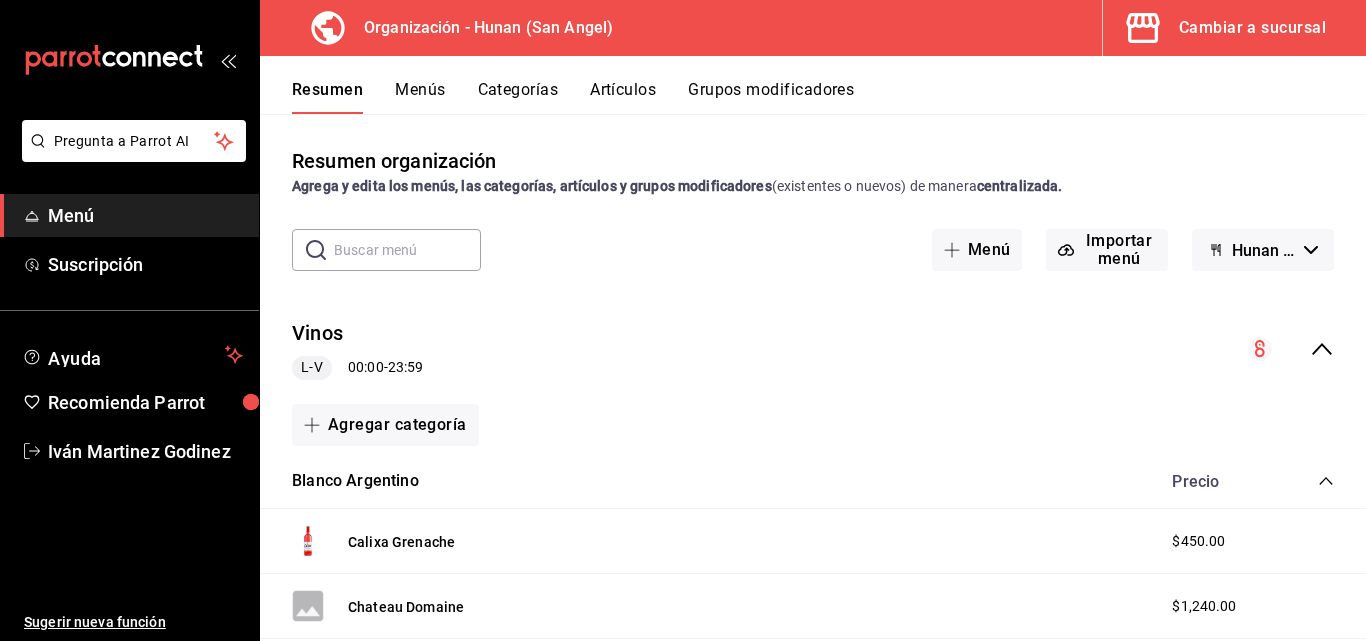 click on "Menús" at bounding box center (420, 97) 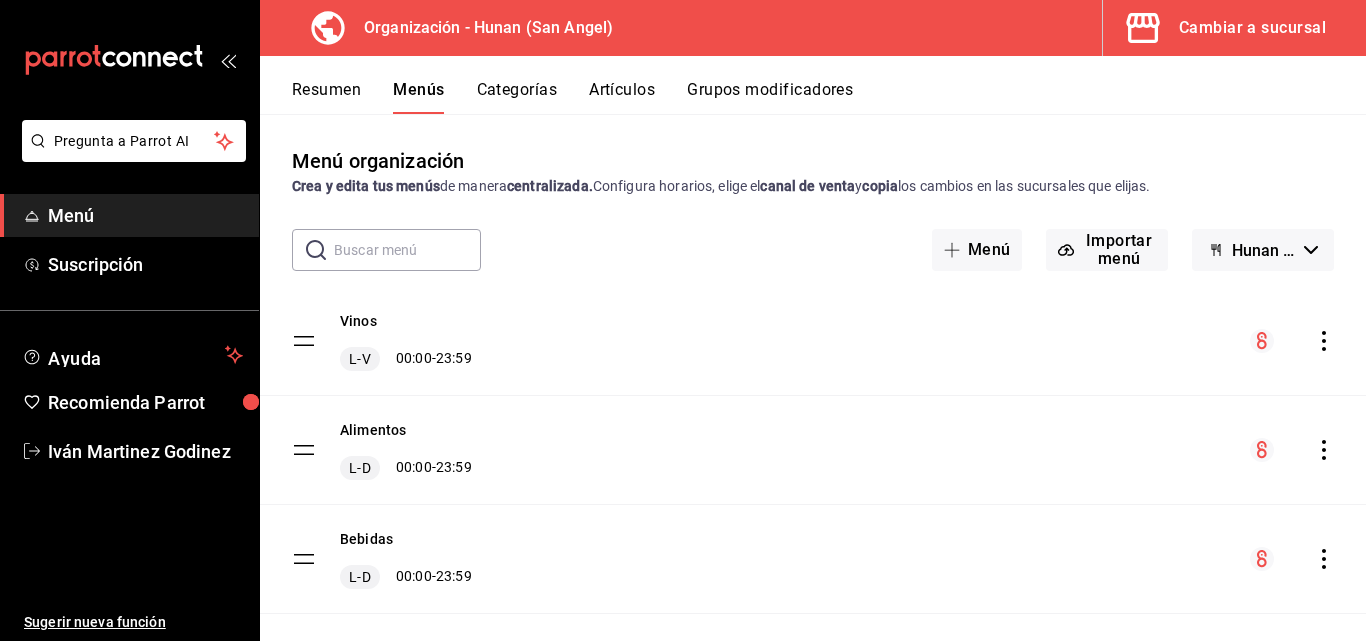 scroll, scrollTop: 30, scrollLeft: 0, axis: vertical 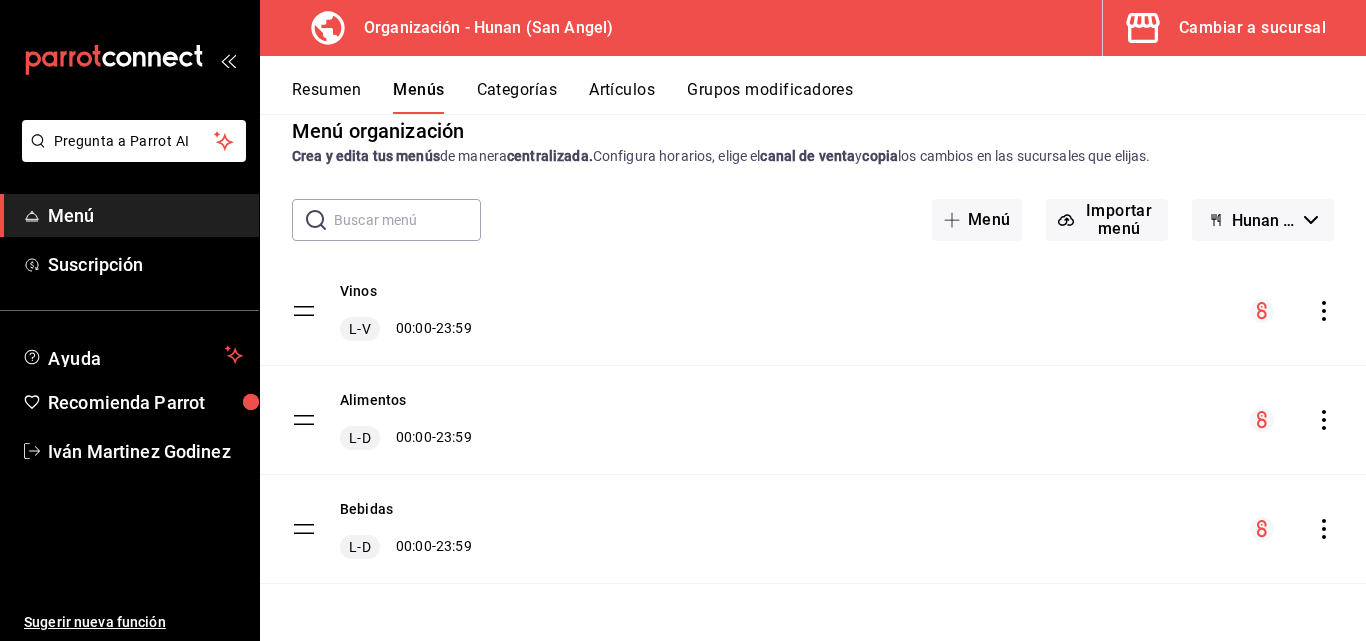 click on "Bebidas L-D 00:00  -  23:59" at bounding box center [813, 529] 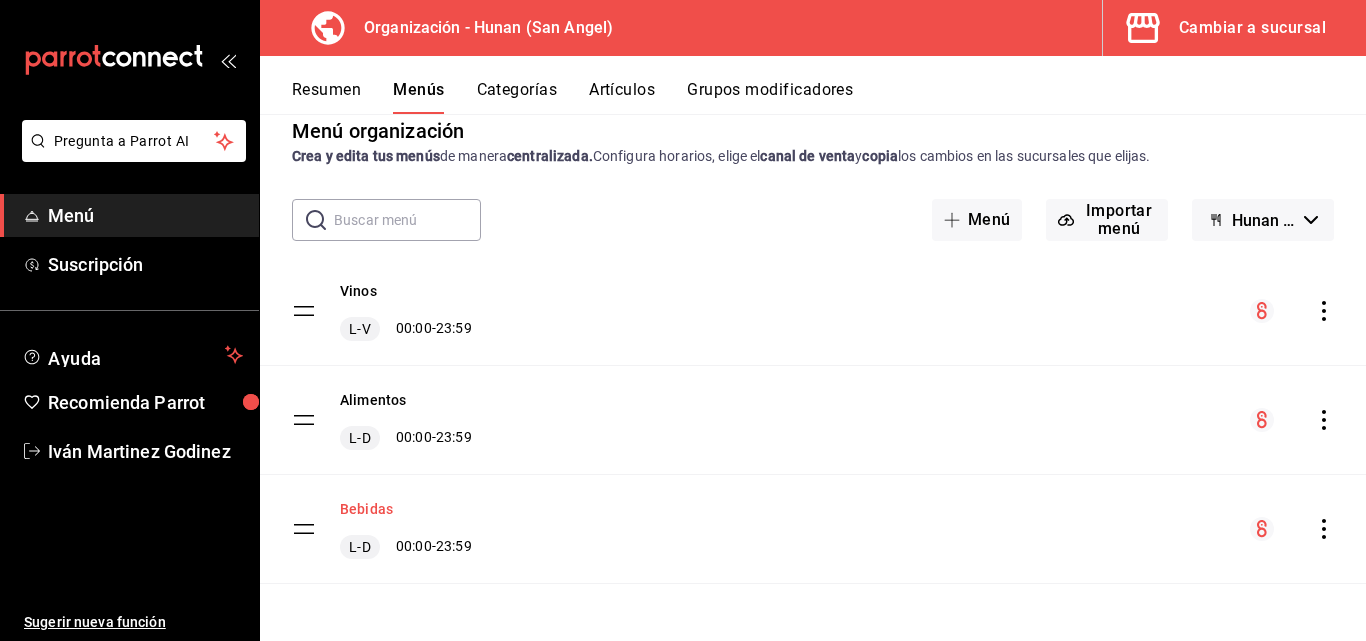 click on "Bebidas" at bounding box center (366, 509) 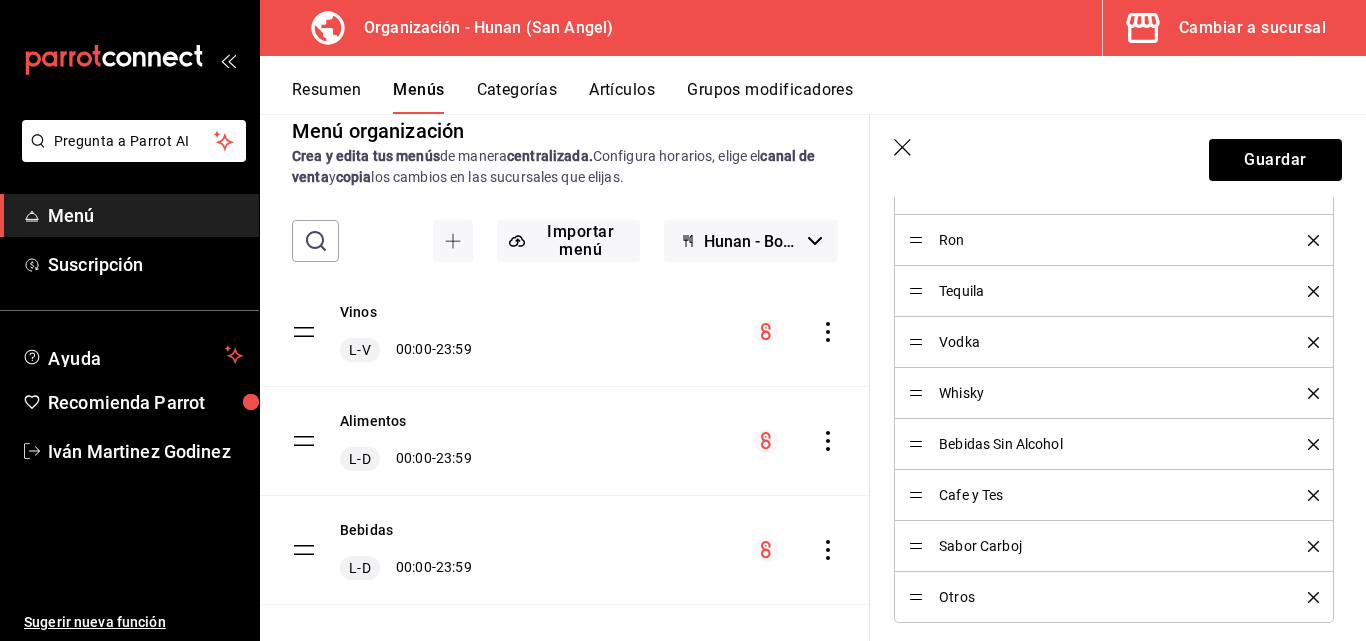 scroll, scrollTop: 1404, scrollLeft: 0, axis: vertical 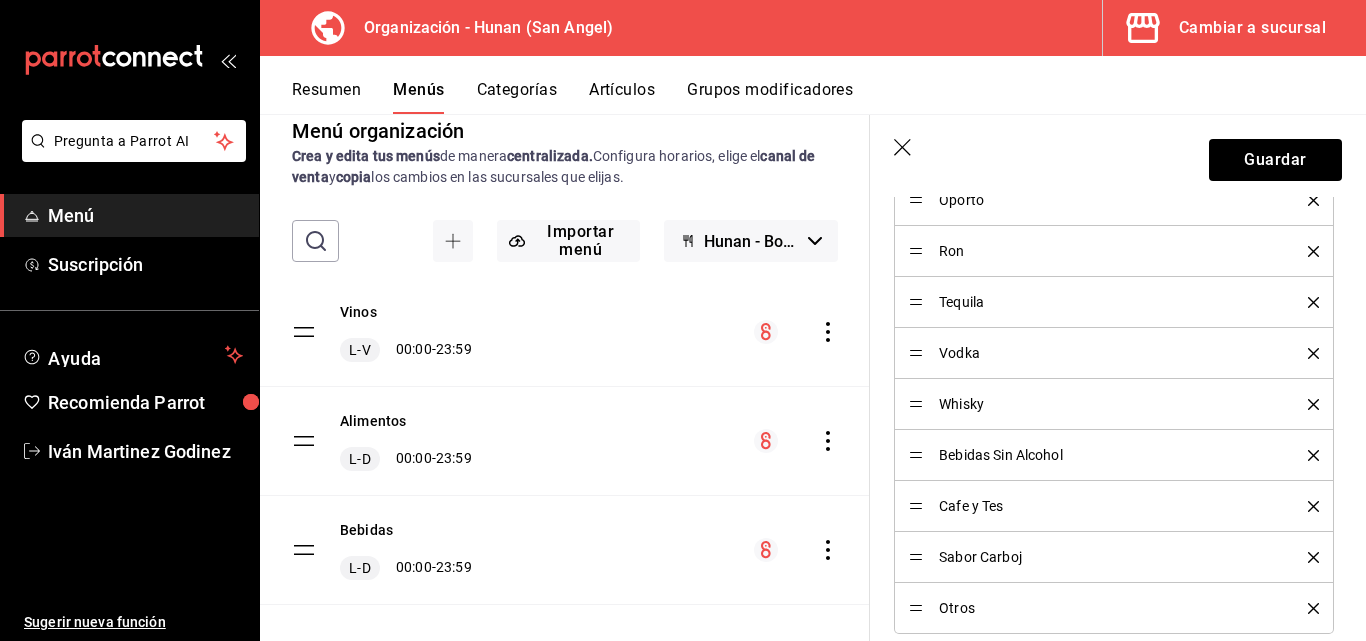 click on "Whisky" at bounding box center [1108, 404] 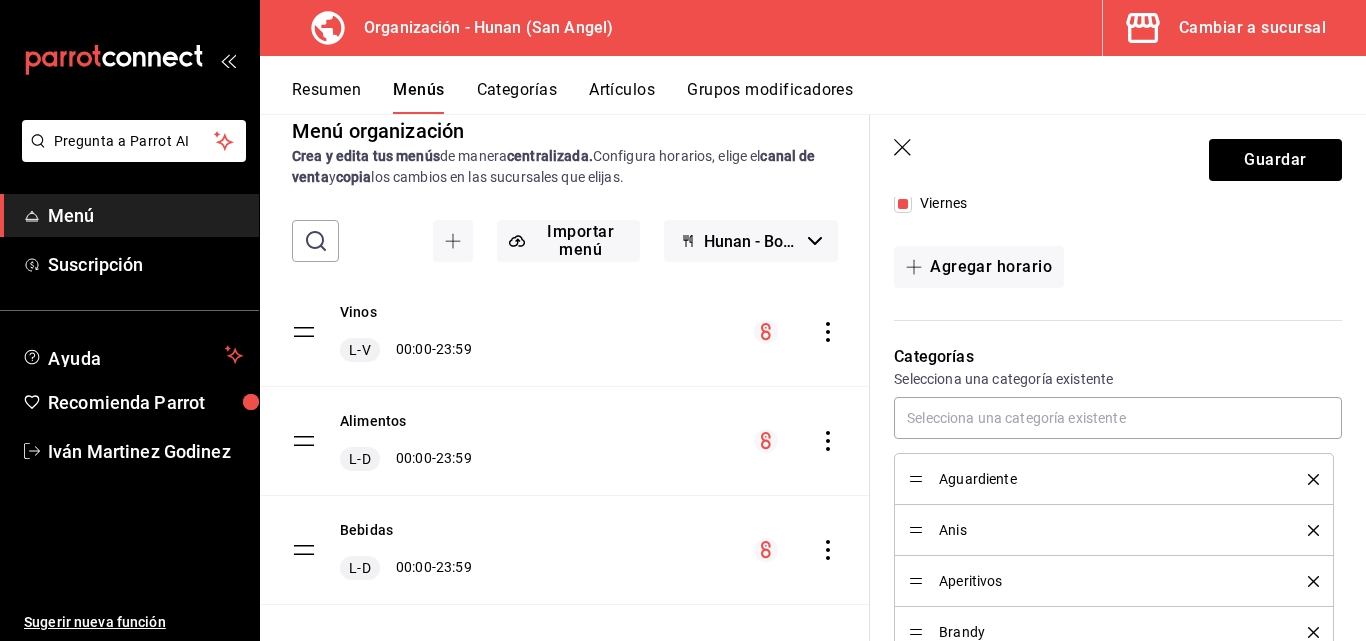 scroll, scrollTop: 394, scrollLeft: 0, axis: vertical 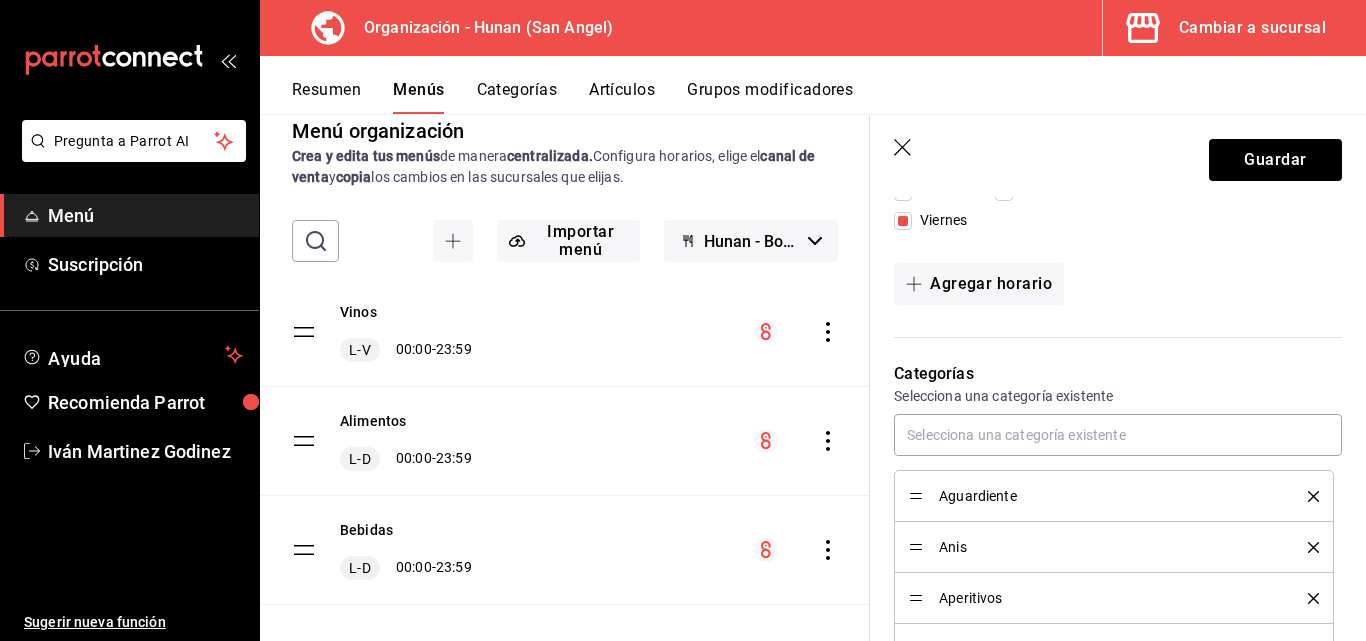 click on "Guardar Editar menú ¿Cómo se va a llamar? Bebidas 7 /30 ¿Cómo se va a llamar? Horarios Elige el horario y disponibilidad de este menú Inicio 12:00 AM 00:00 Fin 23:59 PM 23:59 Entre Semana Lunes Martes Miércoles Jueves Viernes Fin de semana Sábado Domingo Agregar horario Categorías Selecciona una categoría existente Aguardiente Anis Aperitivos Brandy Cervezas Cocteleria Cogñac Ginebra Jerez Licor Manhattan Martini Ginebra Martini Vodka Mezcal Oporto Ron Tequila Vodka Whisky Bebidas Sin Alcohol Cafe y Tes Sabor Carboj Otros ¿Dónde se va a mostrar tu menú? Selecciona los canales de venta disponibles Punto de venta Uber Eats DiDi Food Rappi Pedidos Online Editar artículos por menú ¿Quieres que los artículos de este menú tengan un configuración distinta? Si No Dirígete a la pantalla de  Resumen  para editar los artículos por menú. También puedes dar clic en los artículos para una edición avanzada. Clave ME- 1753427257135 13 / 17 ​ Asignar Clave" at bounding box center [1118, 378] 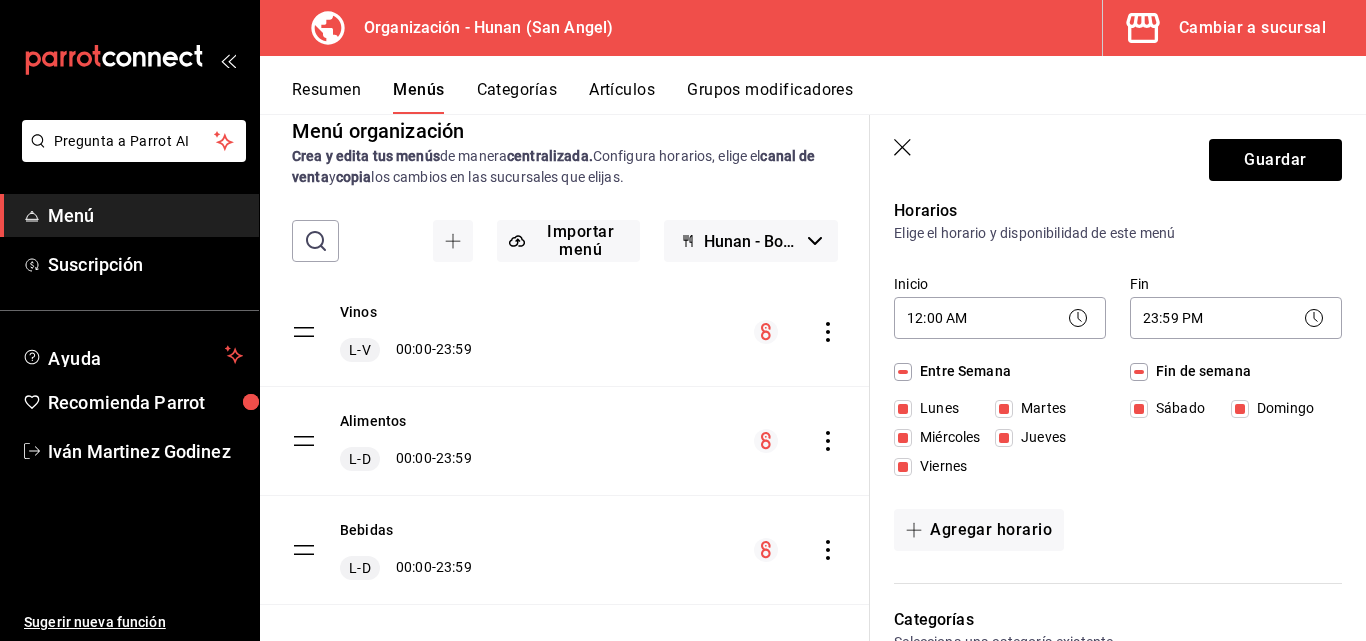 scroll, scrollTop: 0, scrollLeft: 0, axis: both 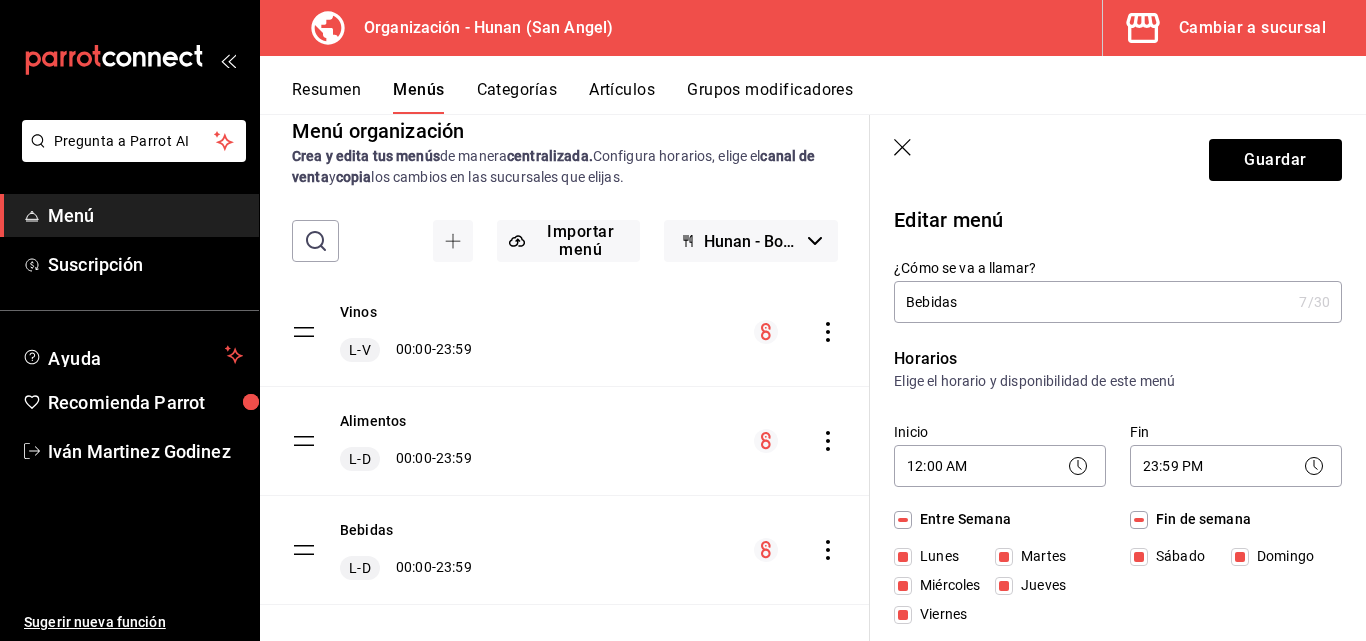 click 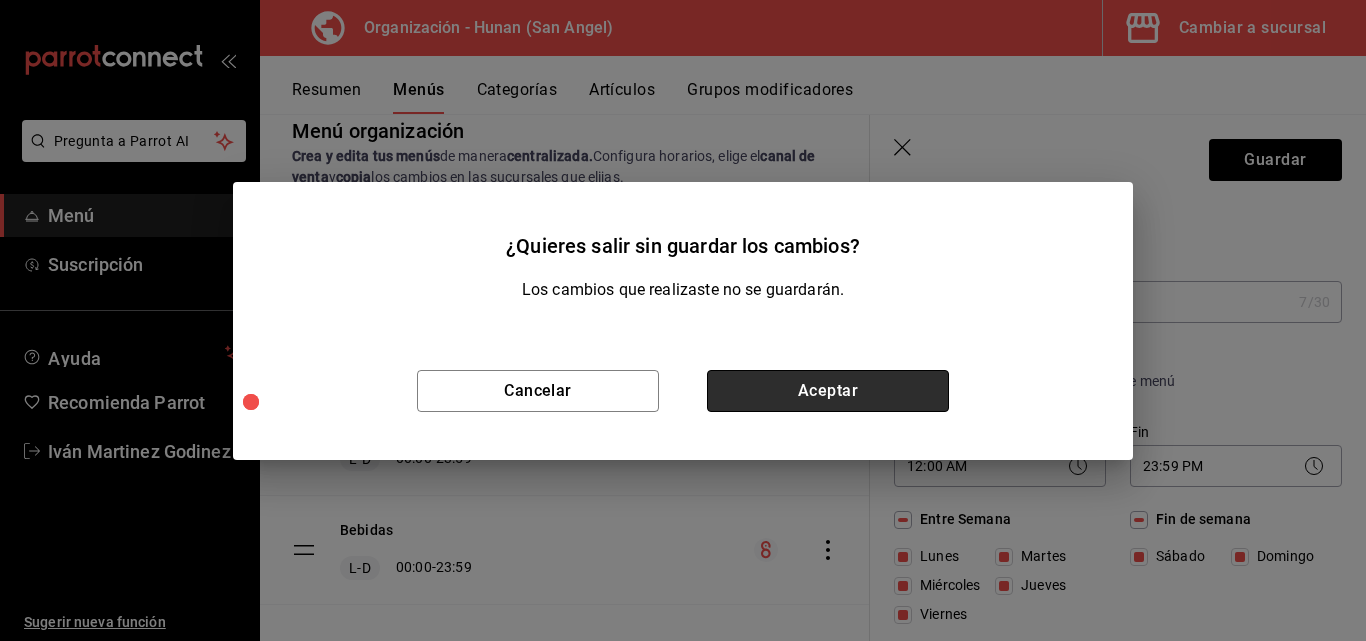 click on "Aceptar" at bounding box center (828, 391) 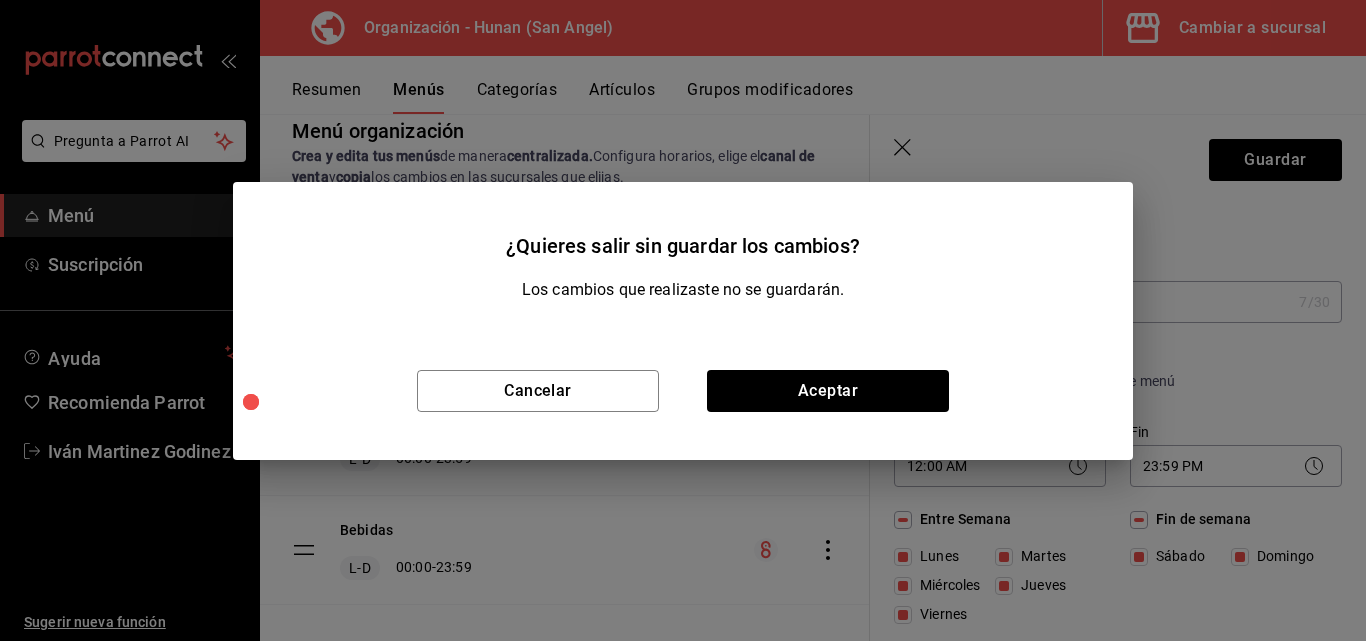 type 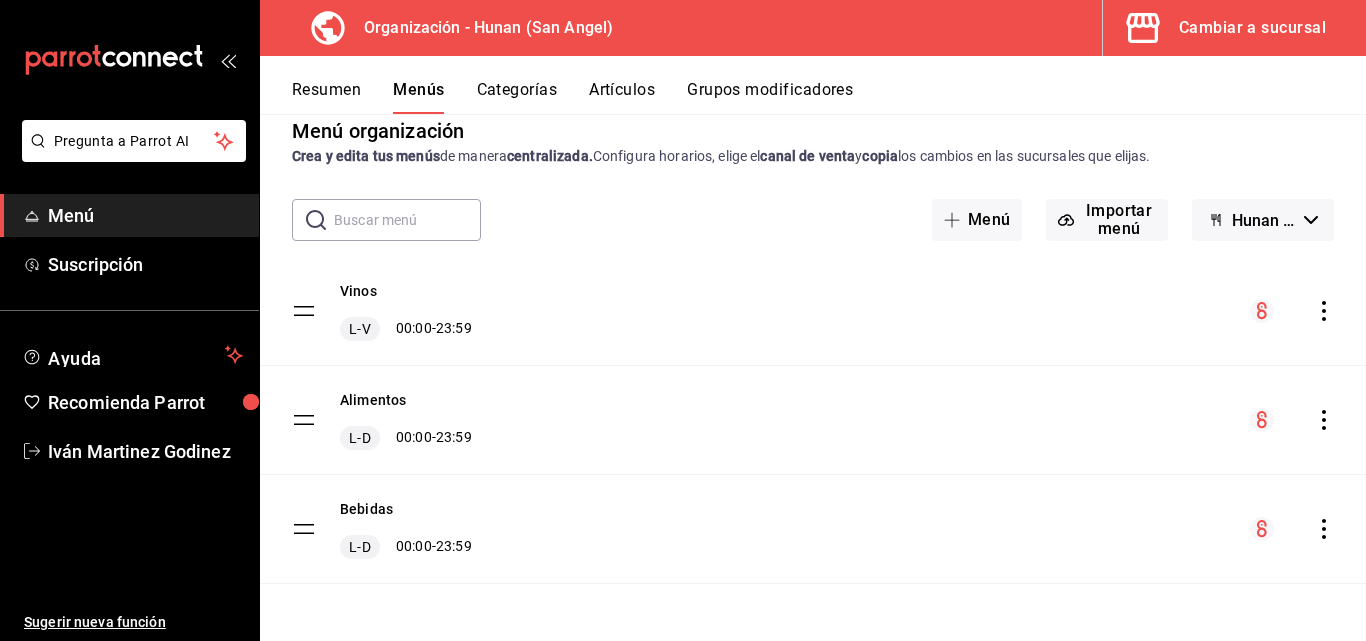 checkbox on "false" 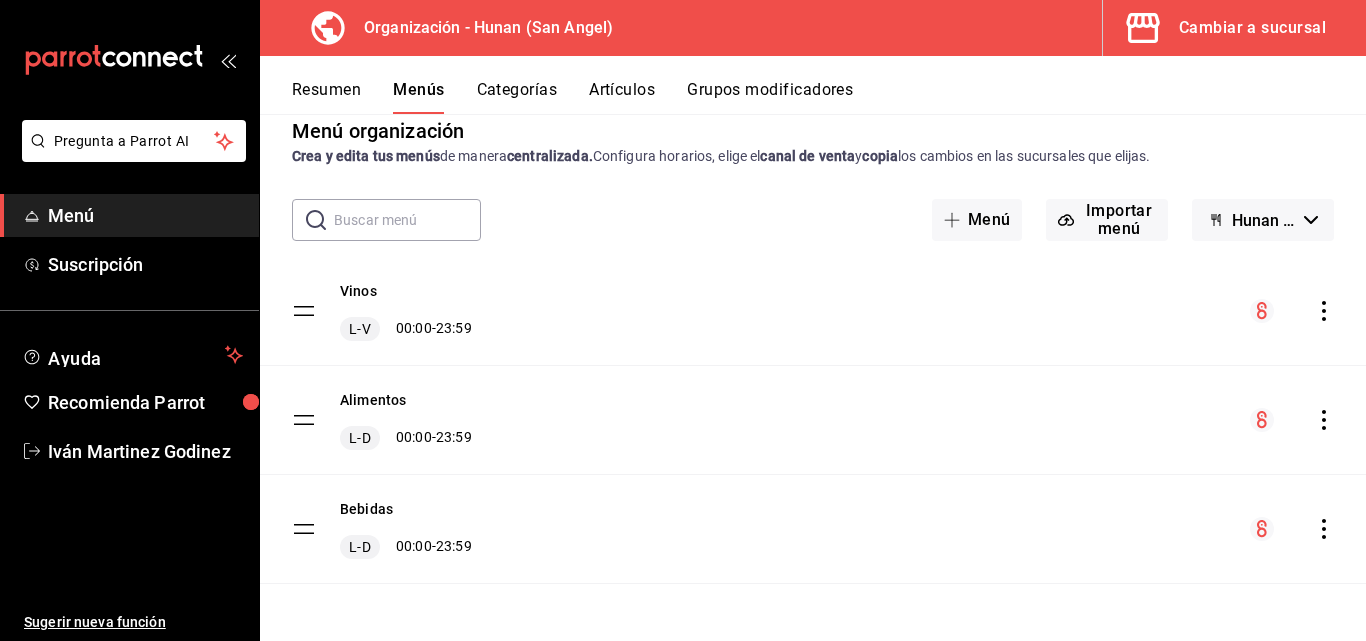 click on "Categorías" at bounding box center [517, 97] 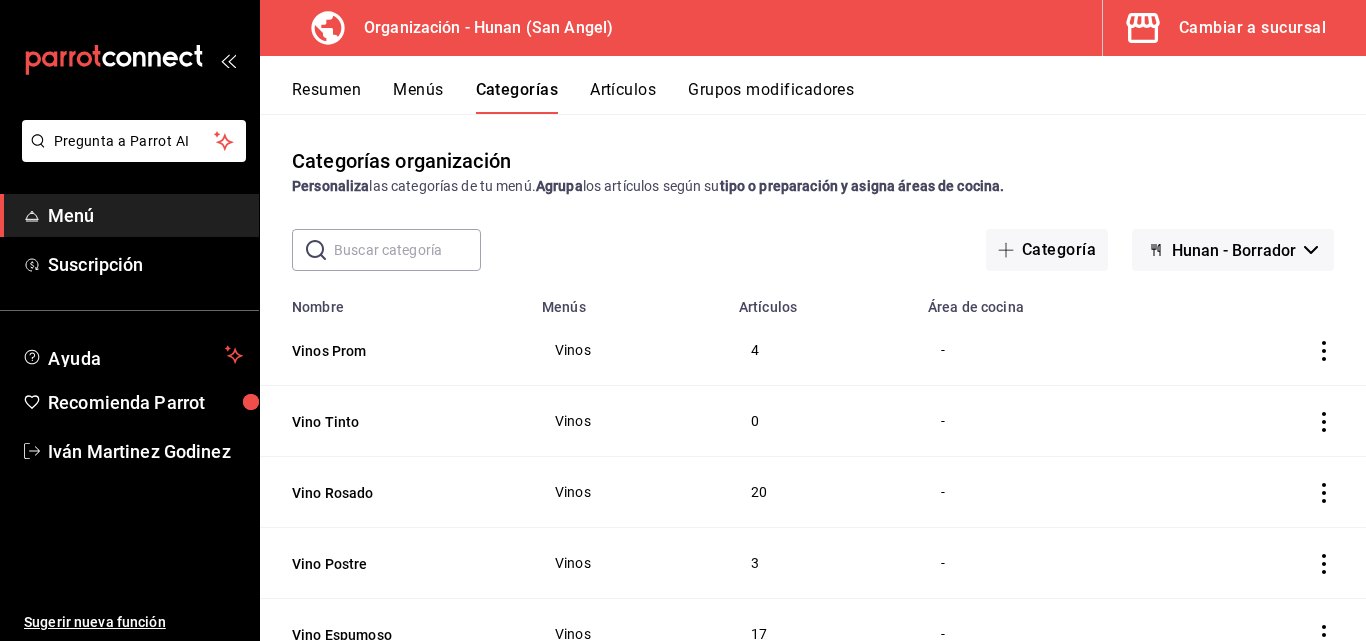 click on "Resumen Menús Categorías Artículos Grupos modificadores" at bounding box center (813, 85) 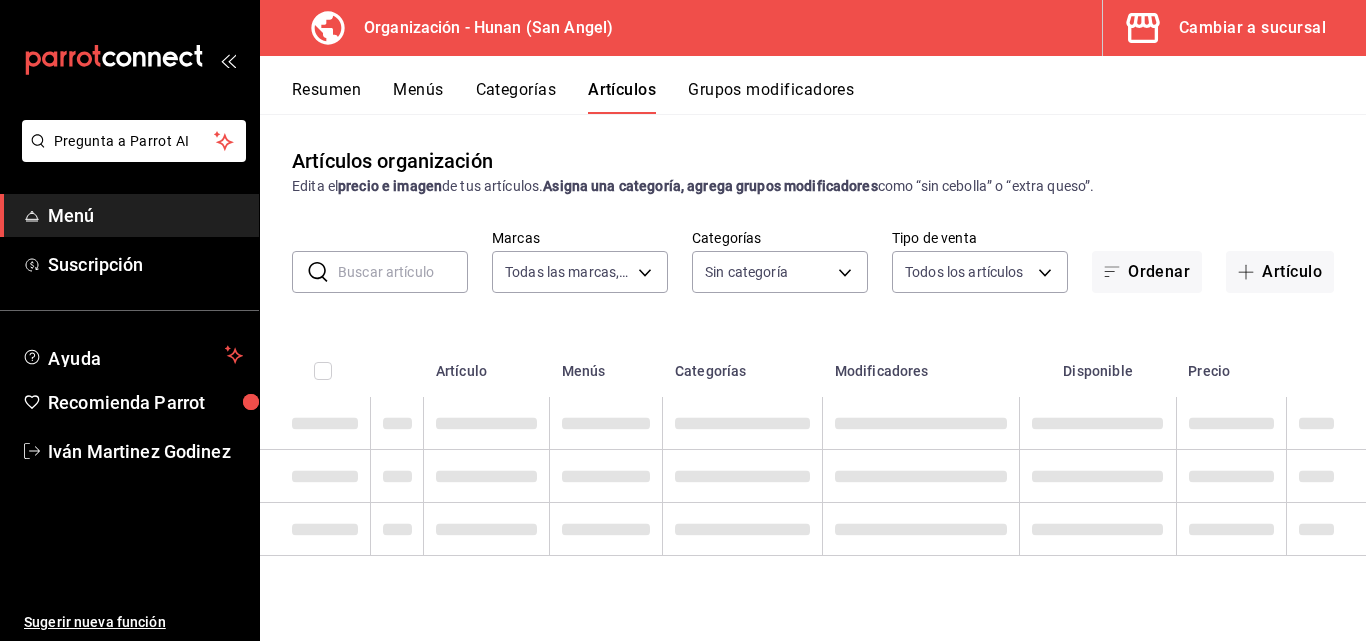 type on "d384c8d0-66a7-43b9-ac0d-3f995a6be0a8" 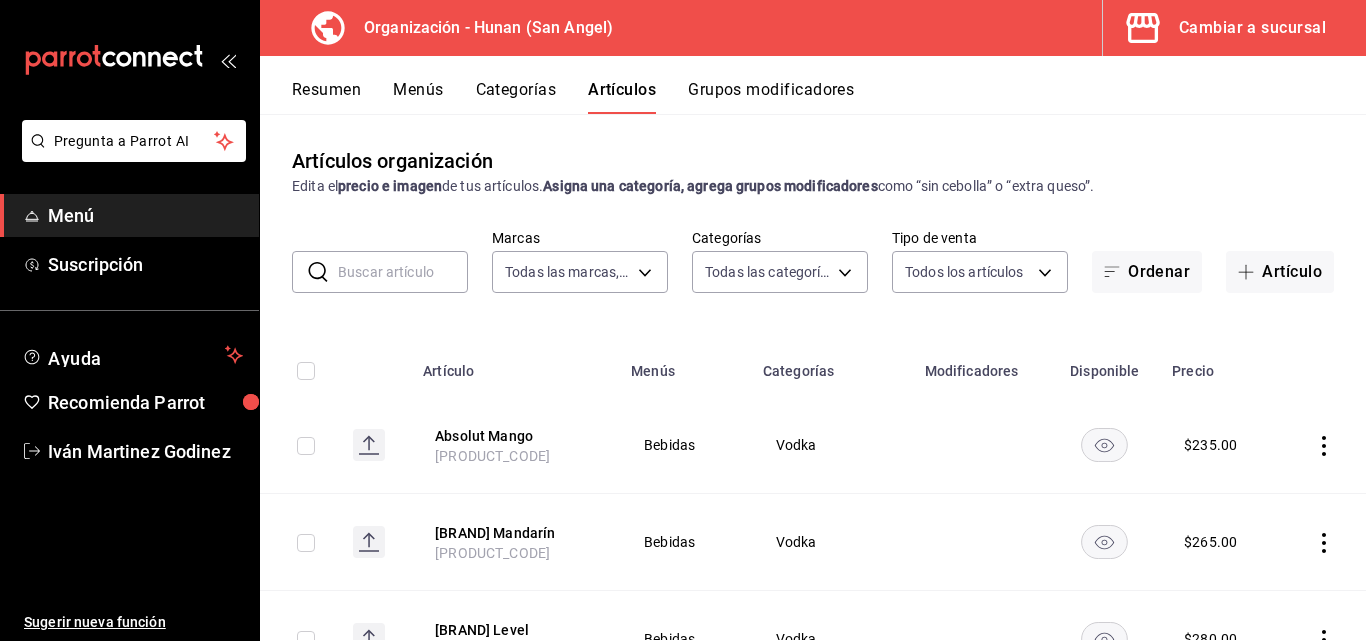 type on "5e6c8ed4-bdf8-42e8-816b-d39911e12aa6,1cac5387-84ff-42b0-b512-876f76fa8552,4df8252f-8381-4e4b-aa36-cbf6799b9b19,66c890f6-31da-4825-873c-06ad82b2a8d1,42138e37-9094-49a3-9b1d-d8bd571e538f,6c974f5b-64a1-4db4-9329-f8007736791e,8f9a5257-0753-41f6-908c-b25ff31d048a,d43900f8-5062-4f3a-931c-f4693d6acd48,0f03c763-f264-4281-b2e6-084ea7303955,7c1312d1-d61e-4024-9980-e59e50ff31fe,74f692cd-2d9d-4422-8d8b-c1d16f937b06,2abbedeb-6956-444c-8311-af12ab2f48cf,45acaf2d-1a5d-4869-8095-20515bade5f2,d2e1e135-9b60-490d-a190-91b5254c9e3f,6e7b6b96-f09b-429d-86c0-6dfadc554d16,1981e156-6f71-485c-aa99-da763a422a7e,7dd48d4e-9a72-4f43-975c-517530808e20,8235b652-b3e0-4365-9283-4a1a7ce3d654,542dcf18-e5bb-4dfd-811b-dde650df56d2,153b917f-3aae-4ded-87c3-ae1f0e41e87a,a83457d1-f450-41d8-829a-5c954141f3d6,119f2a60-242e-4e16-a87b-7d977e585b68,6a4bf5ff-1286-47ca-a9ed-be9c72c96a48,65c0dfef-038a-4f78-a7ec-44366e865eba,821c8703-2032-4a64-9509-4b99b9262e77,43aa3d75-9ced-4ca3-8a60-36cc8ae8679b,15ef8ebb-4127-47dc-8e29-c05443de52b5,a684563e-7796-44d5-b98..." 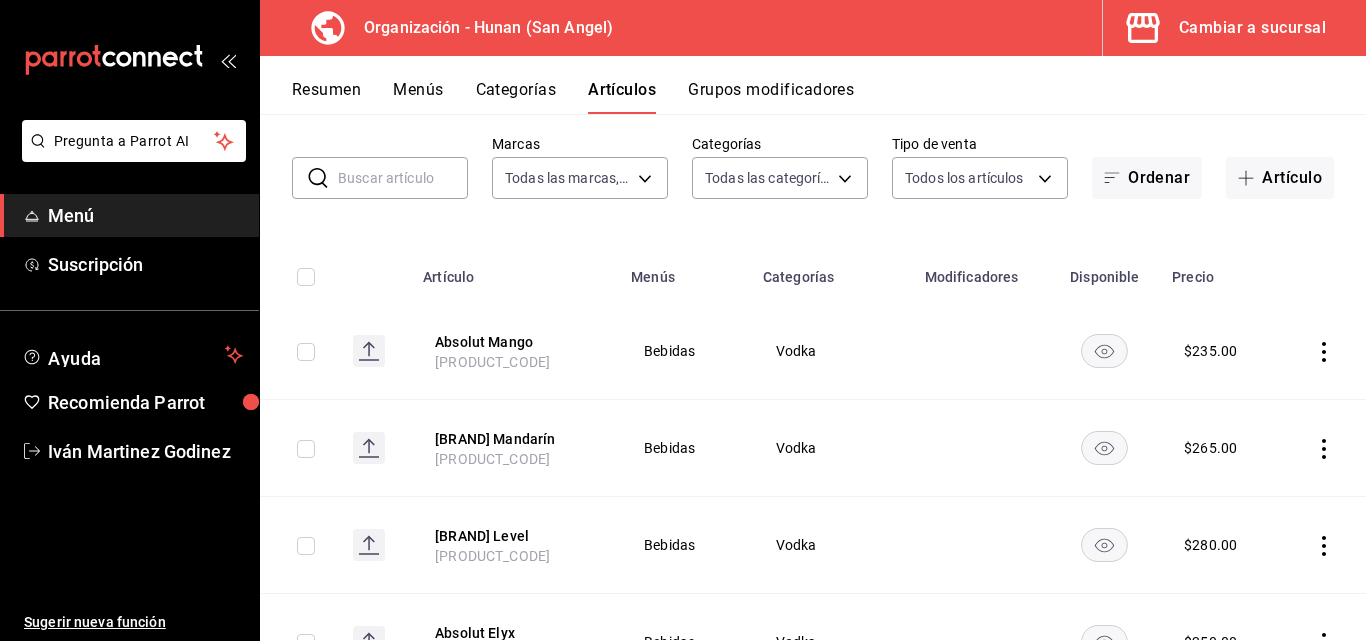 scroll, scrollTop: 0, scrollLeft: 0, axis: both 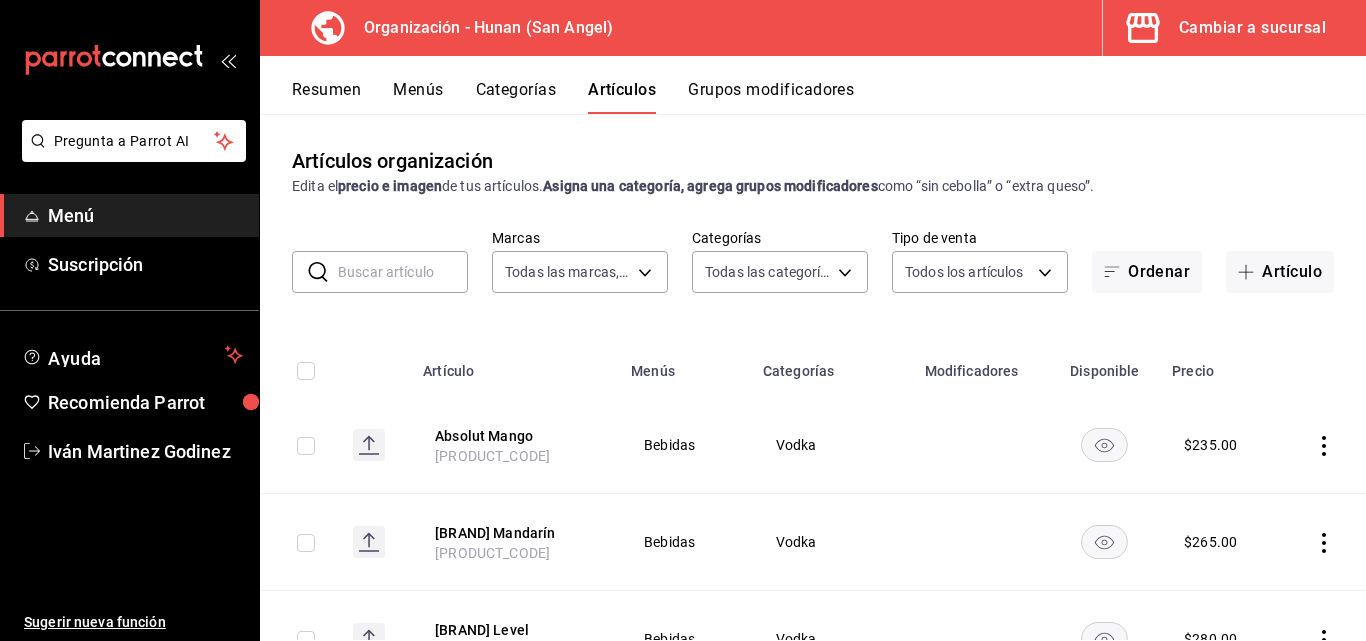 click 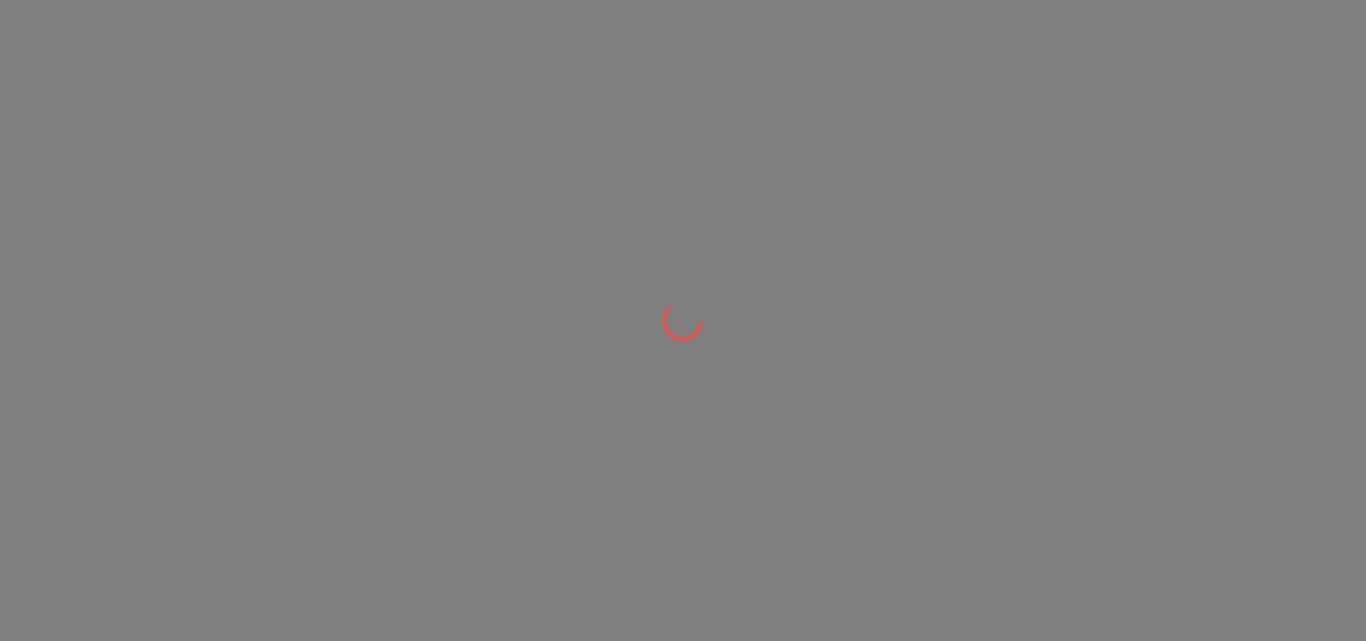 scroll, scrollTop: 0, scrollLeft: 0, axis: both 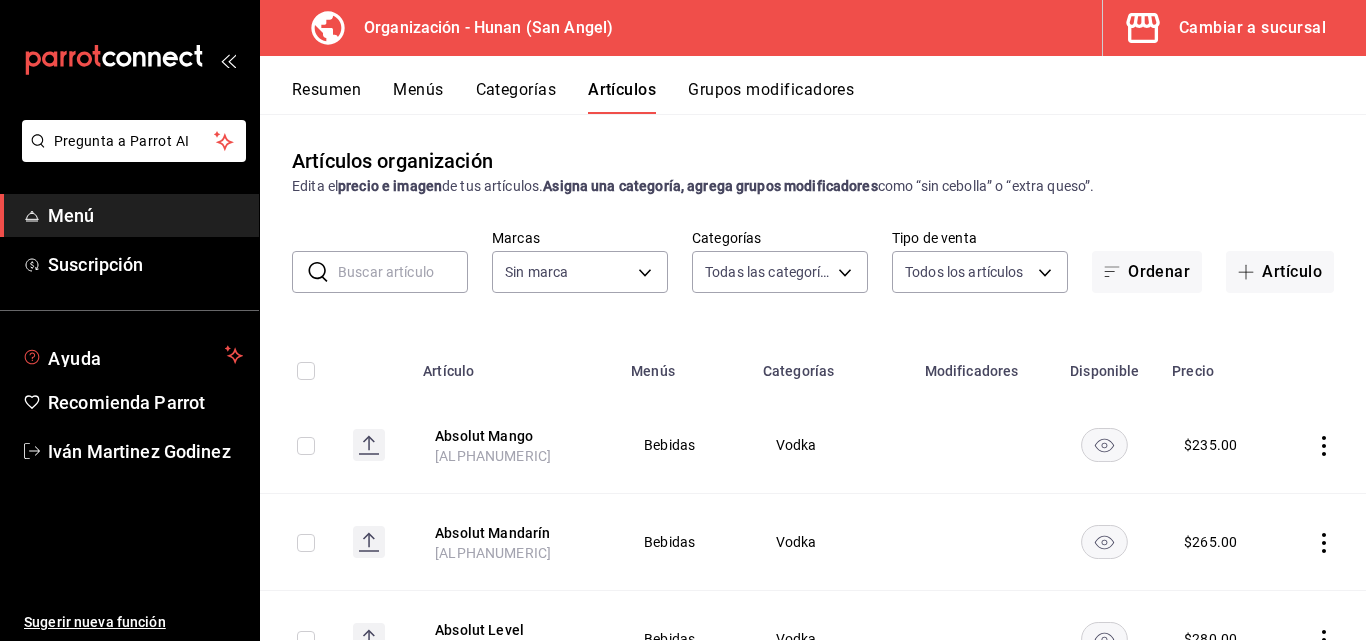 type on "5e6c8ed4-bdf8-42e8-816b-d39911e12aa6,1cac5387-84ff-42b0-b512-876f76fa8552,4df8252f-8381-4e4b-aa36-cbf6799b9b19,66c890f6-31da-4825-873c-06ad82b2a8d1,42138e37-9094-49a3-9b1d-d8bd571e538f,6c974f5b-64a1-4db4-9329-f8007736791e,8f9a5257-0753-41f6-908c-b25ff31d048a,d43900f8-5062-4f3a-931c-f4693d6acd48,0f03c763-f264-4281-b2e6-084ea7303955,7c1312d1-d61e-4024-9980-e59e50ff31fe,74f692cd-2d9d-4422-8d8b-c1d16f937b06,2abbedeb-6956-444c-8311-af12ab2f48cf,45acaf2d-1a5d-4869-8095-20515bade5f2,d2e1e135-9b60-490d-a190-91b5254c9e3f,6e7b6b96-f09b-429d-86c0-6dfadc554d16,1981e156-6f71-485c-aa99-da763a422a7e,7dd48d4e-9a72-4f43-975c-517530808e20,8235b652-b3e0-4365-9283-4a1a7ce3d654,542dcf18-e5bb-4dfd-811b-dde650df56d2,153b917f-3aae-4ded-87c3-ae1f0e41e87a,a83457d1-f450-41d8-829a-5c954141f3d6,119f2a60-242e-4e16-a87b-7d977e585b68,6a4bf5ff-1286-47ca-a9ed-be9c72c96a48,65c0dfef-038a-4f78-a7ec-44366e865eba,821c8703-2032-4a64-9509-4b99b9262e77,43aa3d75-9ced-4ca3-8a60-36cc8ae8679b,15ef8ebb-4127-47dc-8e29-c05443de52b5,a684563e-7796-44d5-b98..." 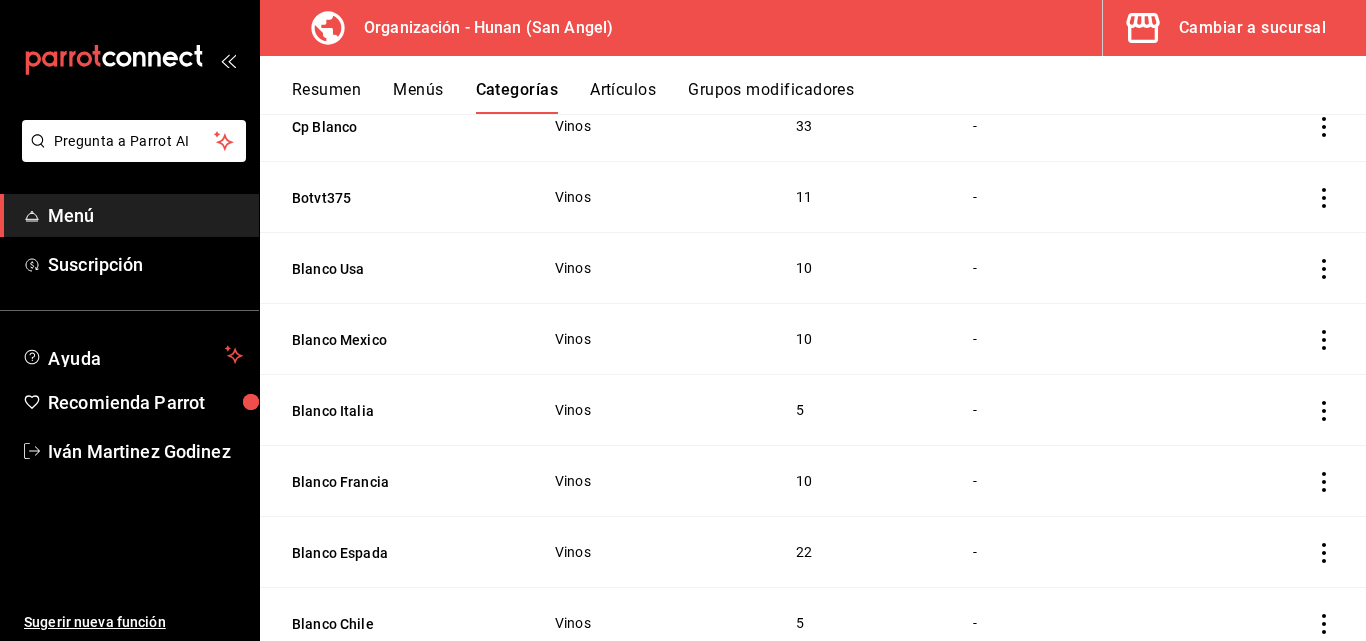 scroll, scrollTop: 1507, scrollLeft: 0, axis: vertical 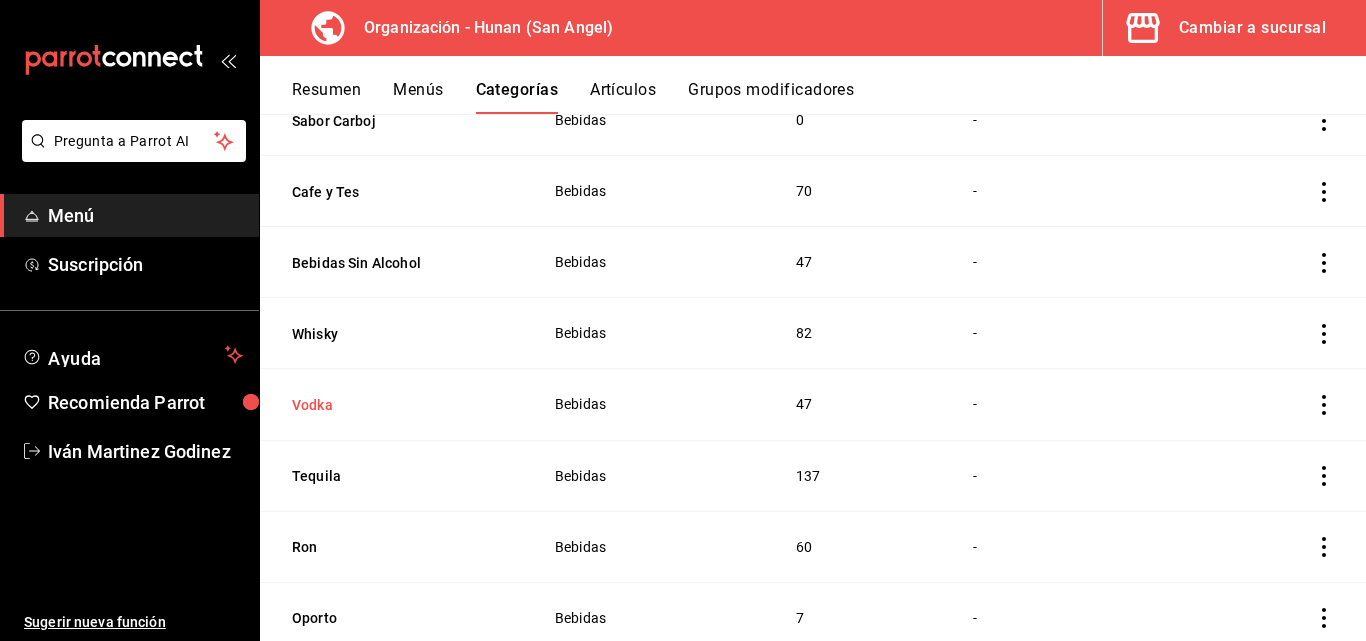 click on "Vodka" at bounding box center [392, 405] 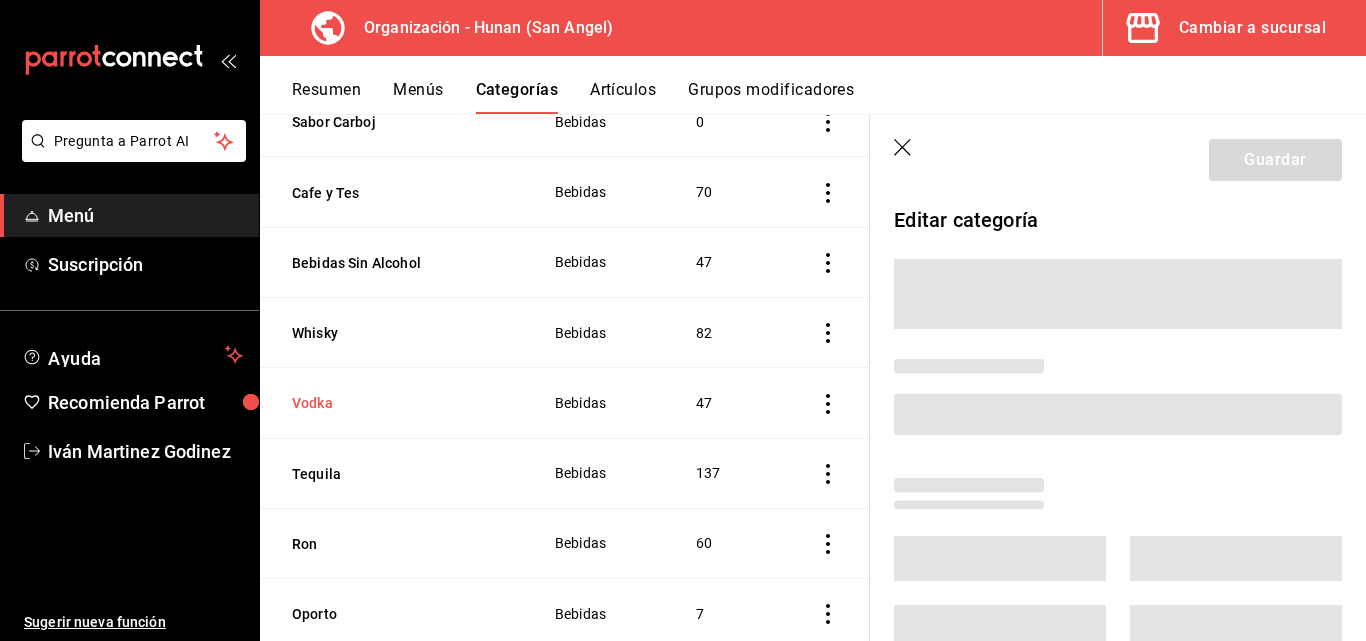 scroll, scrollTop: 2222, scrollLeft: 0, axis: vertical 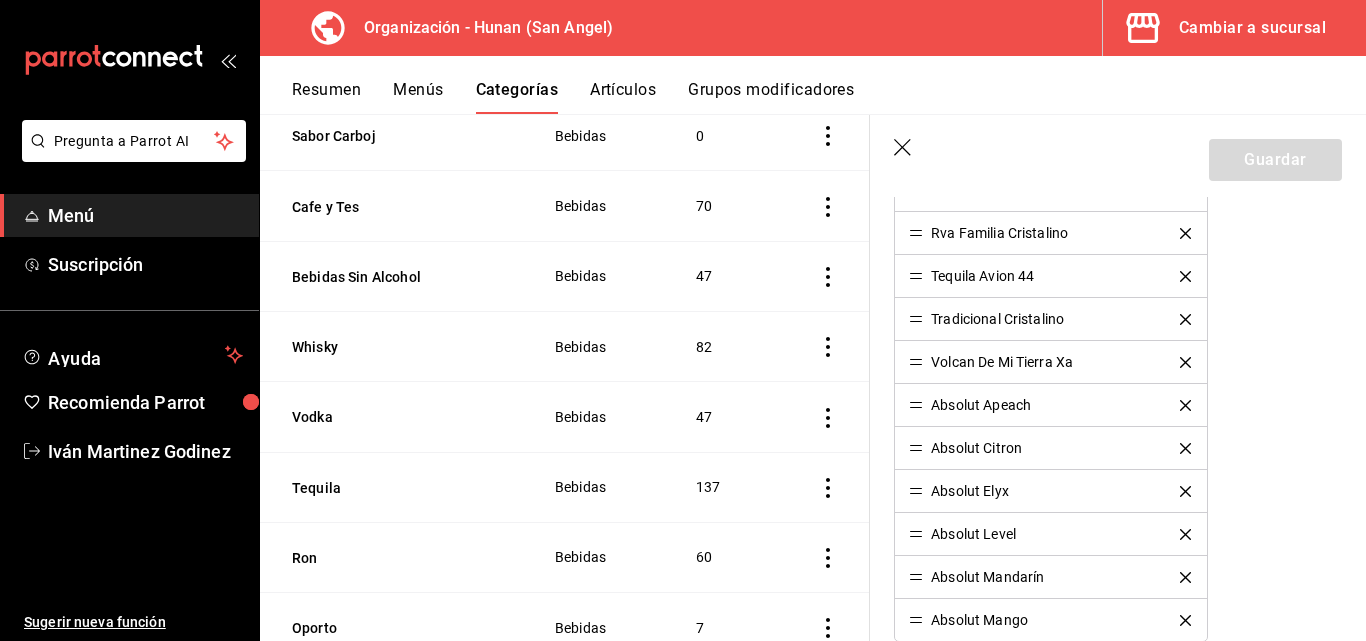click 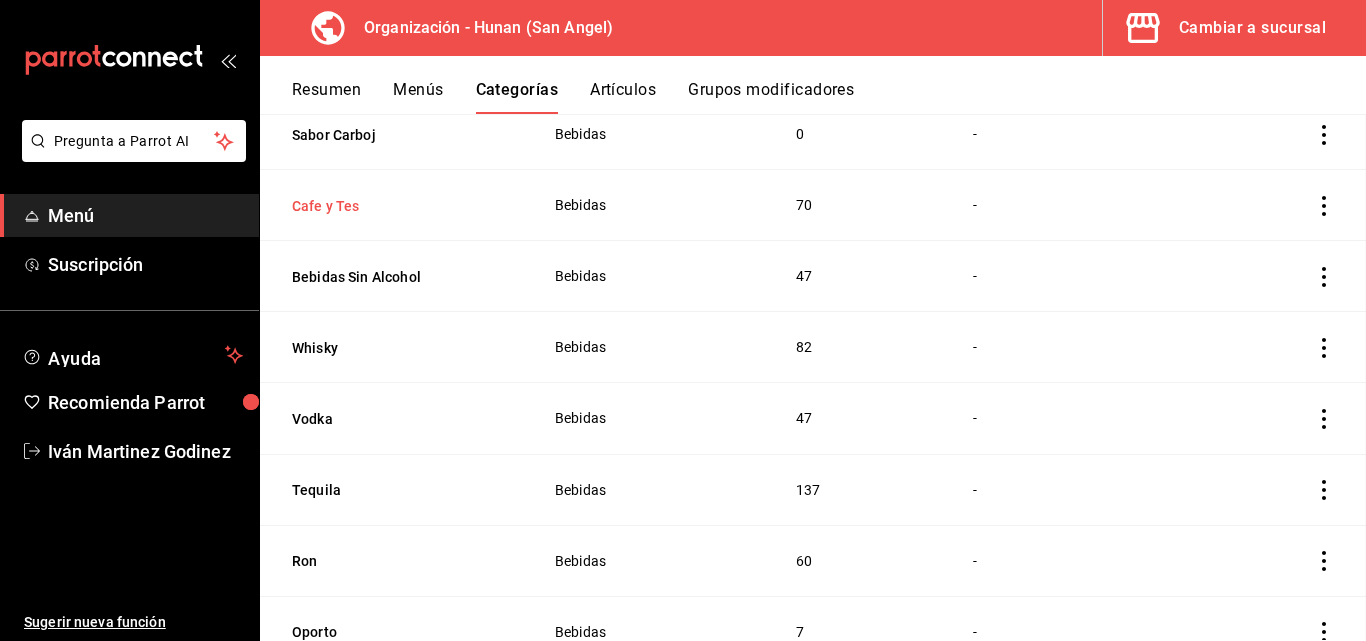 scroll, scrollTop: 0, scrollLeft: 0, axis: both 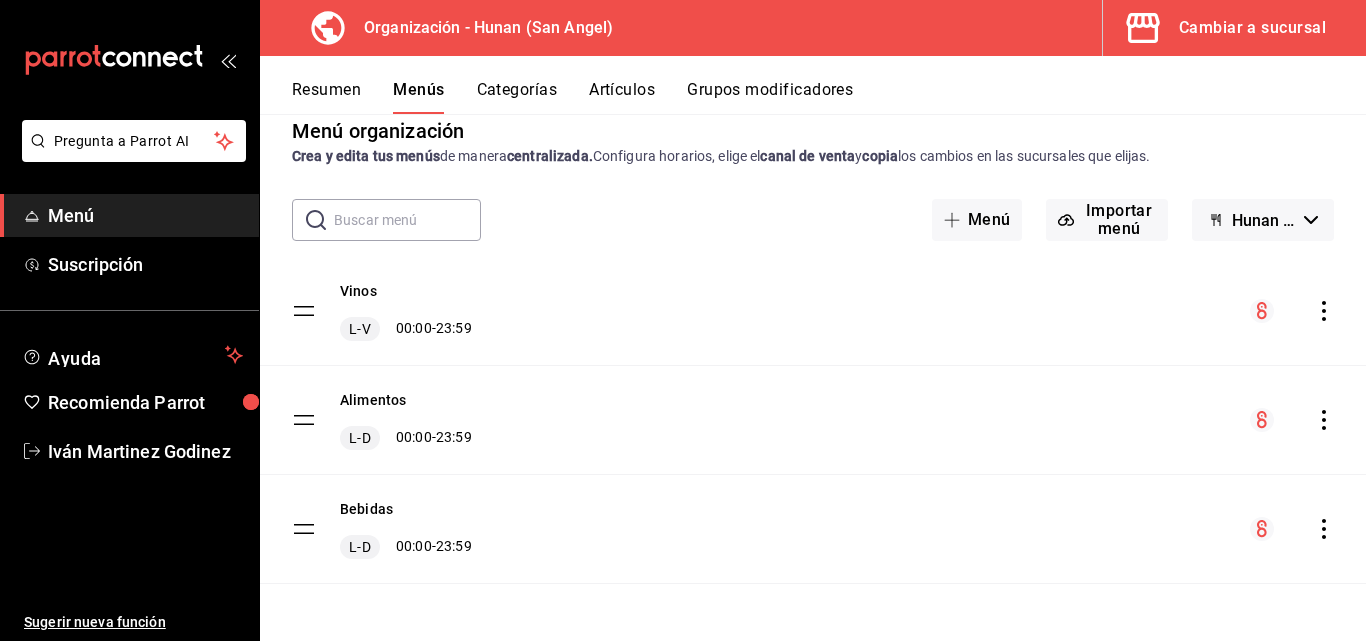 click on "Categorías" at bounding box center [517, 97] 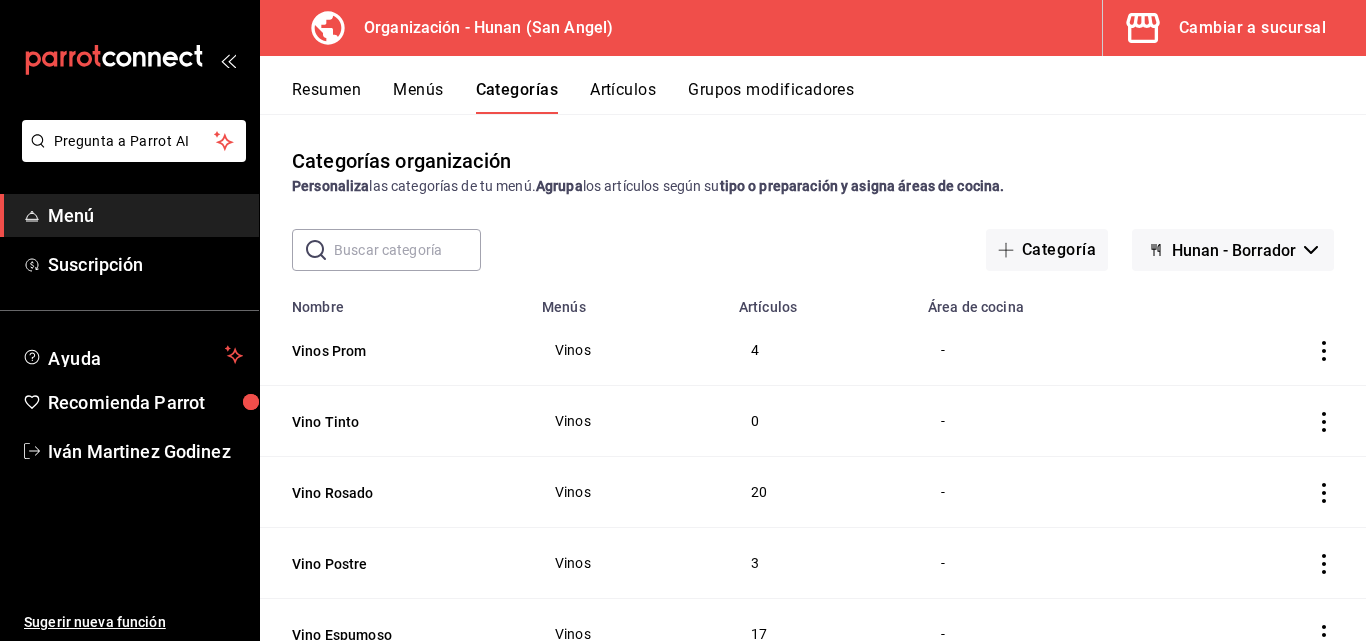 click on "Artículos" at bounding box center (623, 97) 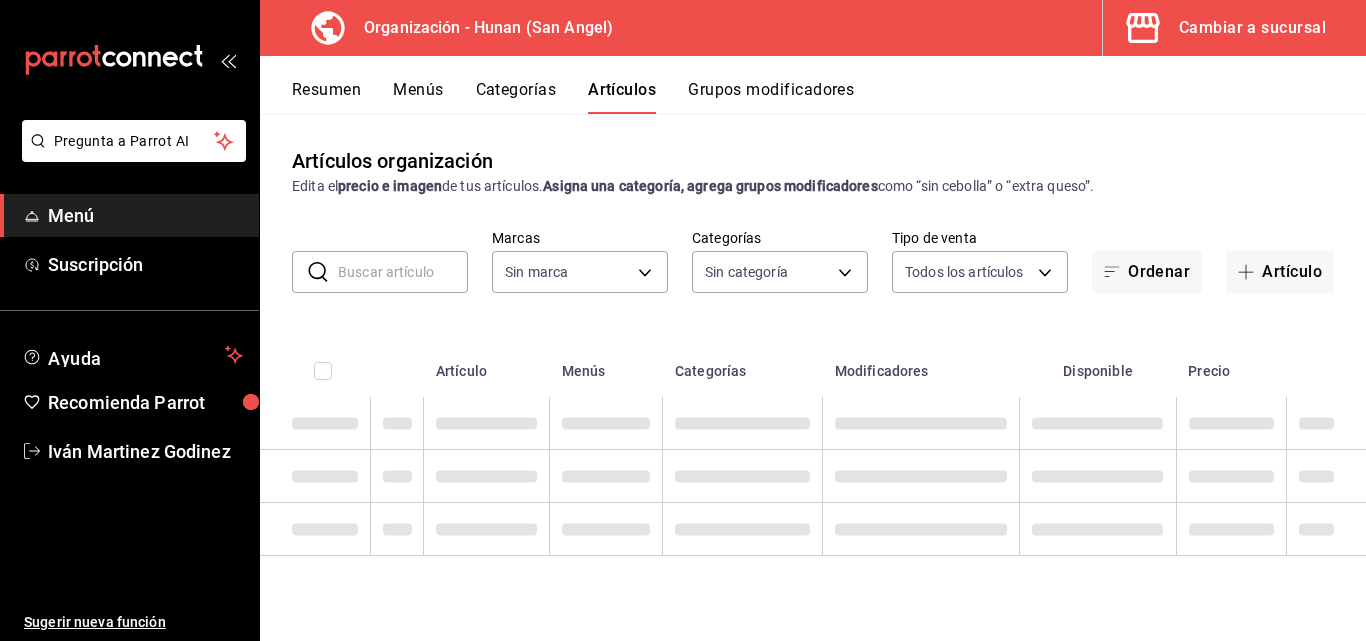 type on "d384c8d0-66a7-43b9-ac0d-3f995a6be0a8" 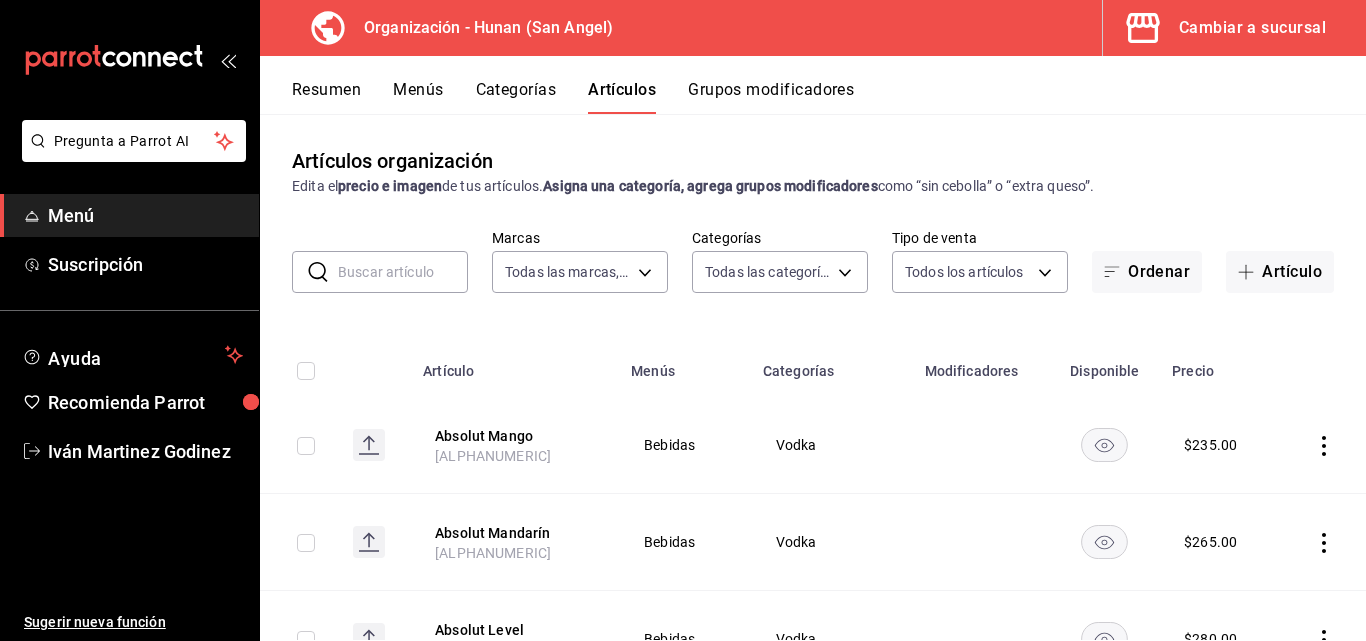 type on "5e6c8ed4-bdf8-42e8-816b-d39911e12aa6,1cac5387-84ff-42b0-b512-876f76fa8552,4df8252f-8381-4e4b-aa36-cbf6799b9b19,66c890f6-31da-4825-873c-06ad82b2a8d1,42138e37-9094-49a3-9b1d-d8bd571e538f,6c974f5b-64a1-4db4-9329-f8007736791e,8f9a5257-0753-41f6-908c-b25ff31d048a,d43900f8-5062-4f3a-931c-f4693d6acd48,0f03c763-f264-4281-b2e6-084ea7303955,7c1312d1-d61e-4024-9980-e59e50ff31fe,74f692cd-2d9d-4422-8d8b-c1d16f937b06,2abbedeb-6956-444c-8311-af12ab2f48cf,45acaf2d-1a5d-4869-8095-20515bade5f2,d2e1e135-9b60-490d-a190-91b5254c9e3f,6e7b6b96-f09b-429d-86c0-6dfadc554d16,1981e156-6f71-485c-aa99-da763a422a7e,7dd48d4e-9a72-4f43-975c-517530808e20,8235b652-b3e0-4365-9283-4a1a7ce3d654,542dcf18-e5bb-4dfd-811b-dde650df56d2,153b917f-3aae-4ded-87c3-ae1f0e41e87a,a83457d1-f450-41d8-829a-5c954141f3d6,119f2a60-242e-4e16-a87b-7d977e585b68,6a4bf5ff-1286-47ca-a9ed-be9c72c96a48,65c0dfef-038a-4f78-a7ec-44366e865eba,821c8703-2032-4a64-9509-4b99b9262e77,43aa3d75-9ced-4ca3-8a60-36cc8ae8679b,15ef8ebb-4127-47dc-8e29-c05443de52b5,a684563e-7796-44d5-b98..." 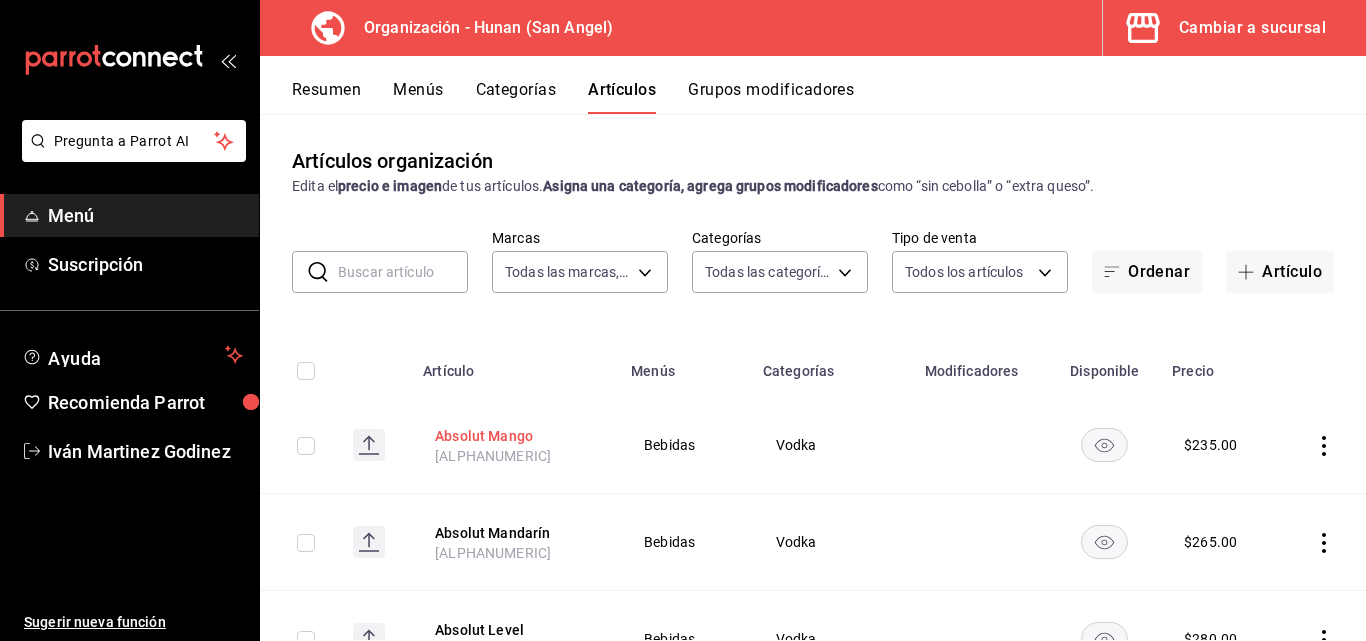 click on "Absolut Mango" at bounding box center [515, 436] 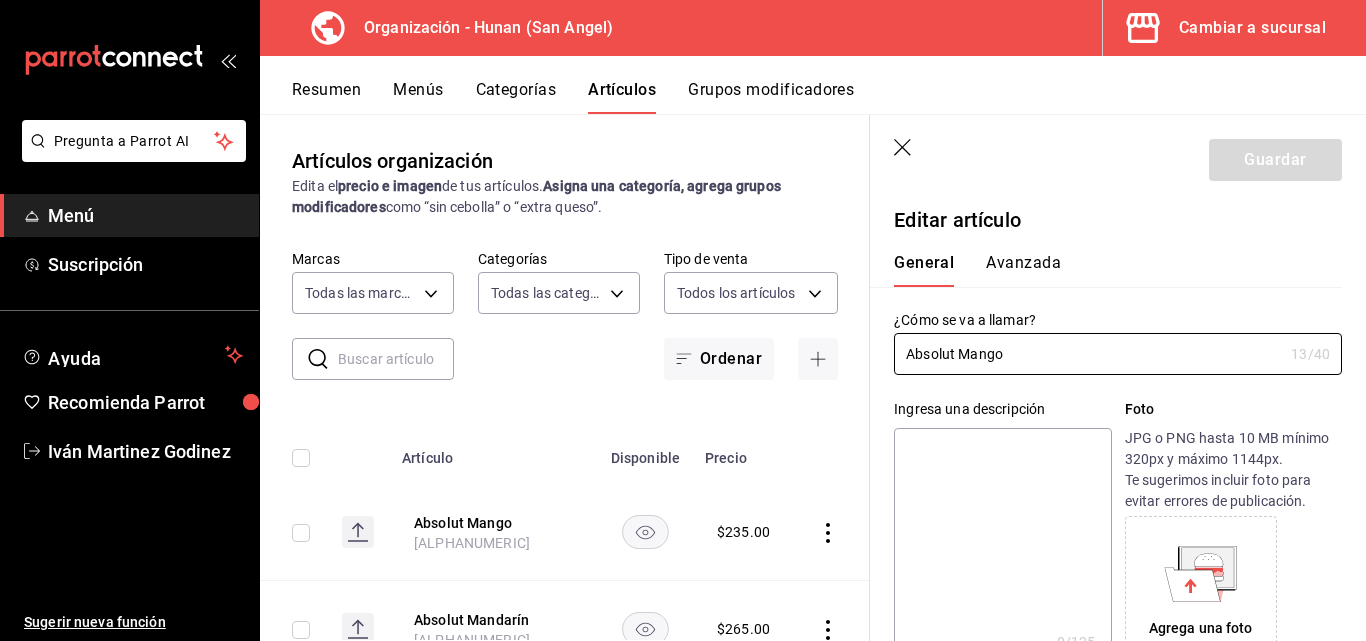 type on "$235.00" 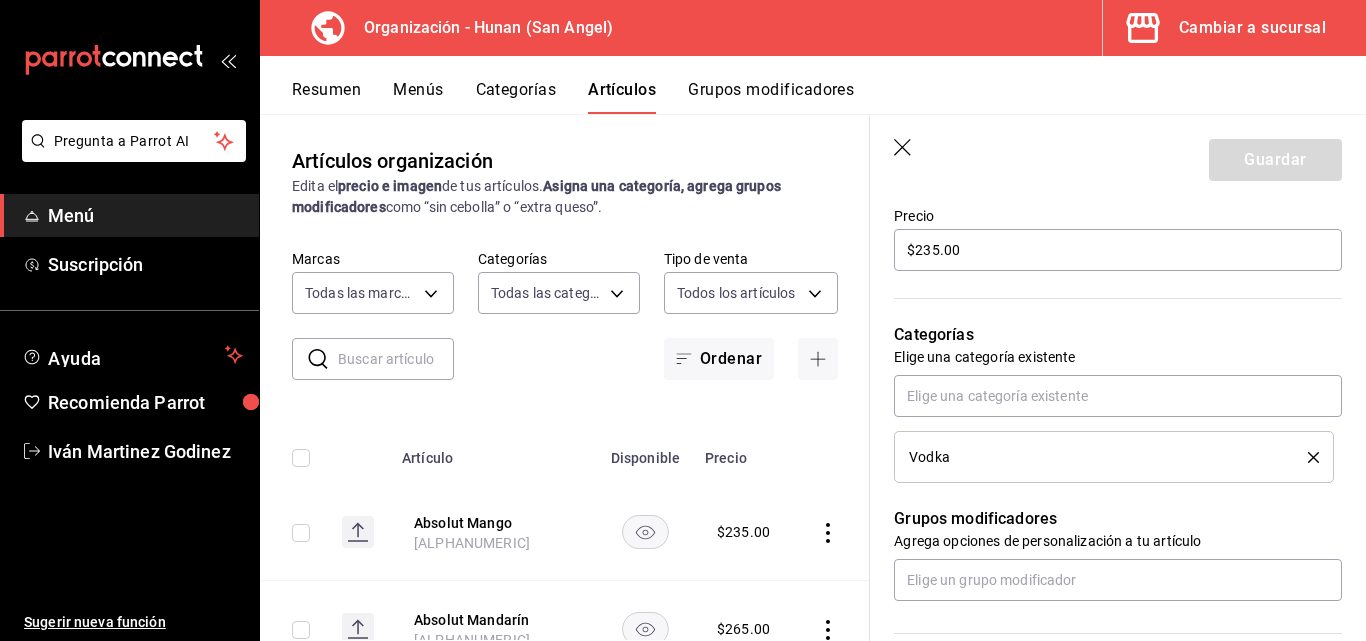 scroll, scrollTop: 610, scrollLeft: 0, axis: vertical 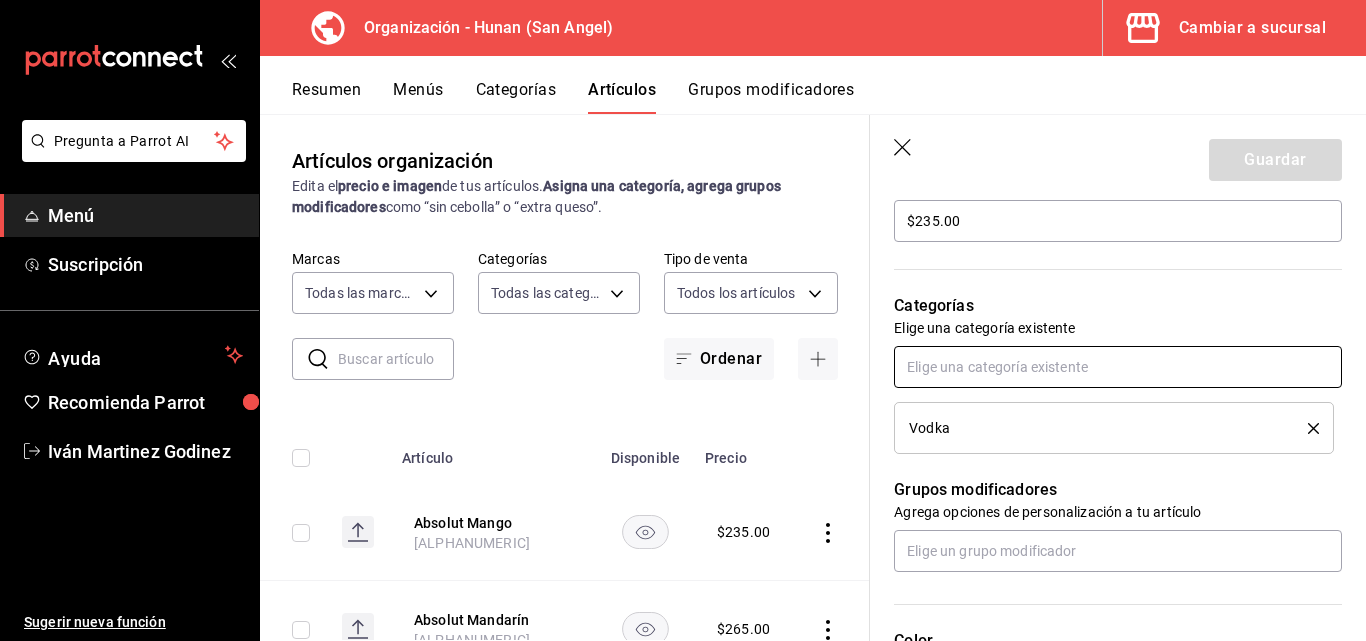 click at bounding box center (1118, 367) 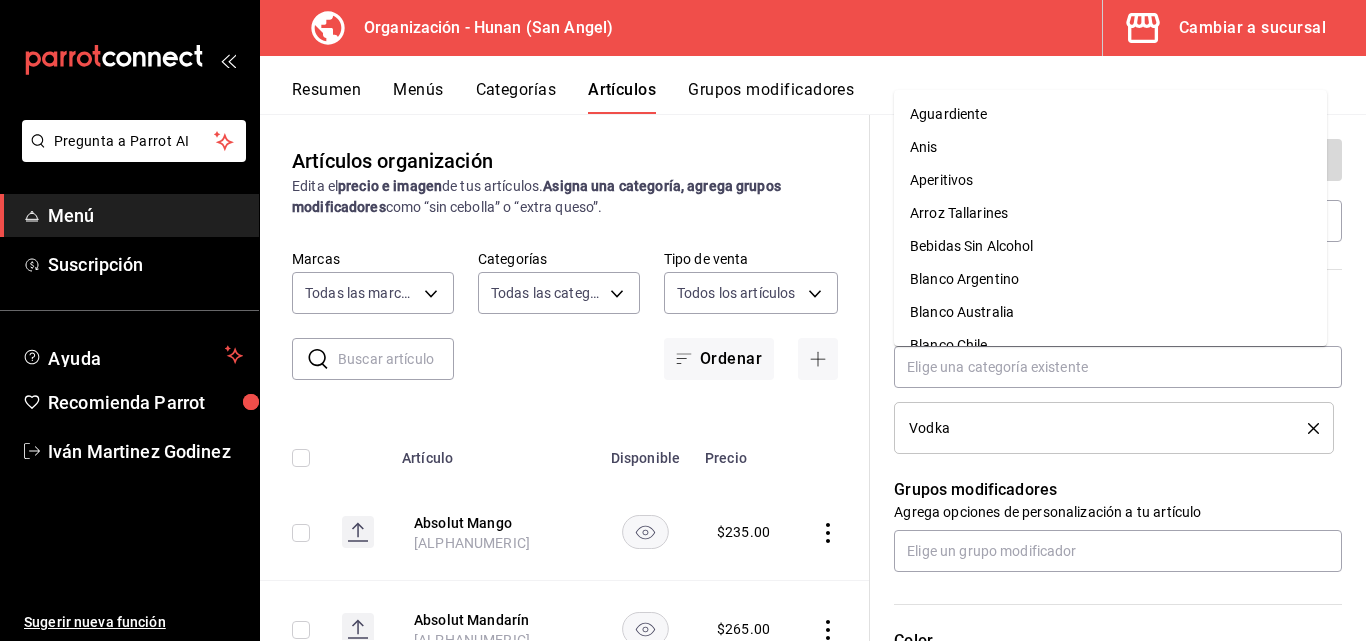 click on "Vodka" at bounding box center (1093, 428) 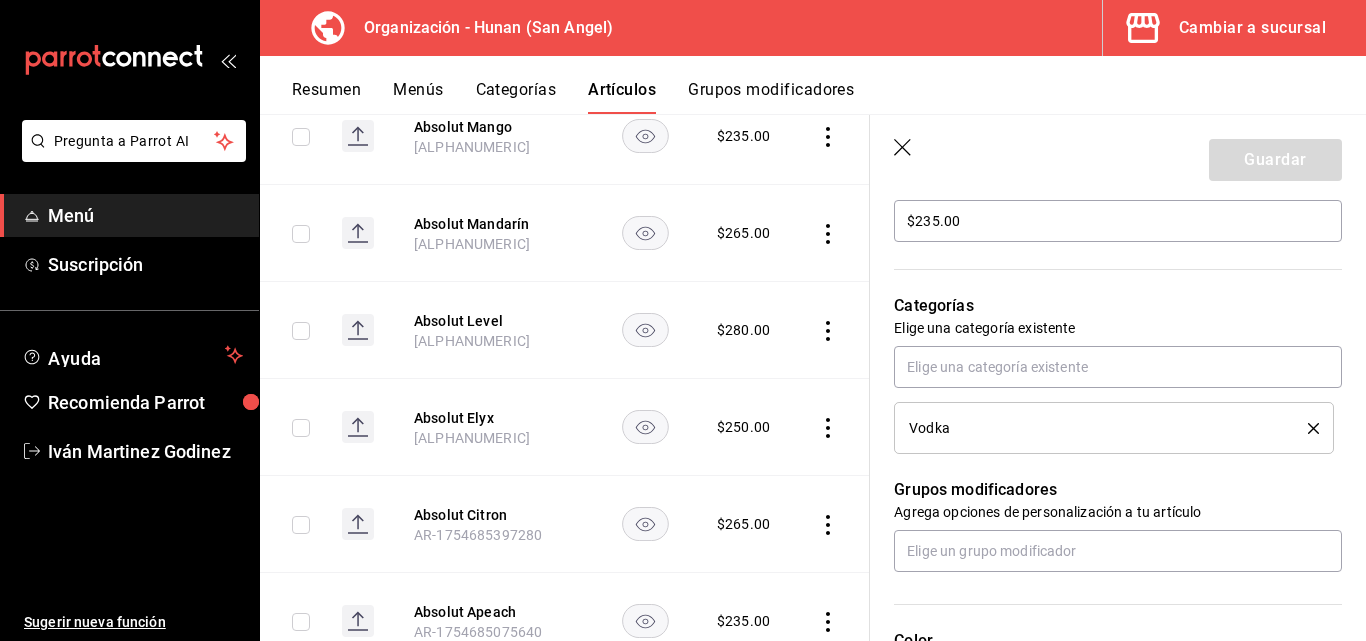 scroll, scrollTop: 391, scrollLeft: 0, axis: vertical 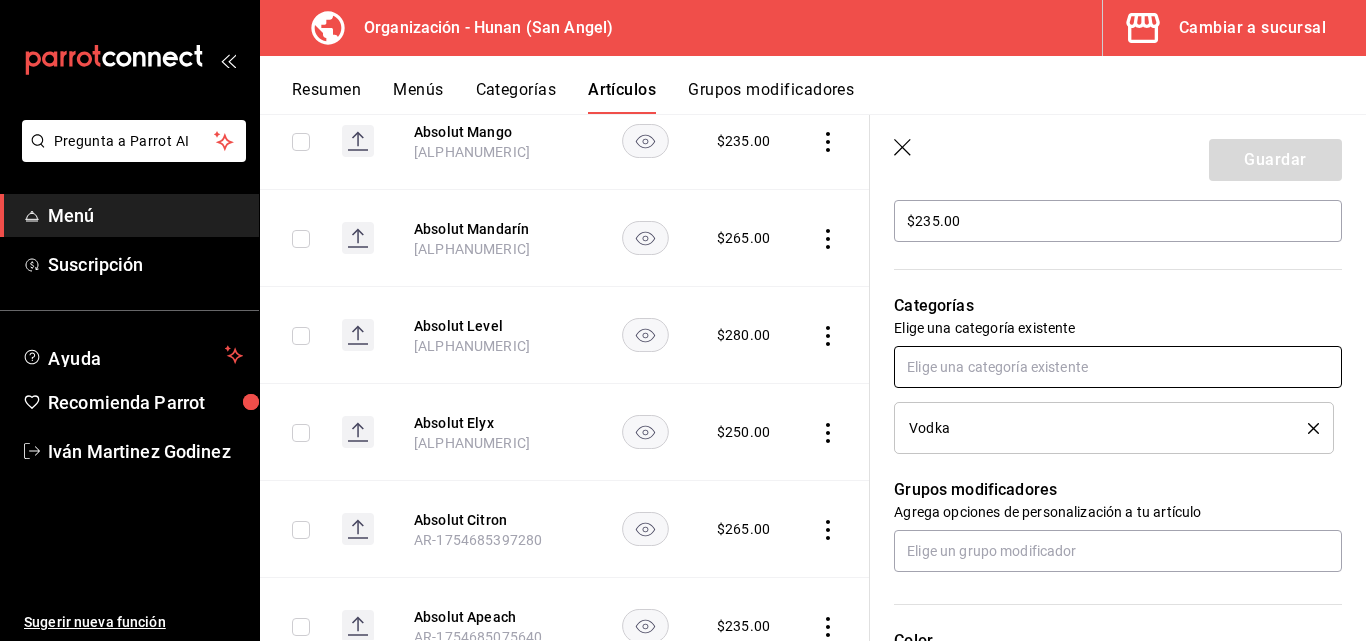 click at bounding box center (1118, 367) 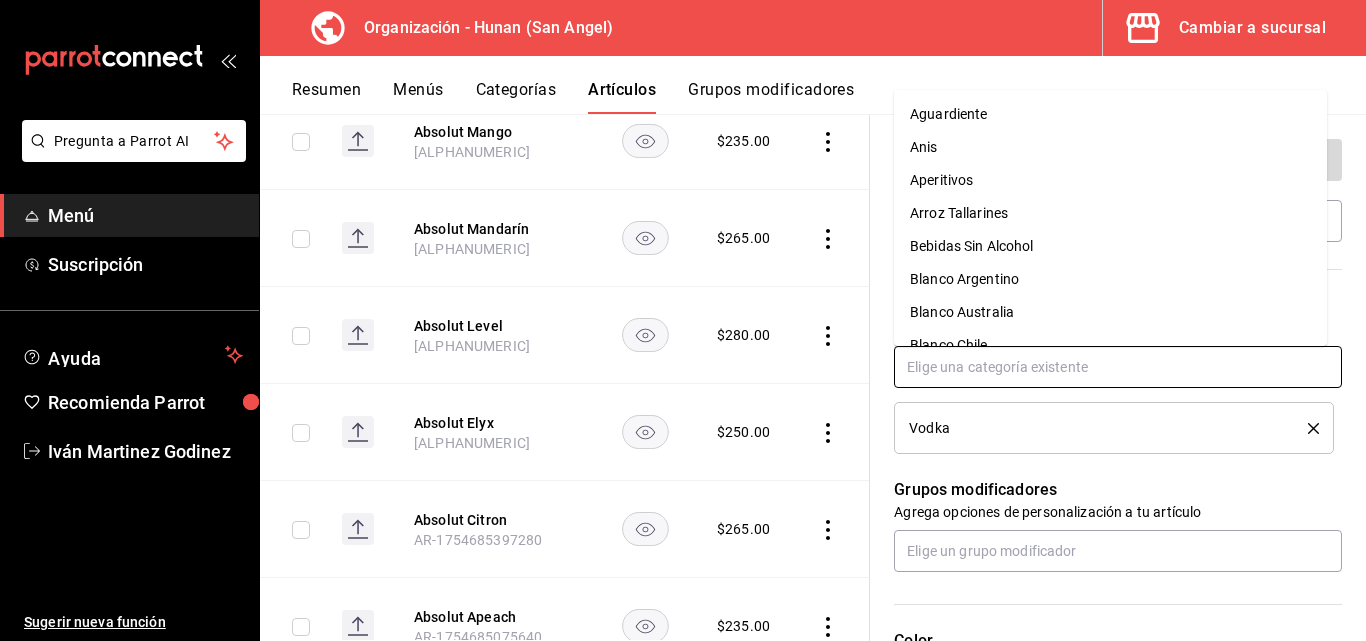 scroll, scrollTop: 10, scrollLeft: 0, axis: vertical 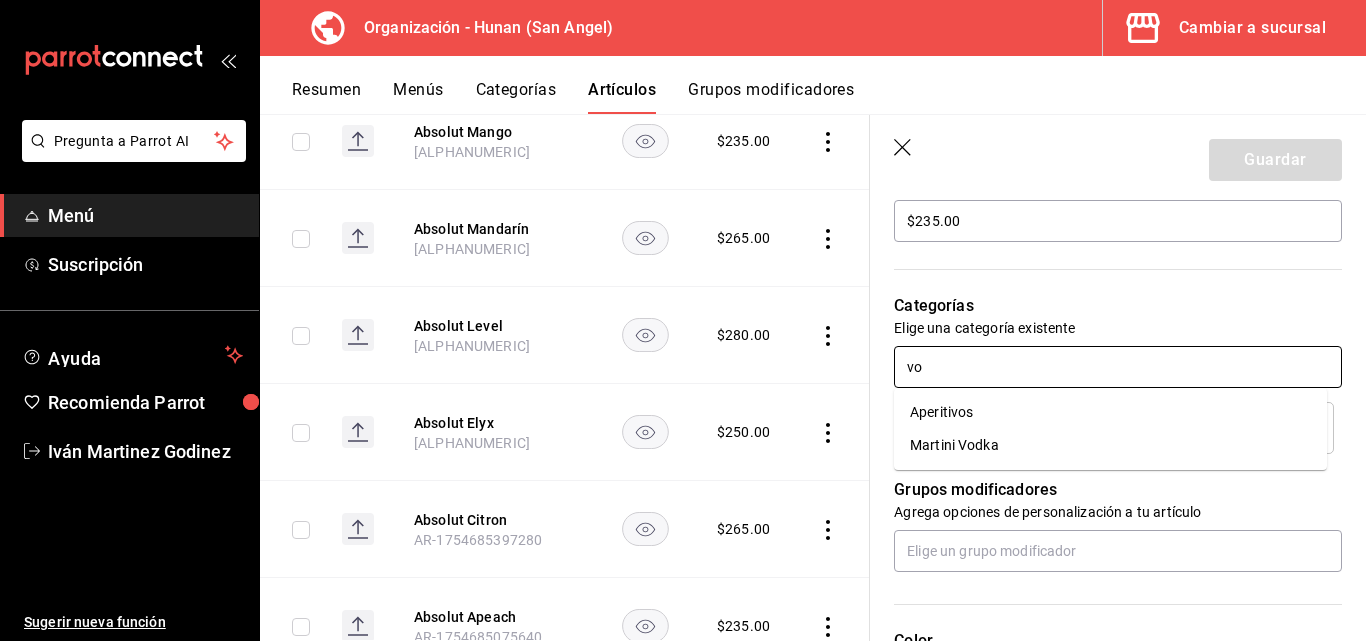 type on "v" 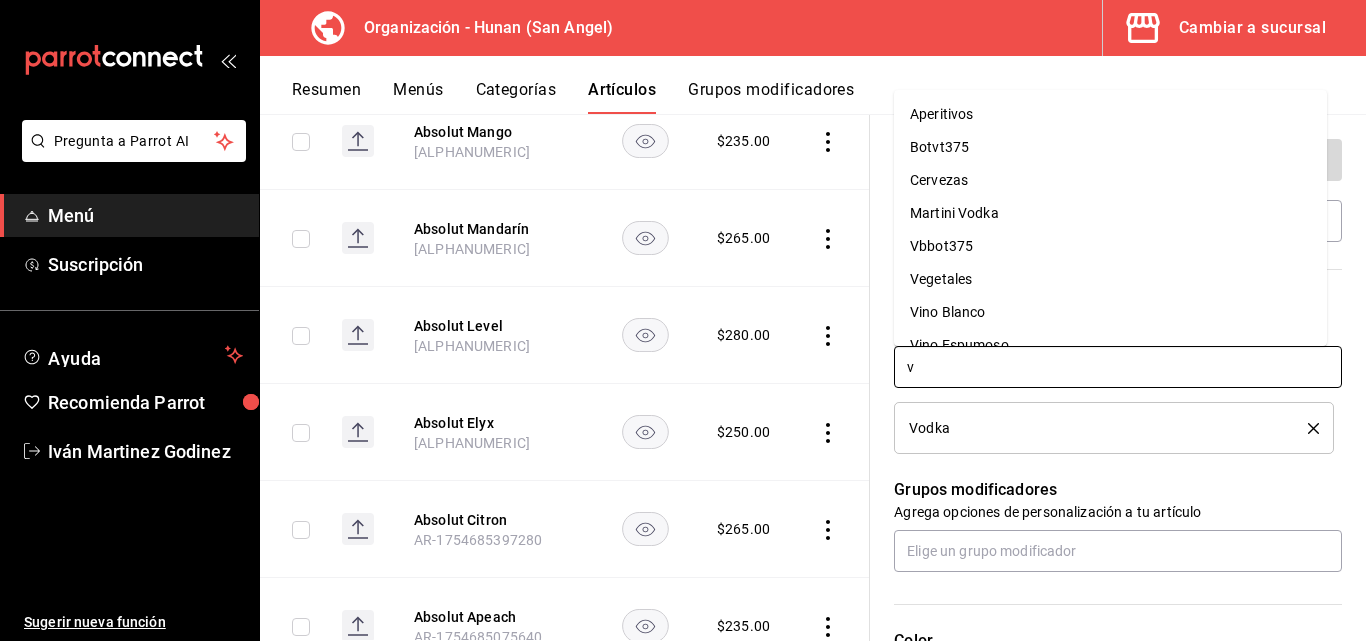 type 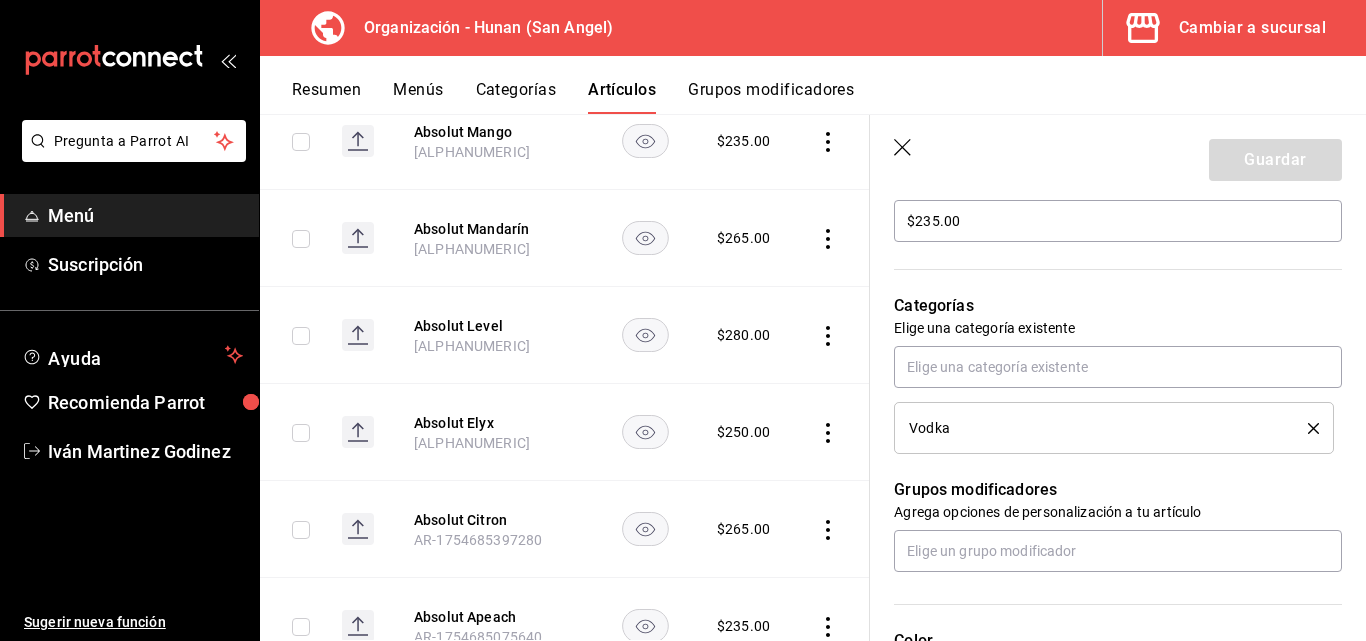 click on "Guardar" at bounding box center [1118, 156] 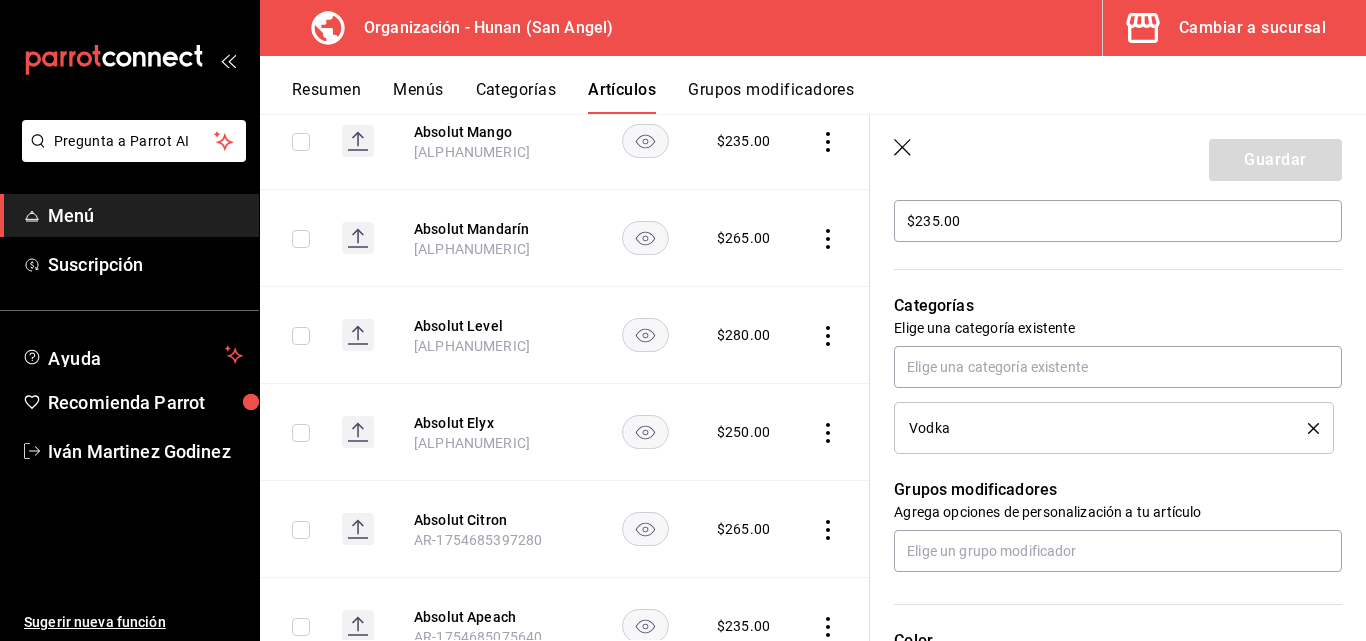 click on "Categorías" at bounding box center (516, 97) 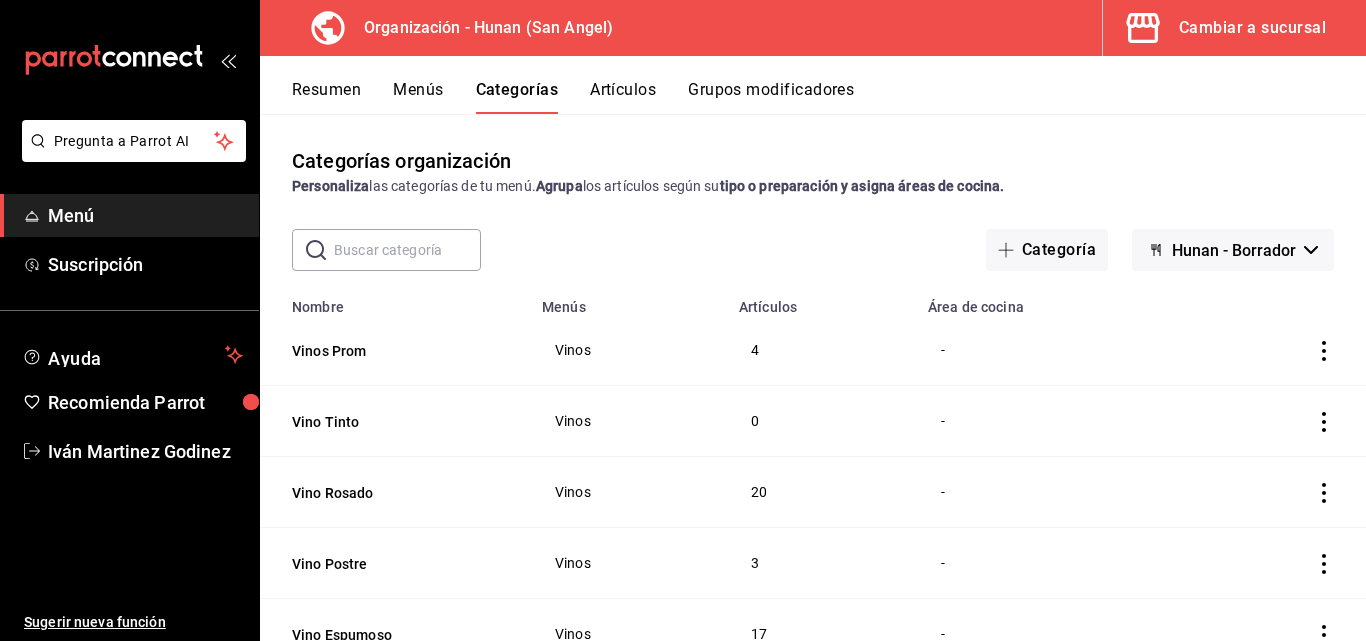 click at bounding box center (407, 250) 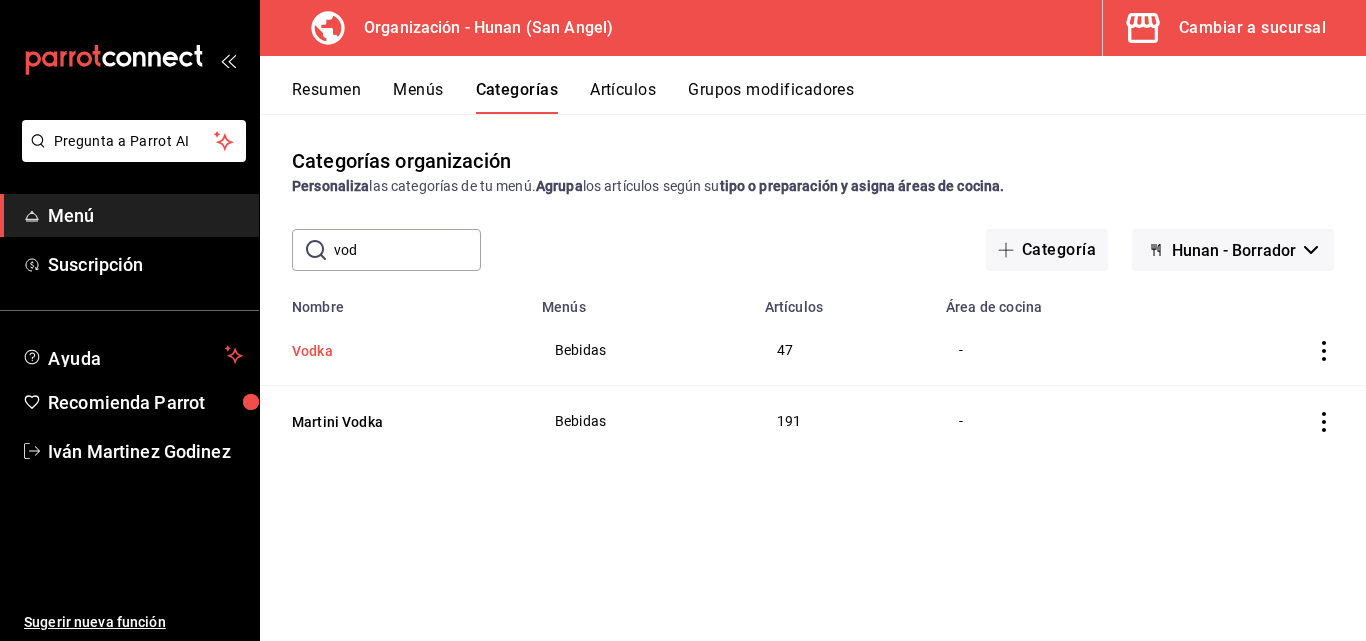click on "Vodka" at bounding box center [392, 351] 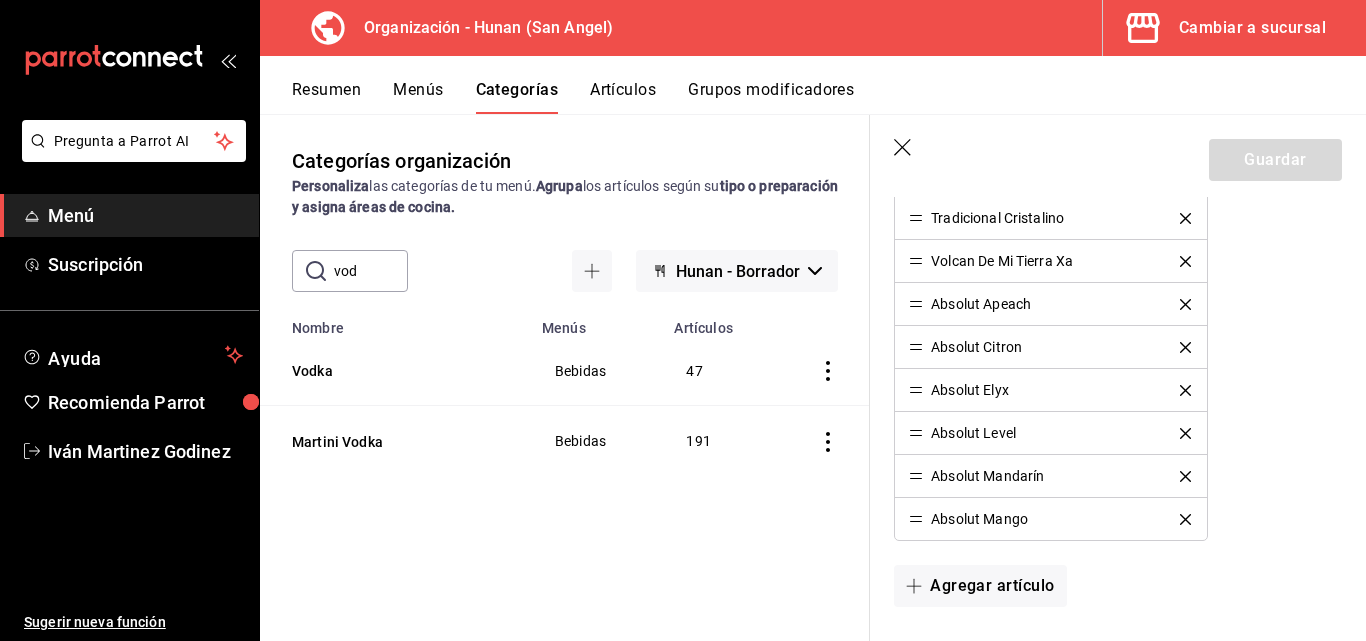 scroll, scrollTop: 2331, scrollLeft: 0, axis: vertical 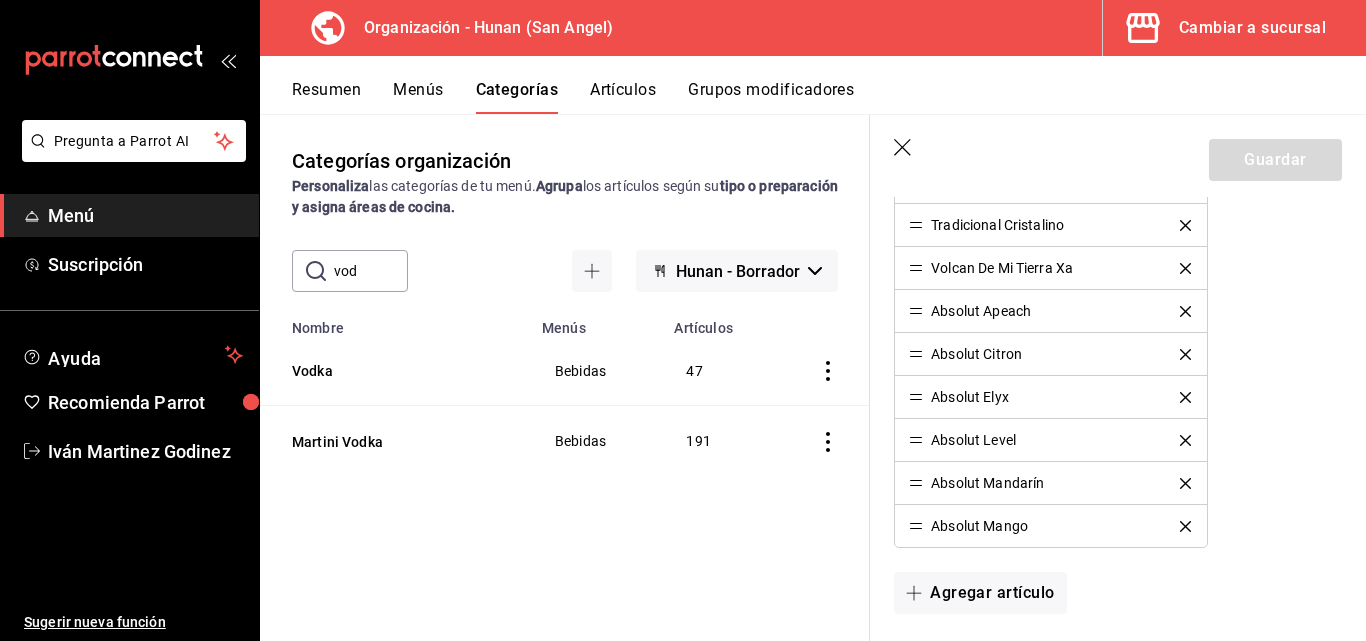 click 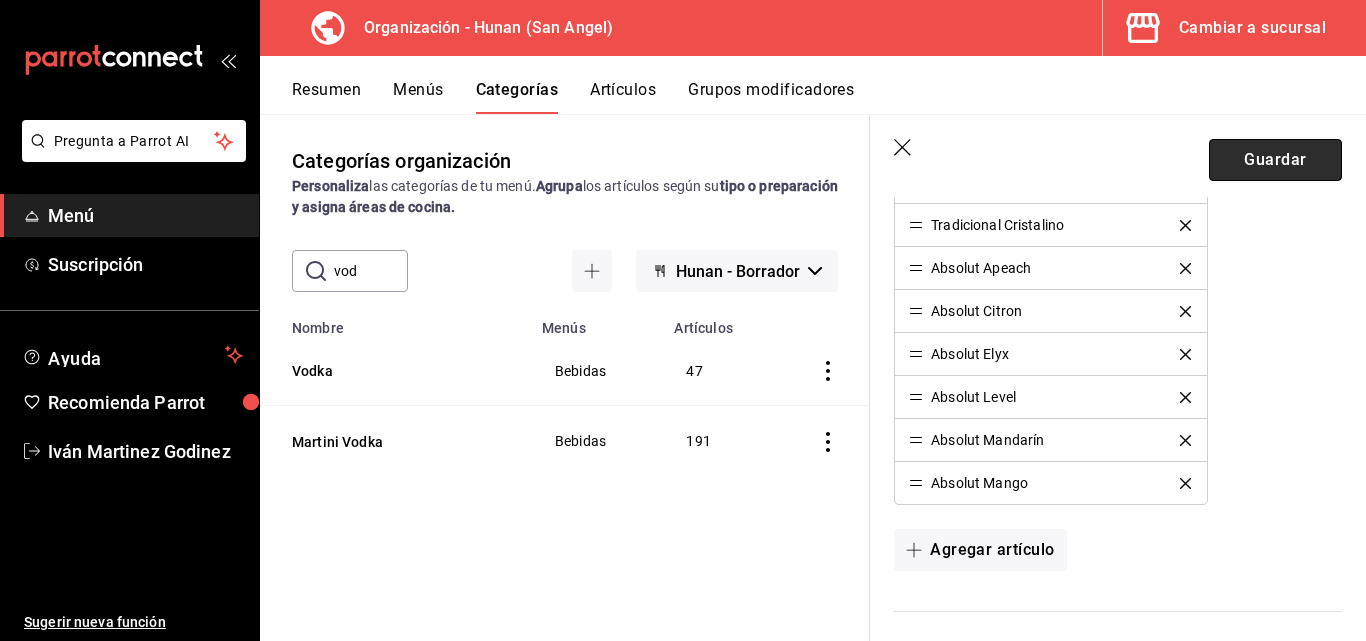 click on "Guardar" at bounding box center (1275, 160) 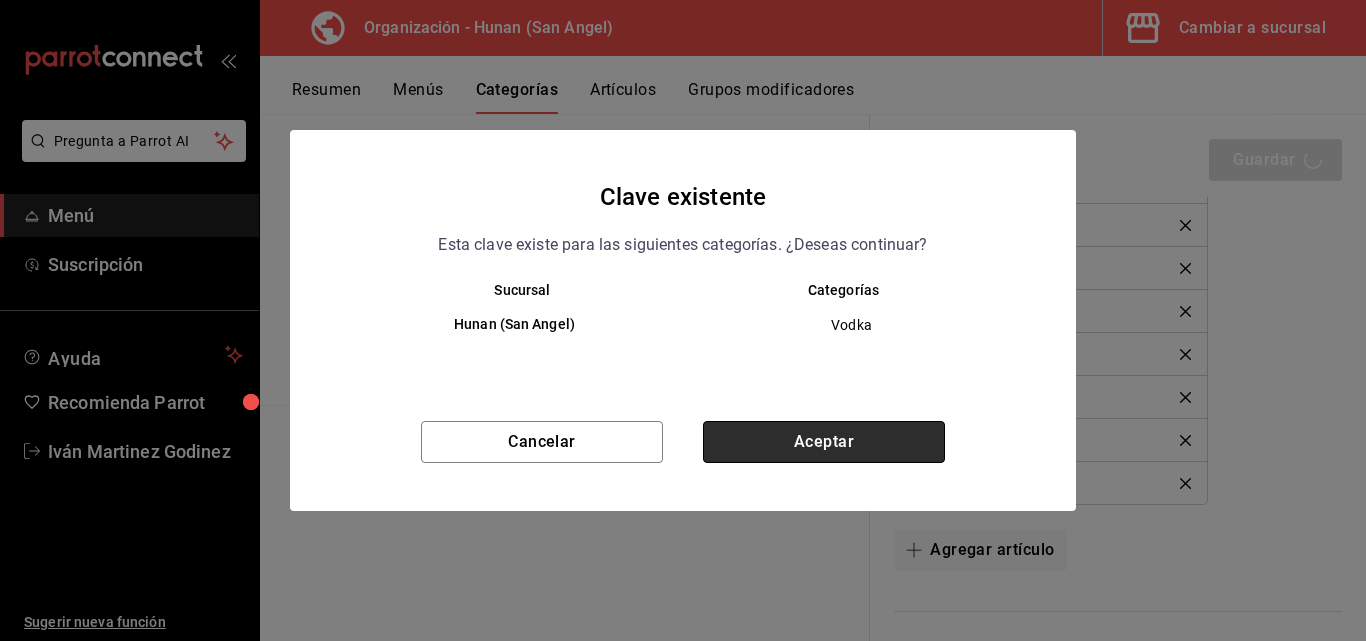 click on "Aceptar" at bounding box center [824, 442] 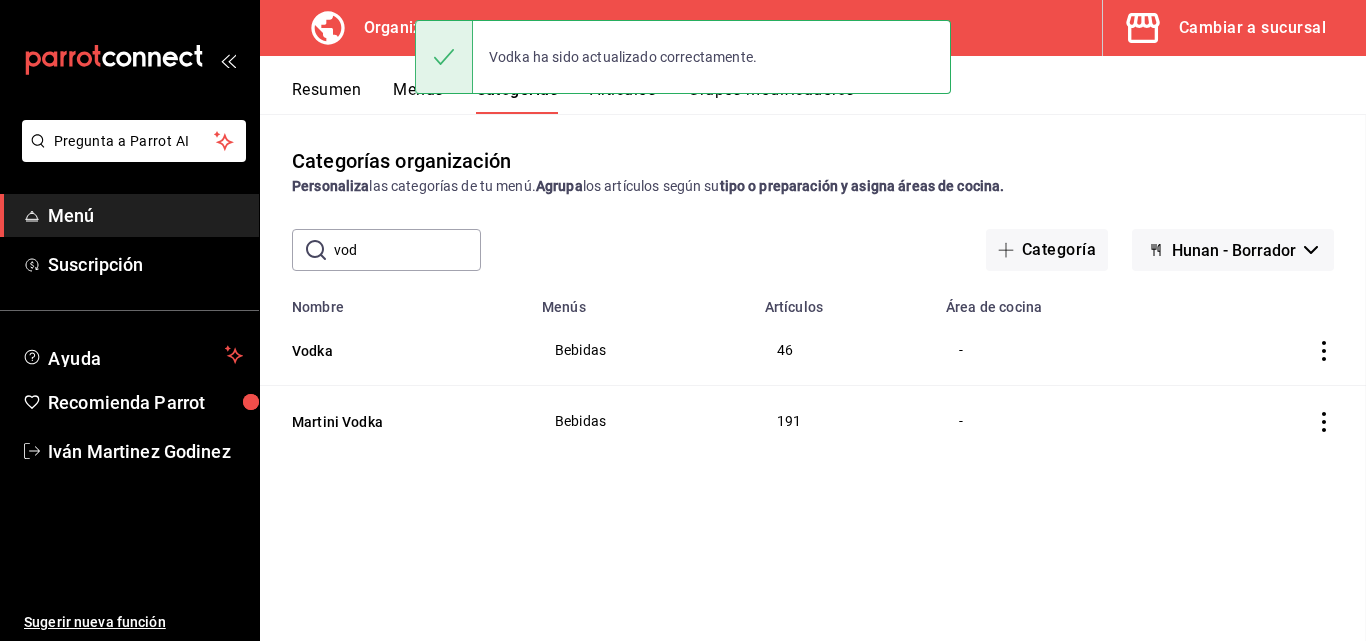 scroll, scrollTop: 0, scrollLeft: 0, axis: both 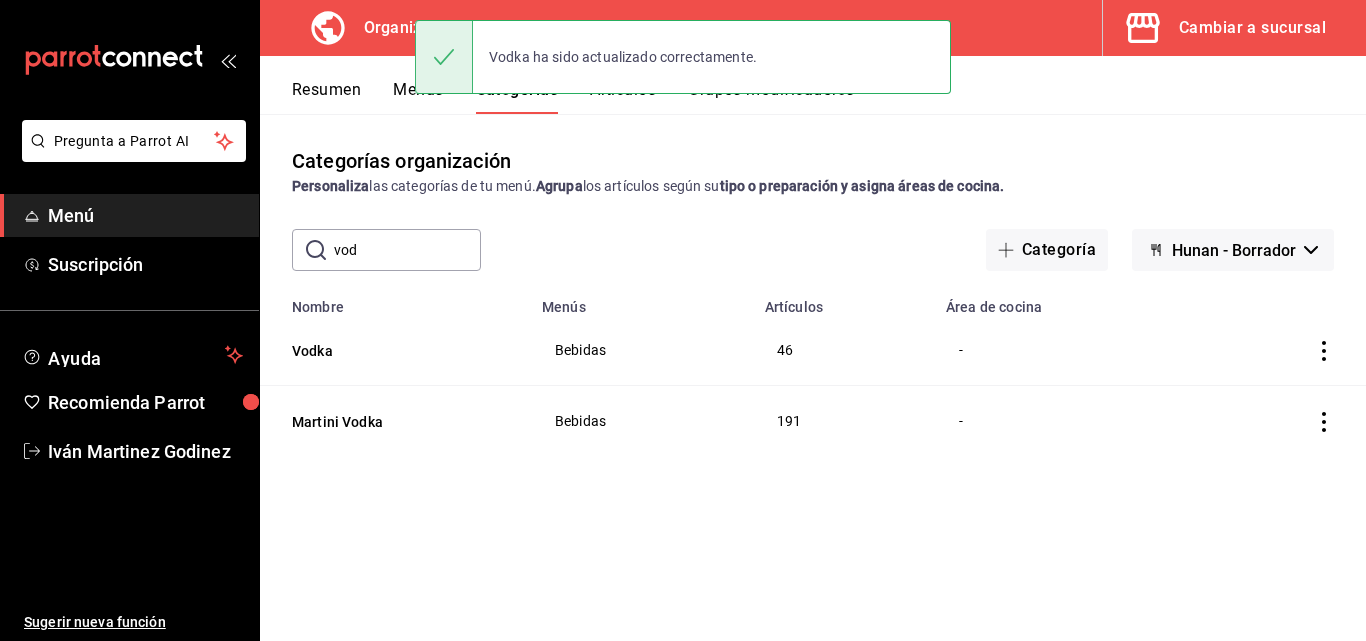 click on "vod" at bounding box center [407, 250] 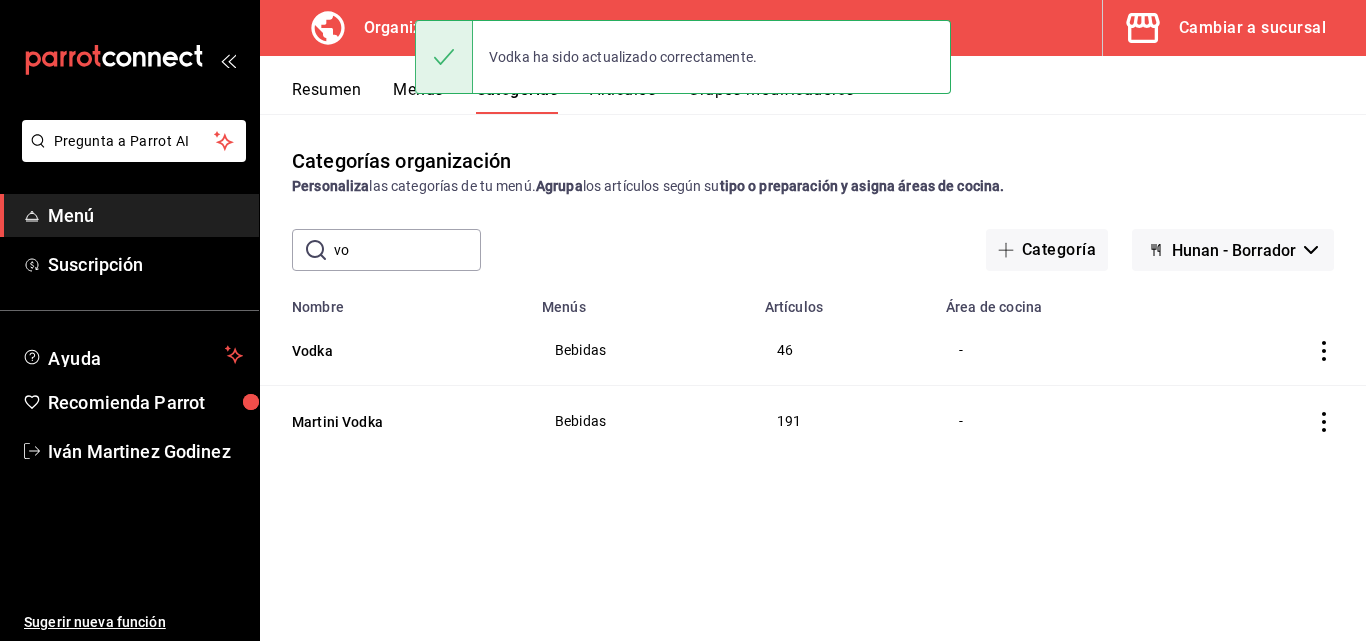 type on "v" 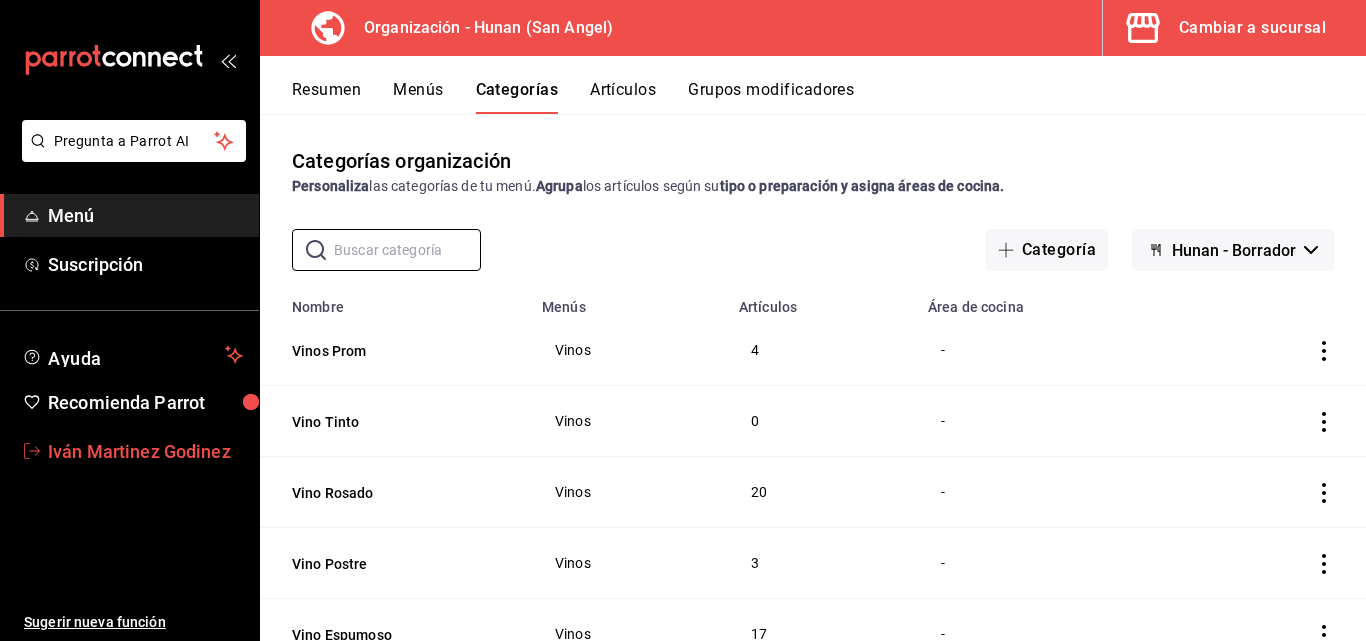 type 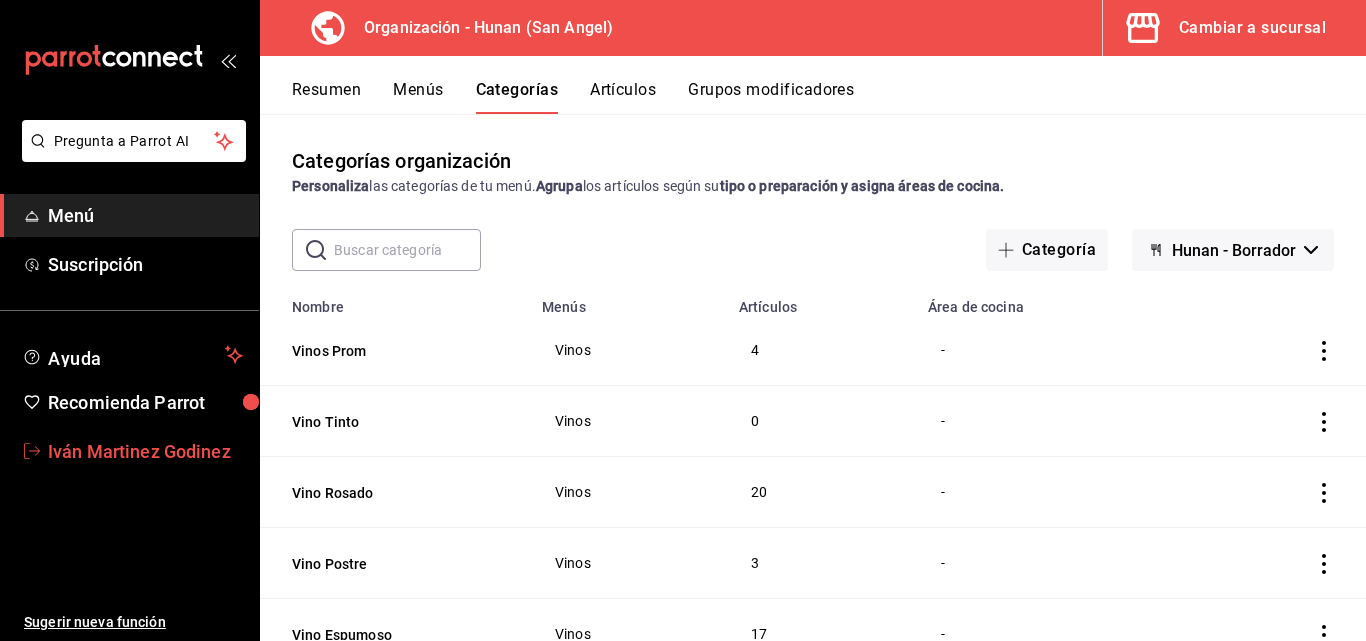 click on "Iván Martinez Godinez" at bounding box center (145, 451) 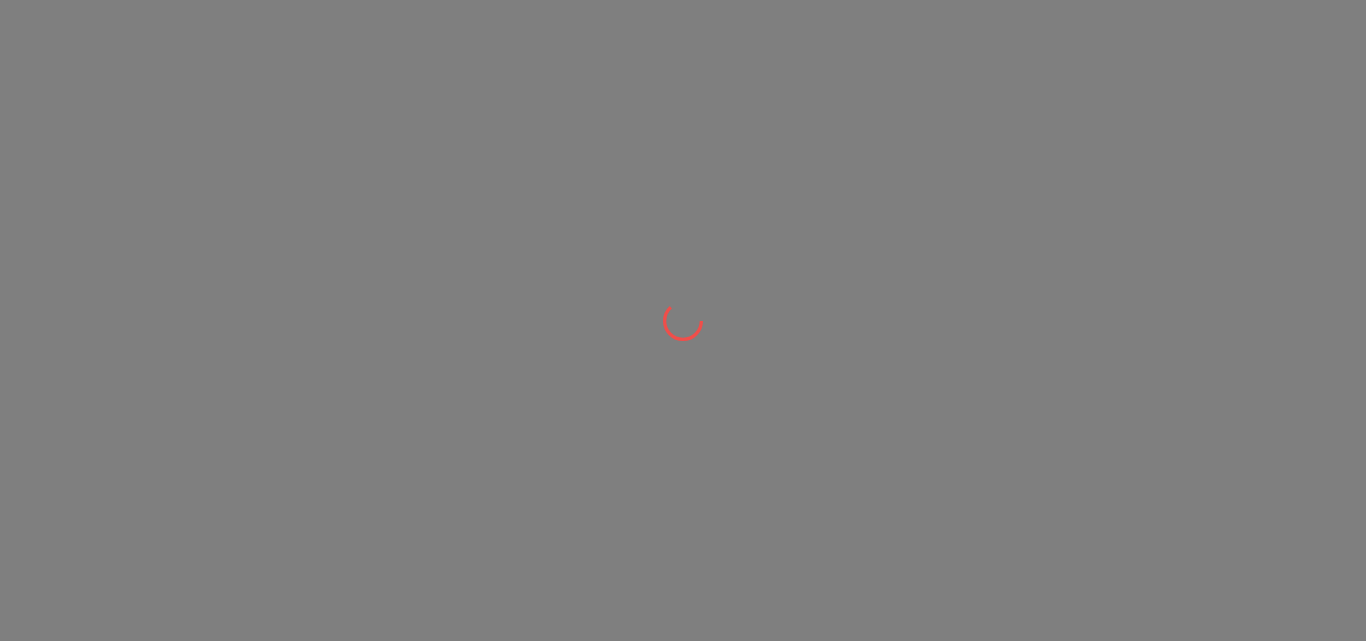 scroll, scrollTop: 0, scrollLeft: 0, axis: both 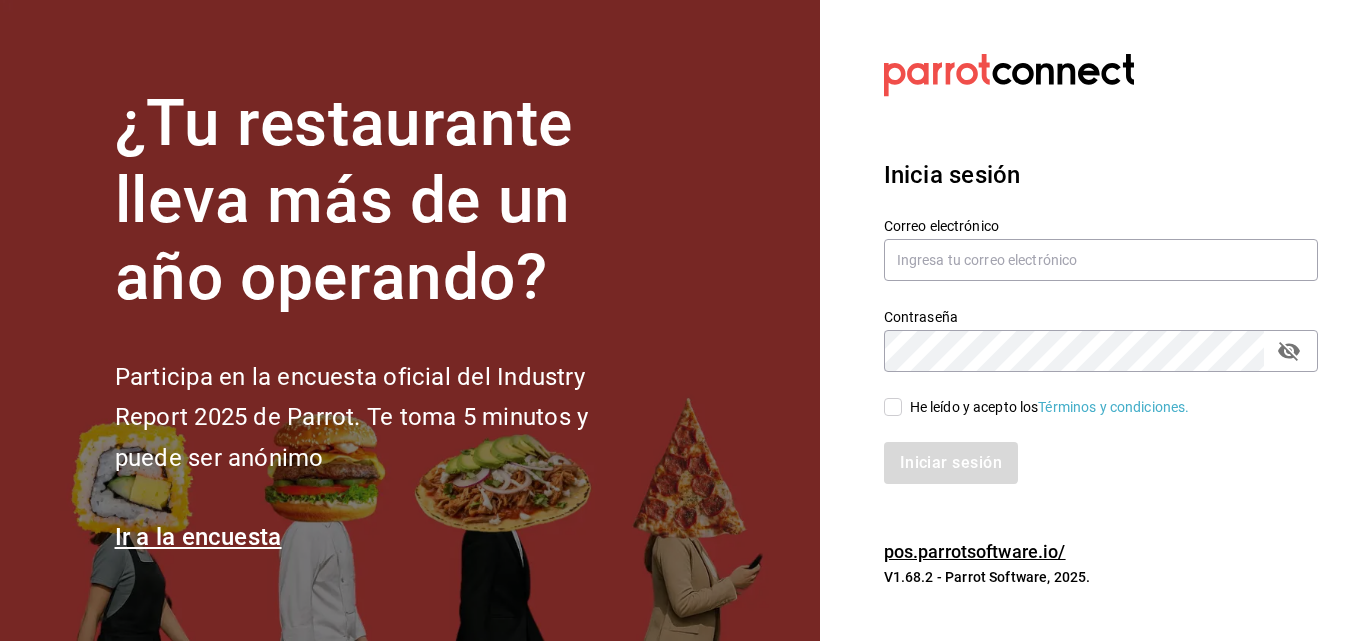 drag, startPoint x: 0, startPoint y: 0, endPoint x: 875, endPoint y: 138, distance: 885.8154 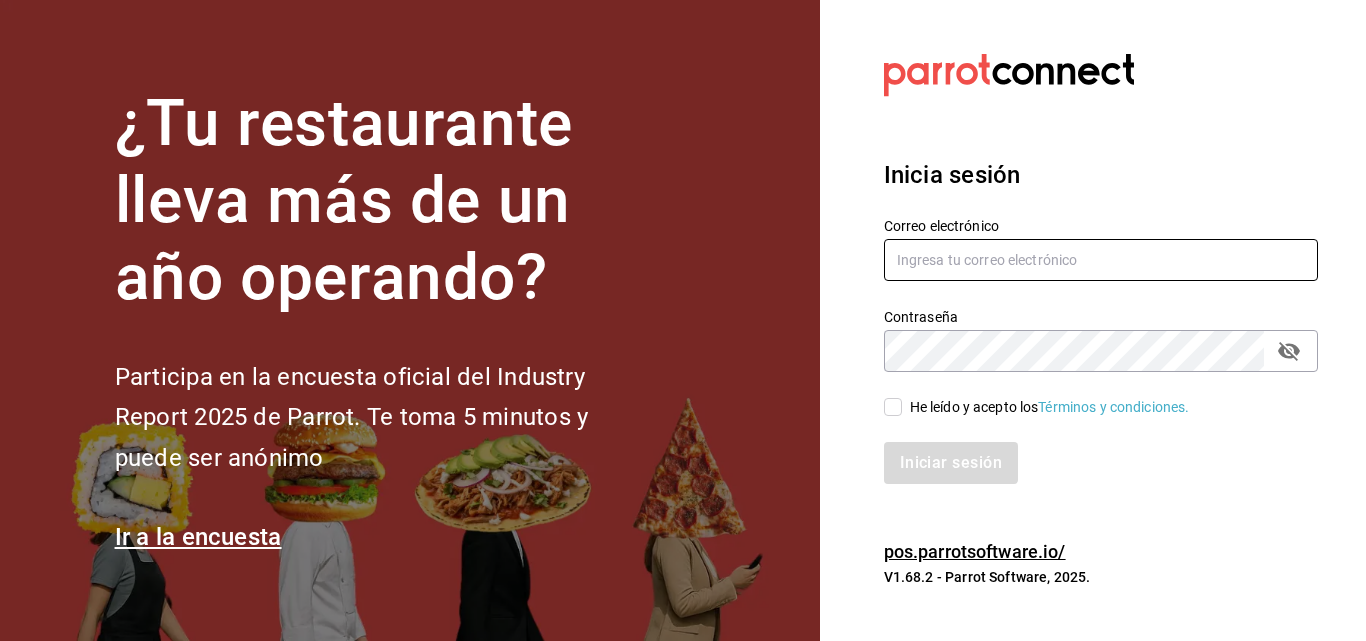 click at bounding box center [1101, 260] 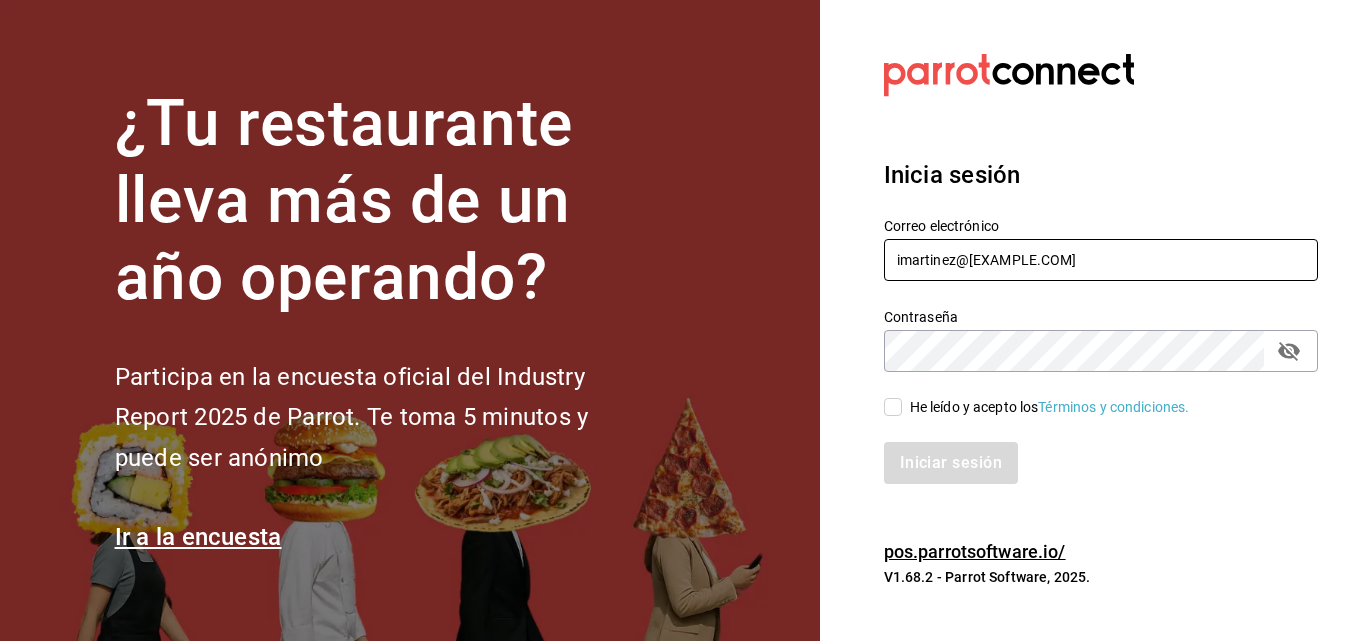 type on "imartinez@[EXAMPLE.COM]" 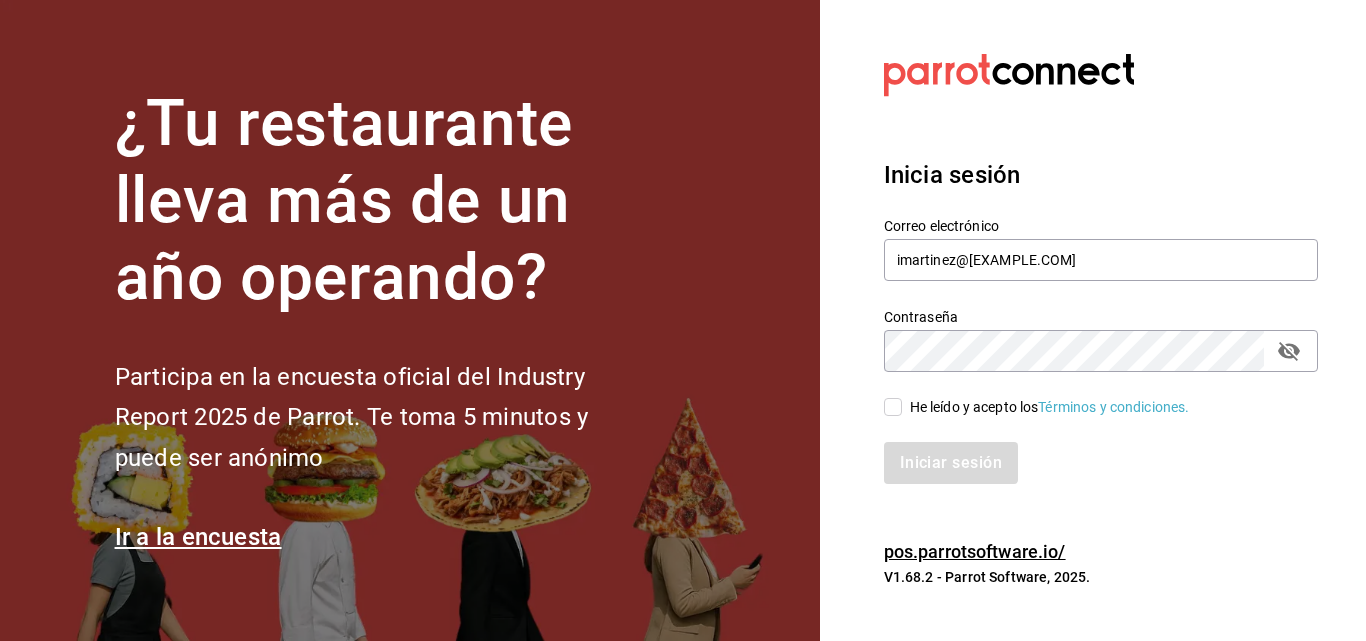 click on "He leído y acepto los  Términos y condiciones." at bounding box center (1050, 407) 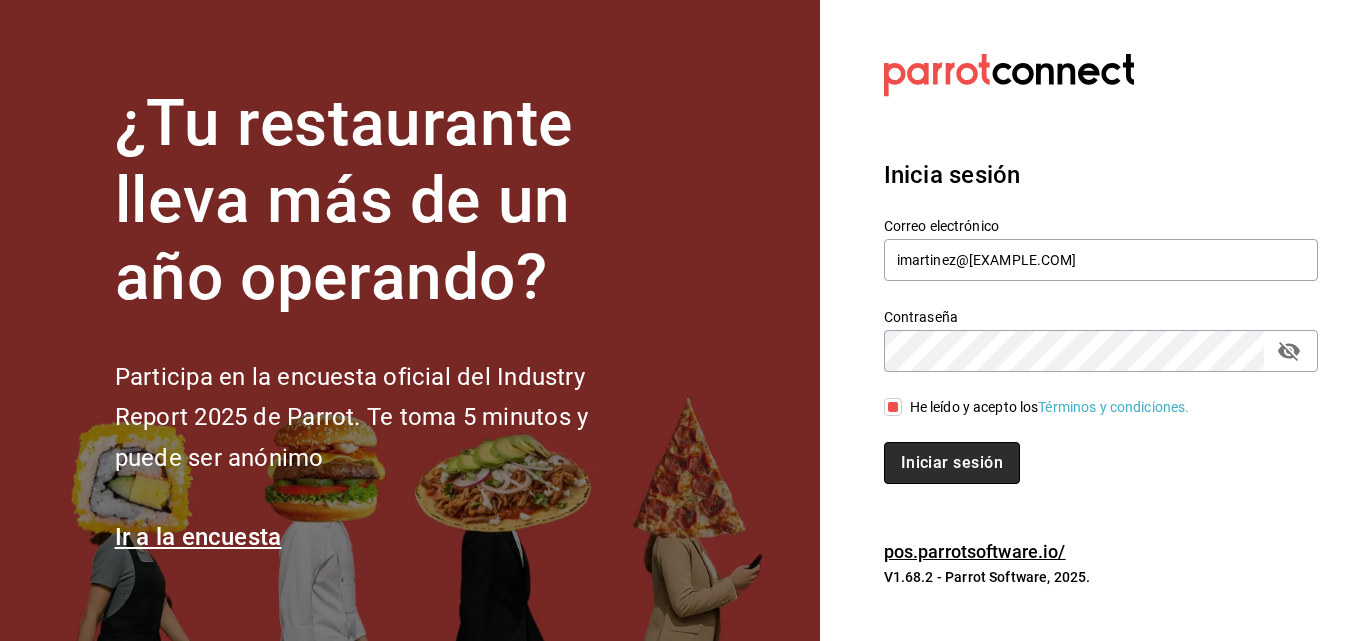 click on "Iniciar sesión" at bounding box center [952, 463] 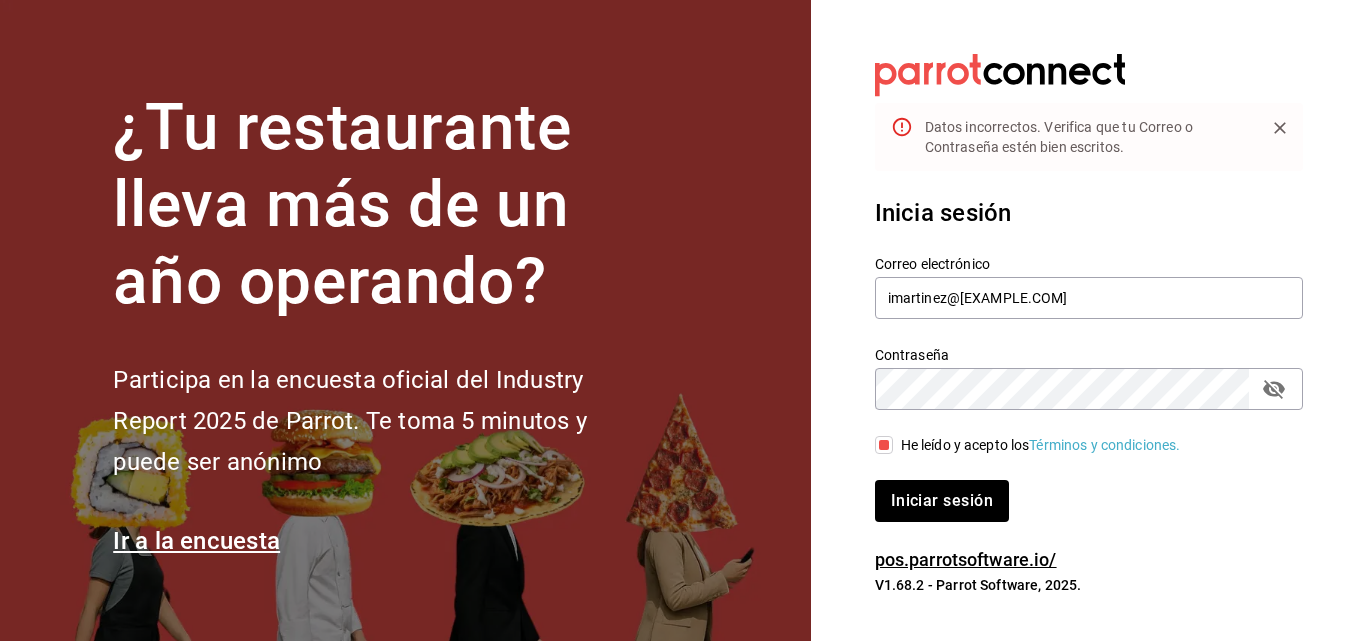 click 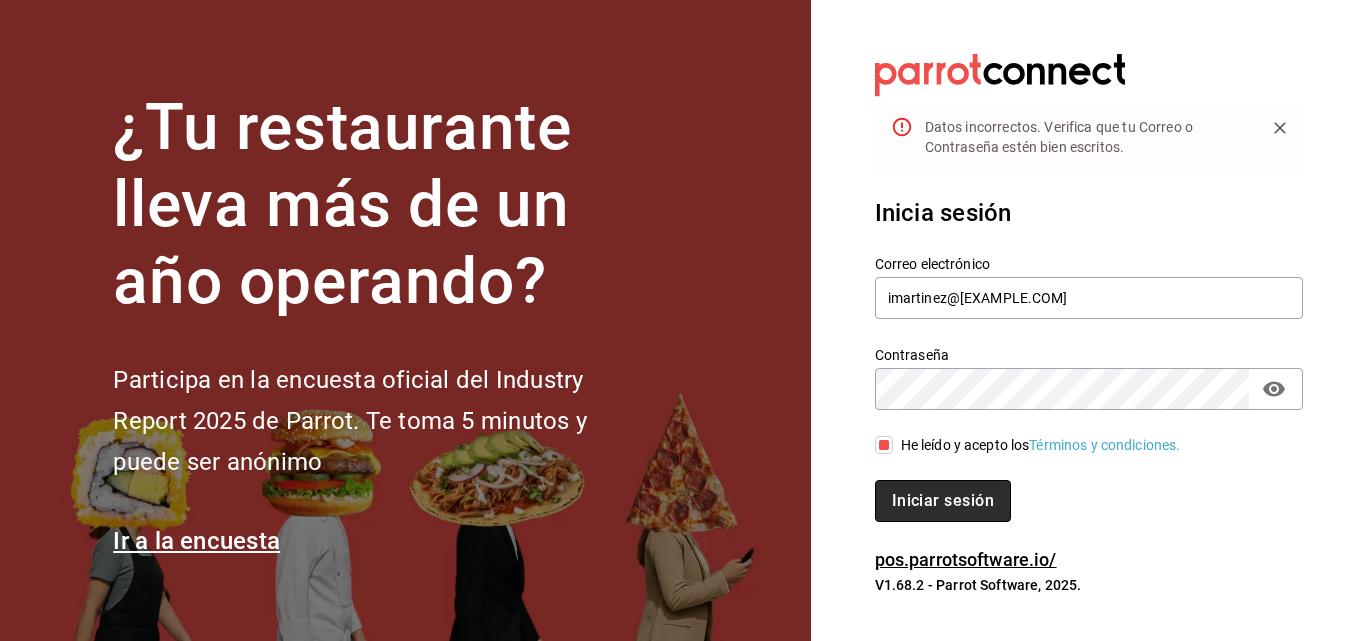 click on "Iniciar sesión" at bounding box center [943, 501] 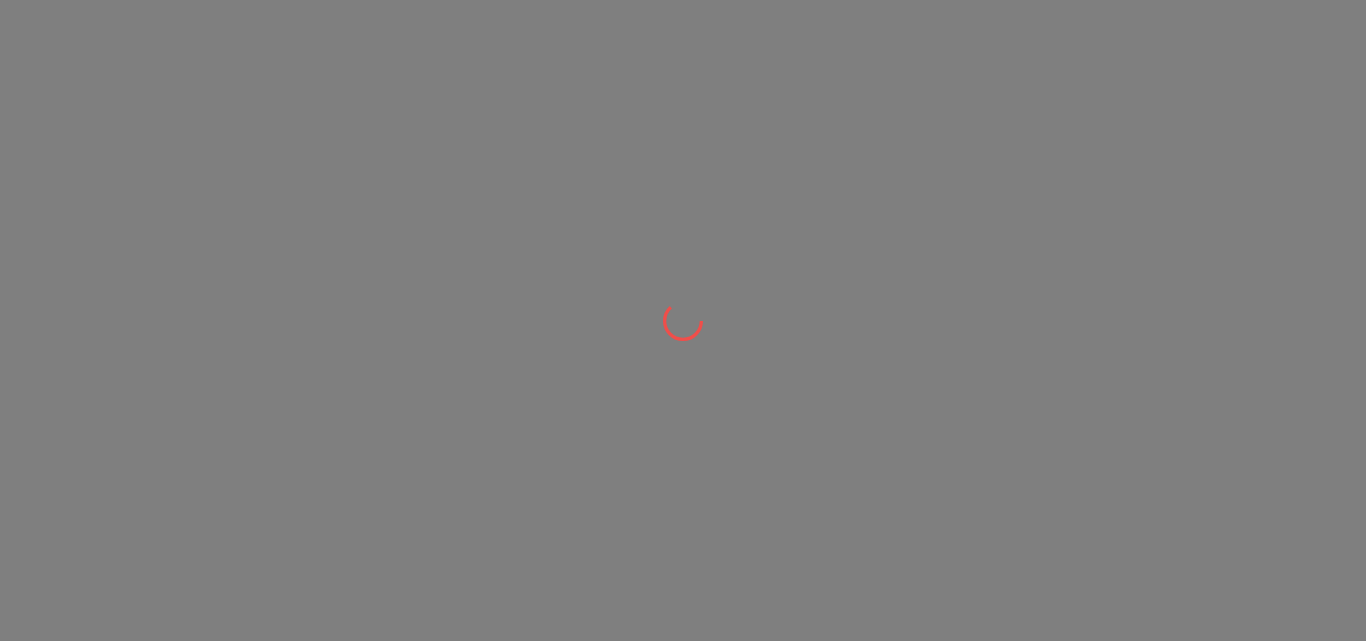 scroll, scrollTop: 0, scrollLeft: 0, axis: both 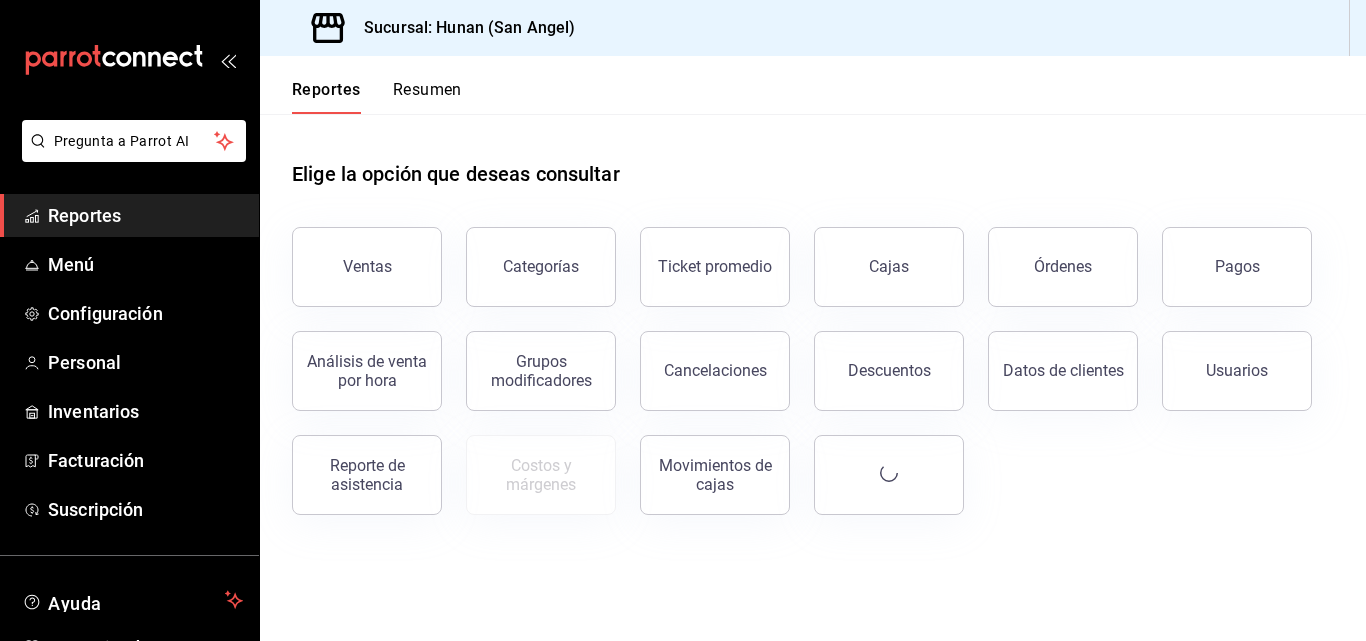 click on "Ventas Categorías Ticket promedio Cajas Órdenes Pagos Análisis de venta por hora Grupos modificadores Cancelaciones Descuentos Datos de clientes Usuarios Reporte de asistencia Costos y márgenes Movimientos de cajas" at bounding box center (801, 359) 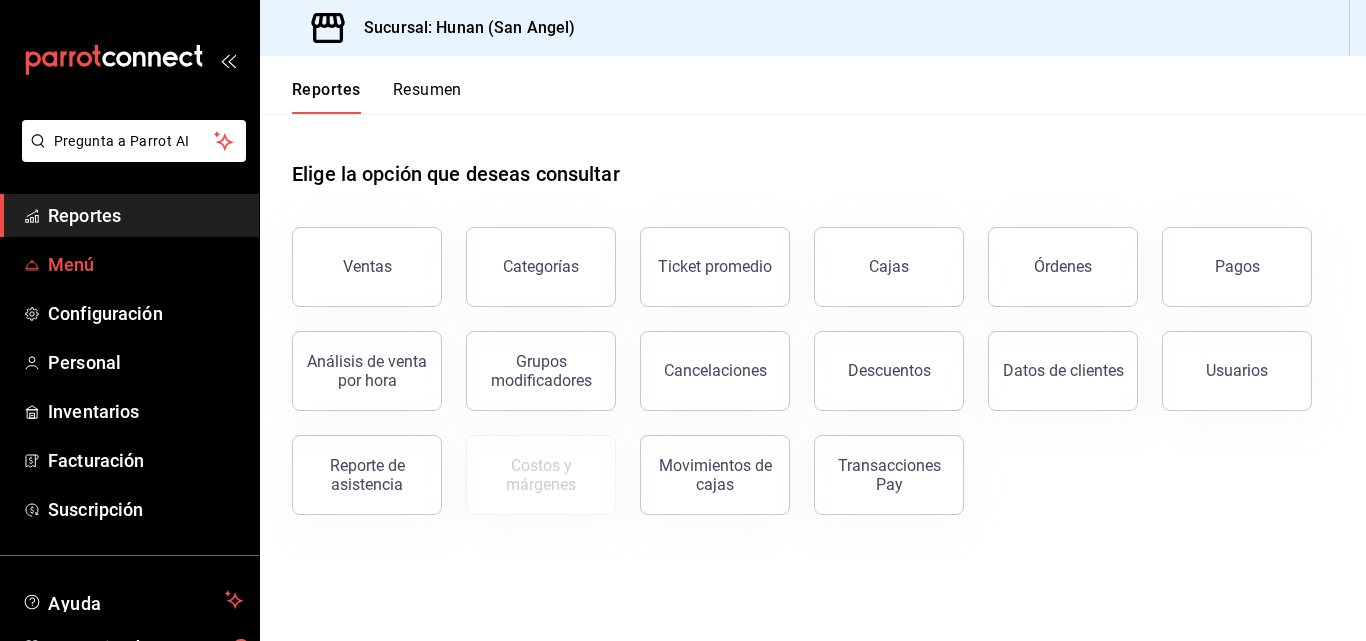 click on "Menú" at bounding box center [129, 264] 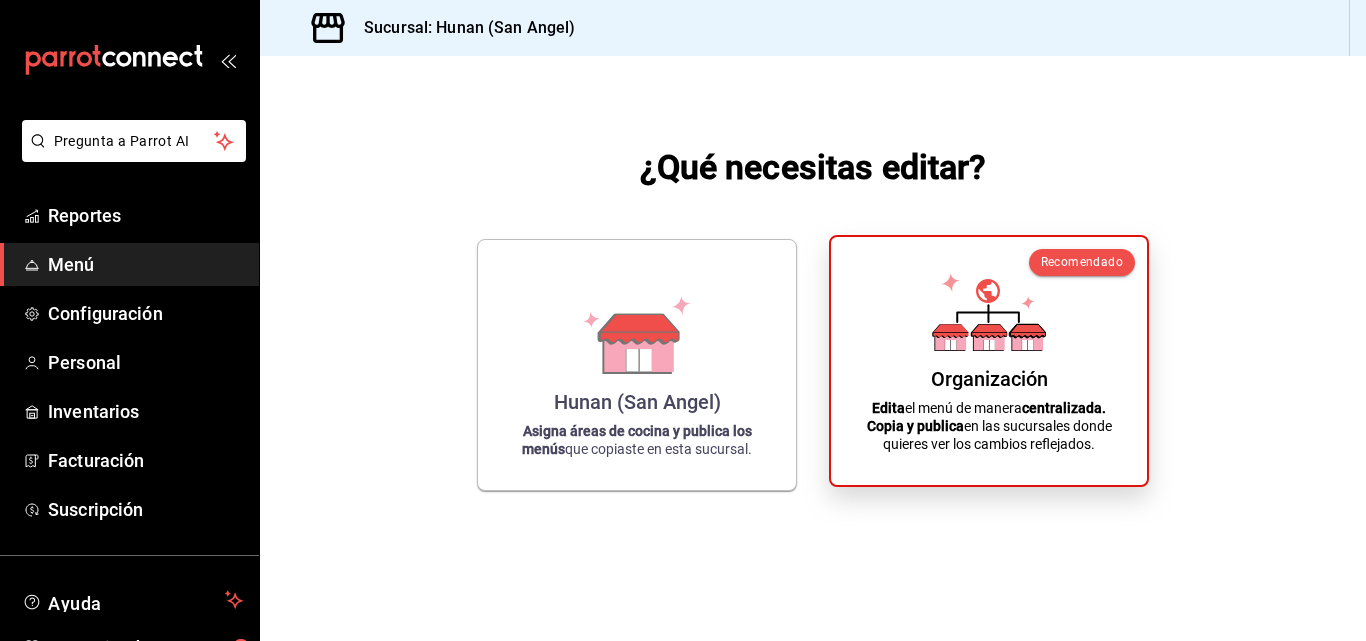 click on "Copia y publica" at bounding box center (915, 426) 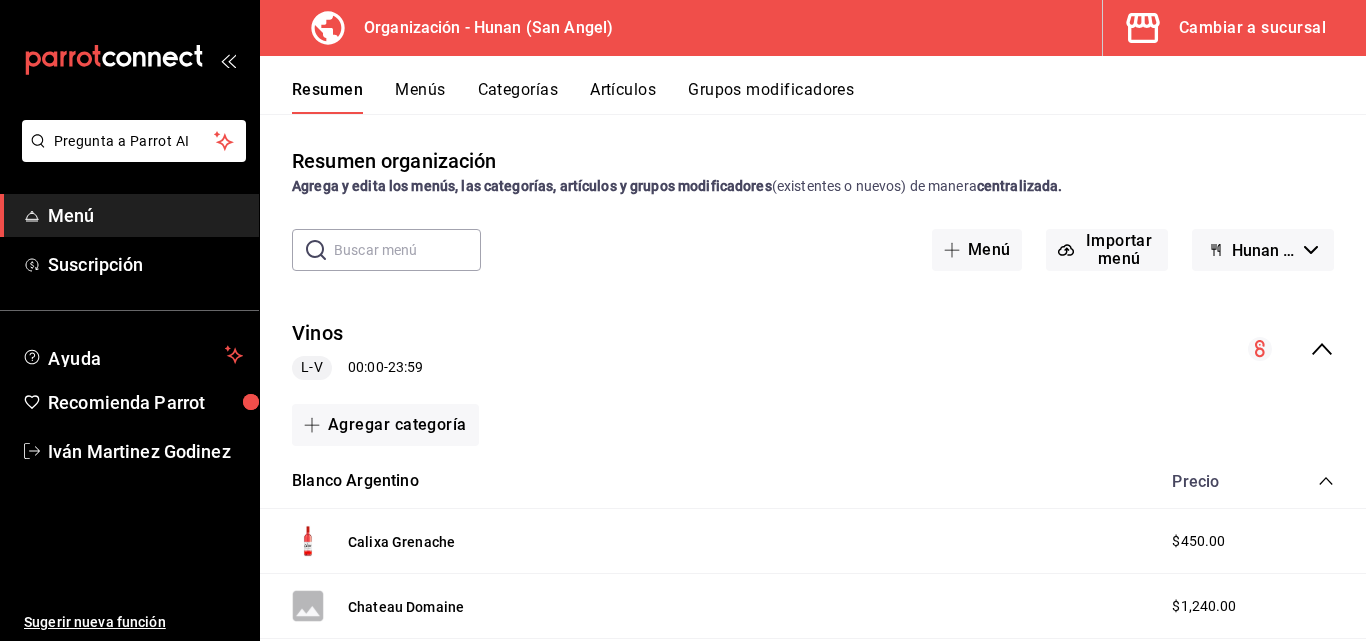 click on "Artículos" at bounding box center (623, 97) 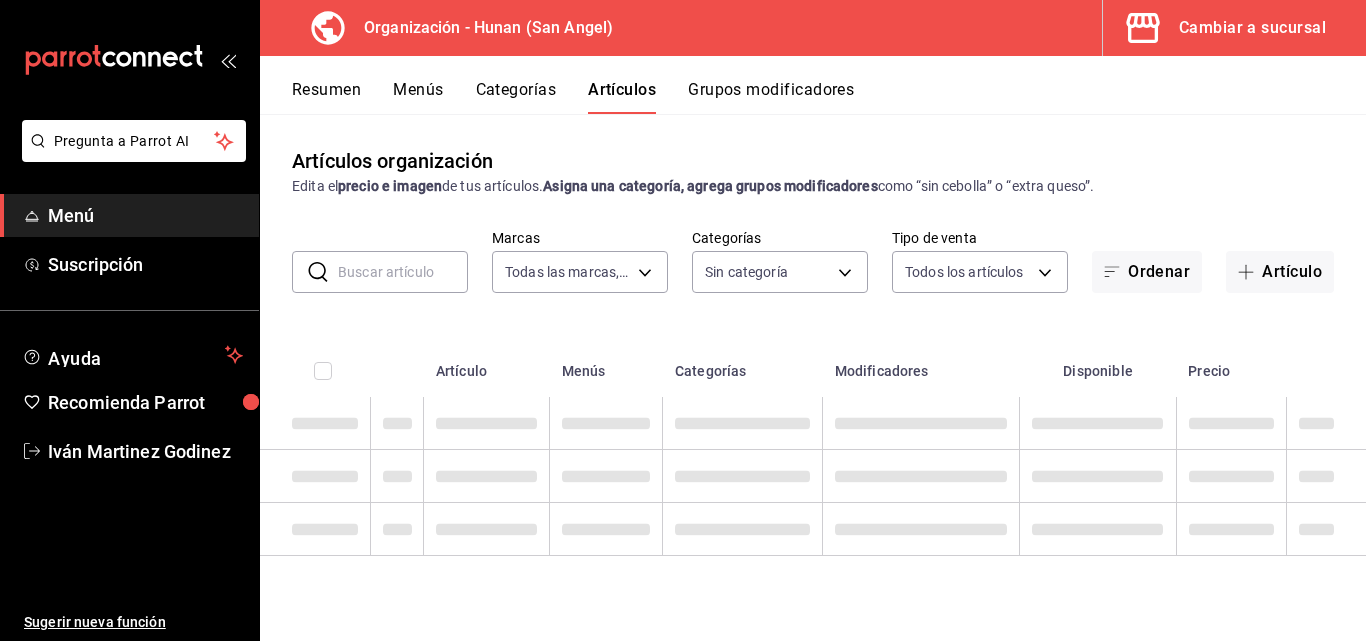 type on "d384c8d0-66a7-43b9-ac0d-3f995a6be0a8" 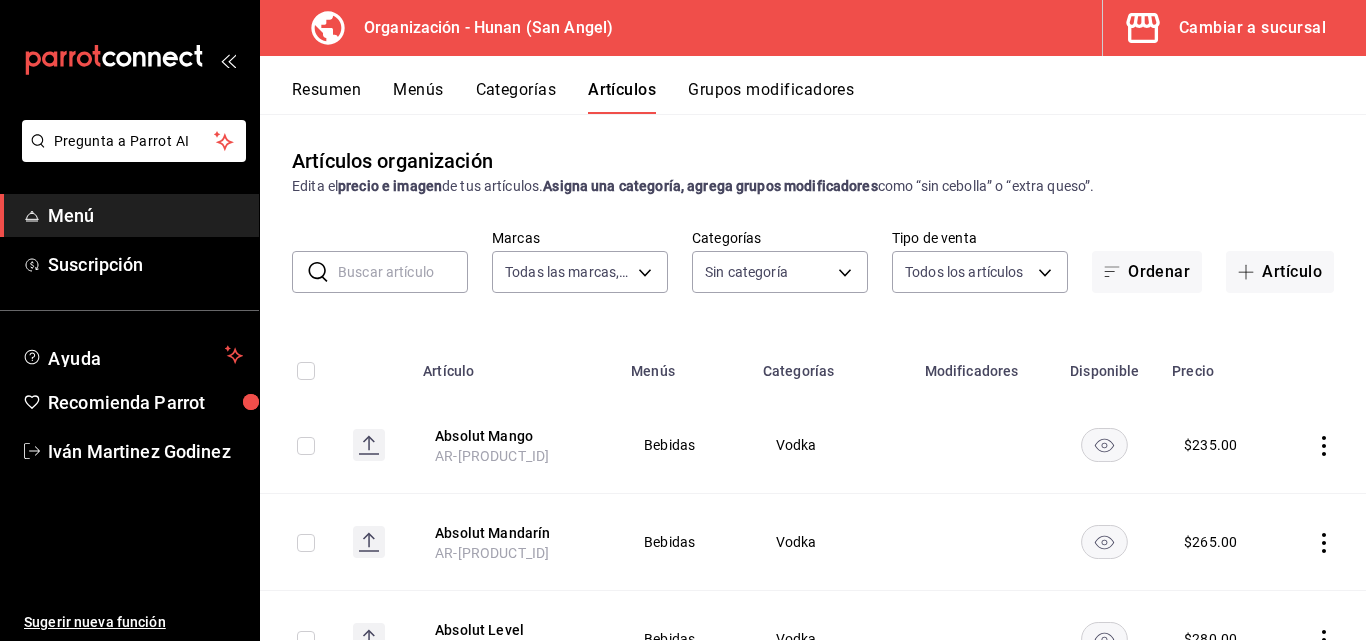 type on "5e6c8ed4-bdf8-42e8-816b-d39911e12aa6,1cac5387-84ff-42b0-b512-876f76fa8552,4df8252f-8381-4e4b-aa36-cbf6799b9b19,66c890f6-31da-4825-873c-06ad82b2a8d1,42138e37-9094-49a3-9b1d-d8bd571e538f,6c974f5b-64a1-4db4-9329-f8007736791e,8f9a5257-0753-41f6-908c-b25ff31d048a,d43900f8-5062-4f3a-931c-f4693d6acd48,0f03c763-f264-4281-b2e6-084ea7303955,7c1312d1-d61e-4024-9980-e59e50ff31fe,74f692cd-2d9d-4422-8d8b-c1d16f937b06,2abbedeb-6956-444c-8311-af12ab2f48cf,45acaf2d-1a5d-4869-8095-20515bade5f2,d2e1e135-9b60-490d-a190-91b5254c9e3f,6e7b6b96-f09b-429d-86c0-6dfadc554d16,1981e156-6f71-485c-aa99-da763a422a7e,7dd48d4e-9a72-4f43-975c-517530808e20,8235b652-b3e0-4365-9283-4a1a7ce3d654,542dcf18-e5bb-4dfd-811b-dde650df56d2,153b917f-3aae-4ded-87c3-ae1f0e41e87a,a83457d1-f450-41d8-829a-5c954141f3d6,119f2a60-242e-4e16-a87b-7d977e585b68,6a4bf5ff-1286-47ca-a9ed-be9c72c96a48,65c0dfef-038a-4f78-a7ec-44366e865eba,821c8703-2032-4a64-9509-4b99b9262e77,43aa3d75-9ced-4ca3-8a60-36cc8ae8679b,15ef8ebb-4127-47dc-8e29-c05443de52b5,a684563e-7796-44d5-b98..." 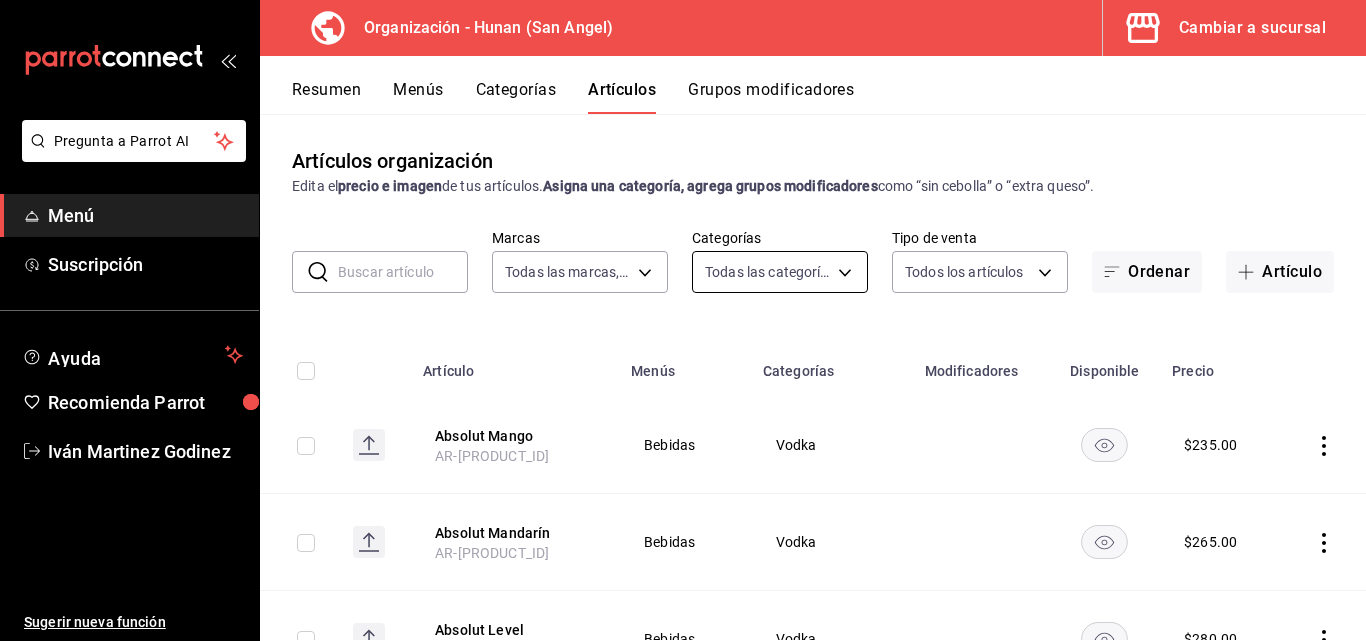 click on "Pregunta a Parrot AI Menú   Suscripción   Ayuda Recomienda Parrot   [FIRST] [LAST]   Sugerir nueva función   Organización - Hunan ([CITY]) Cambiar a sucursal Resumen Menús Categorías Artículos Grupos modificadores Artículos organización Edita el  precio e imagen  de tus artículos.  Asigna una categoría, agrega grupos modificadores  como “sin cebolla” o “extra queso”. ​ ​ Marcas Todas las marcas, Sin marca [UUID] Categorías Todas las categorías, Sin categoría Tipo de venta Todos los artículos ALL Ordenar Artículo Artículo Menús Categorías Modificadores Disponible Precio Absolut Mango AR-[PRODUCT_ID] Bebidas Vodka $ 235.00 Absolut Mandarín AR-[PRODUCT_ID] Bebidas Vodka $ 265.00 Absolut Level AR-[PRODUCT_ID] Bebidas Vodka $ 280.00 Absolut Elyx AR-[PRODUCT_ID] Bebidas Vodka $ 250.00 Absolut Citron AR-[PRODUCT_ID] Bebidas Vodka $ 265.00 Absolut Apeach AR-[PRODUCT_ID] Bebidas Vodka $ 235.00 Salsa Soya 16 Oz 105209 Alimentos $ 165.00 $ $" at bounding box center [683, 320] 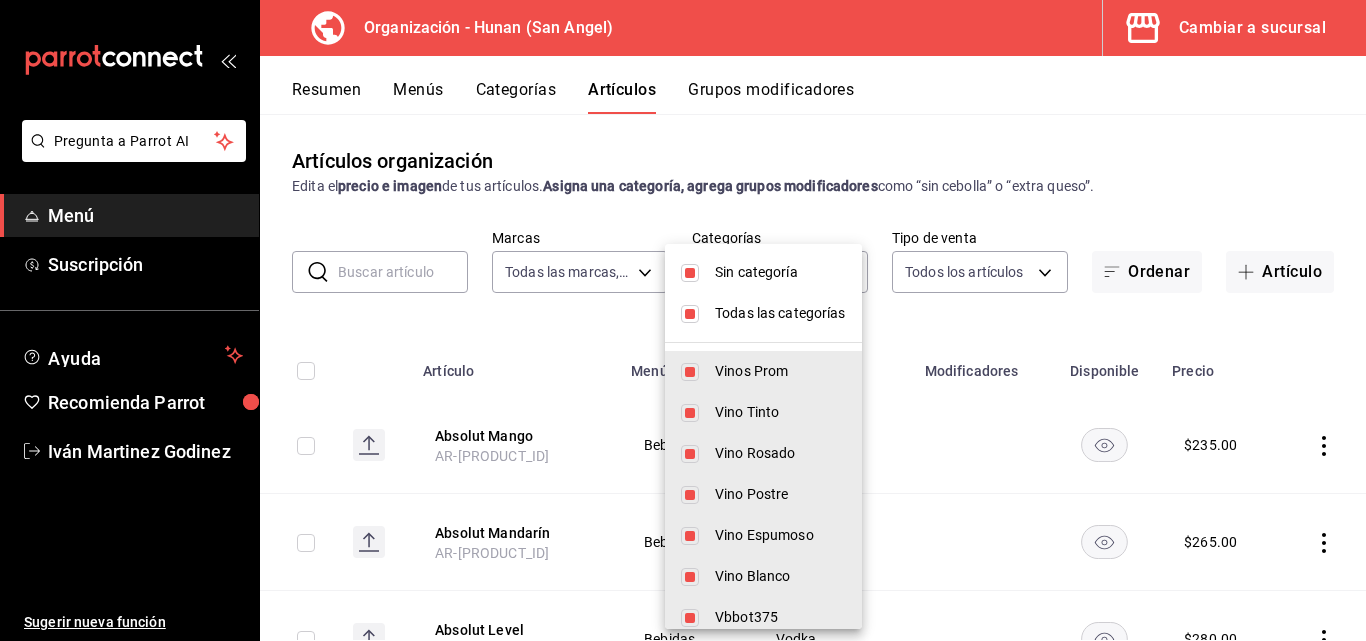 click on "Todas las categorías" at bounding box center (780, 313) 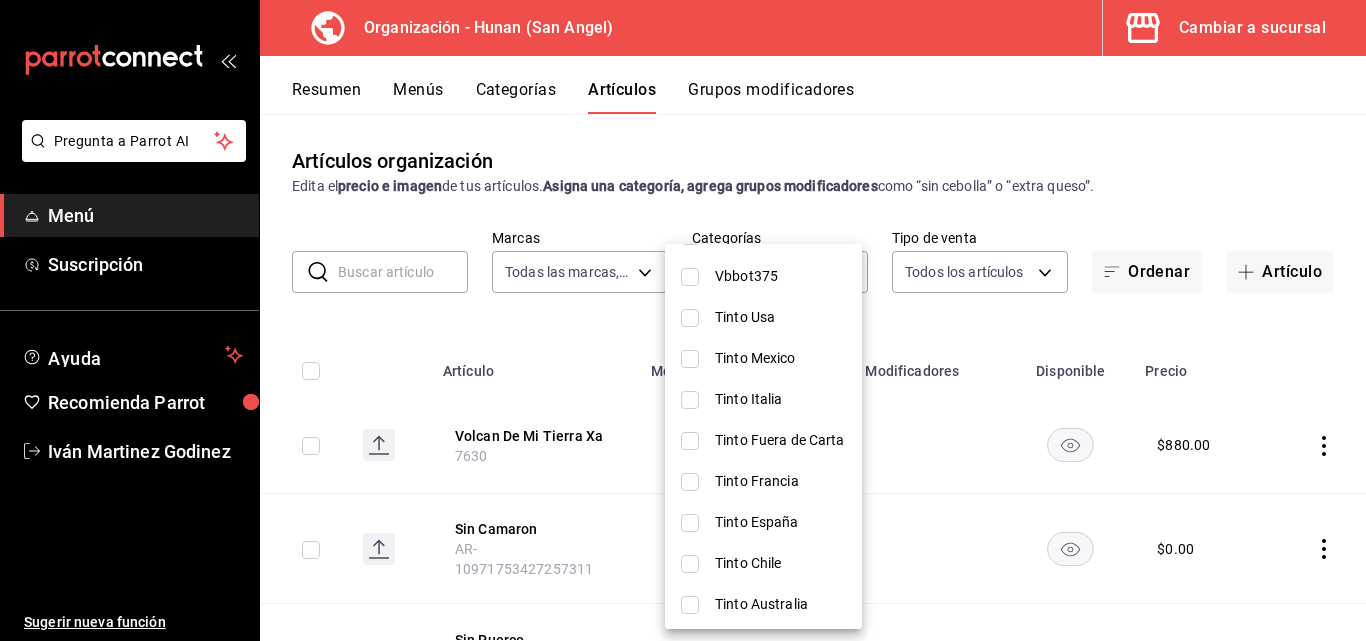 scroll, scrollTop: 1546, scrollLeft: 0, axis: vertical 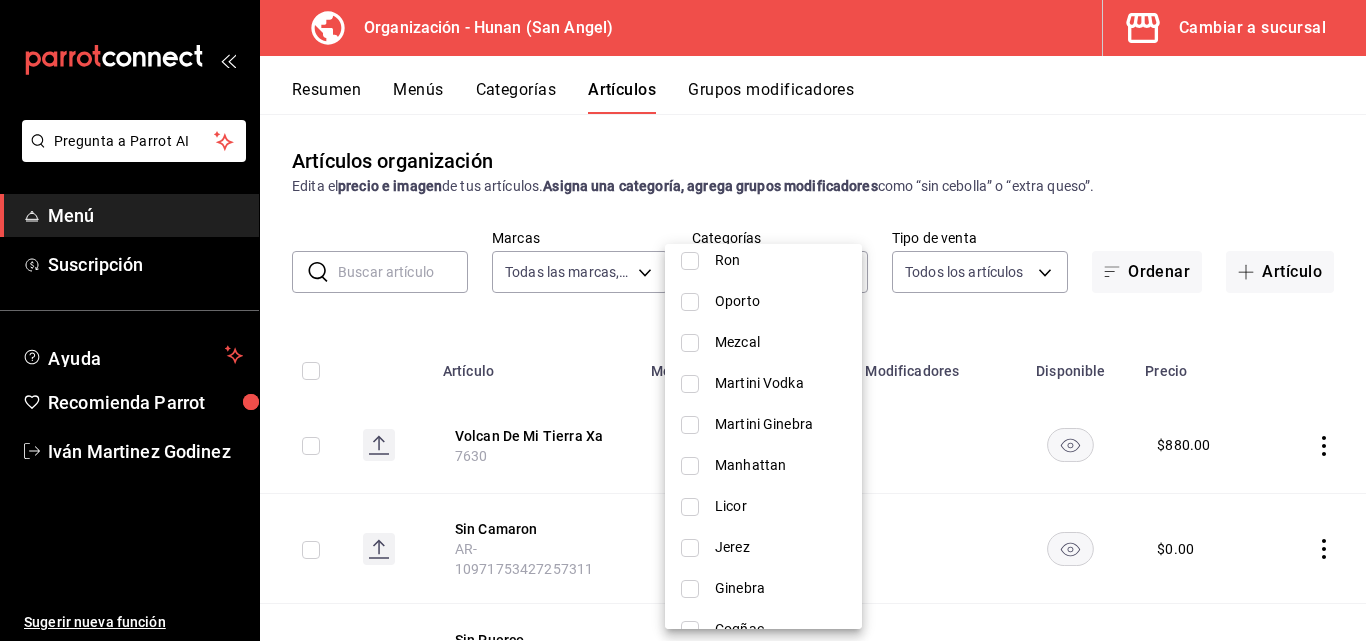 click at bounding box center [683, 320] 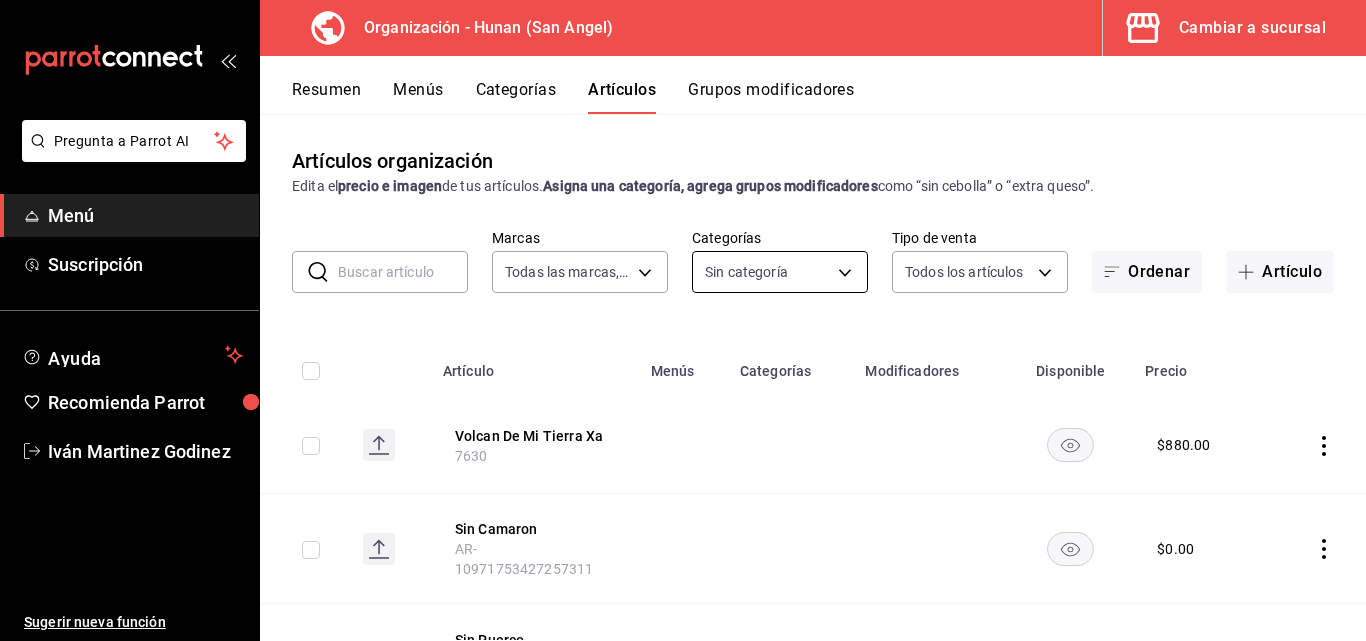 click on "Pregunta a Parrot AI Menú   Suscripción   Ayuda Recomienda Parrot   [FIRST] [LAST]   Sugerir nueva función   Organización - Hunan ([CITY]) Cambiar a sucursal Resumen Menús Categorías Artículos Grupos modificadores Artículos organización Edita el  precio e imagen  de tus artículos.  Asigna una categoría, agrega grupos modificadores  como “sin cebolla” o “extra queso”. ​ ​ Marcas Todas las marcas, Sin marca [UUID] Categorías Sin categoría Tipo de venta Todos los artículos ALL Ordenar Artículo Artículo Menús Categorías Modificadores Disponible Precio Volcan De Mi Tierra Xa 7630 $ 880.00 Sin Camaron AR-[PRODUCT_ID] $ 0.00 Sin Puerco AR-[PRODUCT_ID] $ 0.00 Sin Brocoli AR-[PRODUCT_ID] $ 0.00 Ajo Aparte AR-[PRODUCT_ID] $ 0.00 Sin Pure AR-[PRODUCT_ID] $ 0.00 Sin Piel AR-[PRODUCT_ID] $ 0.00 Sin Ajo AR-[PRODUCT_ID] $ 0.00 Sin Chayote AR-[PRODUCT_ID] $ 0.00 Sin Epazote AR-[PRODUCT_ID] $ 0.00 Sin Ejote $ $" at bounding box center (683, 320) 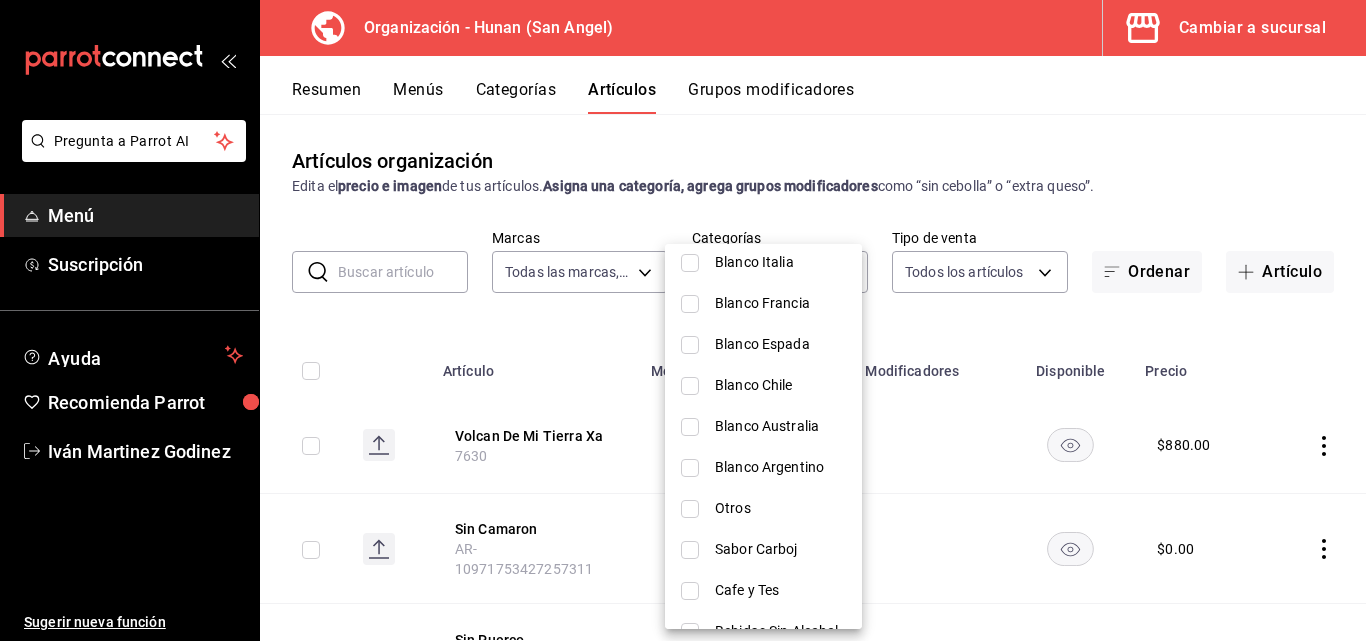 scroll, scrollTop: 1348, scrollLeft: 0, axis: vertical 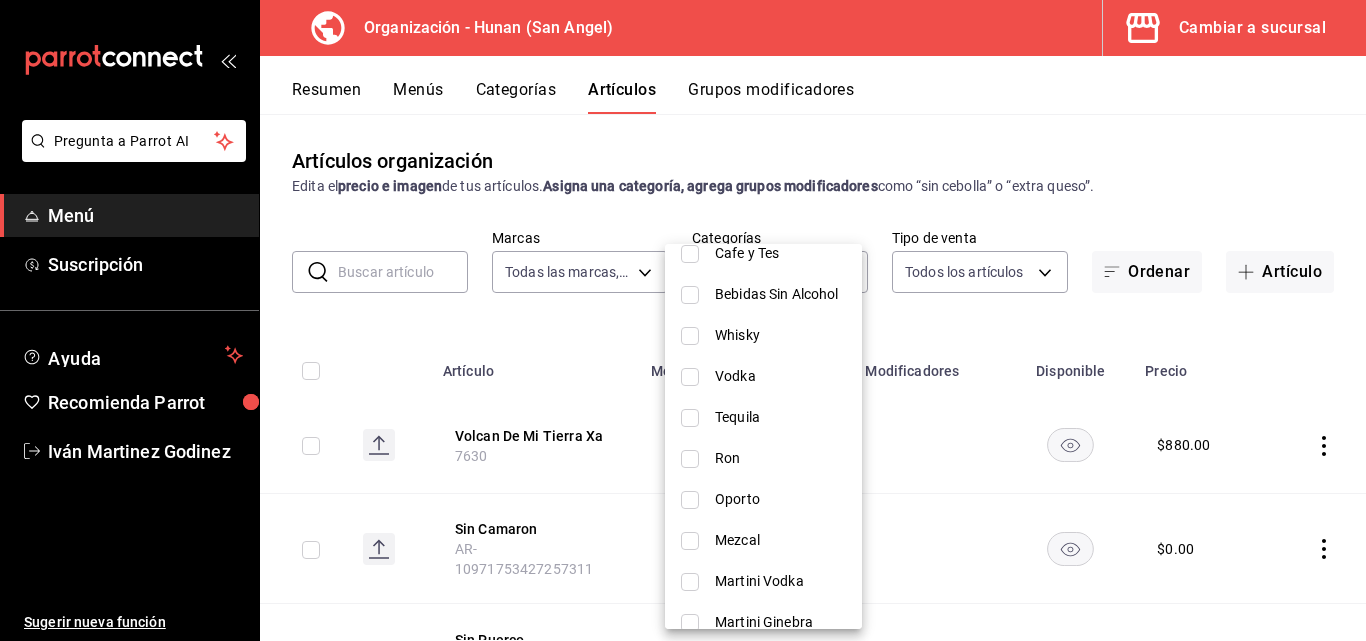 click on "Tequila" at bounding box center (780, 417) 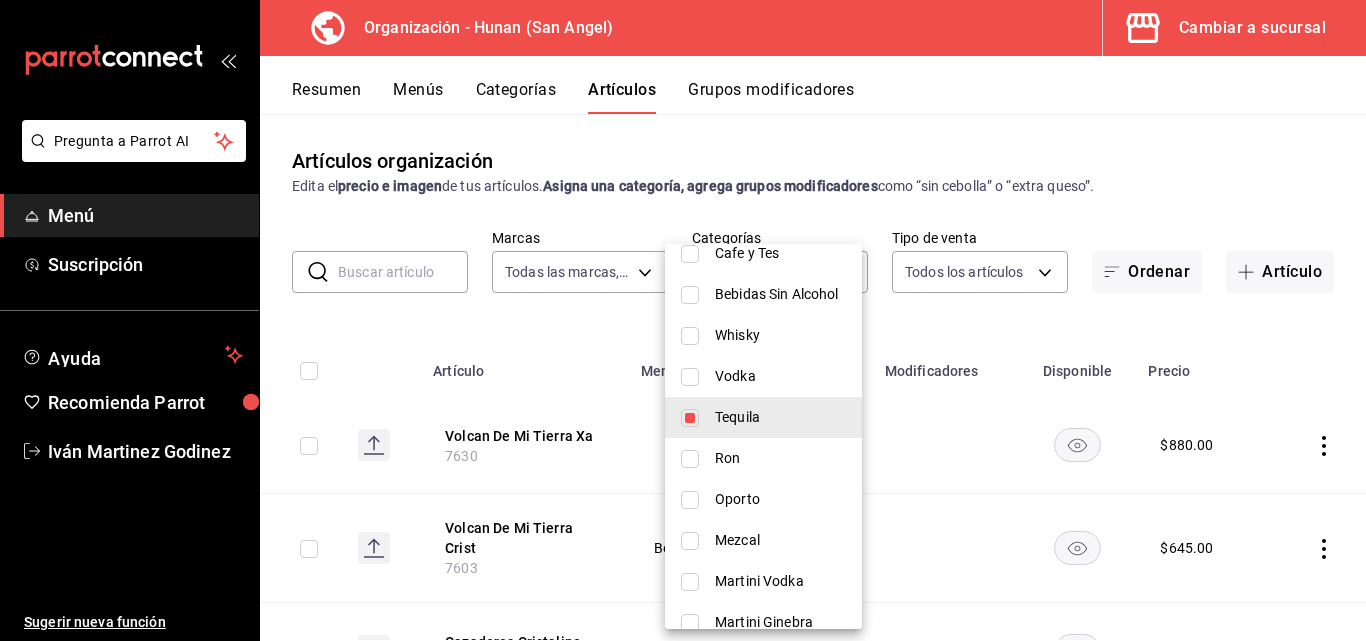 click at bounding box center [683, 320] 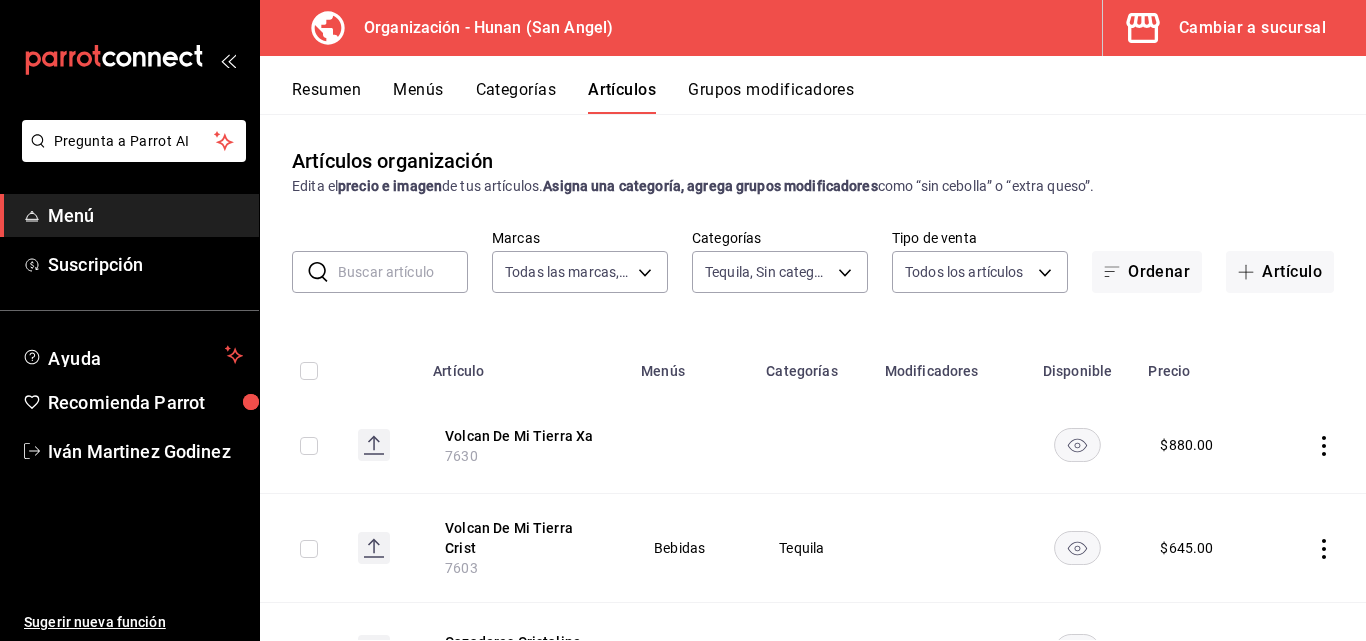 click 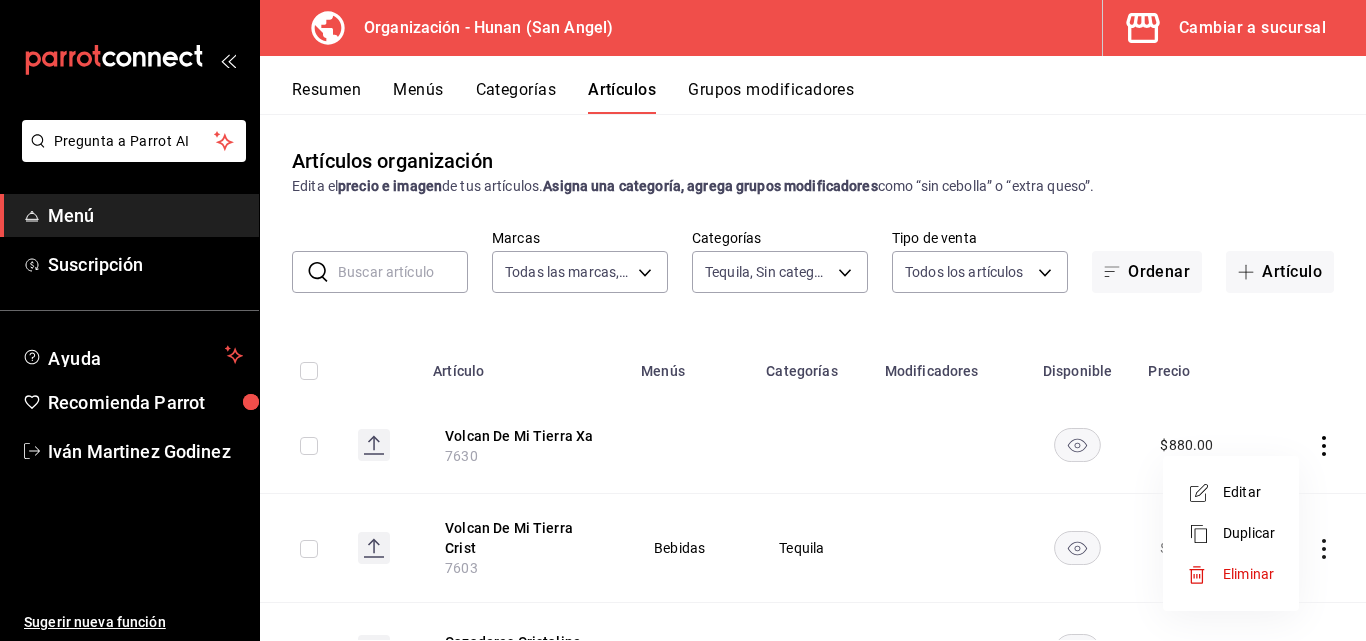 click on "Eliminar" at bounding box center [1231, 574] 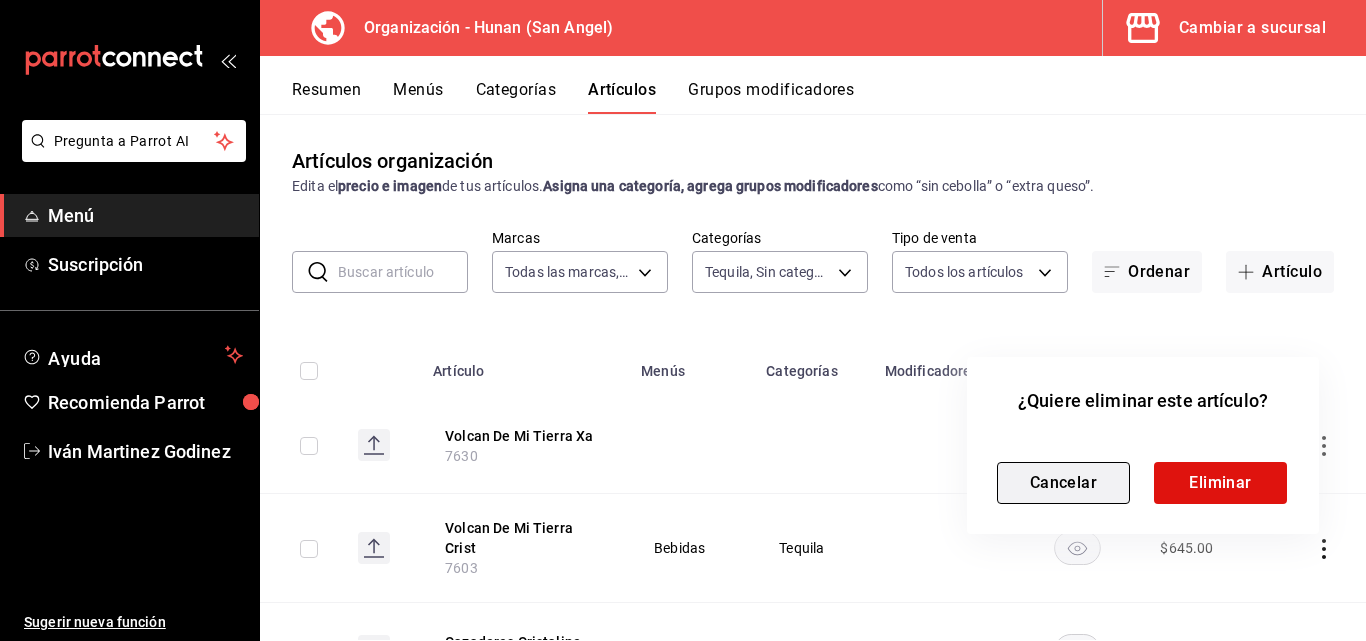 click on "Cancelar" at bounding box center [1063, 483] 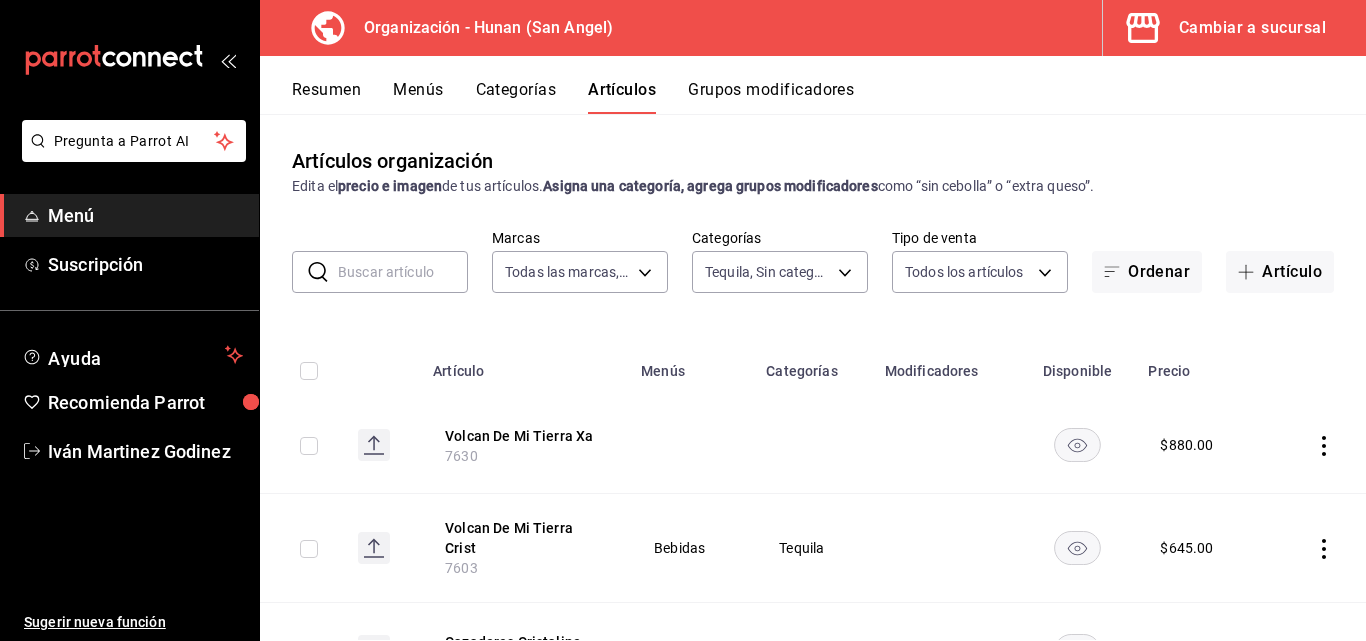 click 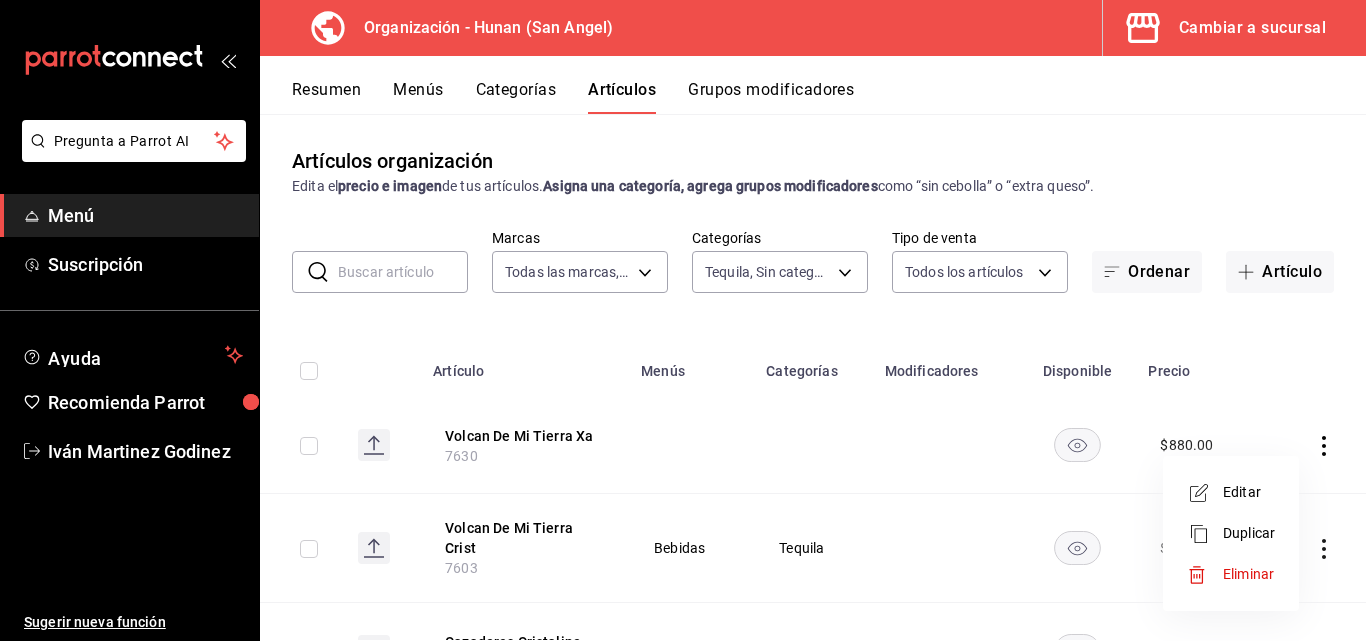 click on "Editar" at bounding box center (1249, 492) 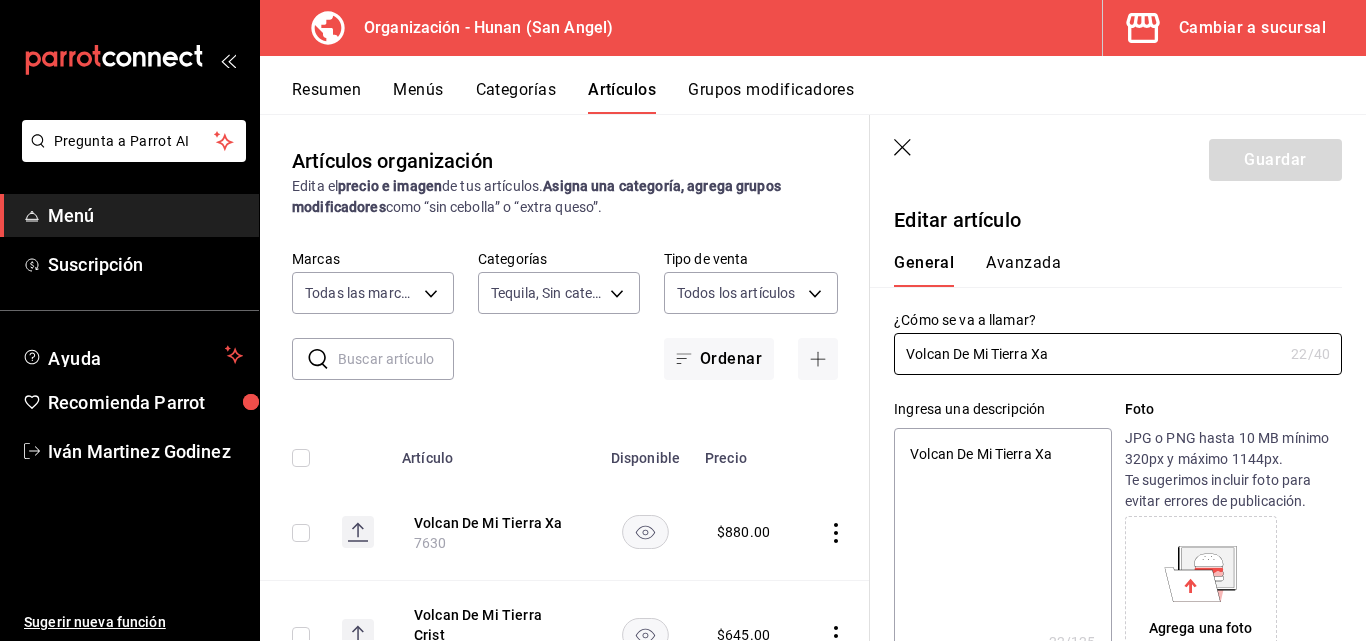 type on "x" 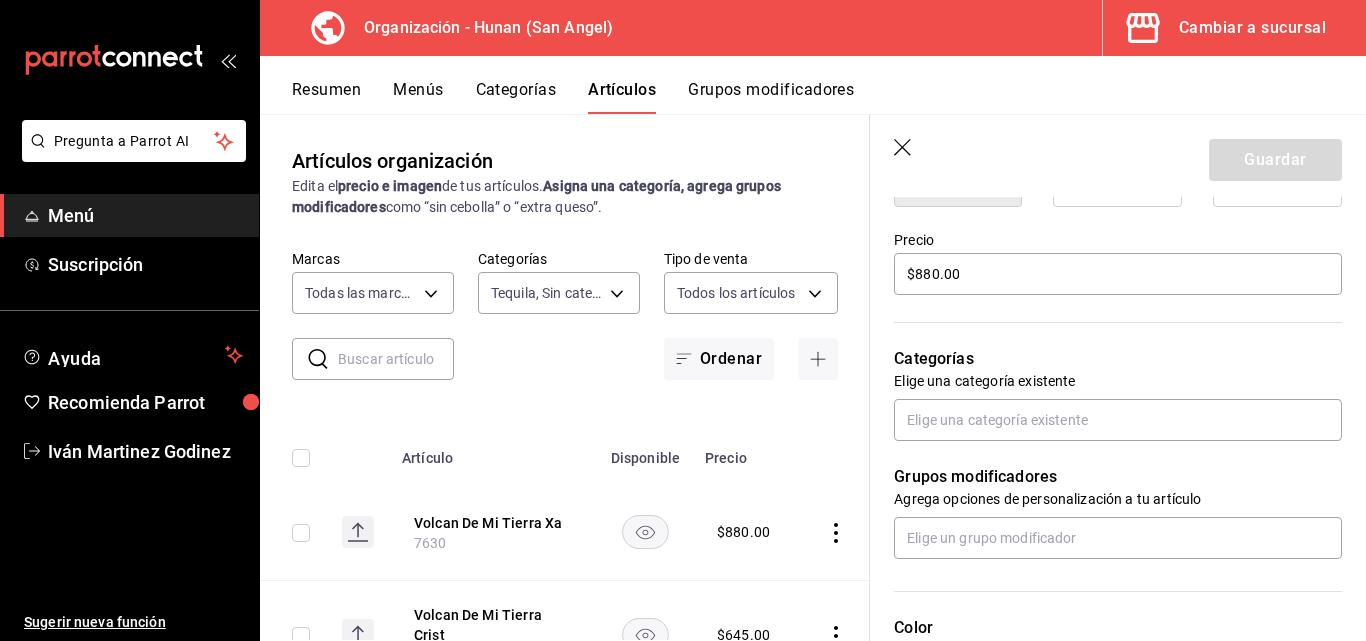scroll, scrollTop: 600, scrollLeft: 0, axis: vertical 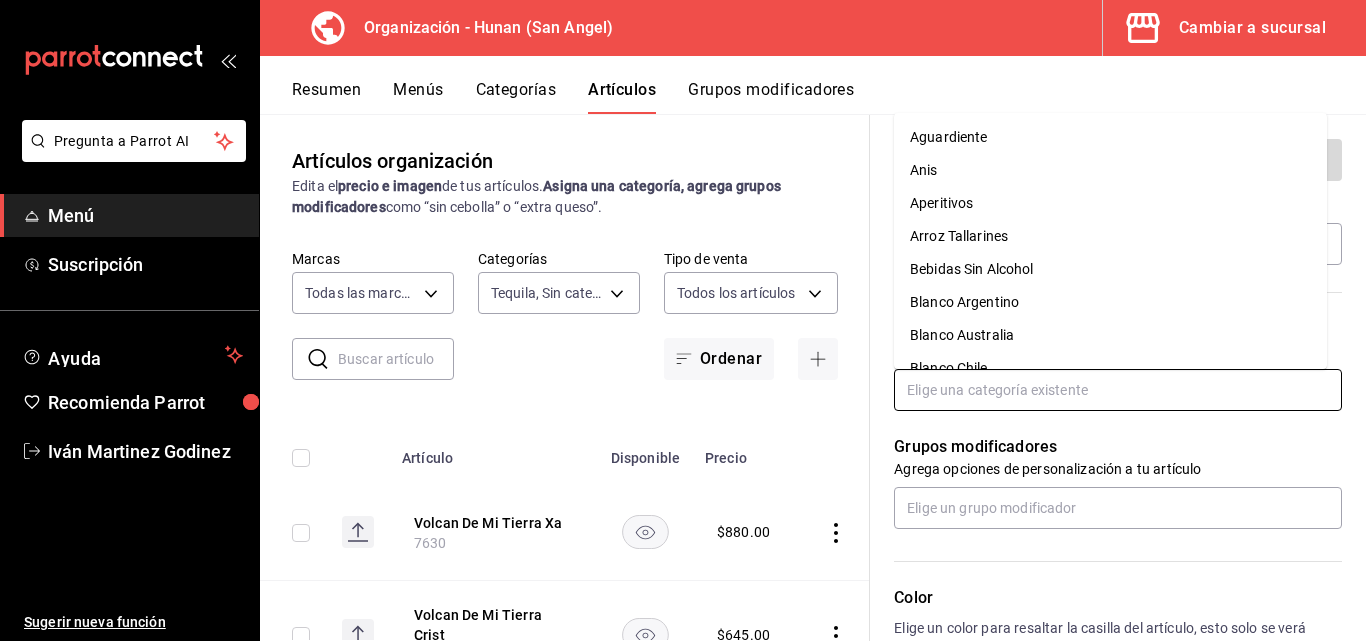 click at bounding box center (1118, 390) 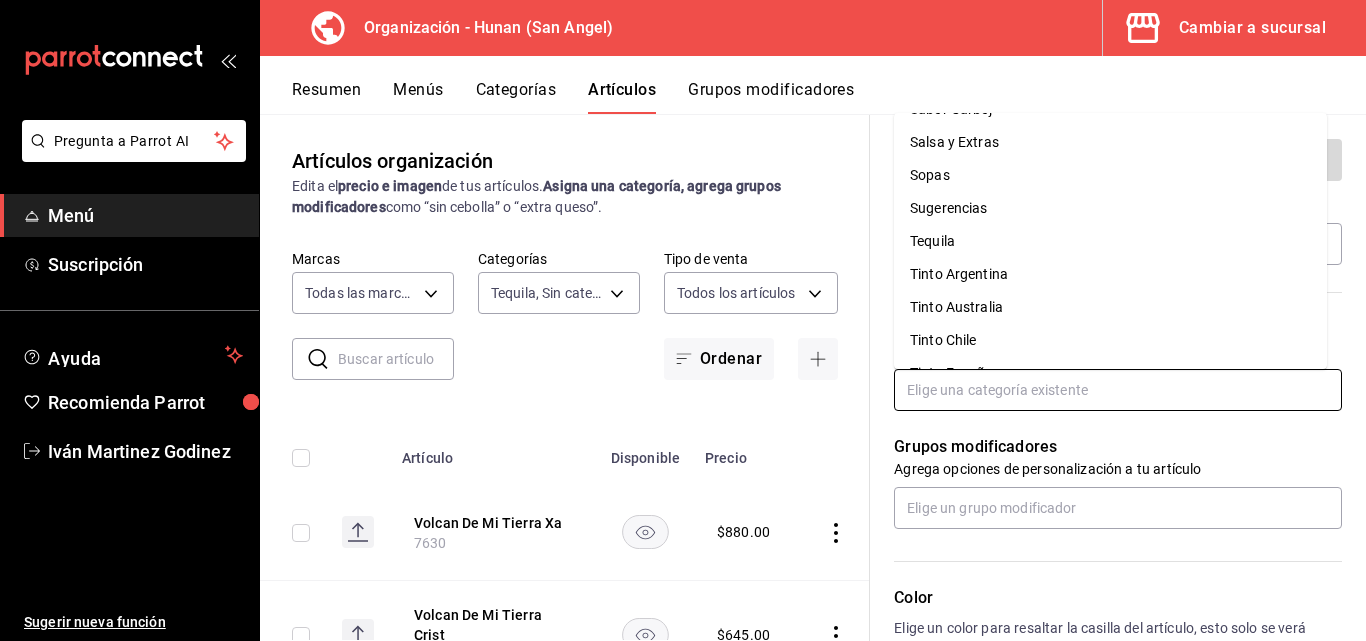 scroll, scrollTop: 1470, scrollLeft: 0, axis: vertical 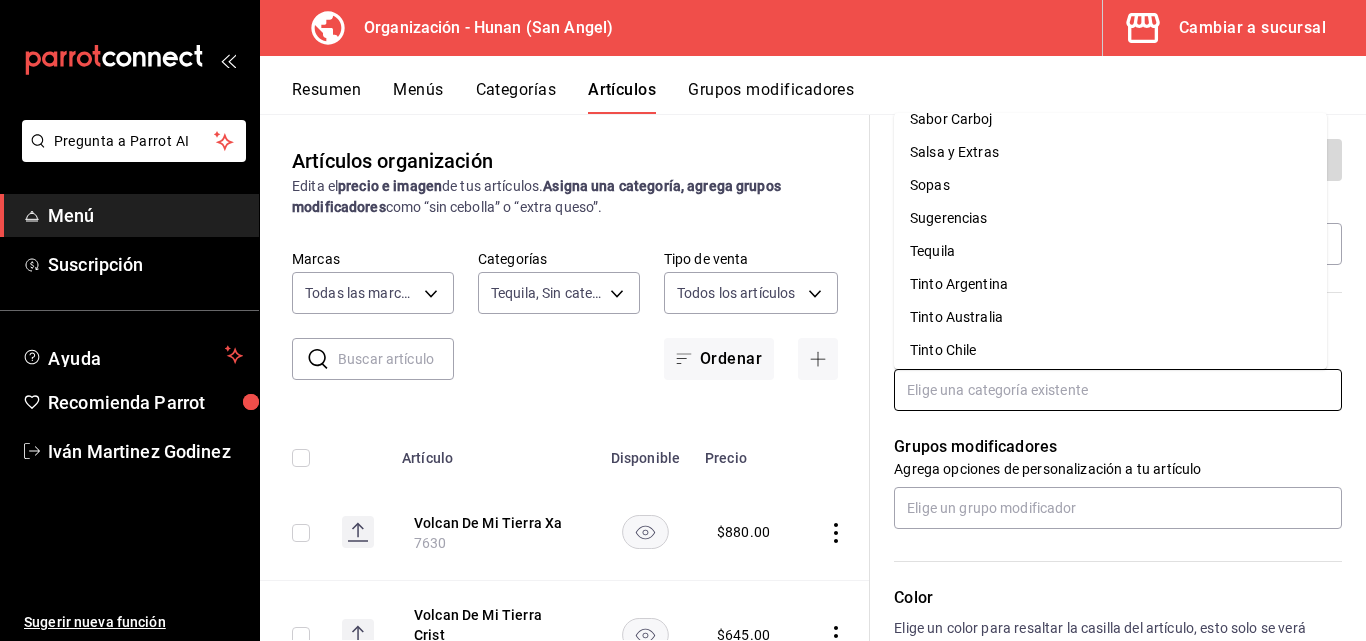 click on "Tequila" at bounding box center (1110, 251) 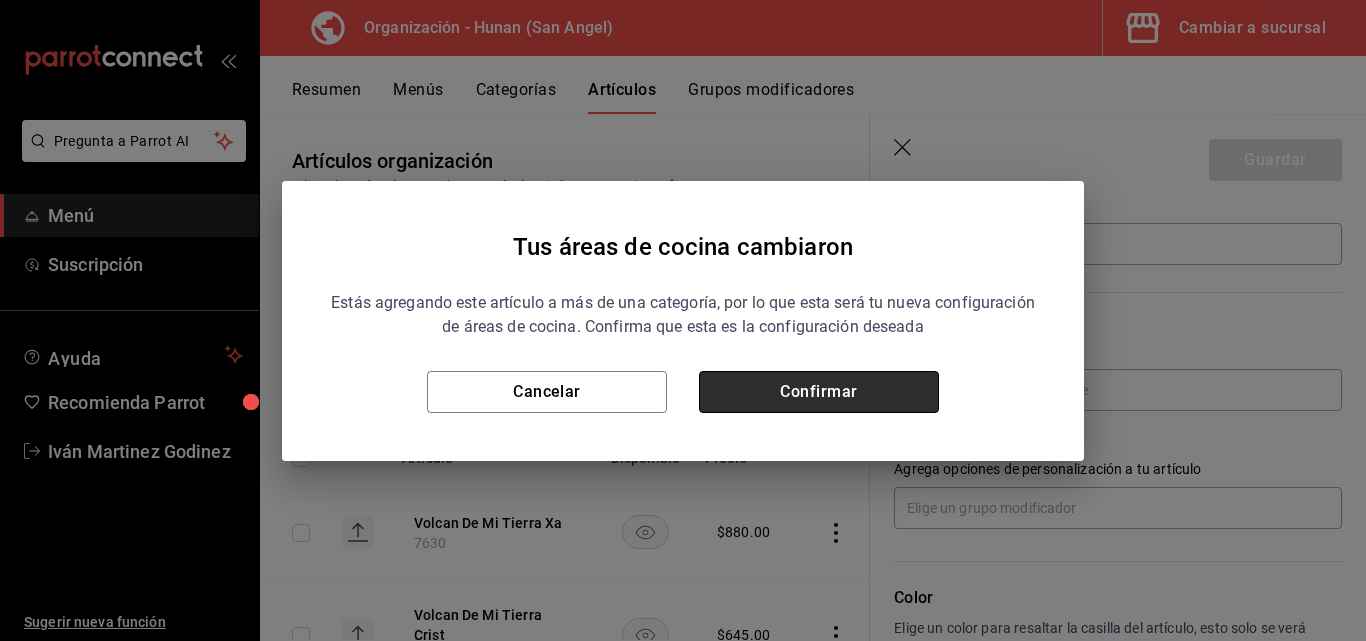 click on "Confirmar" at bounding box center (819, 392) 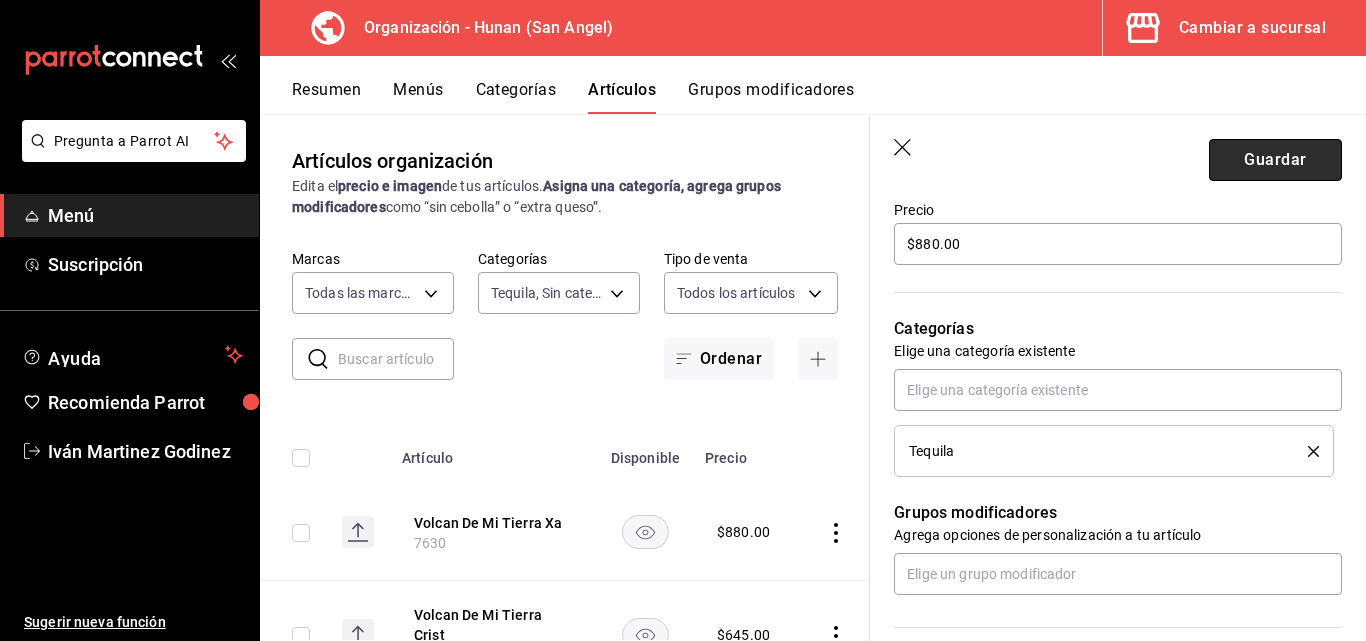 click on "Guardar" at bounding box center [1275, 160] 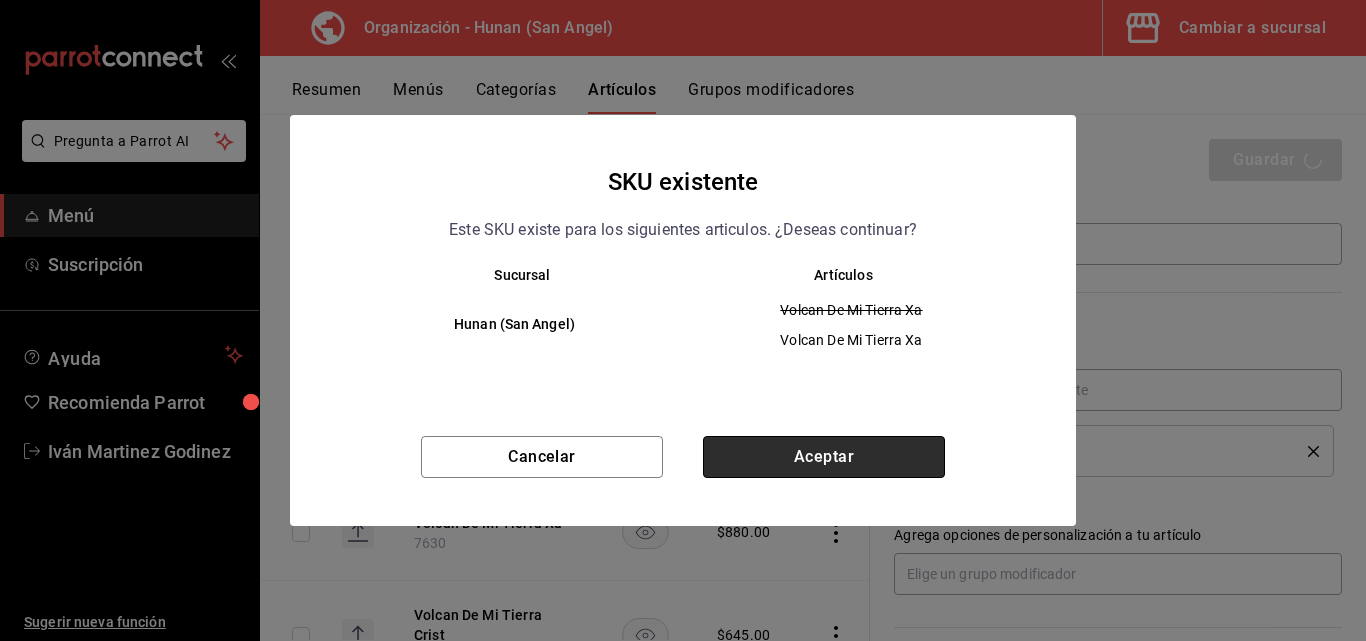 click on "Aceptar" at bounding box center [824, 457] 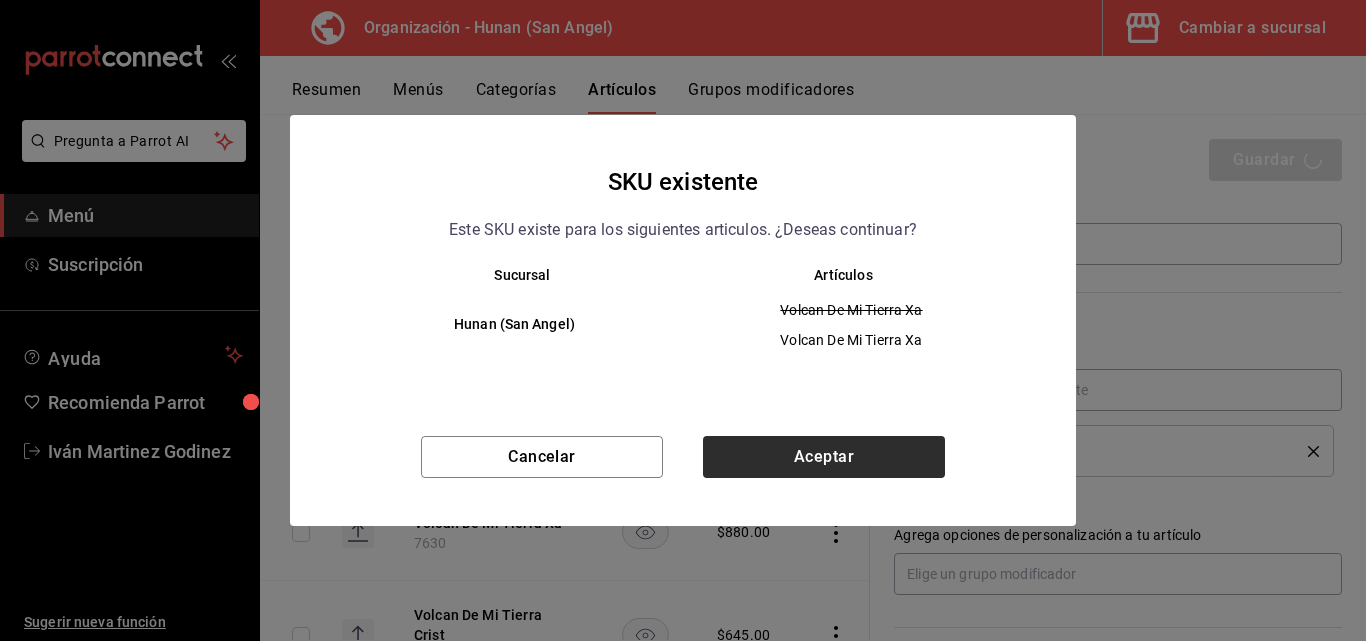 type on "x" 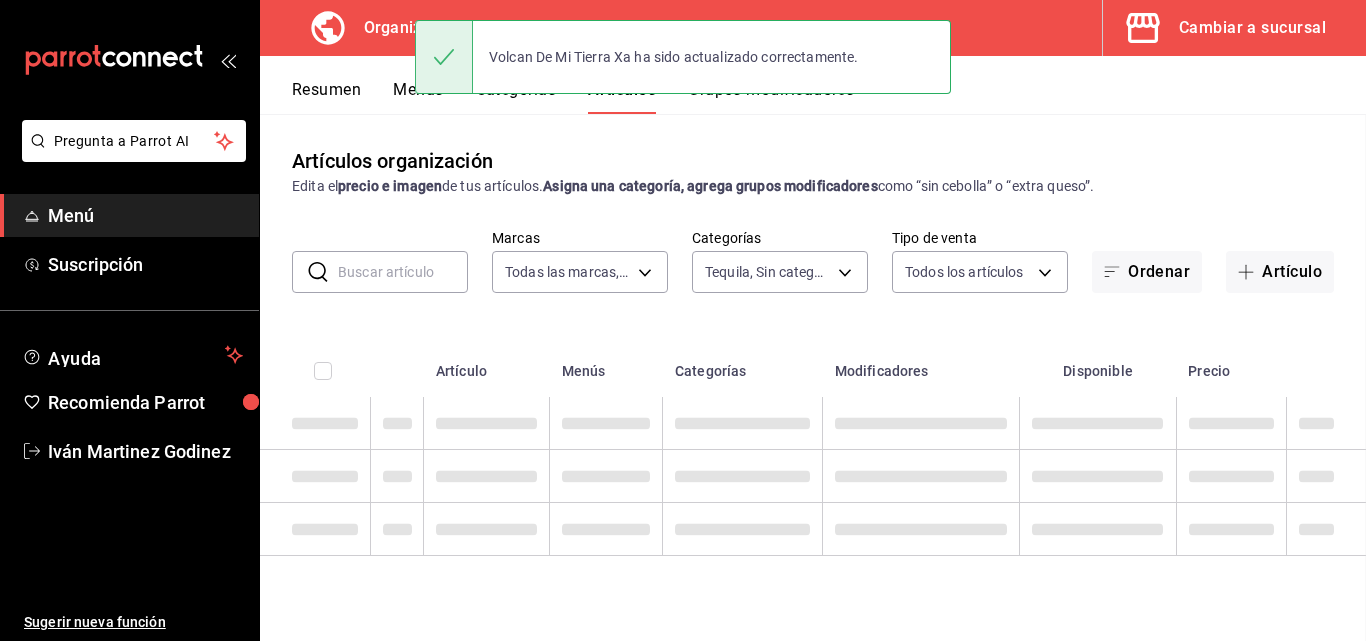 scroll, scrollTop: 0, scrollLeft: 0, axis: both 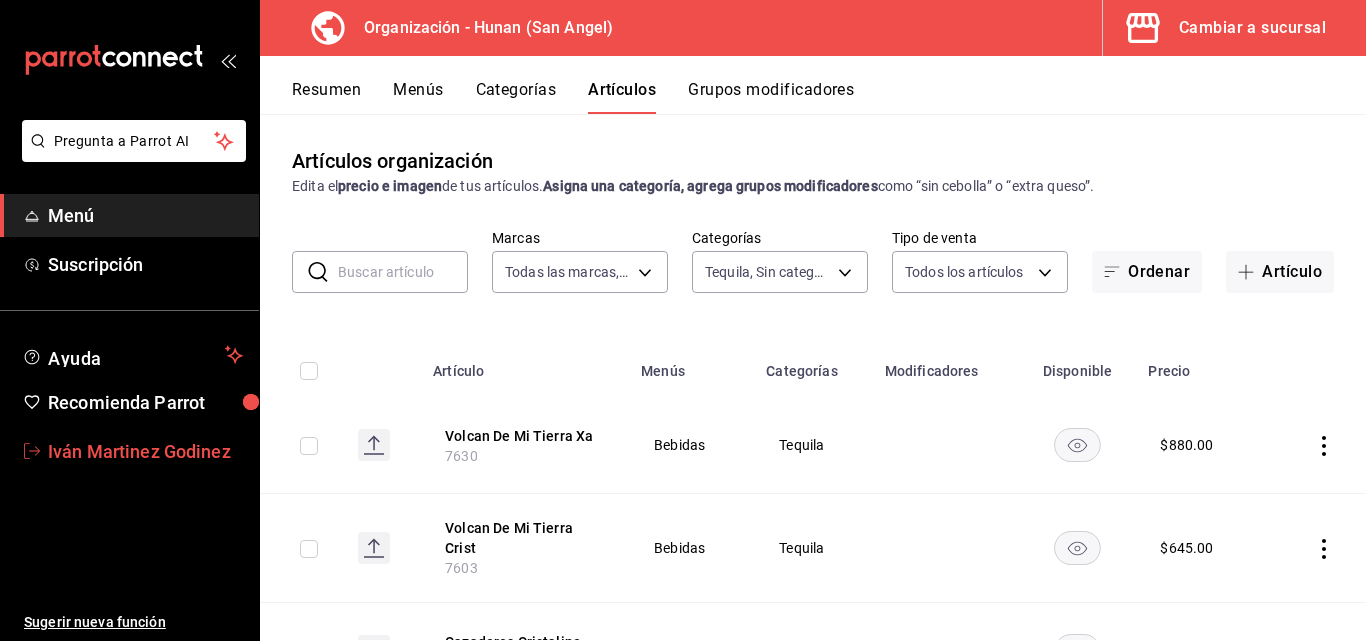click on "Iván Martinez Godinez" at bounding box center (145, 451) 